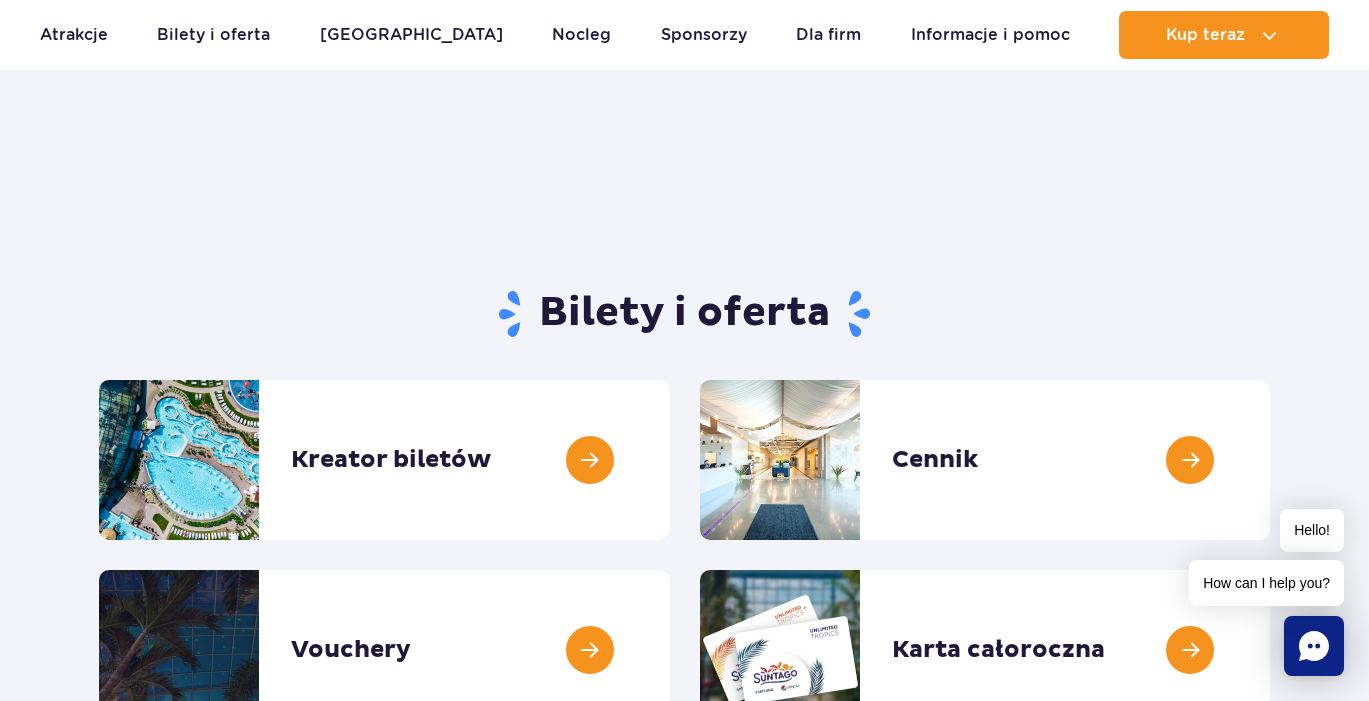 scroll, scrollTop: 200, scrollLeft: 0, axis: vertical 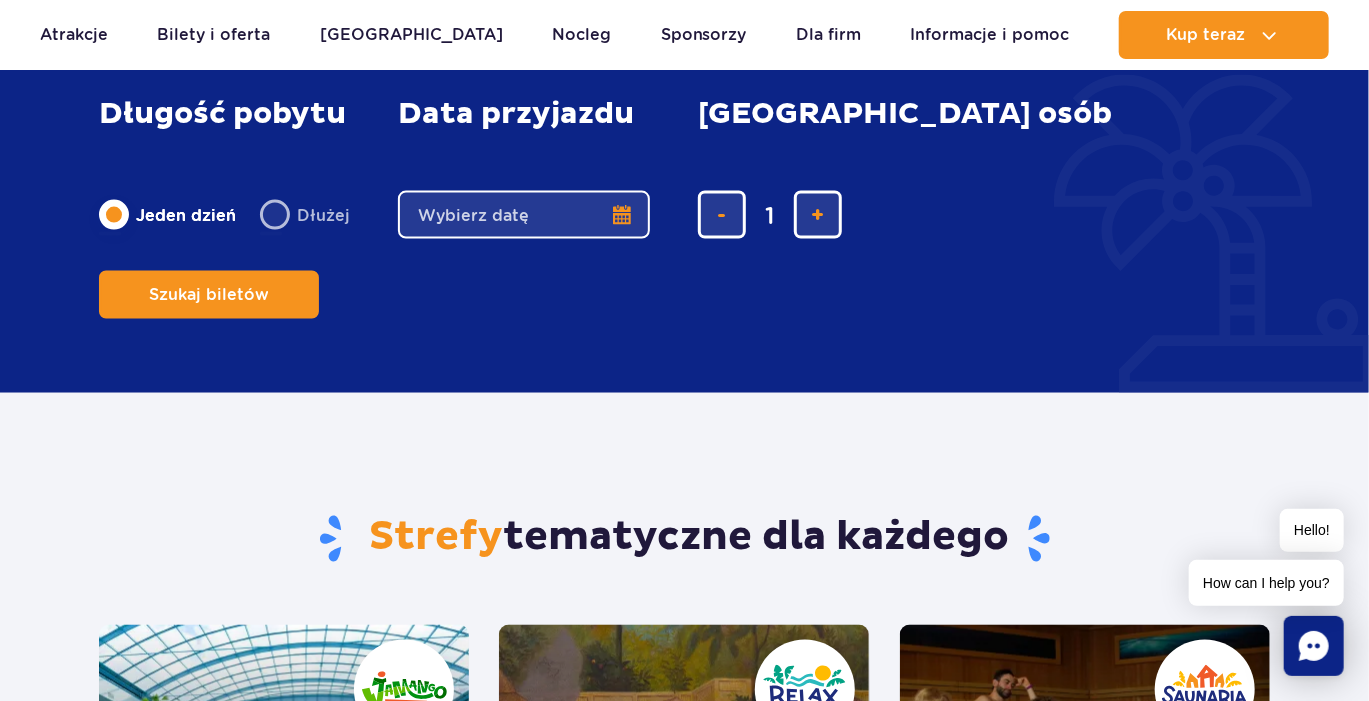 click on "Date from" at bounding box center (524, 215) 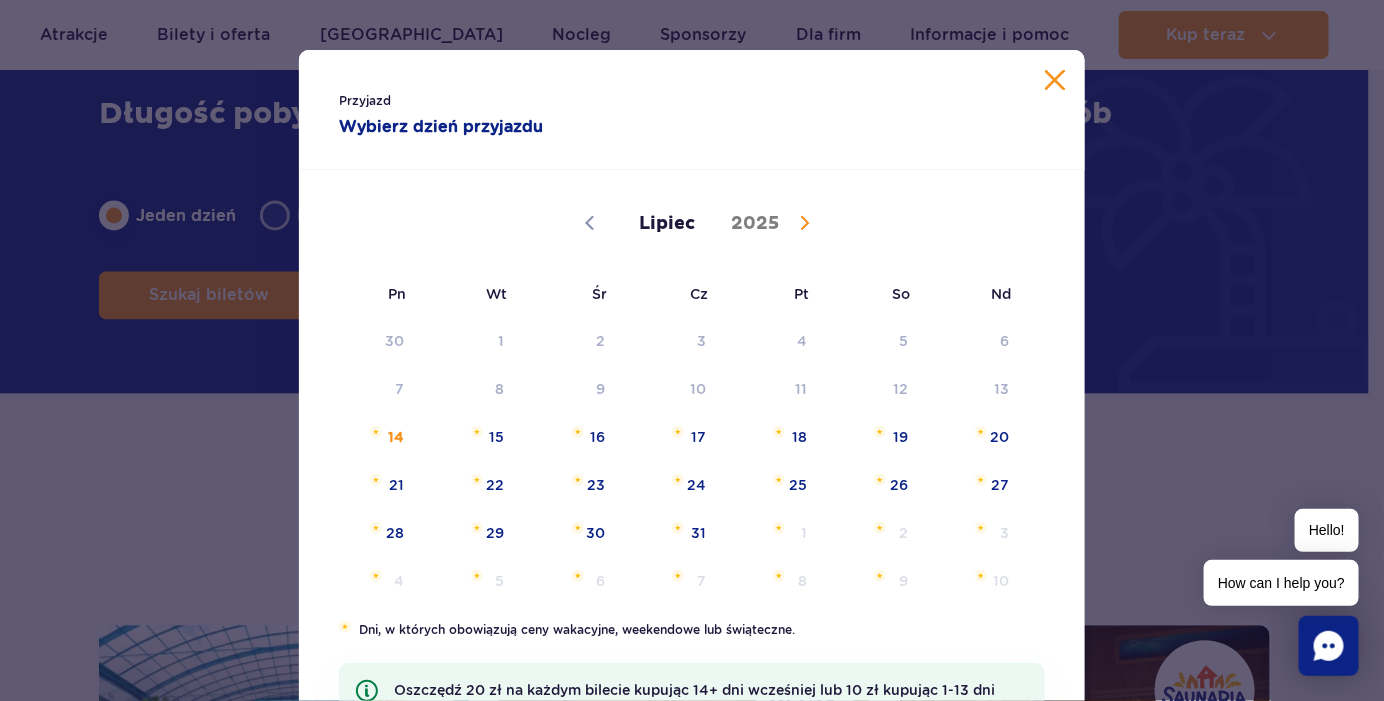 click 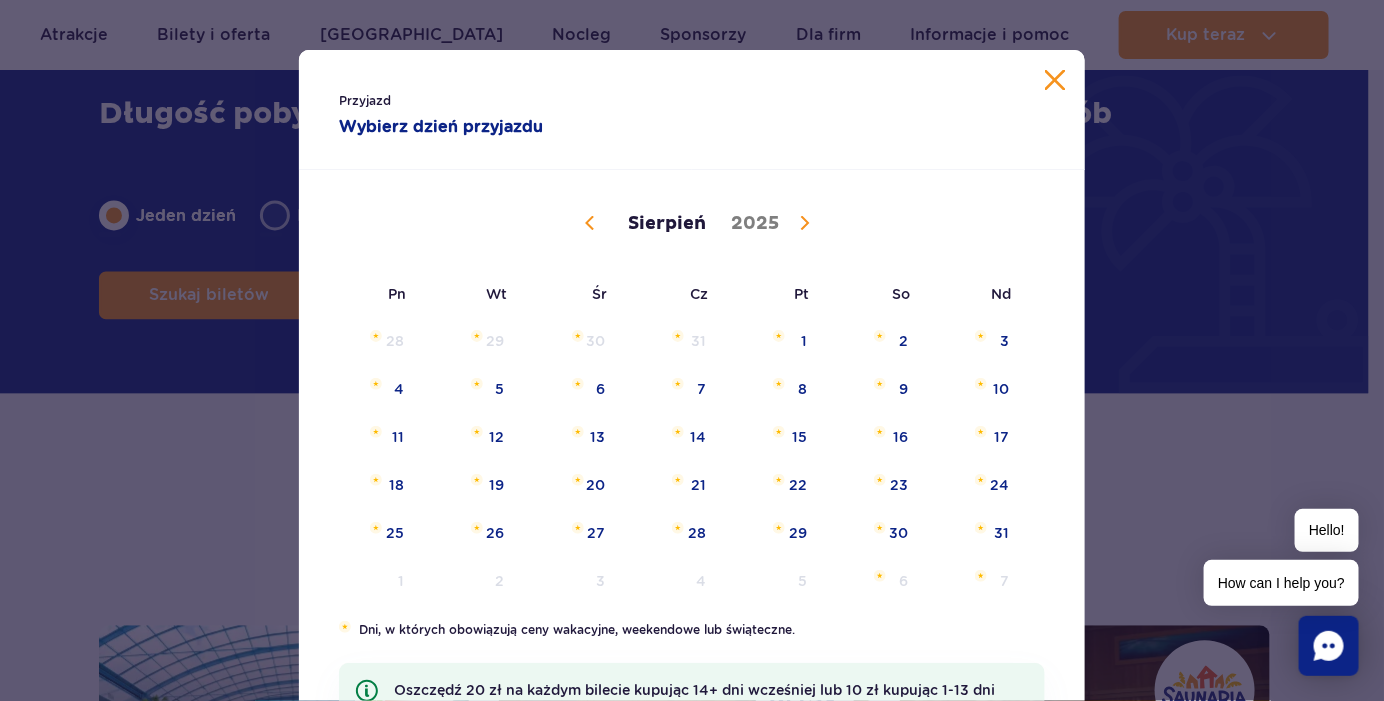 click at bounding box center [800, 225] 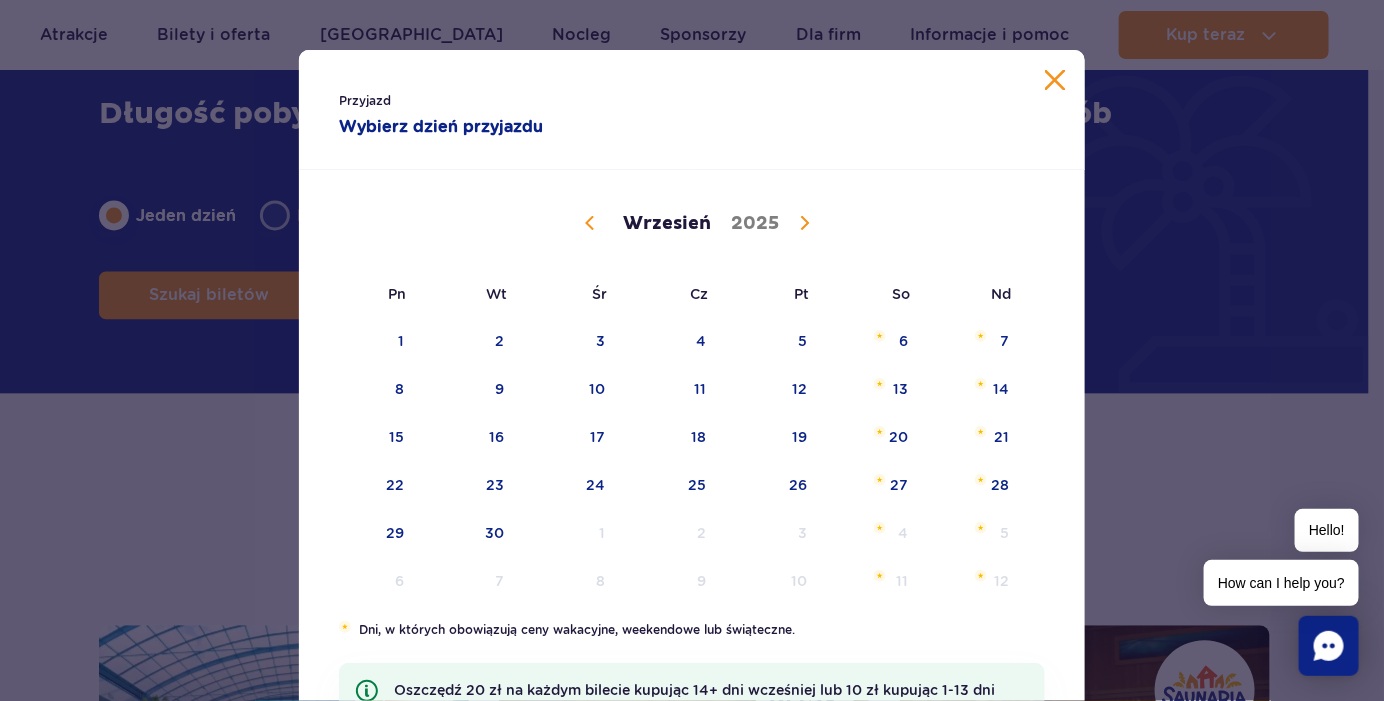 click on "Lipiec Sierpień Wrzesień Październik Listopad Grudzień 2025" at bounding box center (692, 224) 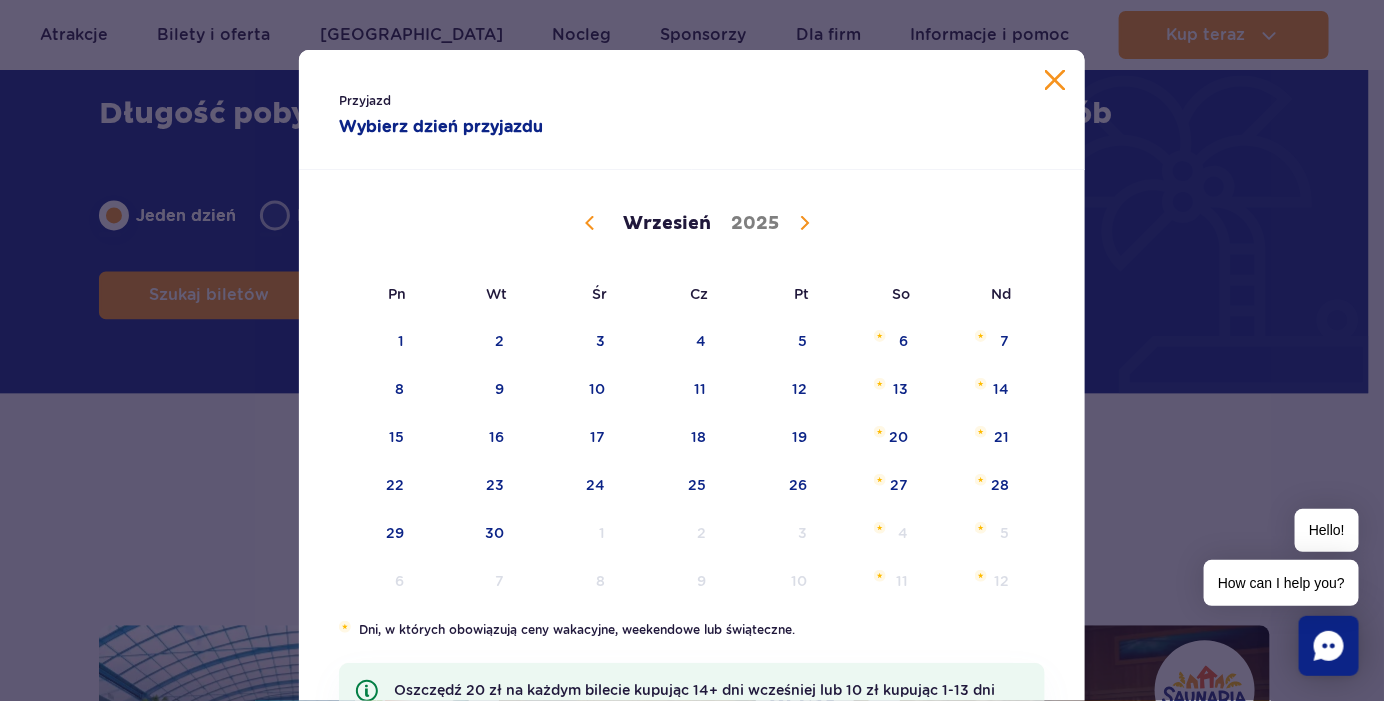 click at bounding box center [585, 225] 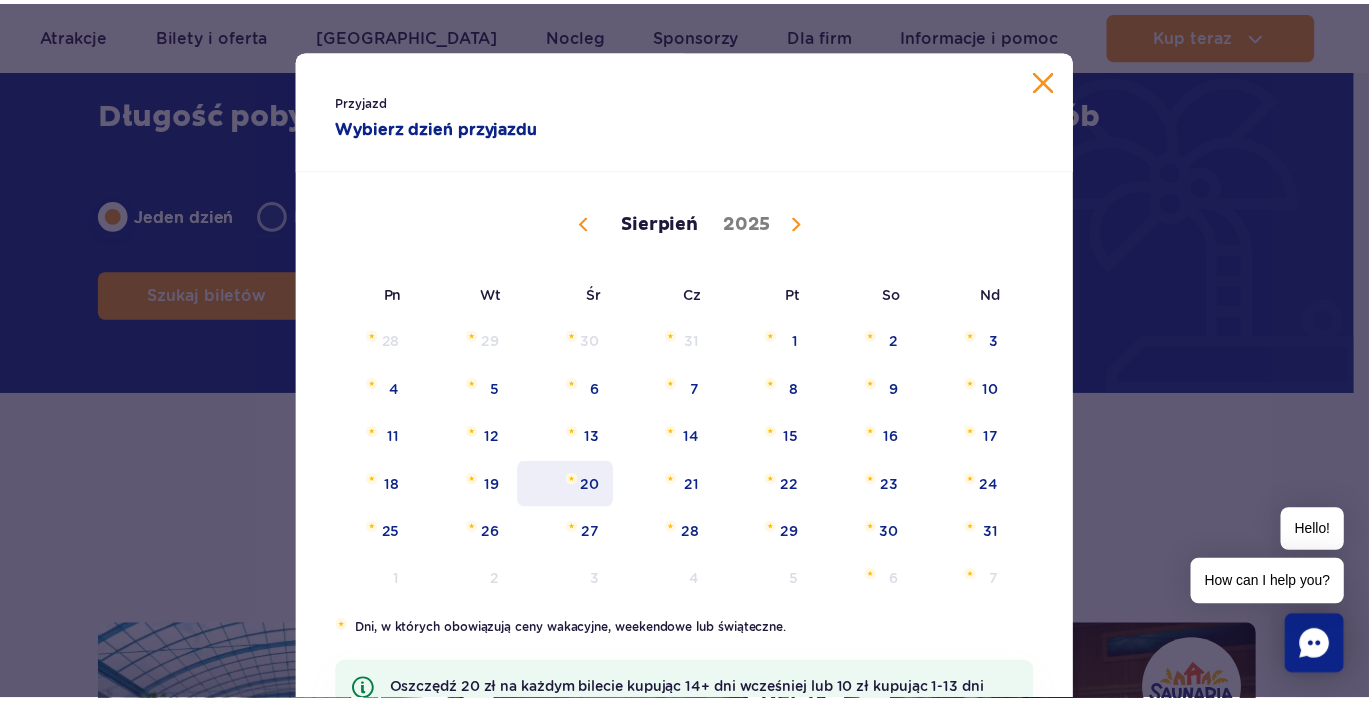 scroll, scrollTop: 100, scrollLeft: 0, axis: vertical 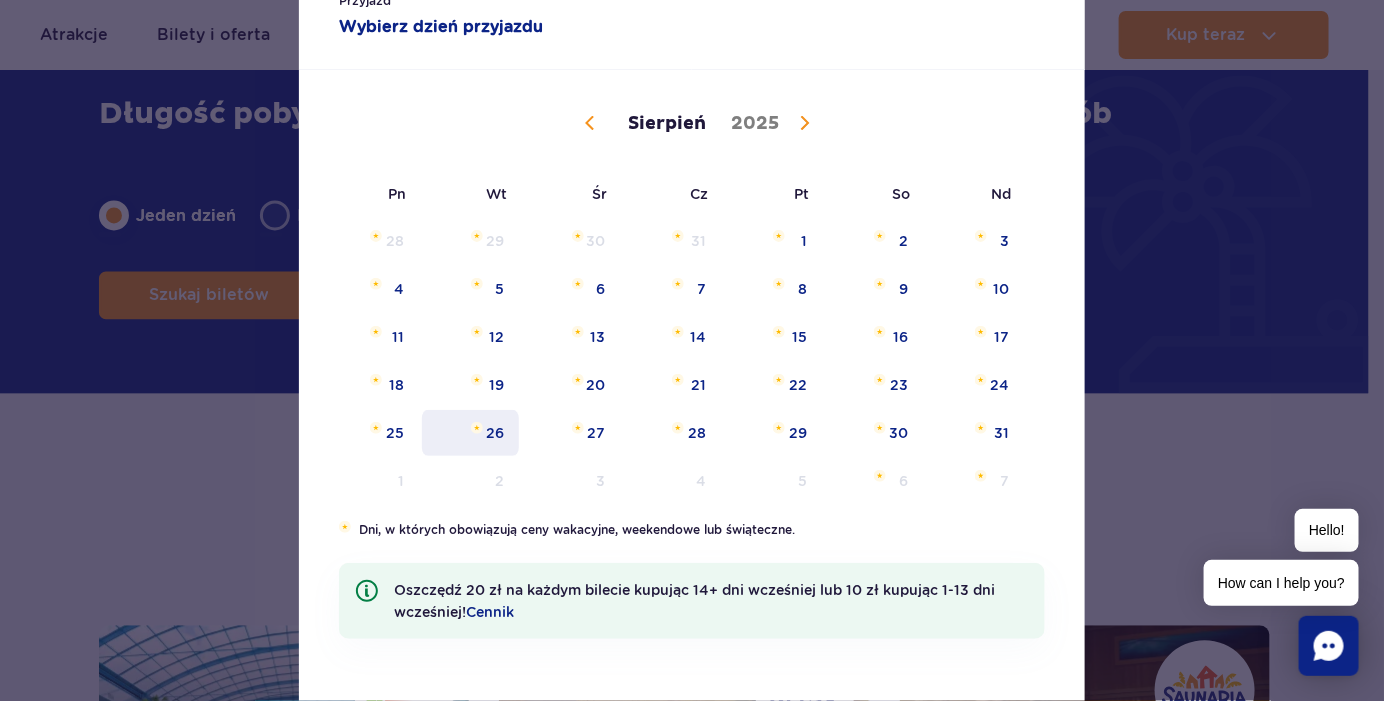 click on "26" at bounding box center [470, 433] 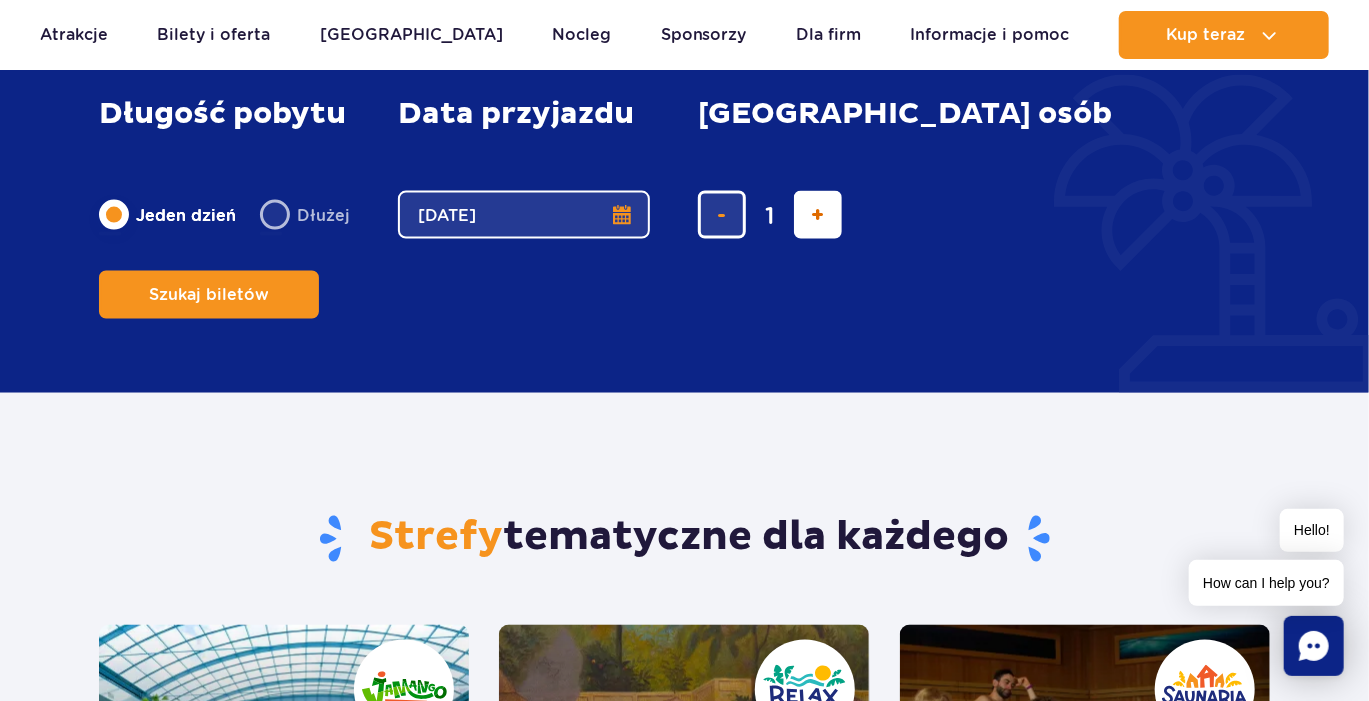 click at bounding box center [818, 215] 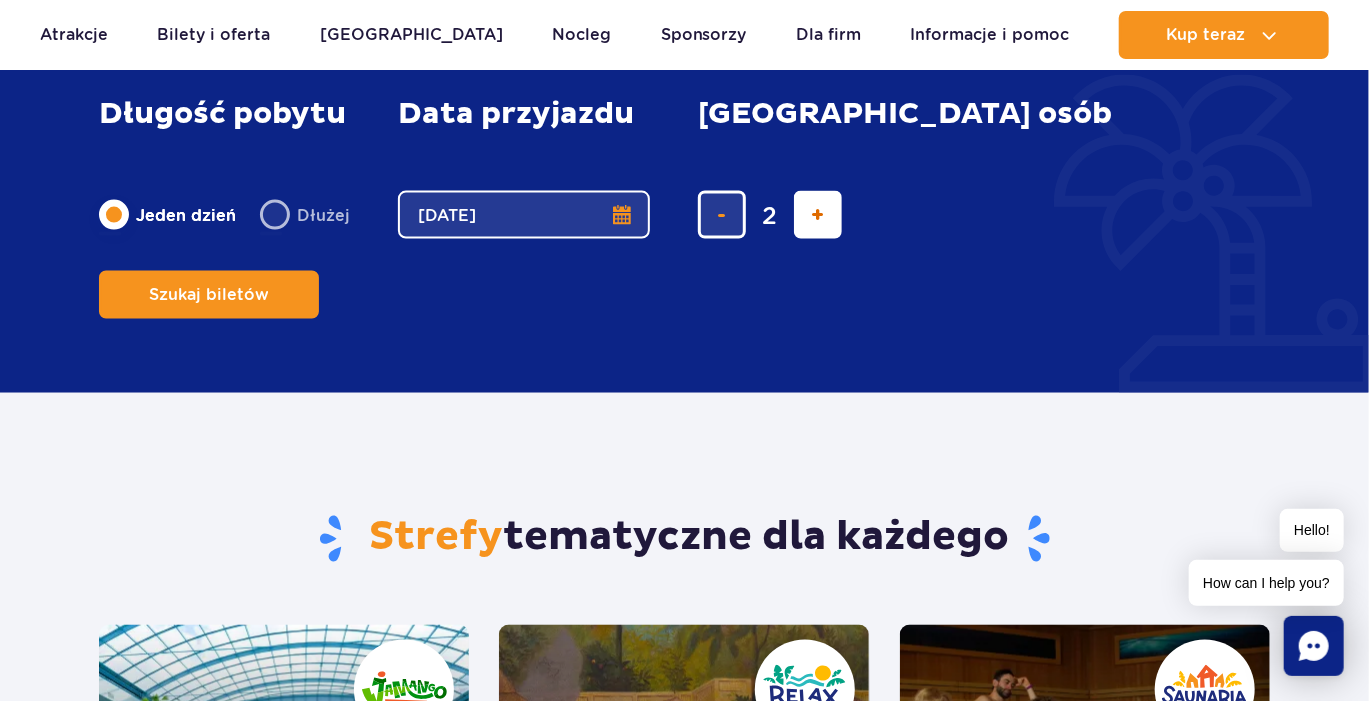 click at bounding box center [818, 215] 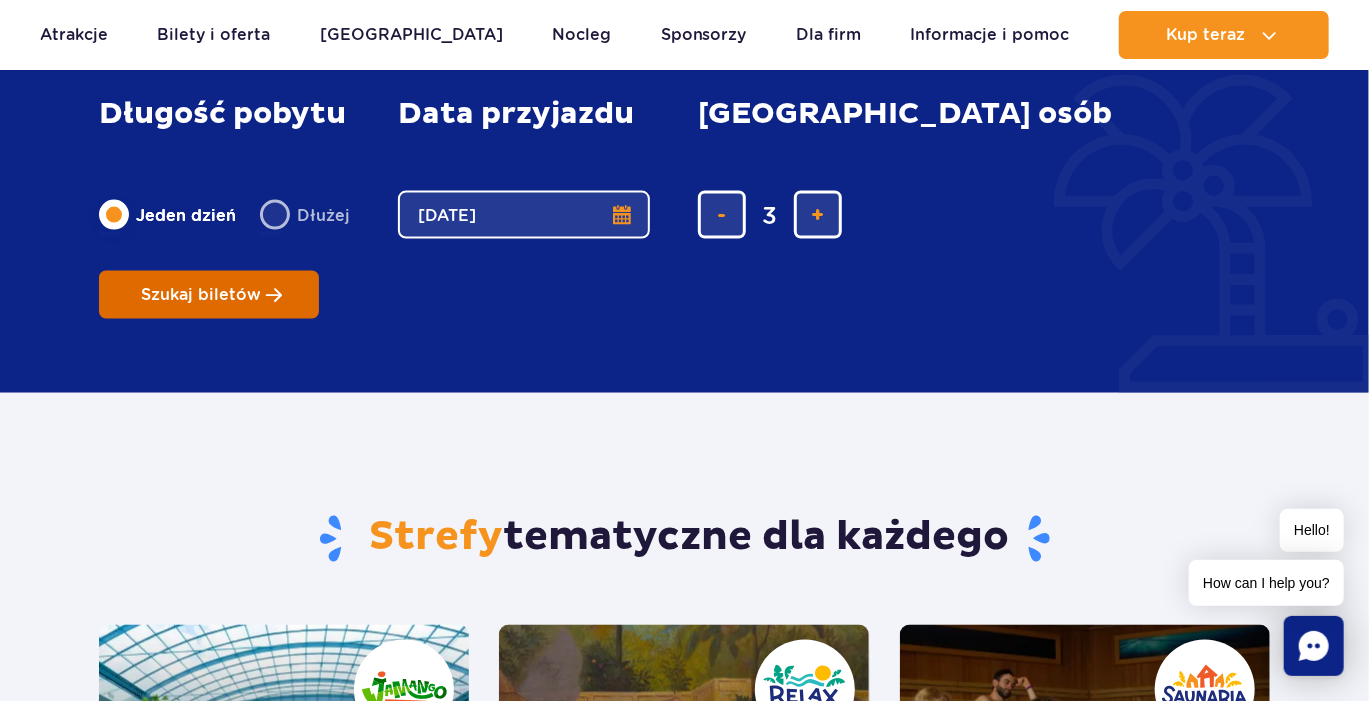 click on "Szukaj biletów" at bounding box center (201, 295) 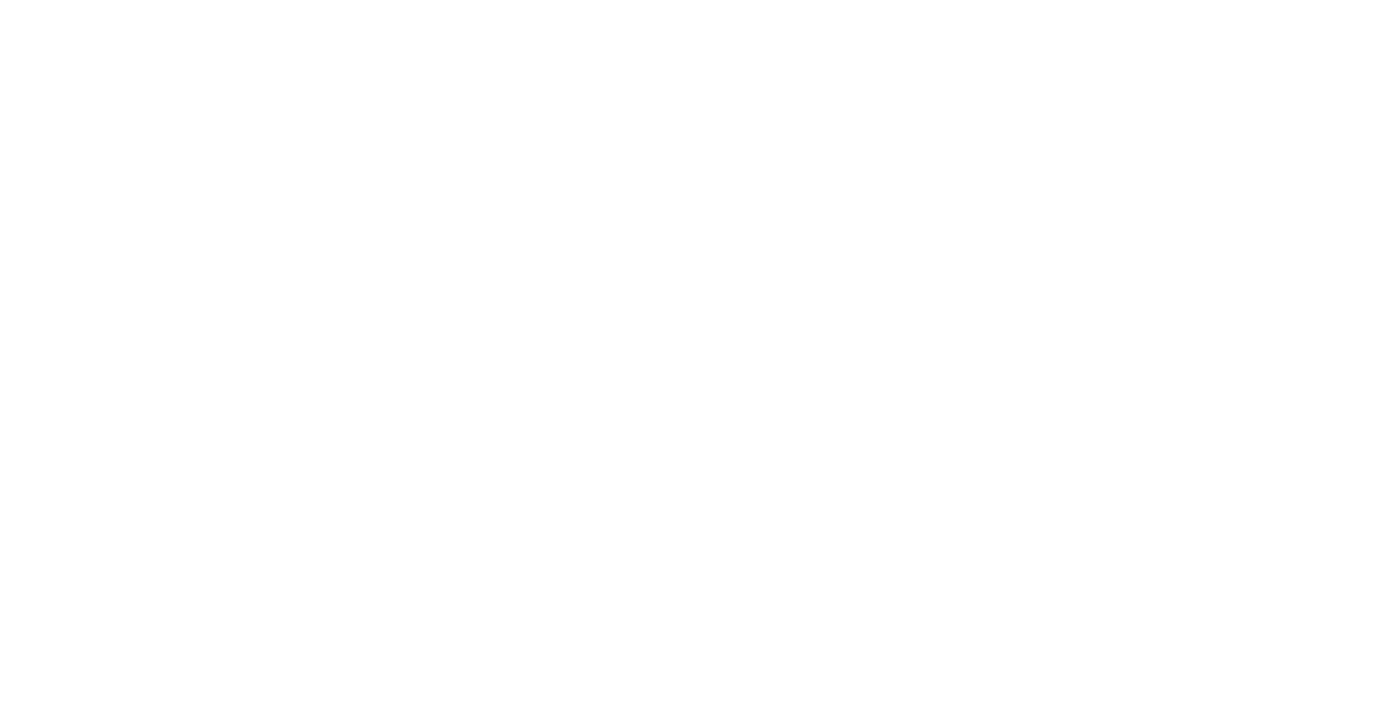 scroll, scrollTop: 0, scrollLeft: 0, axis: both 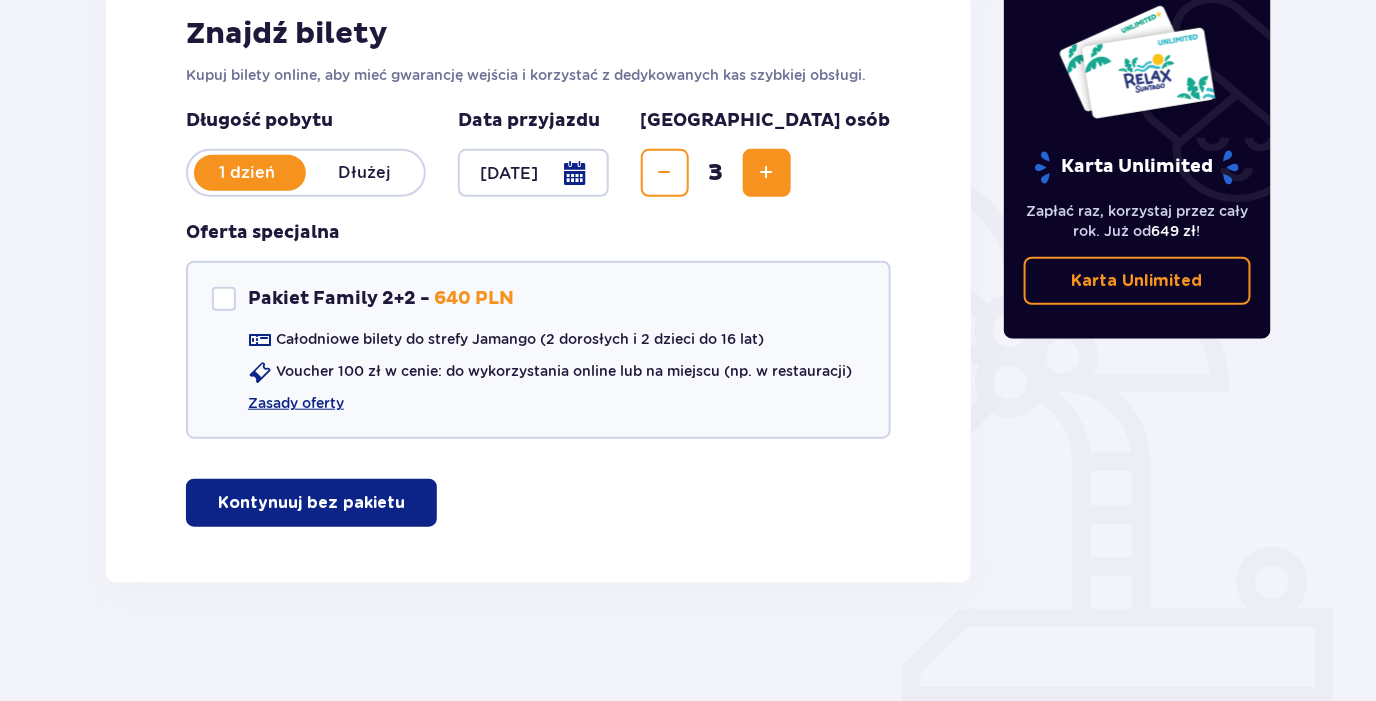 click on "Kontynuuj bez pakietu" at bounding box center [311, 503] 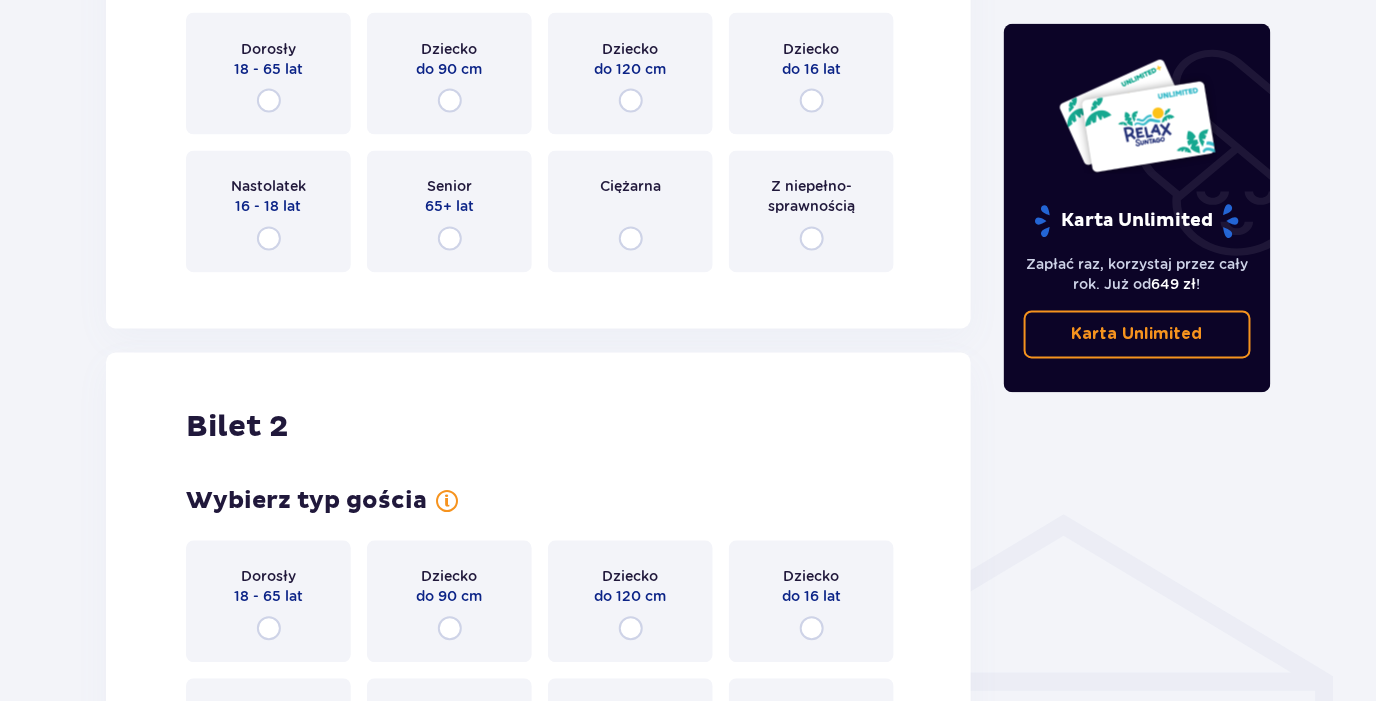 scroll, scrollTop: 808, scrollLeft: 0, axis: vertical 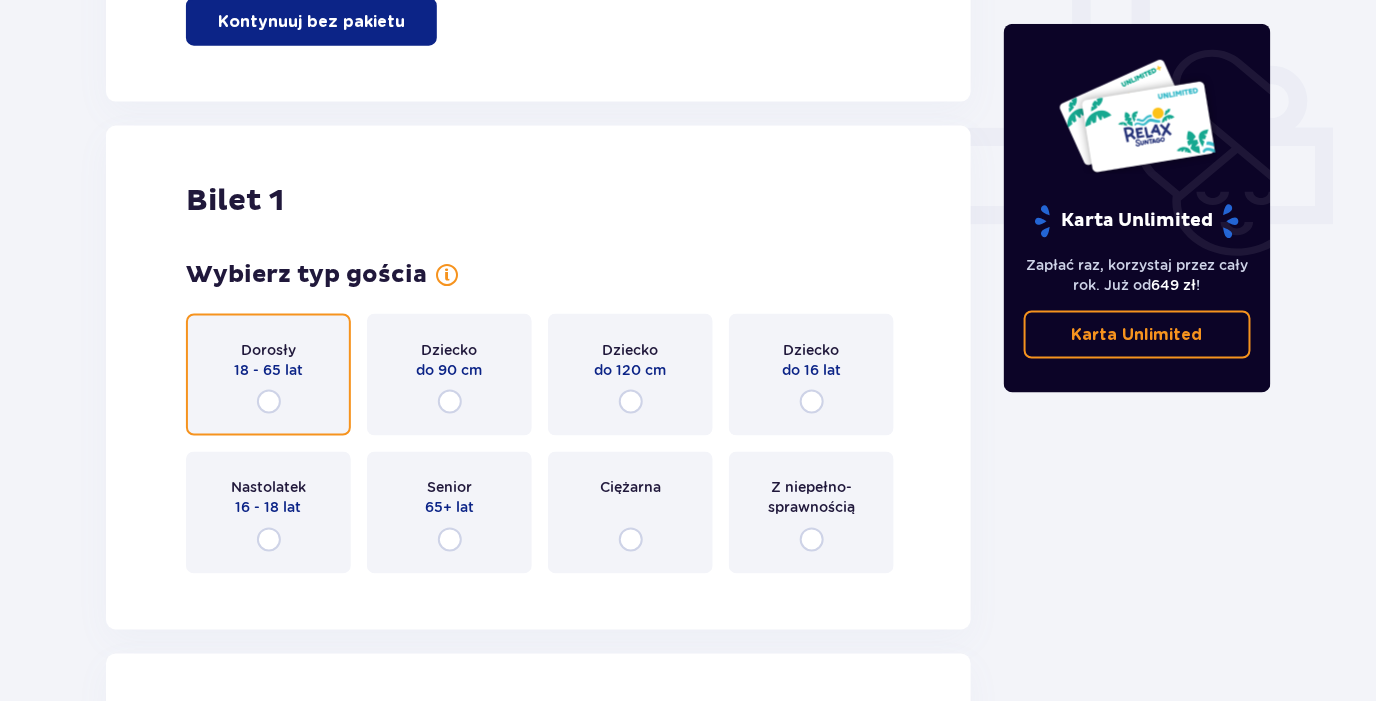 click at bounding box center (269, 402) 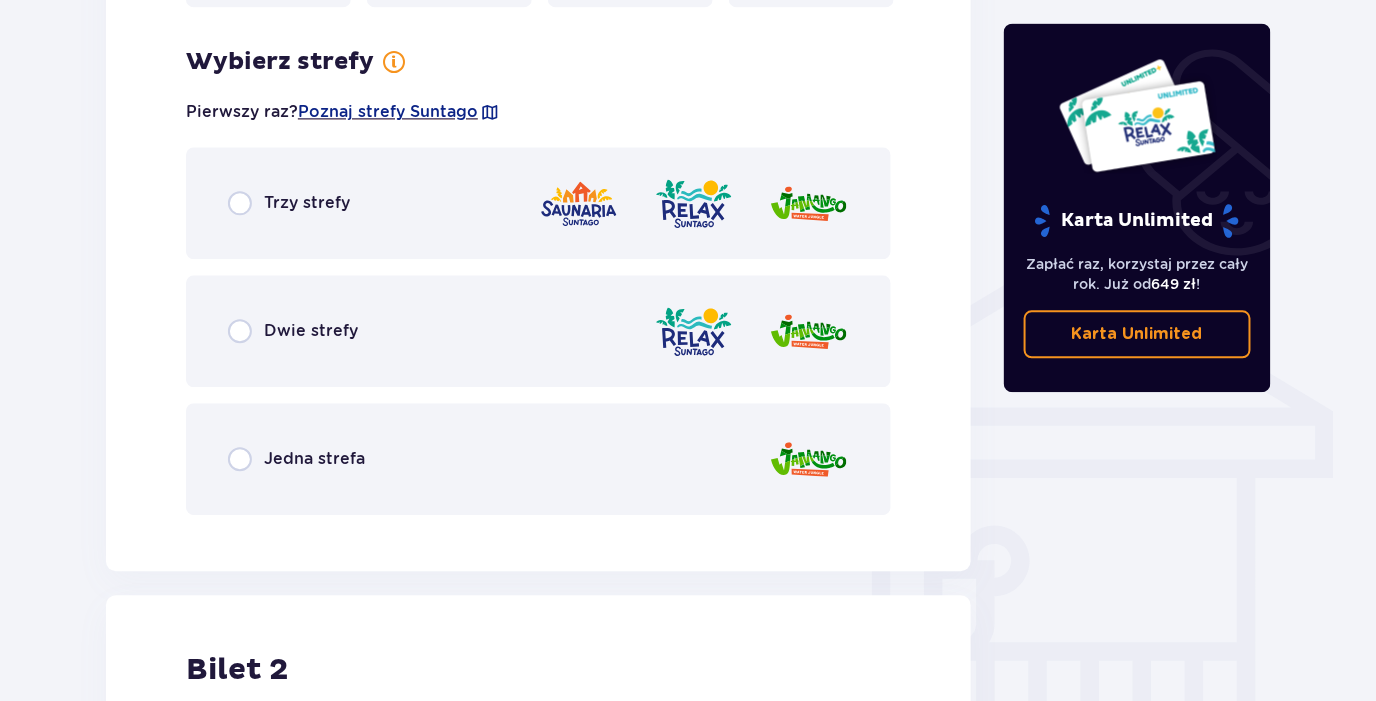 scroll, scrollTop: 1396, scrollLeft: 0, axis: vertical 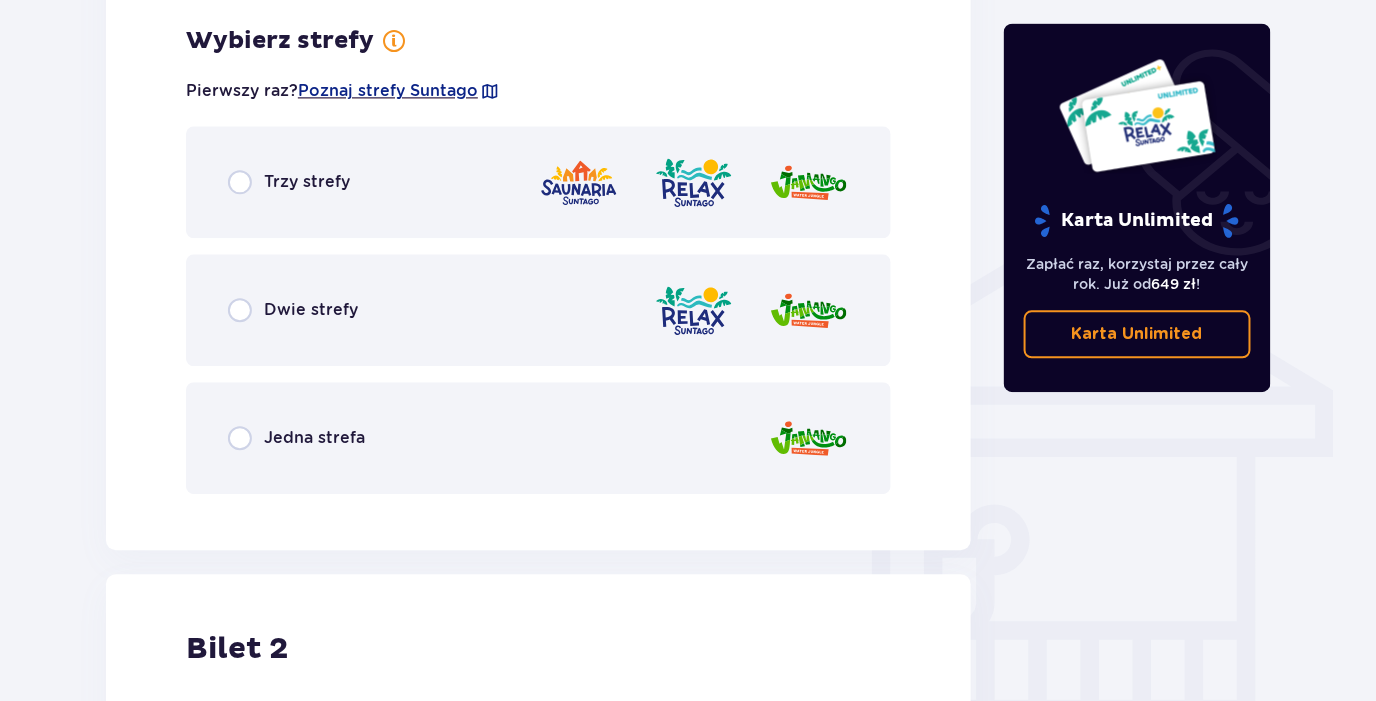 click at bounding box center (579, 182) 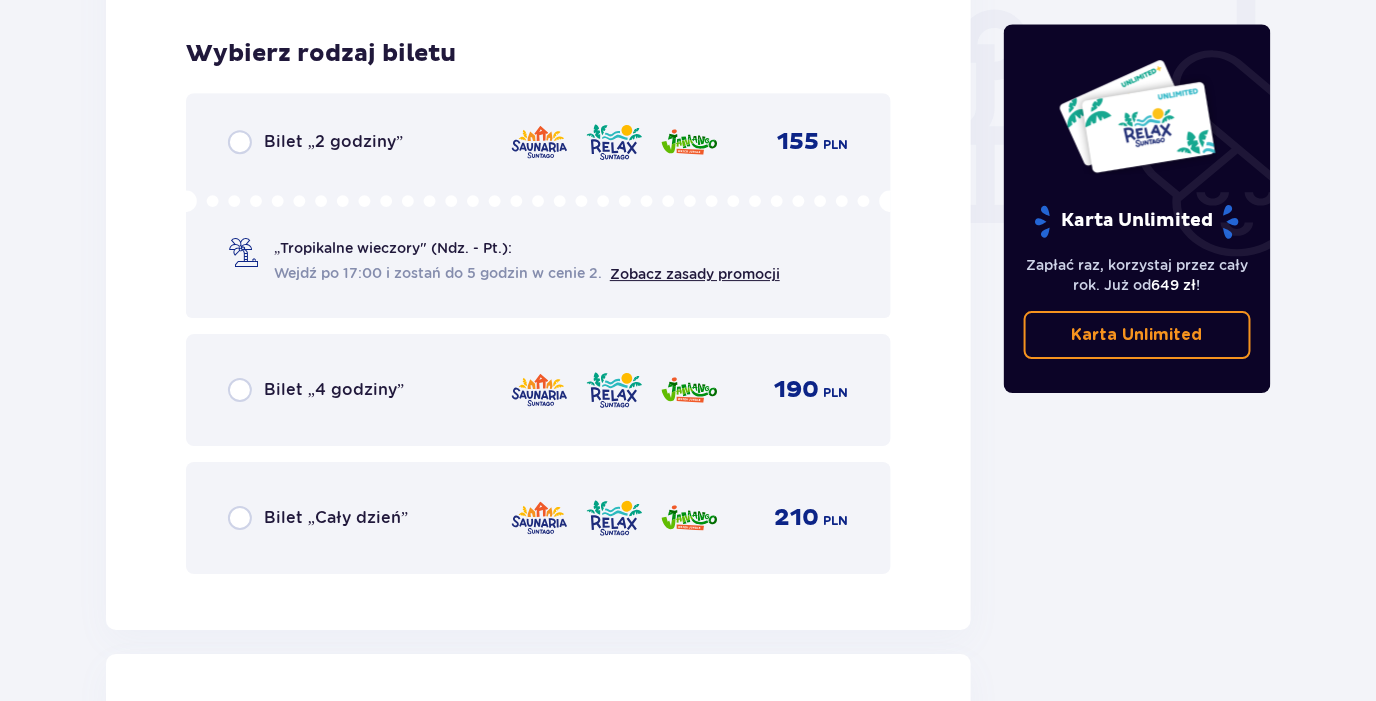 scroll, scrollTop: 1904, scrollLeft: 0, axis: vertical 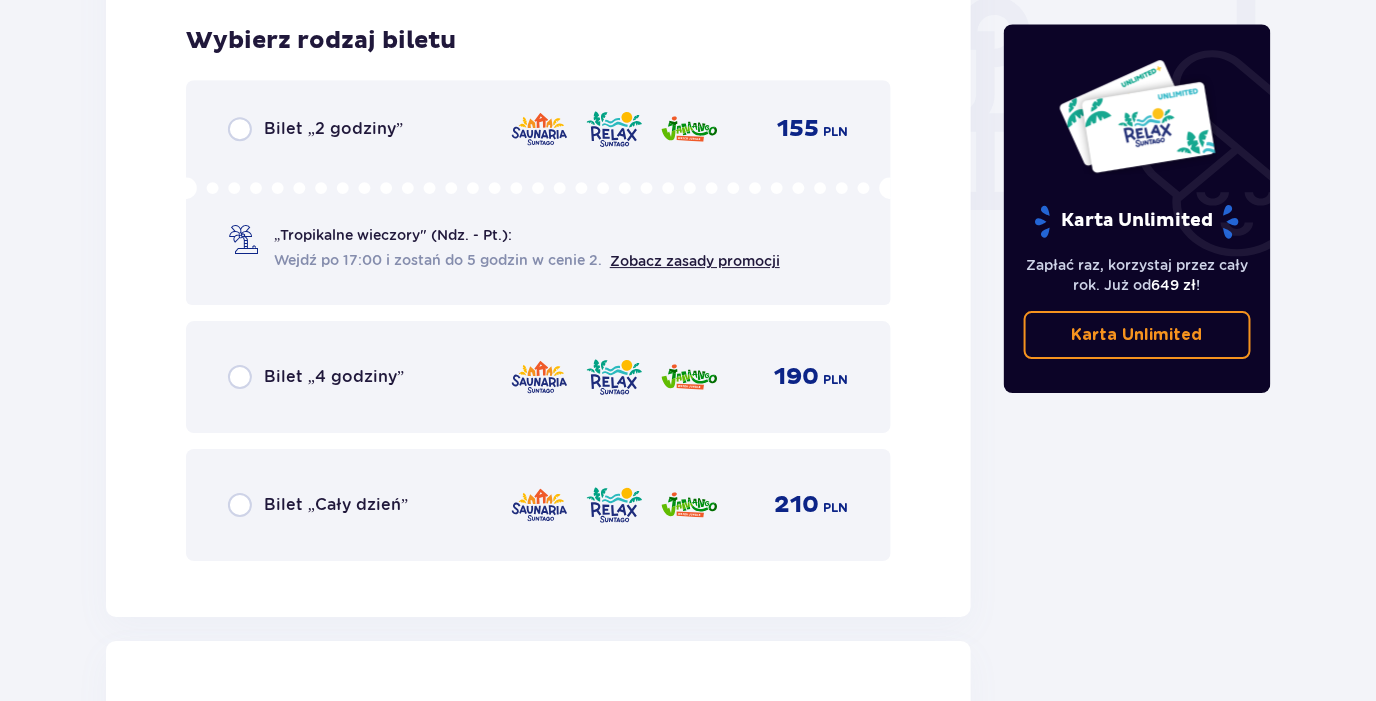 click on "Bilet „Cały dzień” 210 PLN" at bounding box center [538, 505] 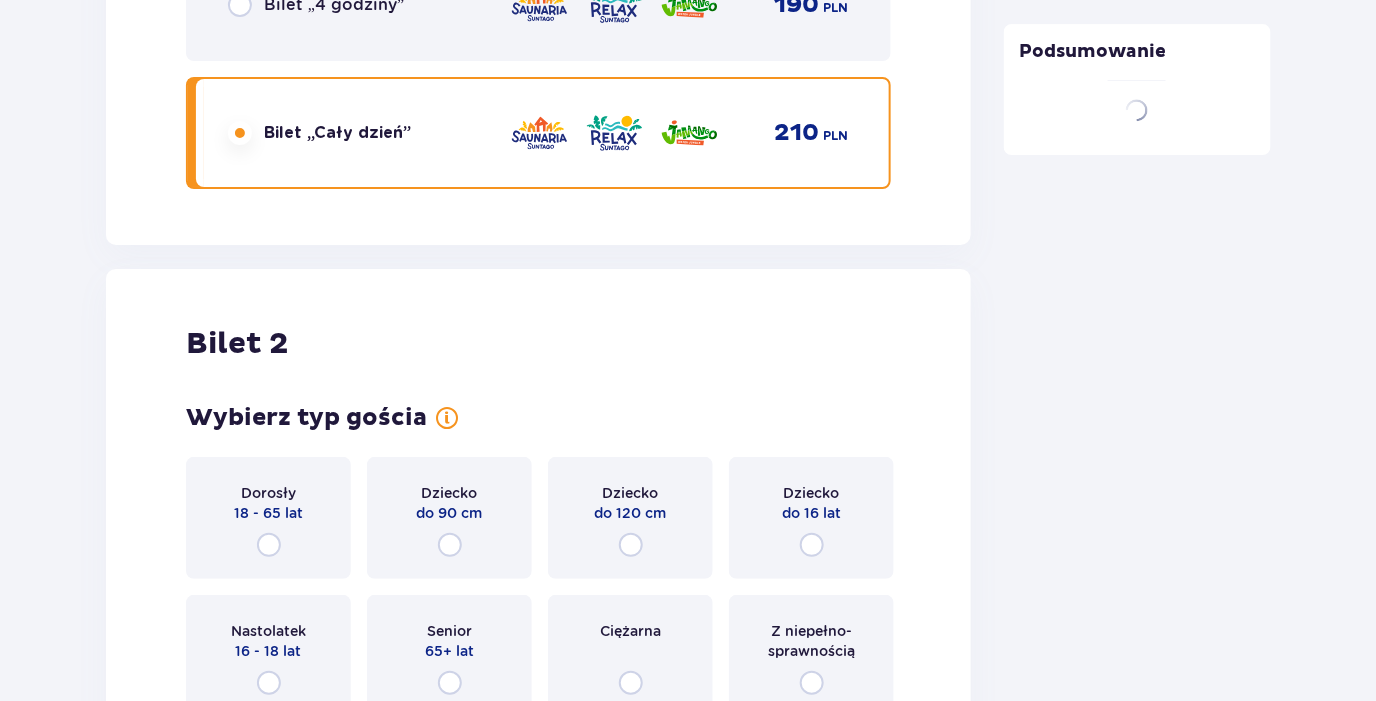 scroll, scrollTop: 2518, scrollLeft: 0, axis: vertical 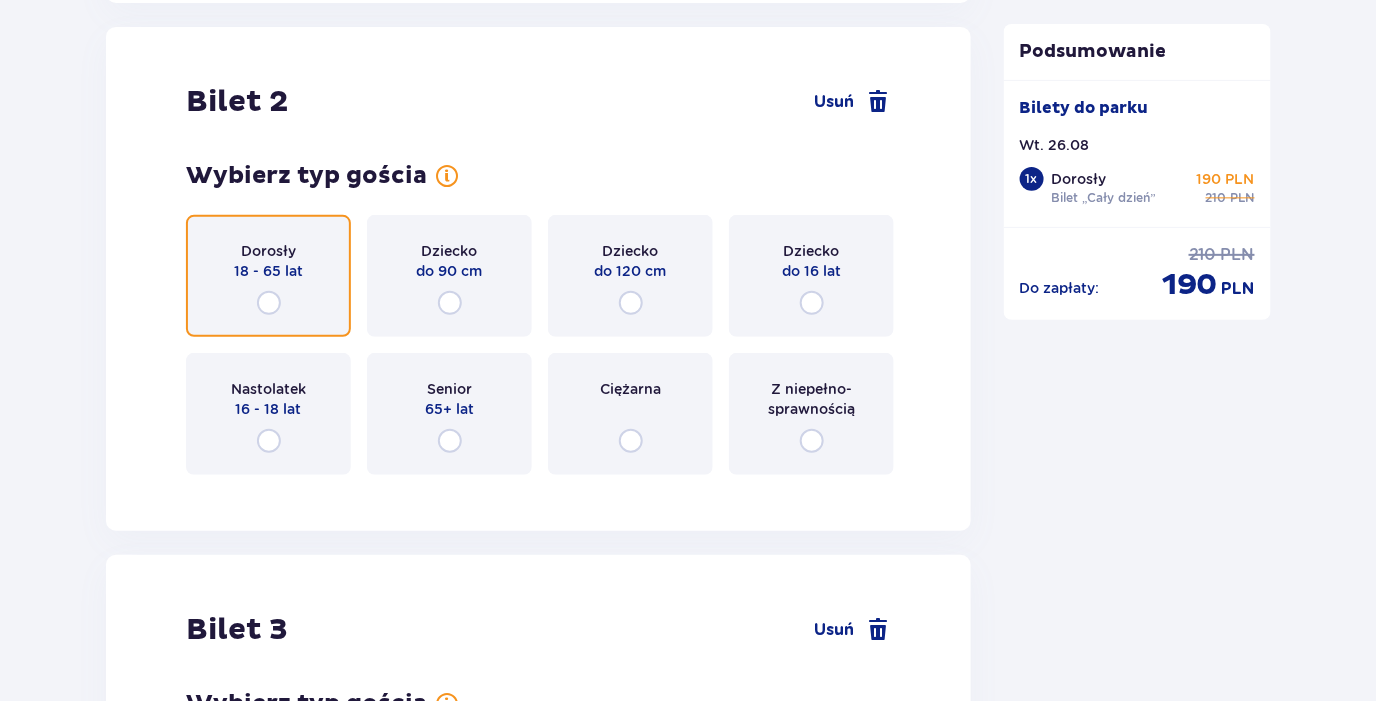 click at bounding box center (269, 303) 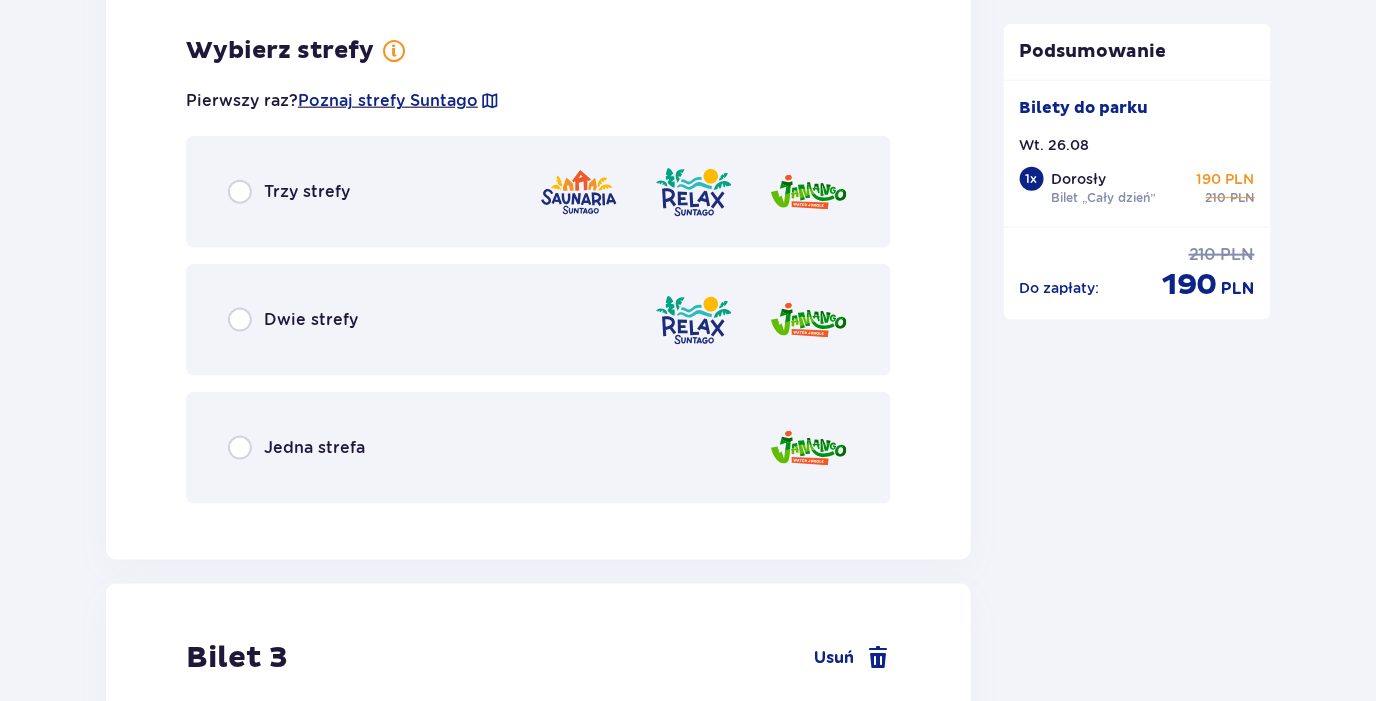 scroll, scrollTop: 3006, scrollLeft: 0, axis: vertical 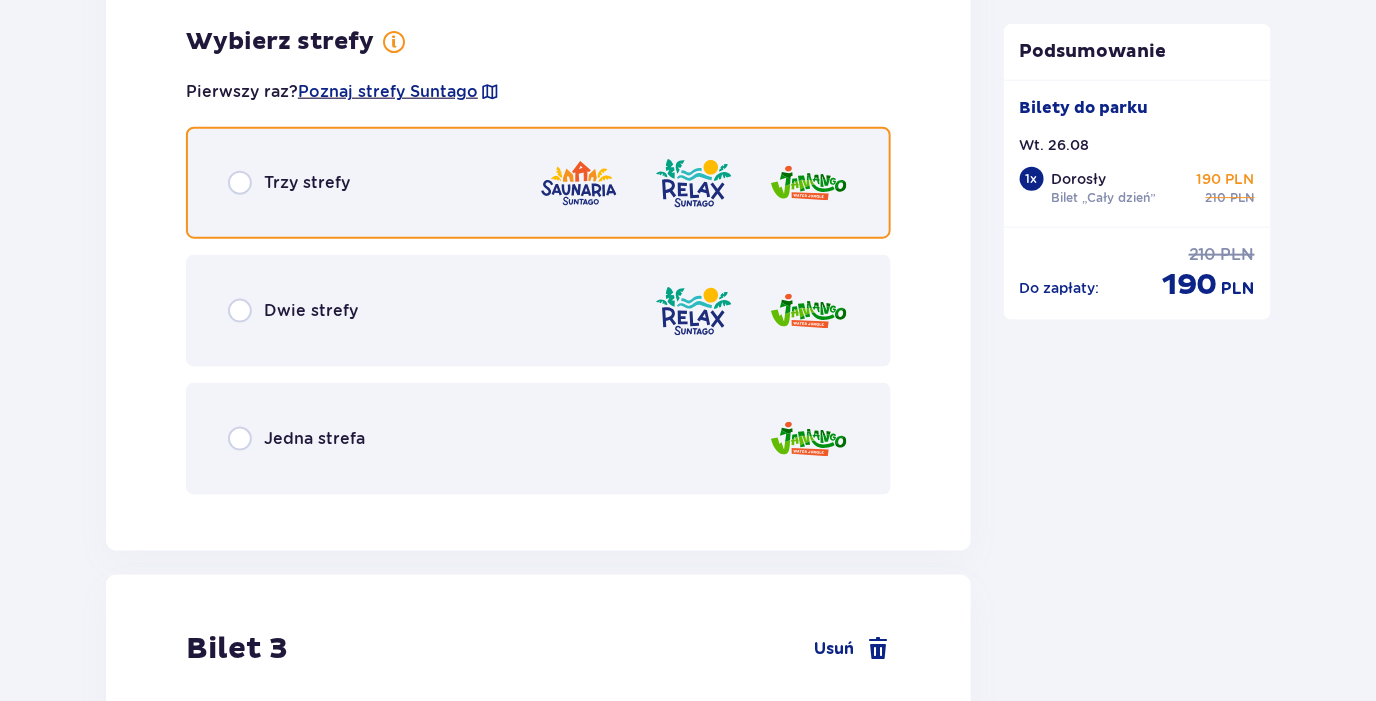 click at bounding box center [240, 183] 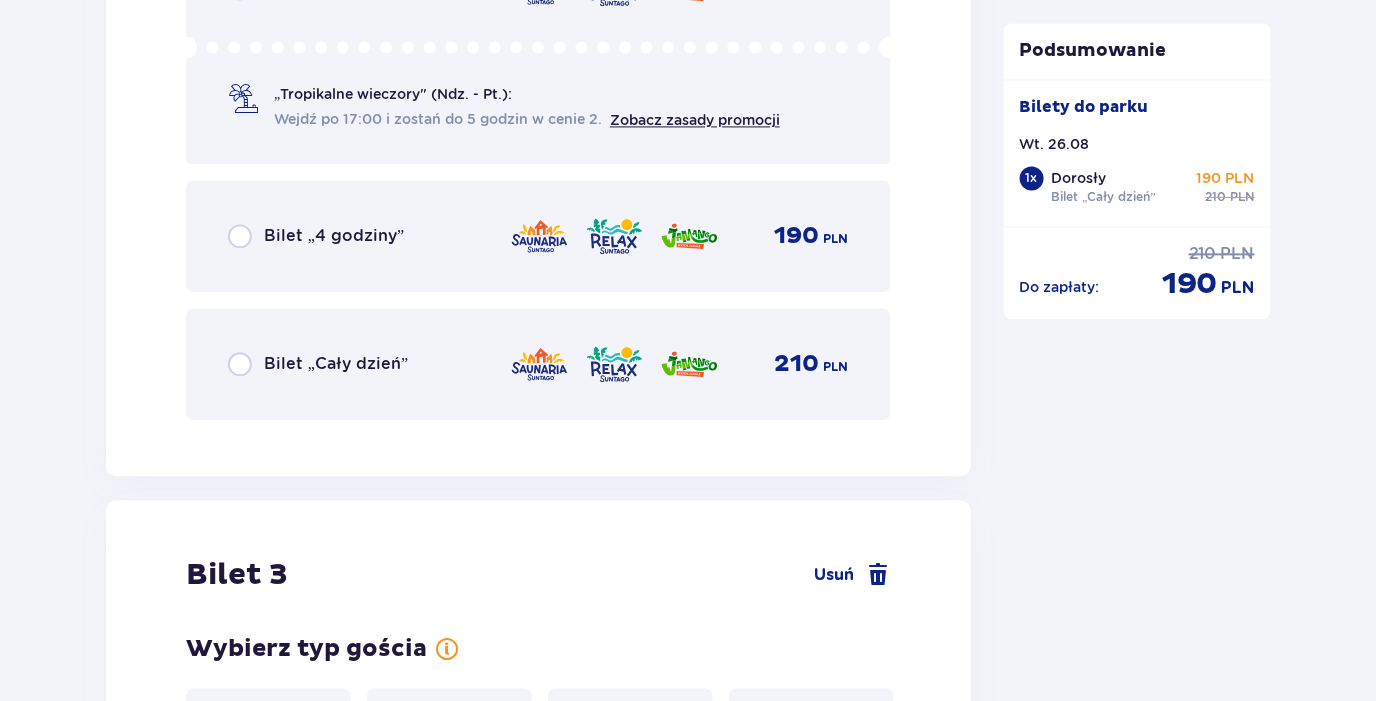 scroll, scrollTop: 3614, scrollLeft: 0, axis: vertical 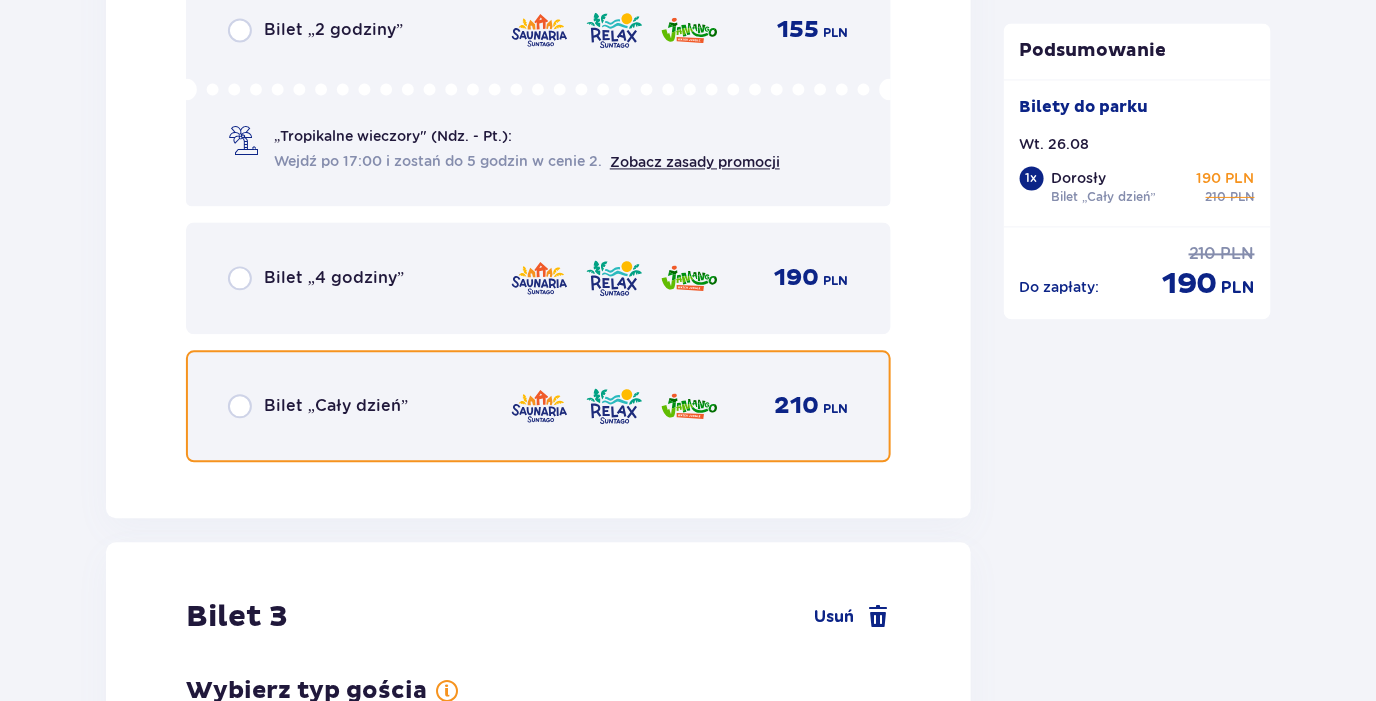 click at bounding box center [240, 406] 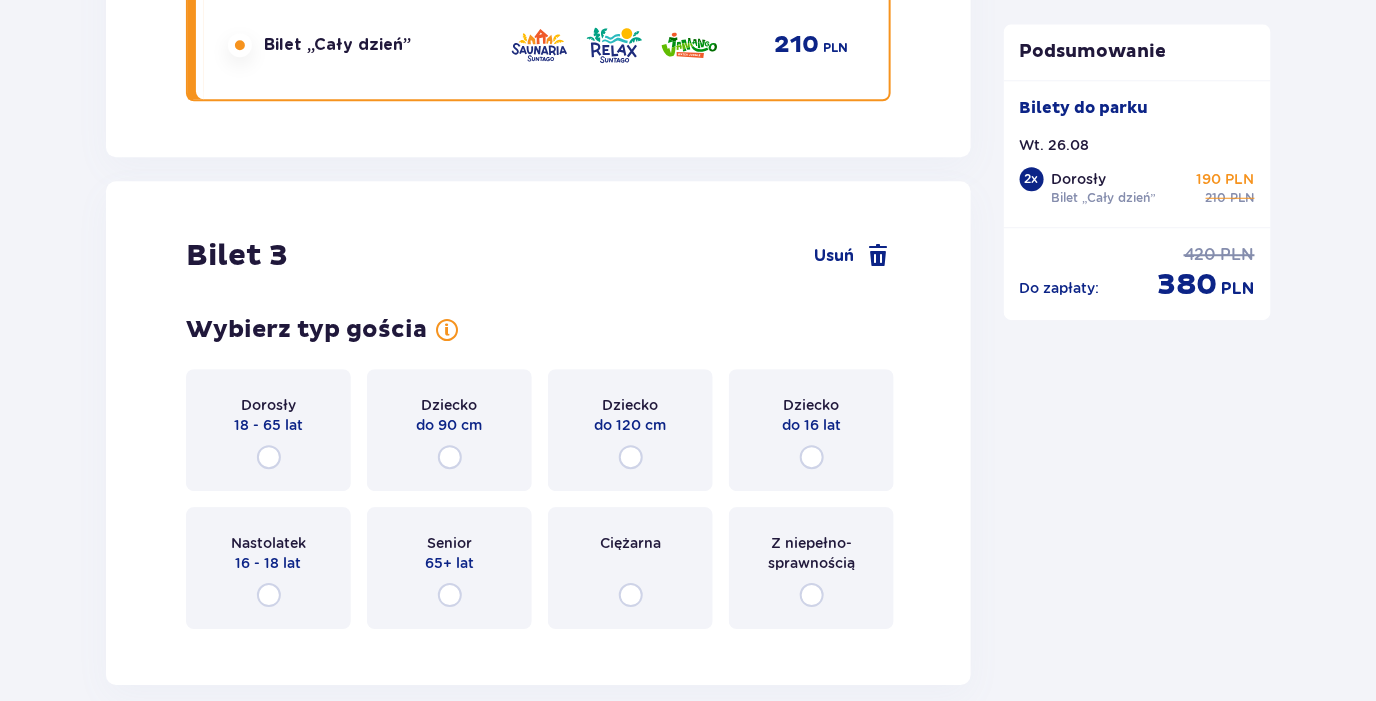 scroll, scrollTop: 4128, scrollLeft: 0, axis: vertical 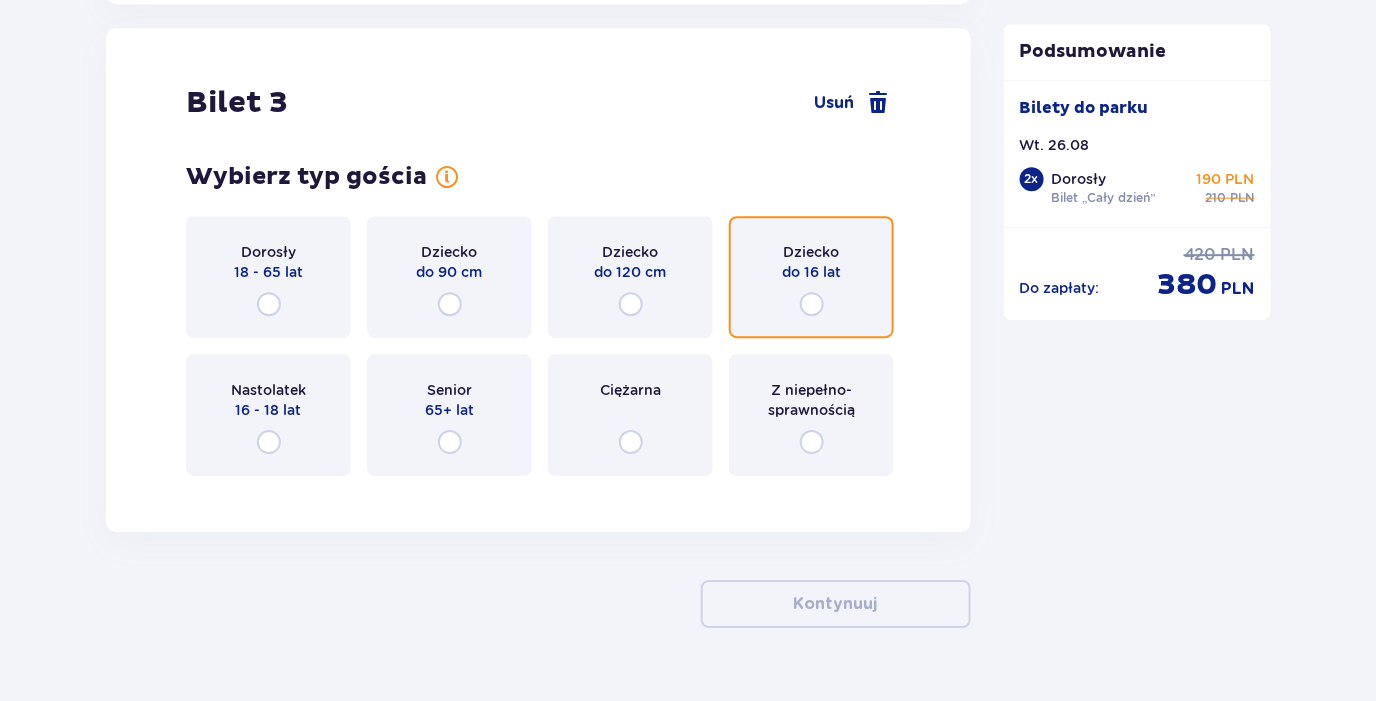 click at bounding box center [812, 304] 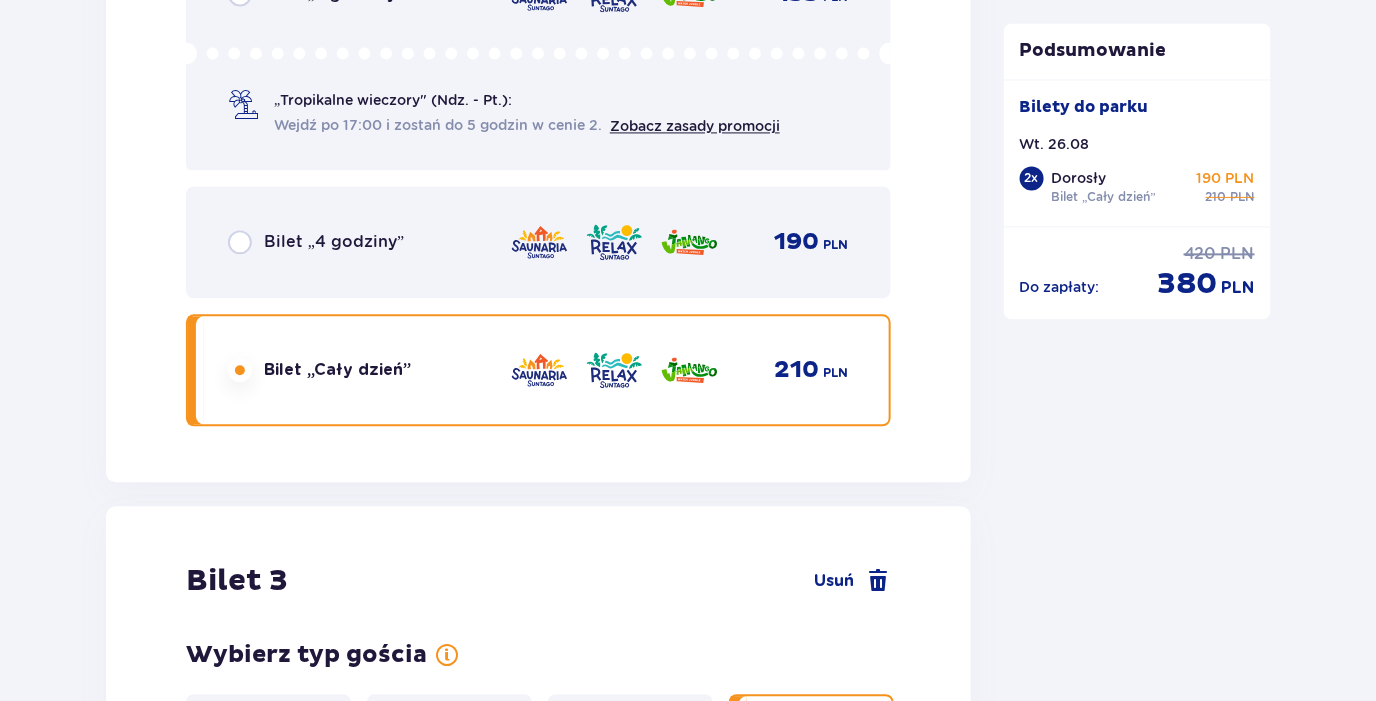 scroll, scrollTop: 3623, scrollLeft: 0, axis: vertical 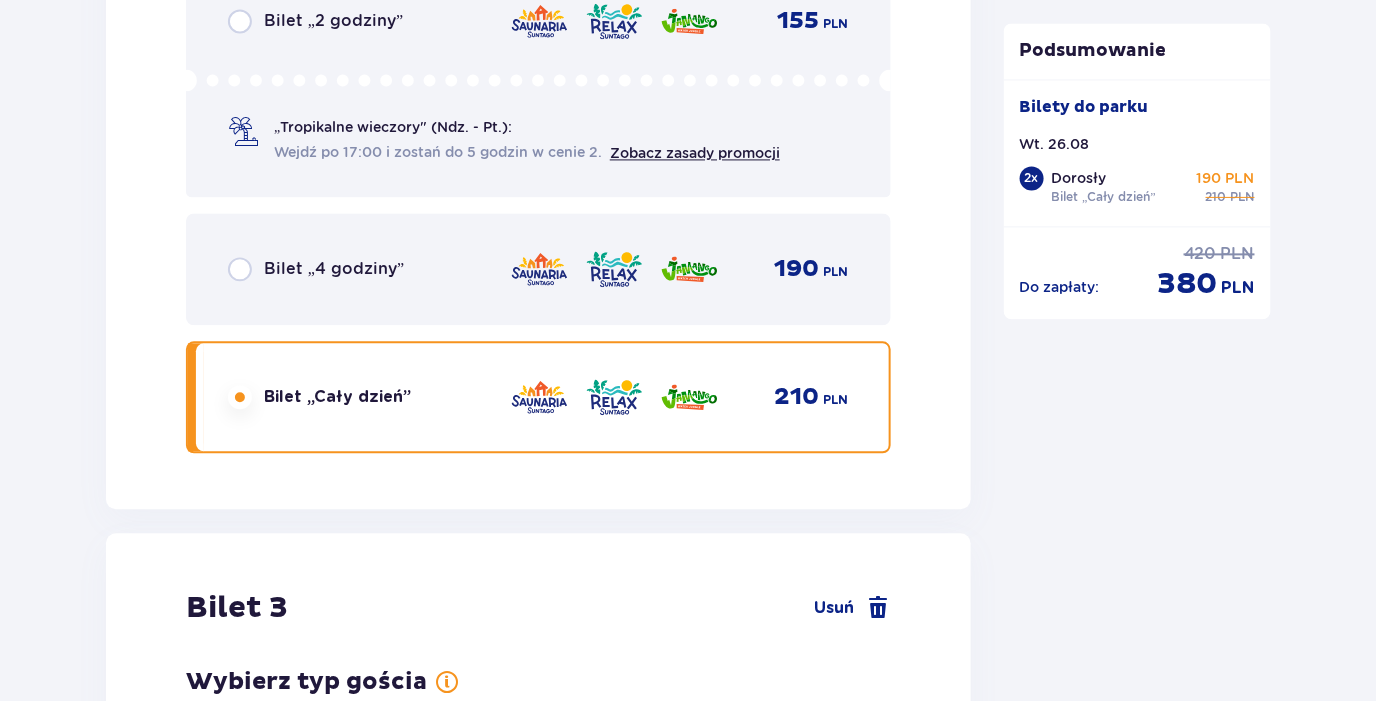 click at bounding box center [614, 269] 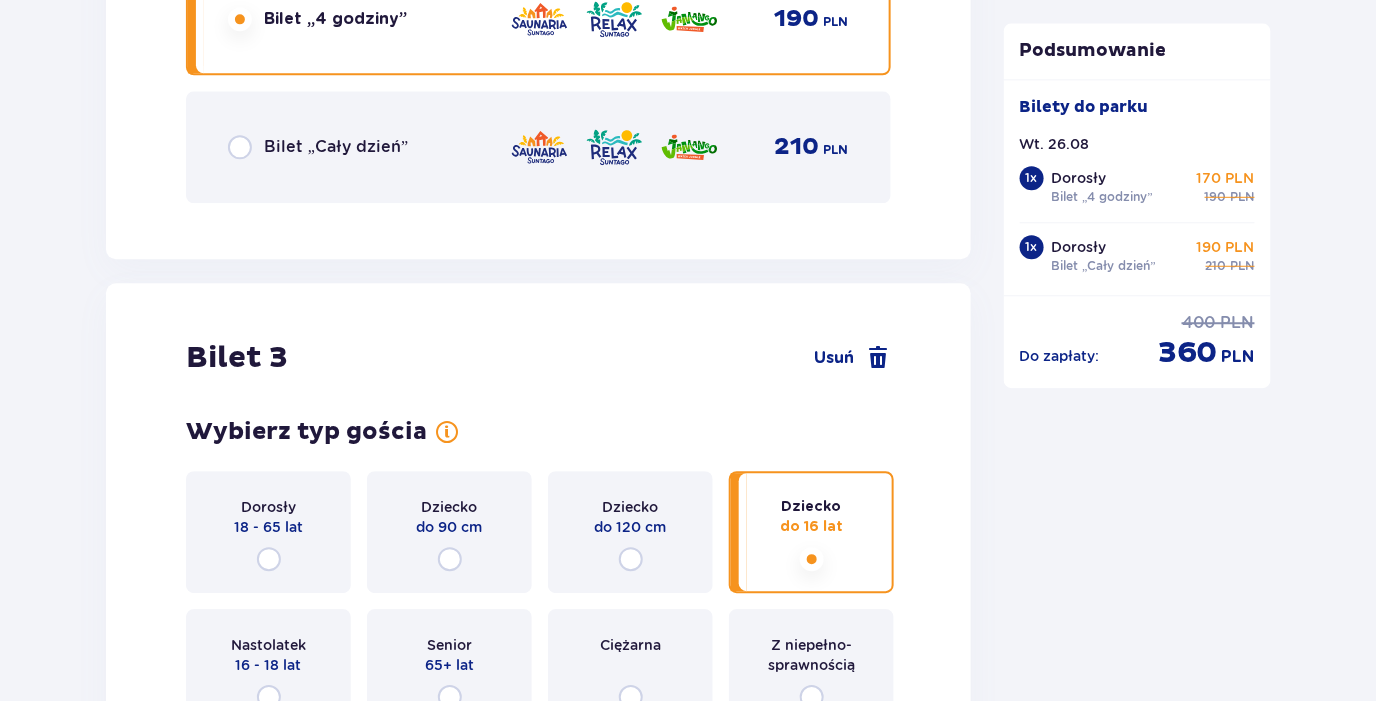 scroll, scrollTop: 3728, scrollLeft: 0, axis: vertical 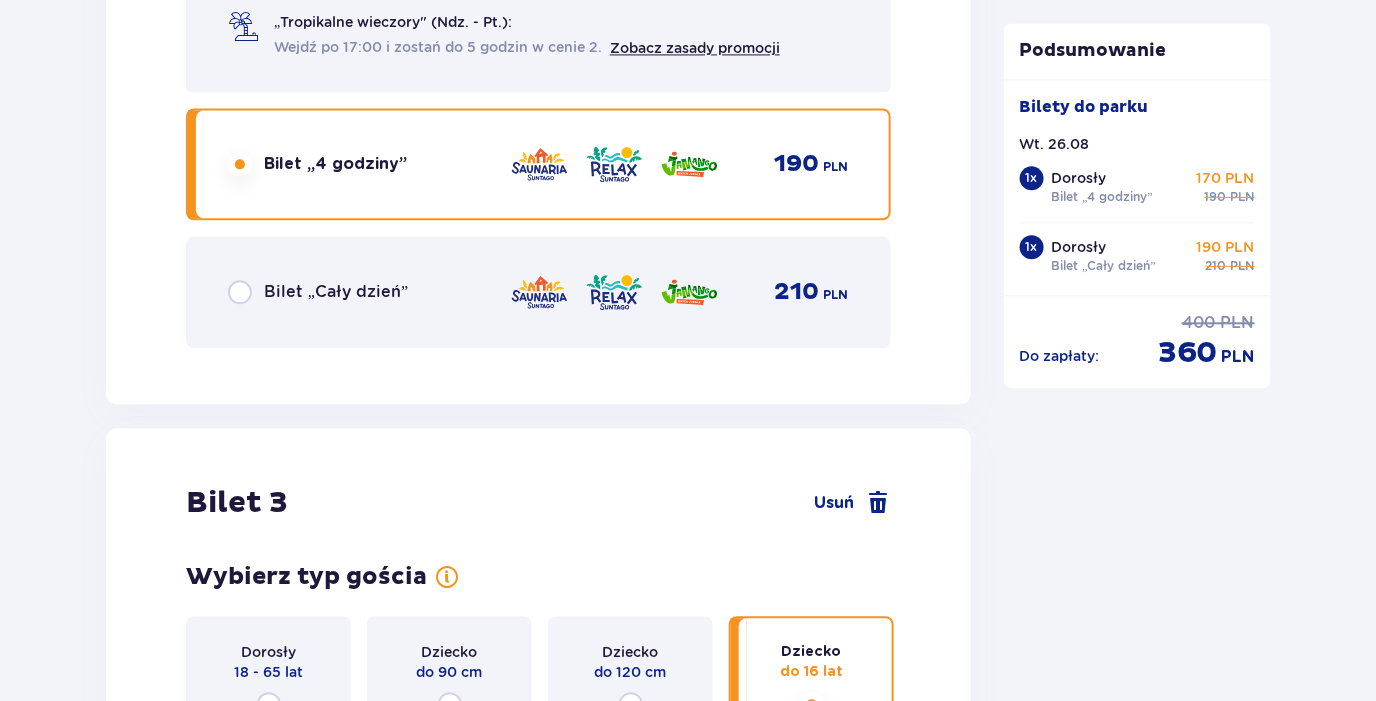 click on "Bilet „Cały dzień” 210 PLN" at bounding box center [538, 292] 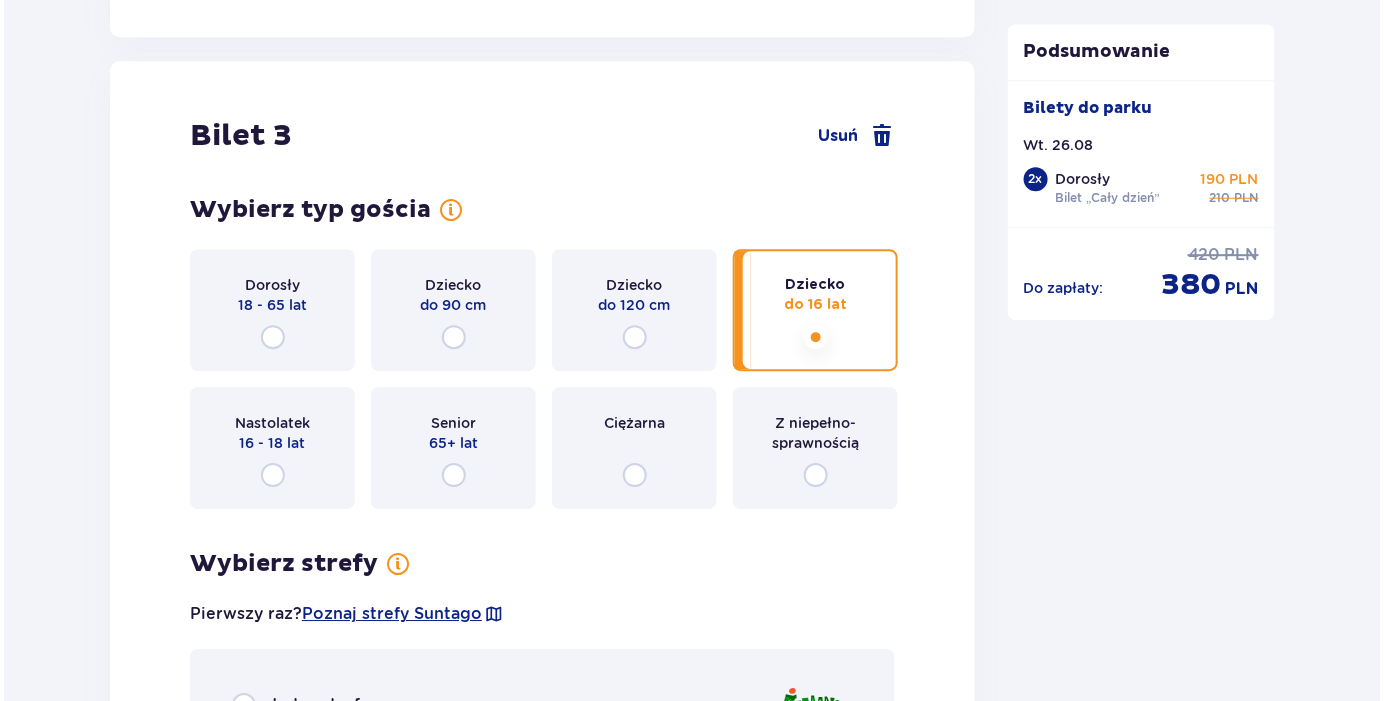 scroll, scrollTop: 4414, scrollLeft: 0, axis: vertical 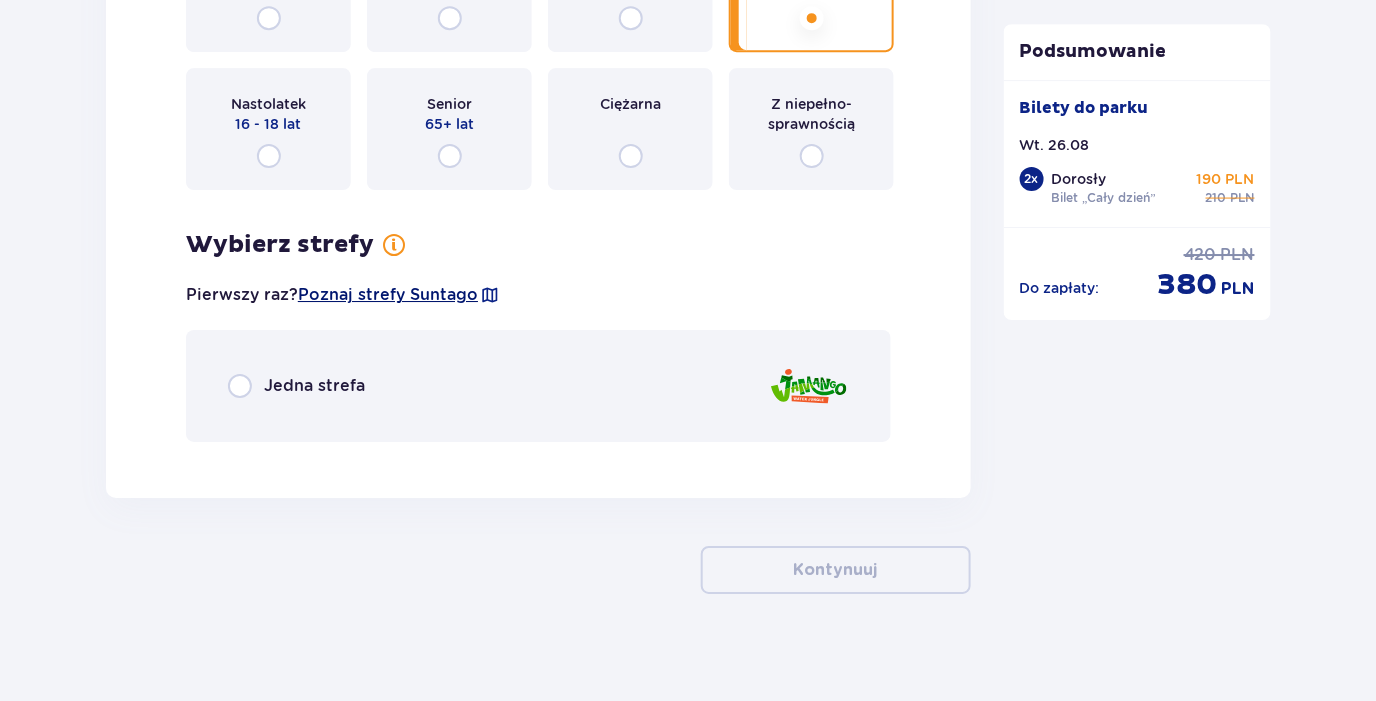 click on "Poznaj strefy Suntago" at bounding box center (388, 295) 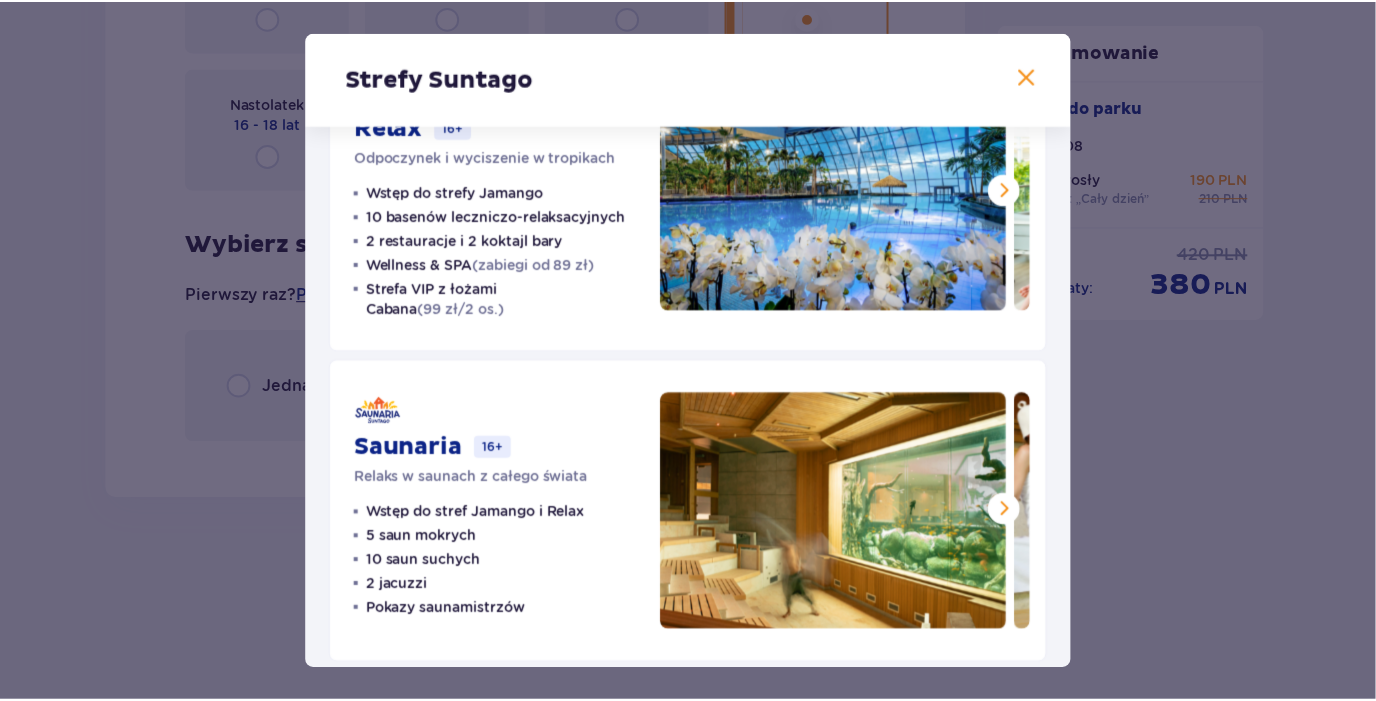 scroll, scrollTop: 446, scrollLeft: 0, axis: vertical 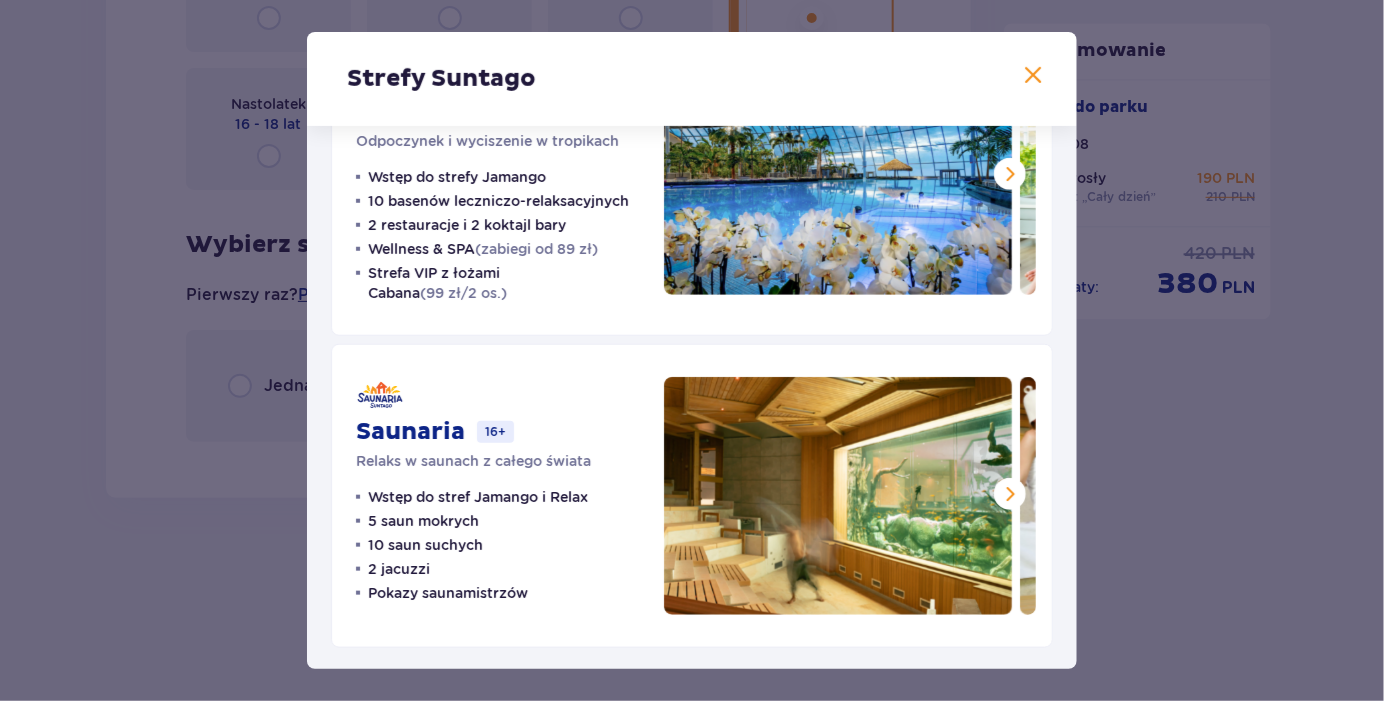 click on "Strefy Suntago Jamango Wodna rozrywka dla całej rodziny 35 zjeżdżalni 7 basenów 5 restauracji Surfing na sztucznej fali  (40 zł/h) Crocodile Island  (1200m² dodatkowej przestrzeni dla dzieci) Relax 16+ Odpoczynek i wyciszenie w tropikach Wstęp do strefy Jamango 10 basenów leczniczo-relaksacyjnych 2 restauracje i 2 koktajl bary Wellness & SPA  (zabiegi od 89 zł) Strefa VIP z łożami Cabana  (99 zł/2 os.) Saunaria 16+ Relaks w saunach z całego świata Wstęp do stref Jamango i Relax 5 saun mokrych 10 saun suchych 2 jacuzzi Pokazy saunamistrzów" at bounding box center [692, 350] 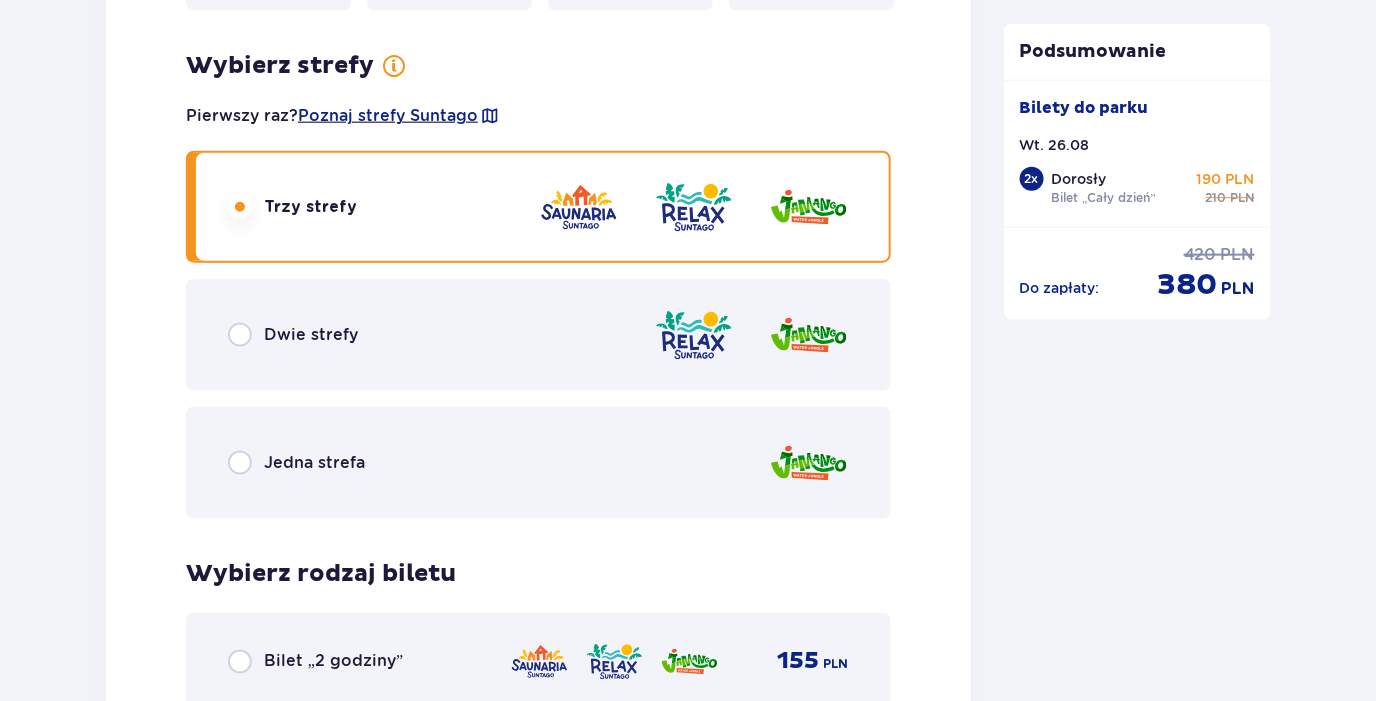 scroll, scrollTop: 2914, scrollLeft: 0, axis: vertical 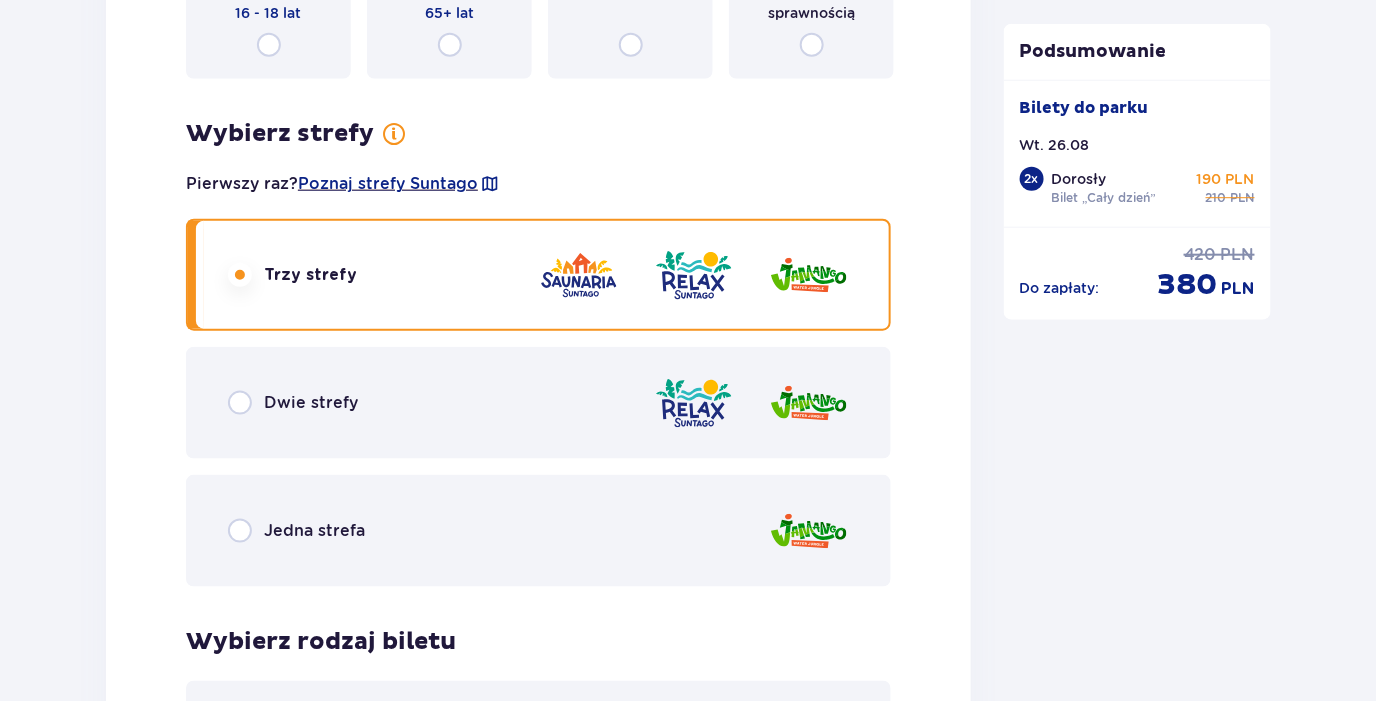 click on "Jedna strefa" at bounding box center (314, 531) 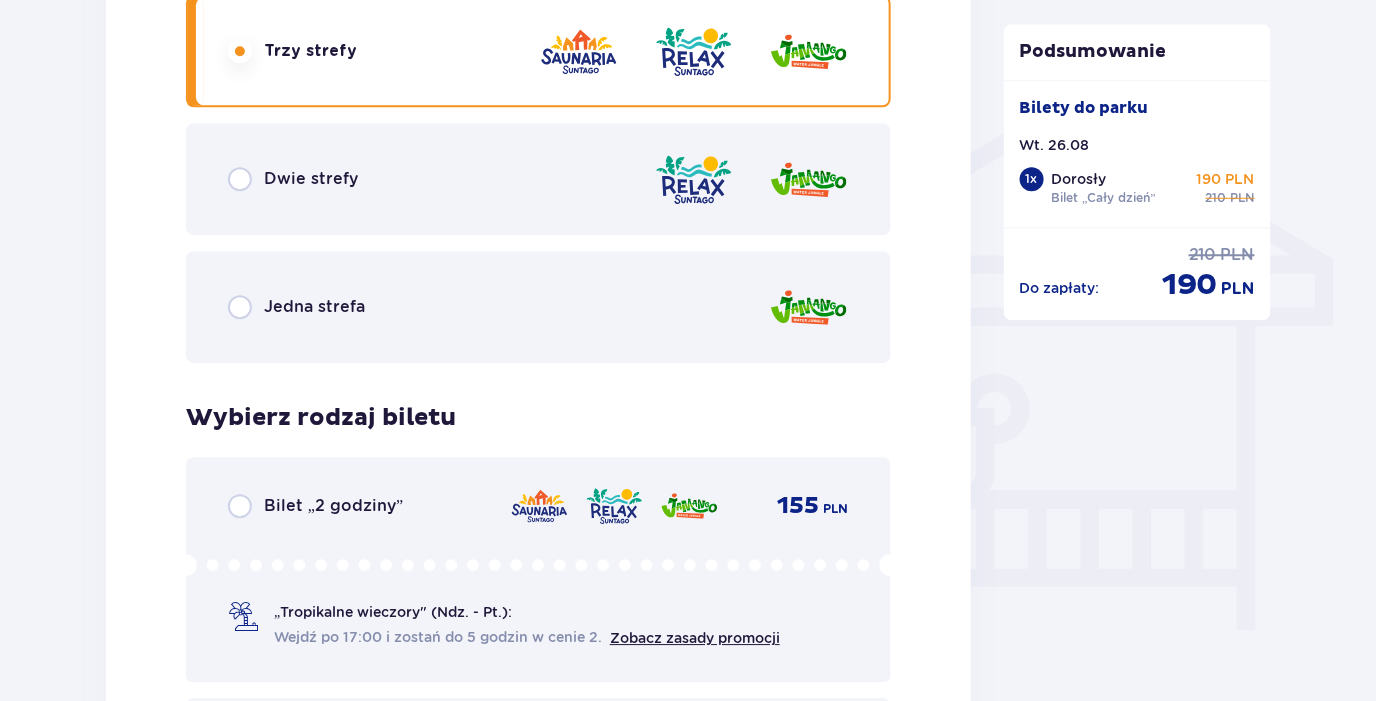 scroll, scrollTop: 1510, scrollLeft: 0, axis: vertical 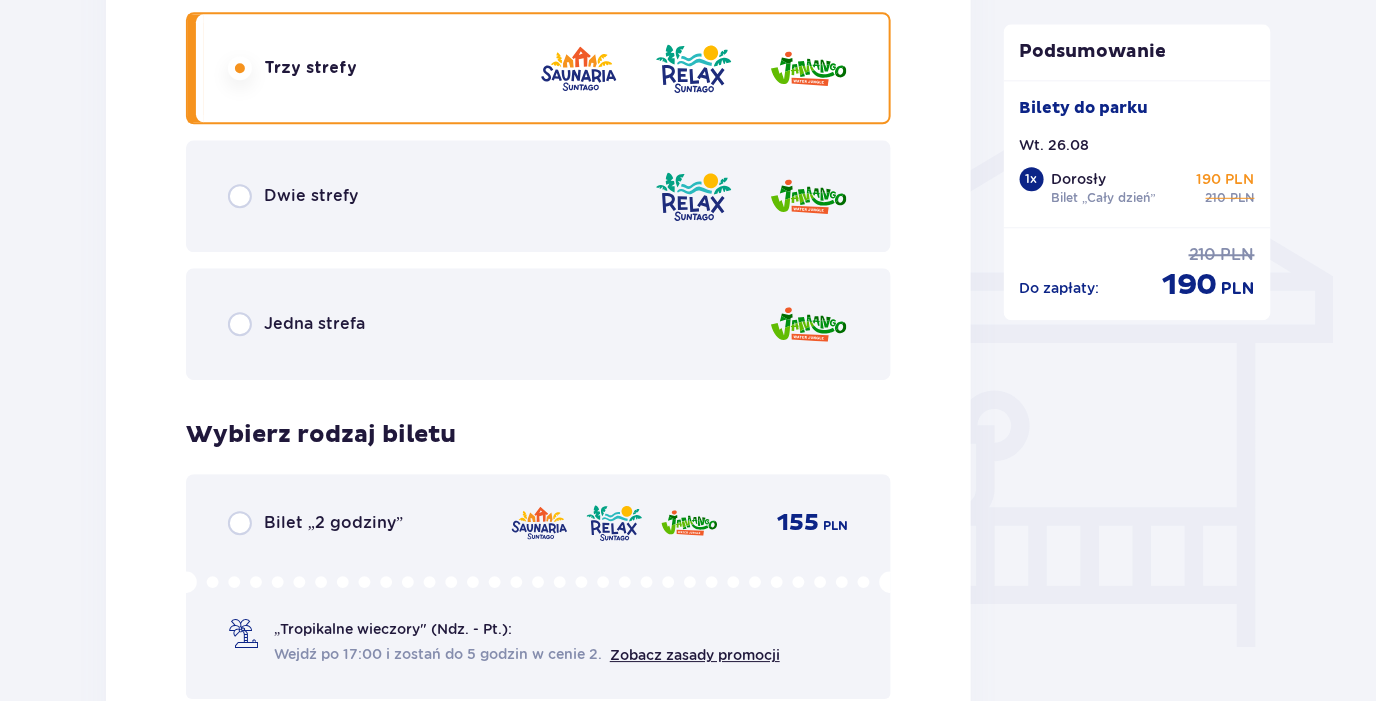 click on "Jedna strefa" at bounding box center (314, 324) 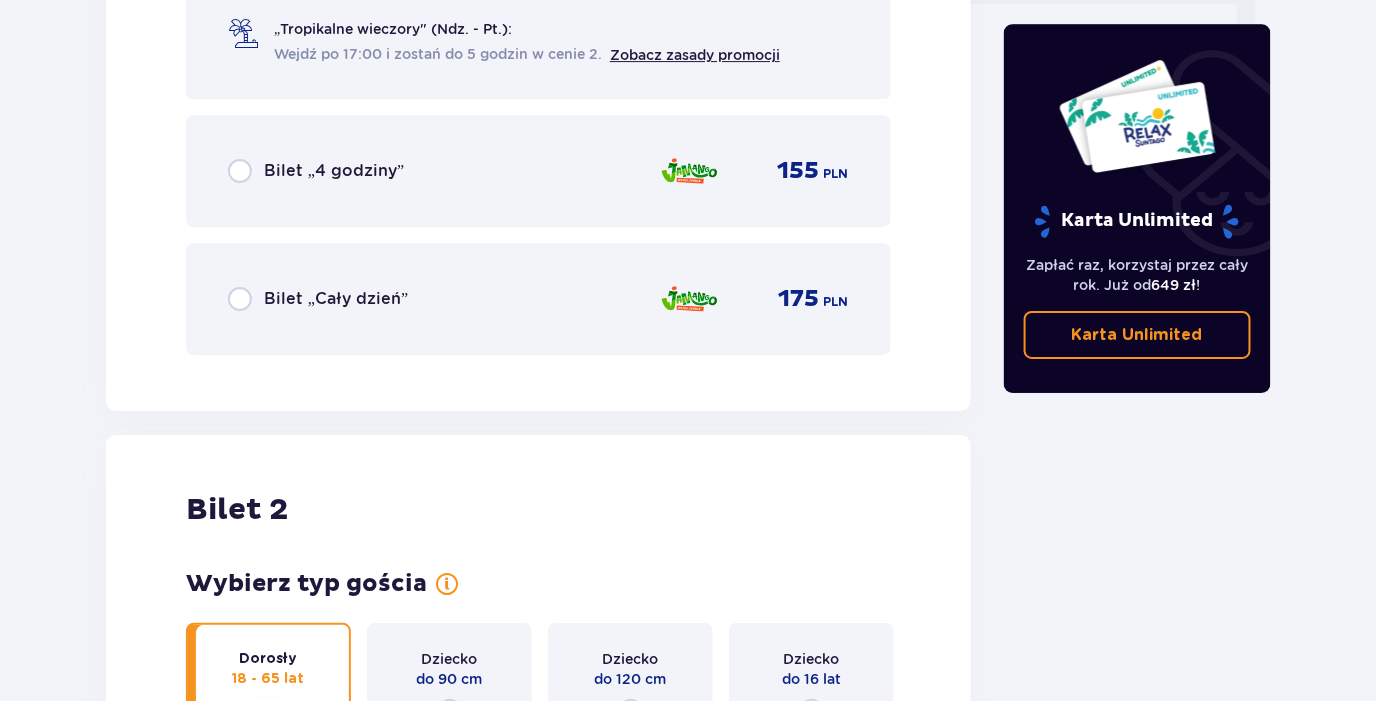 scroll, scrollTop: 1710, scrollLeft: 0, axis: vertical 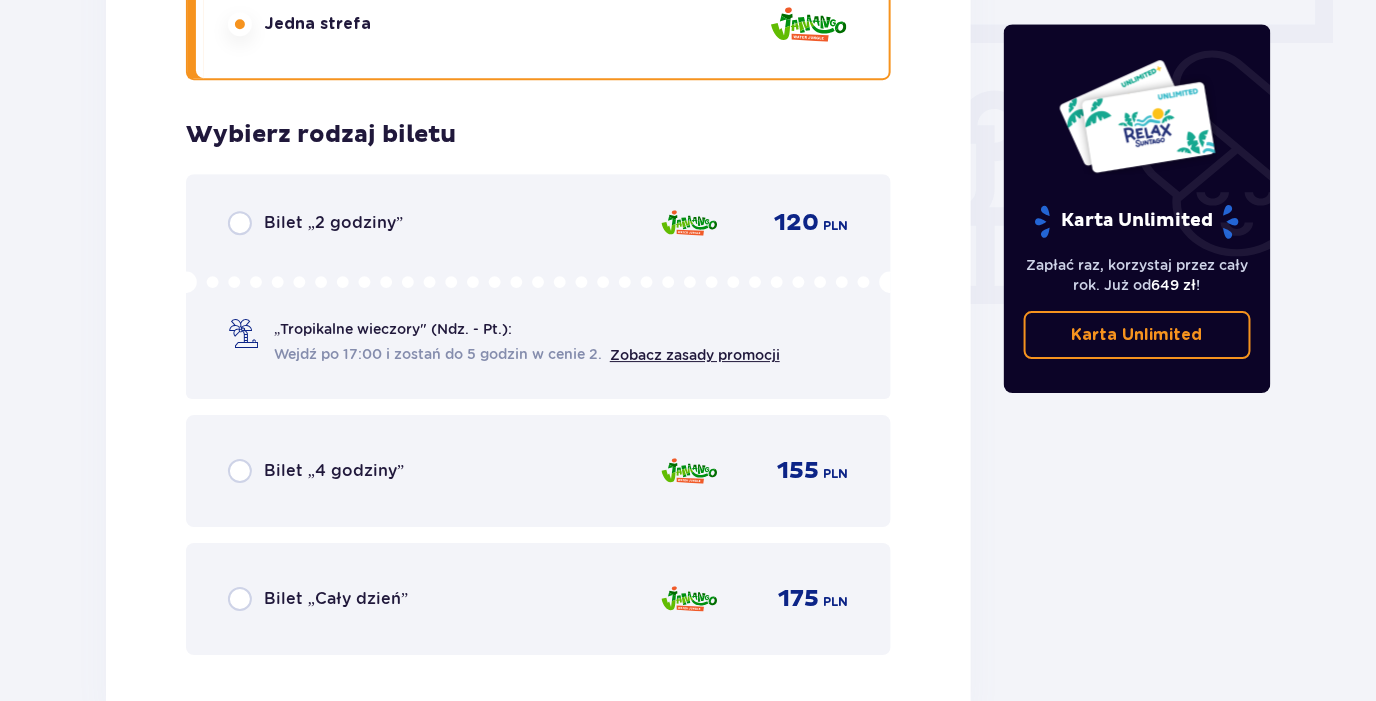 click on "Bilet „Cały dzień”" at bounding box center (336, 599) 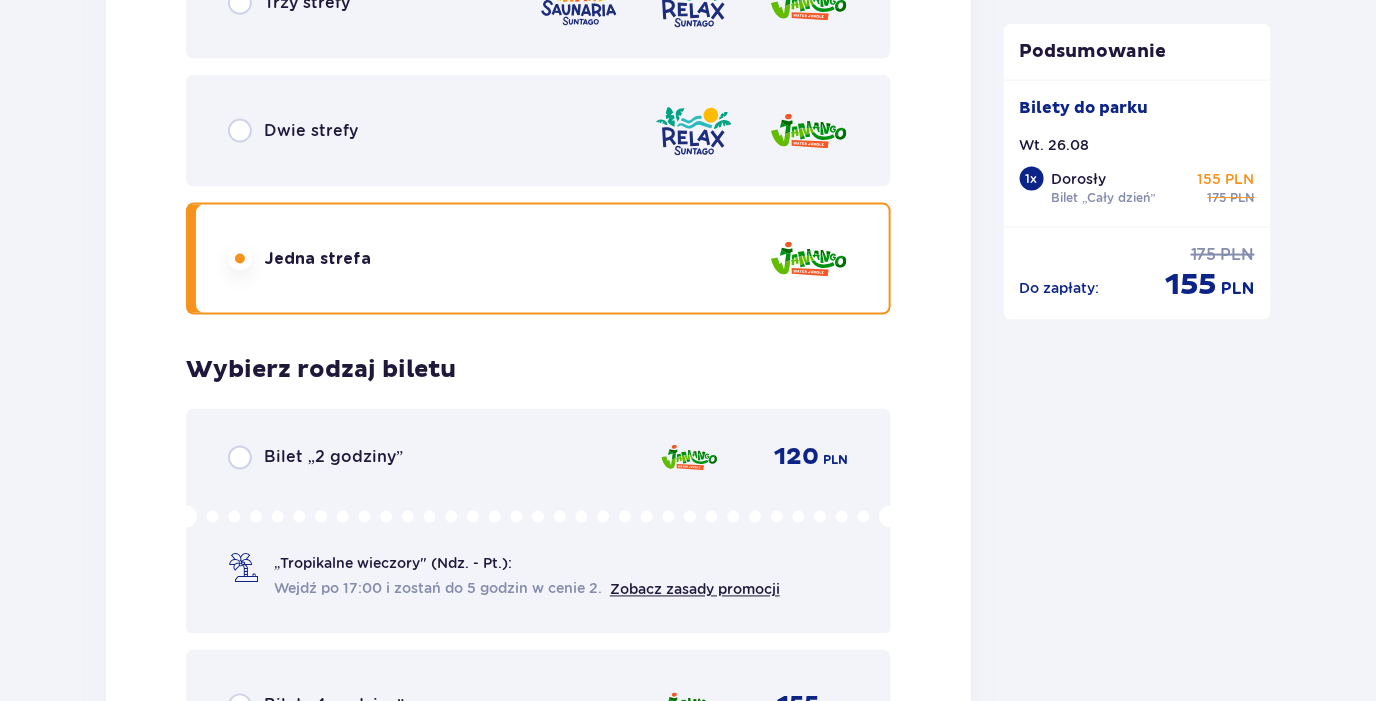 scroll, scrollTop: 3518, scrollLeft: 0, axis: vertical 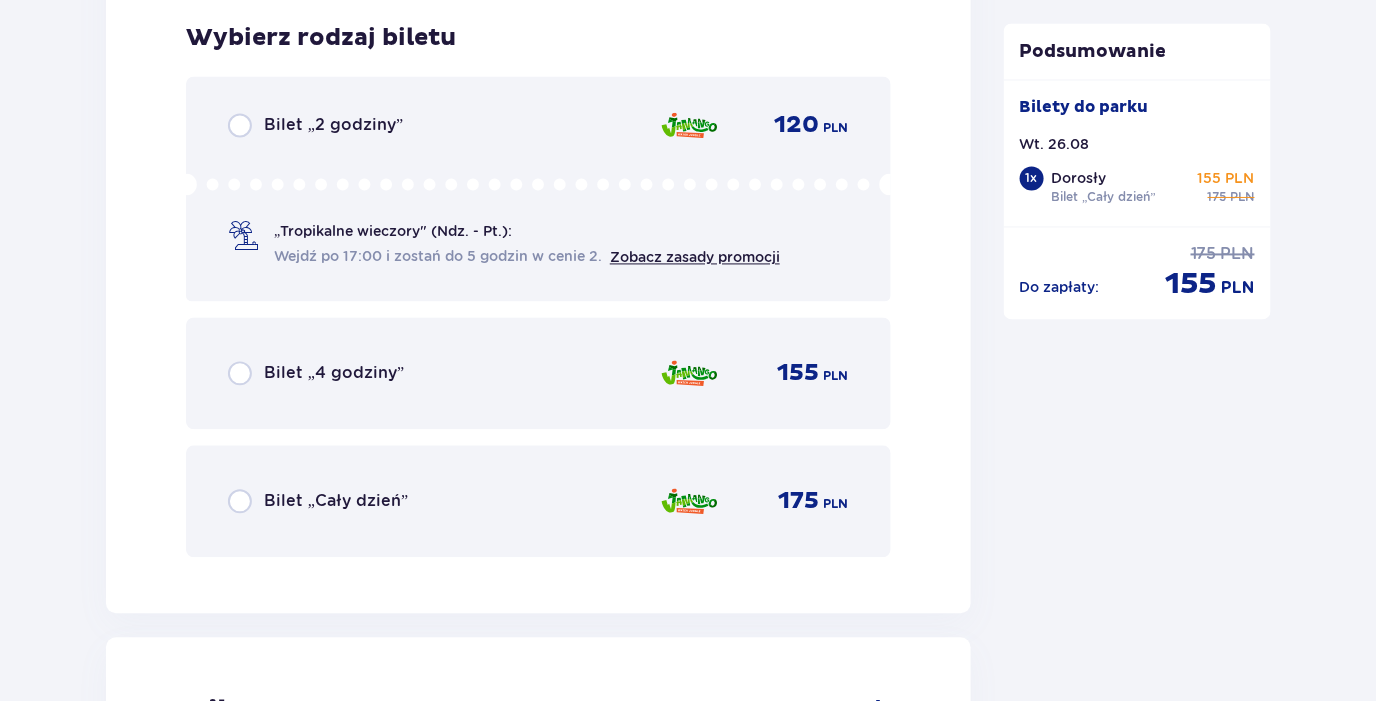 click on "Bilet „Cały dzień” 175 PLN" at bounding box center (538, 502) 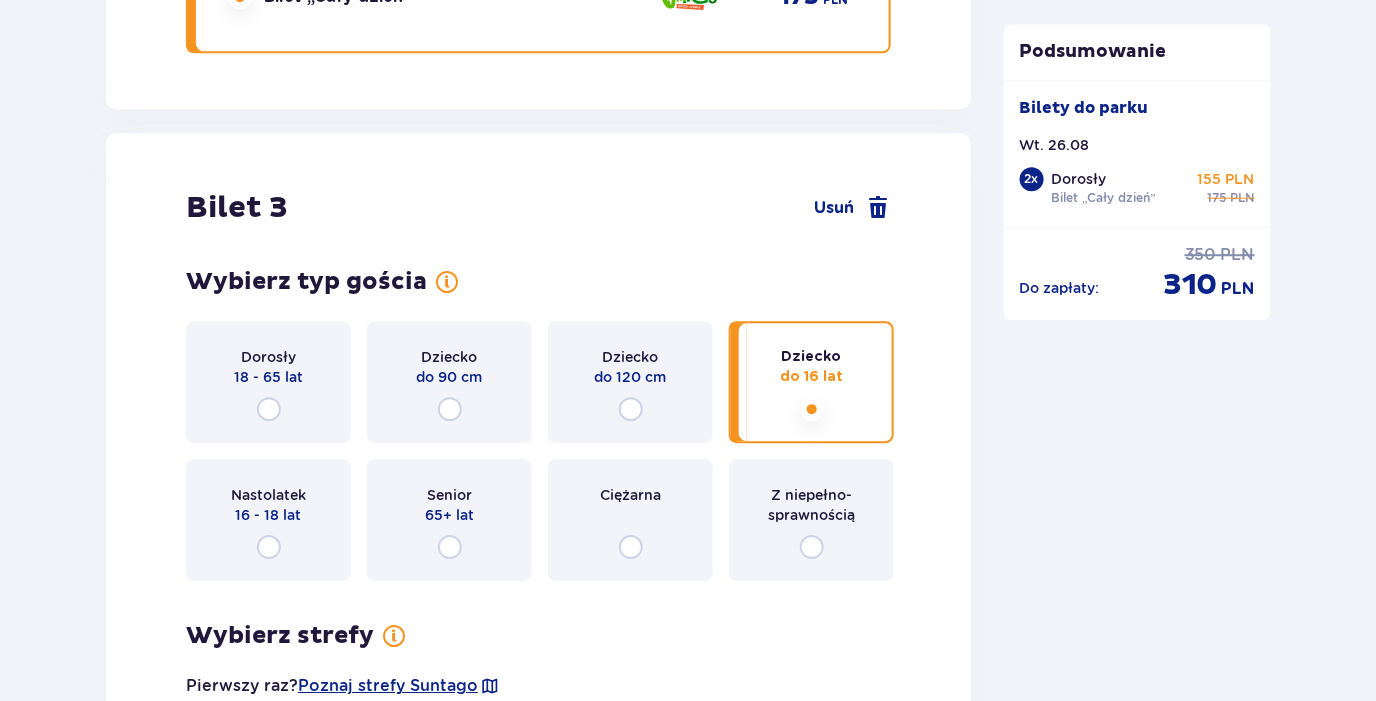 scroll, scrollTop: 4423, scrollLeft: 0, axis: vertical 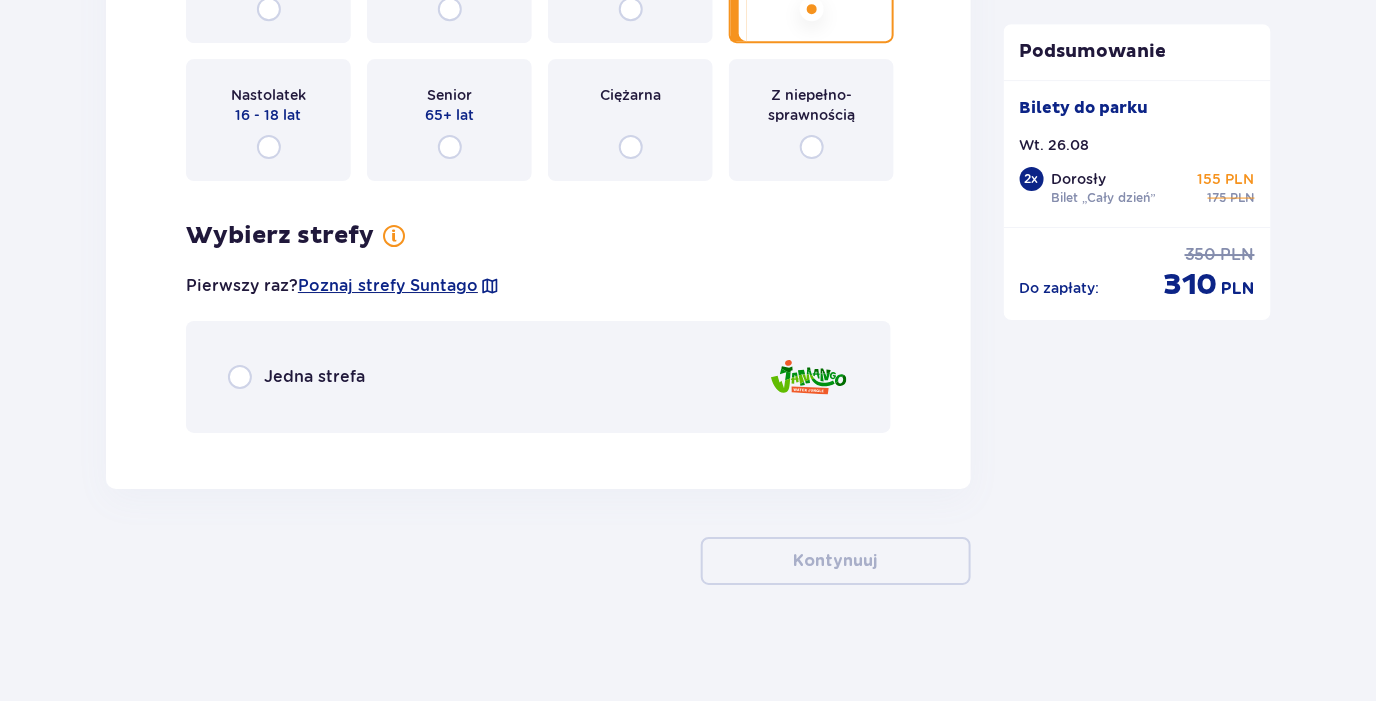 click on "Jedna strefa" at bounding box center [314, 377] 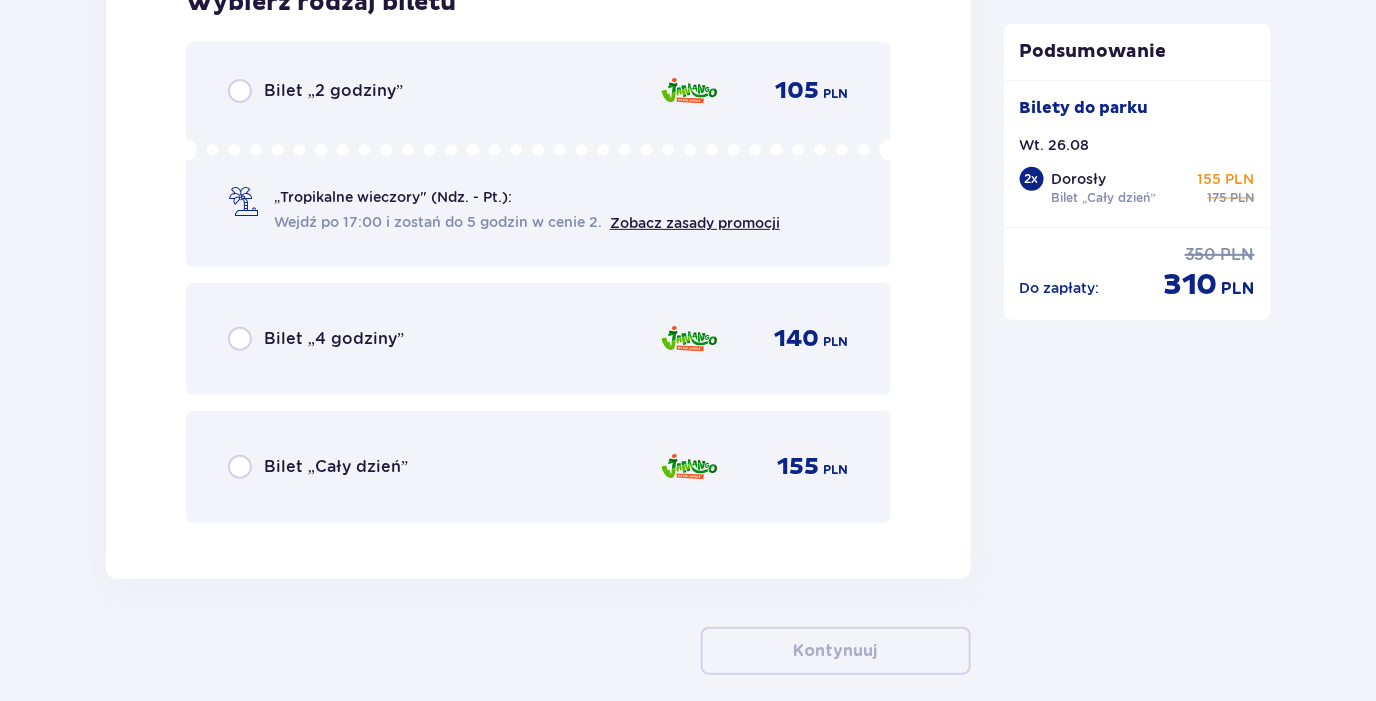 scroll, scrollTop: 4927, scrollLeft: 0, axis: vertical 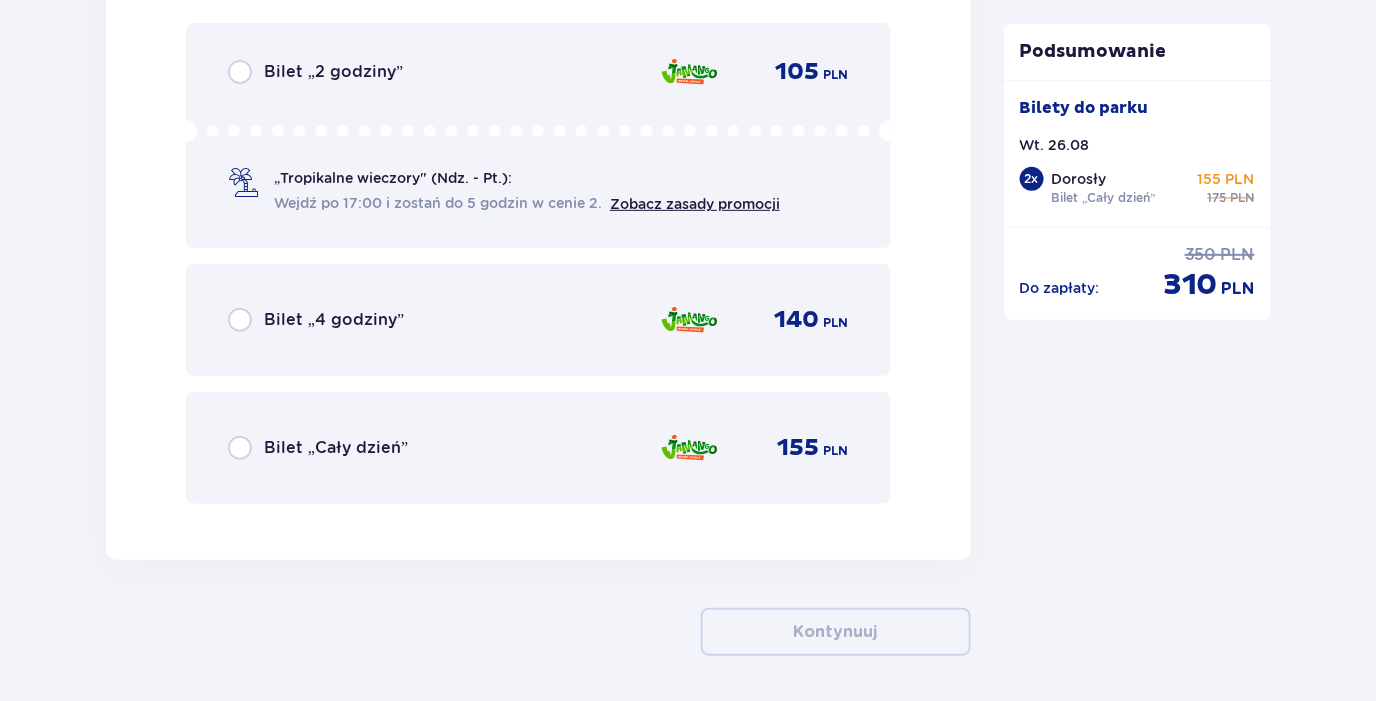 click on "Bilet „Cały dzień”" at bounding box center [336, 448] 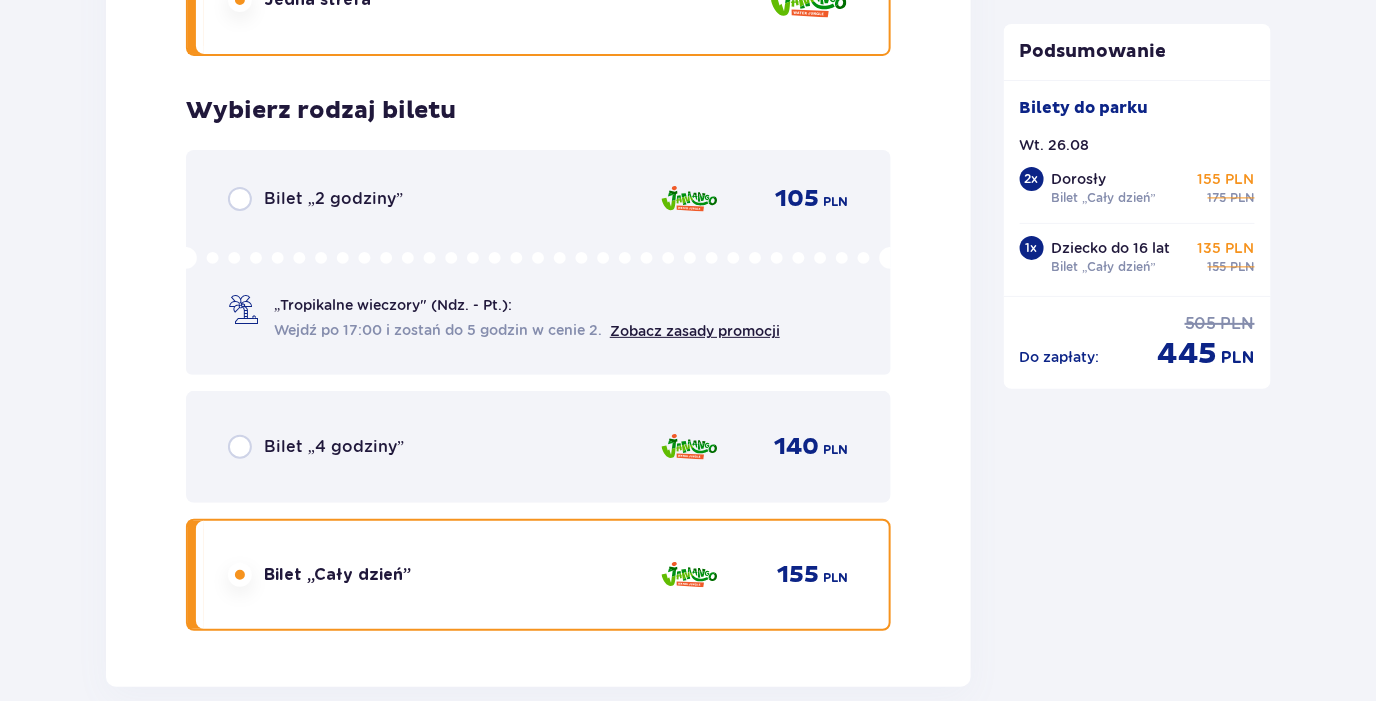 scroll, scrollTop: 5199, scrollLeft: 0, axis: vertical 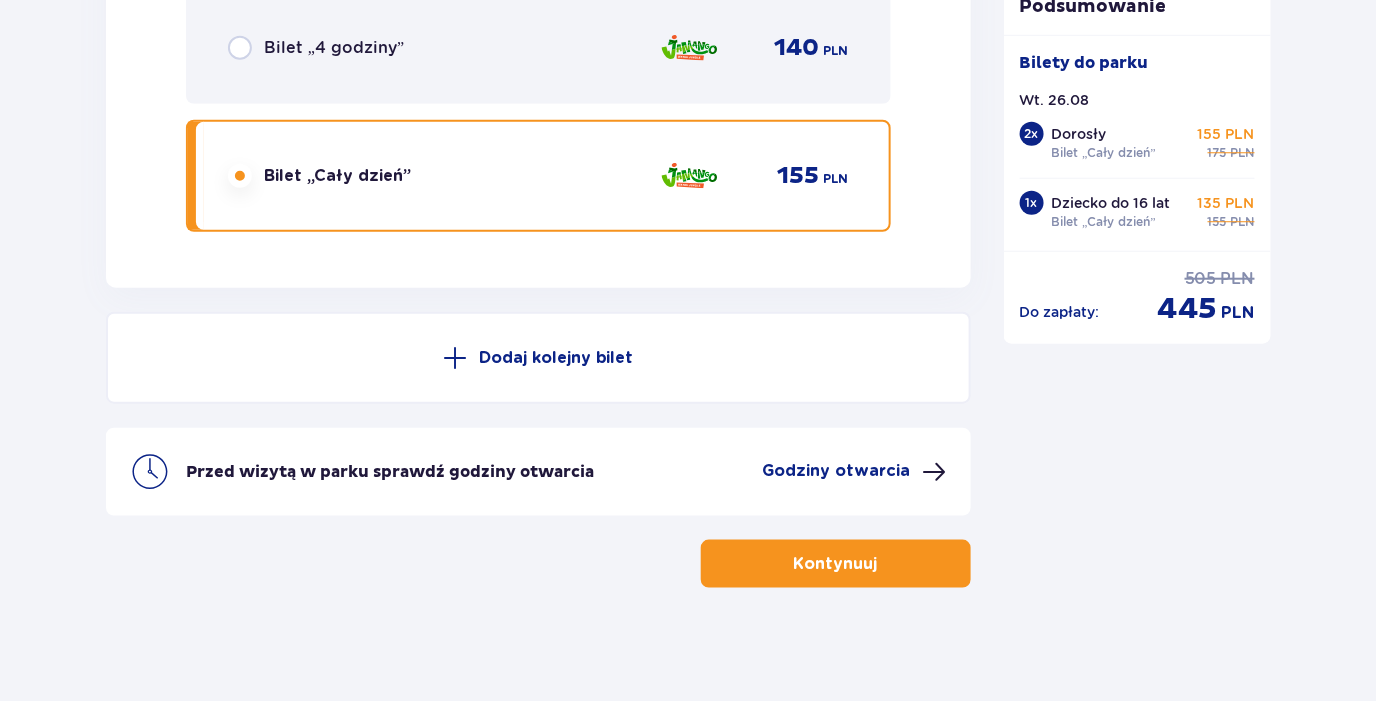 click on "Kontynuuj" at bounding box center [836, 564] 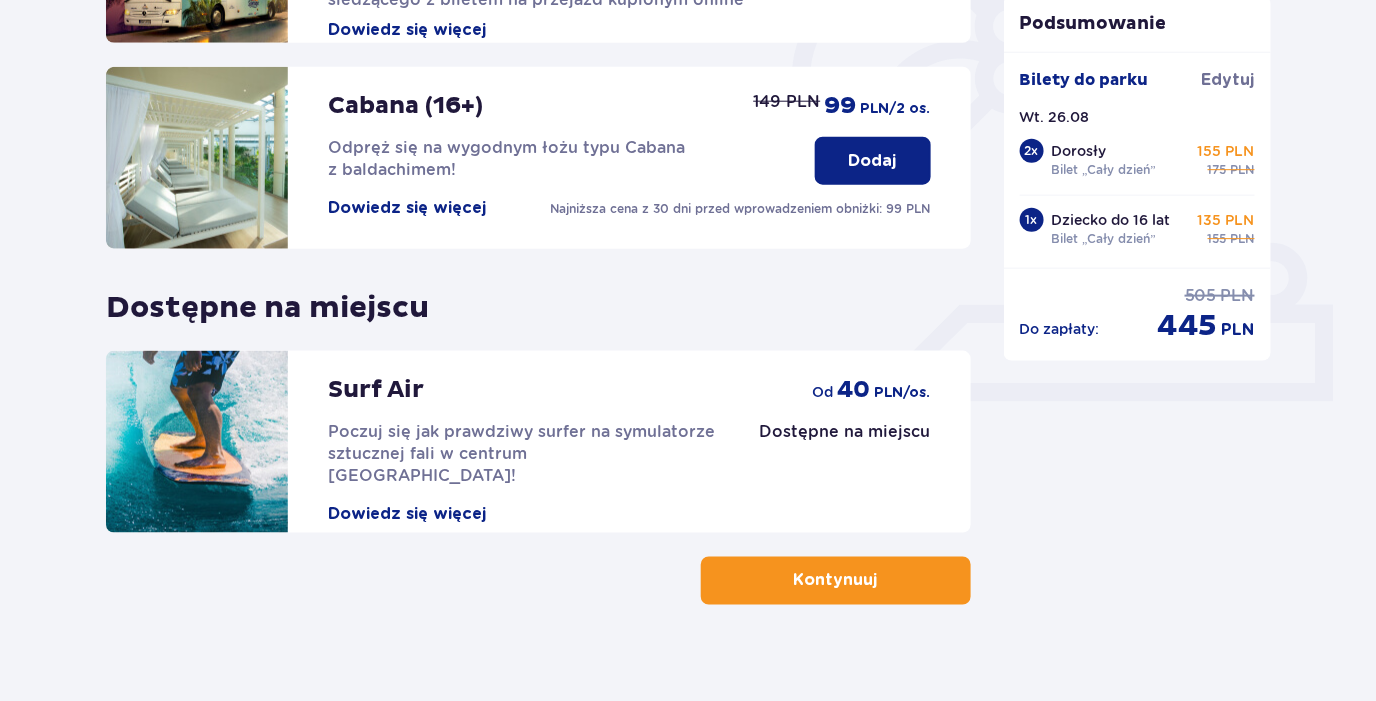 scroll, scrollTop: 655, scrollLeft: 0, axis: vertical 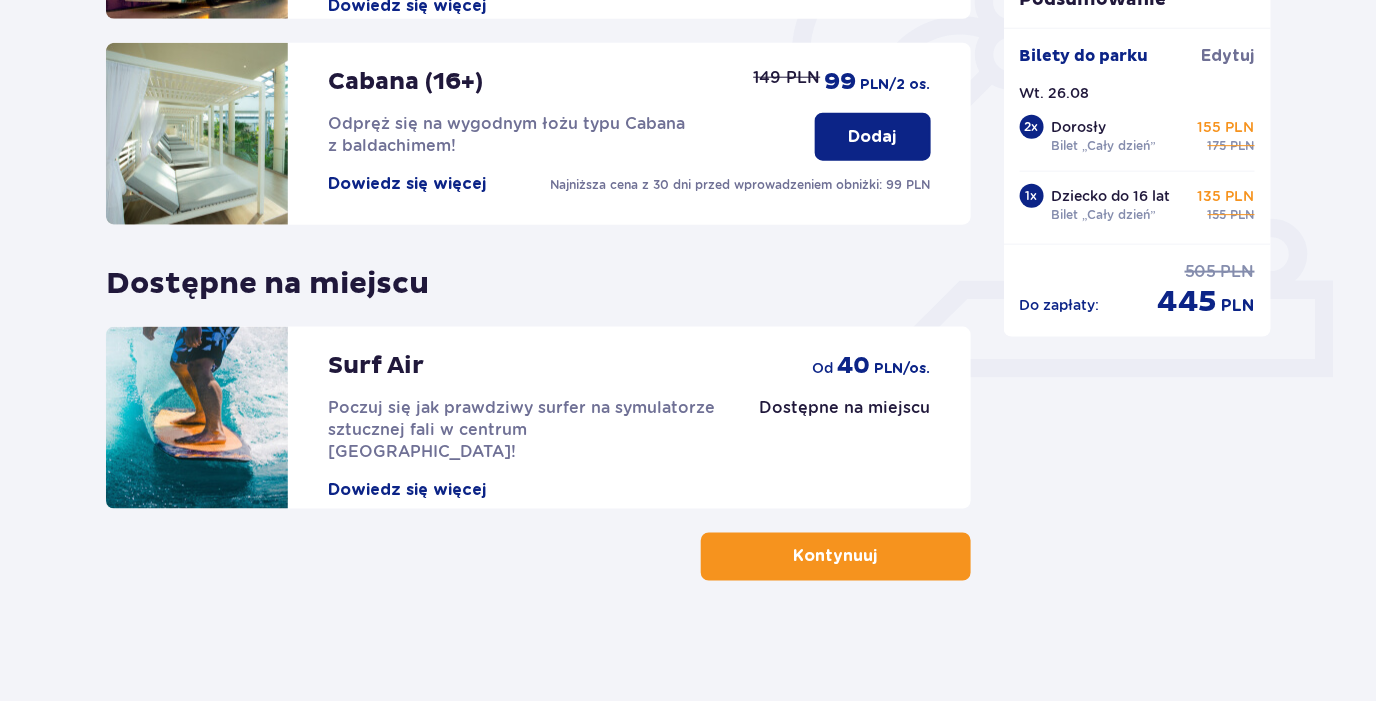 click on "Kontynuuj" at bounding box center (836, 557) 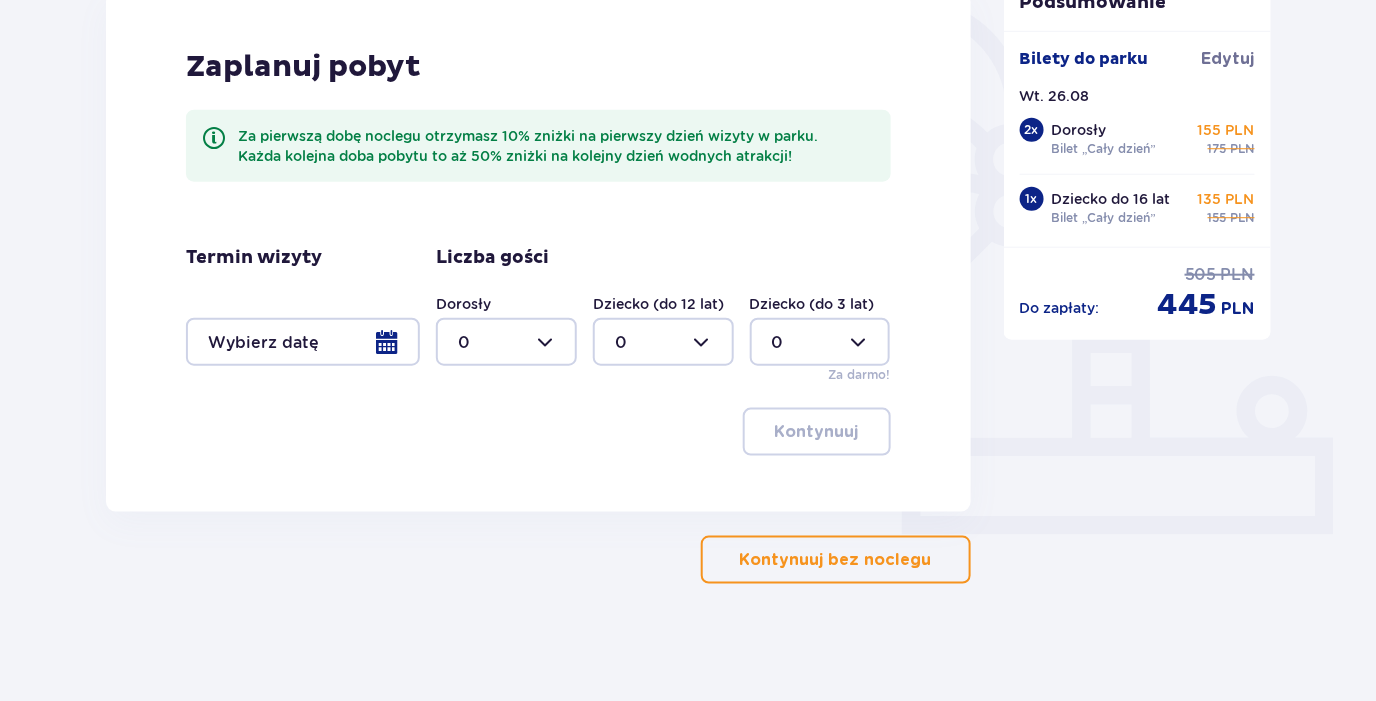 scroll, scrollTop: 500, scrollLeft: 0, axis: vertical 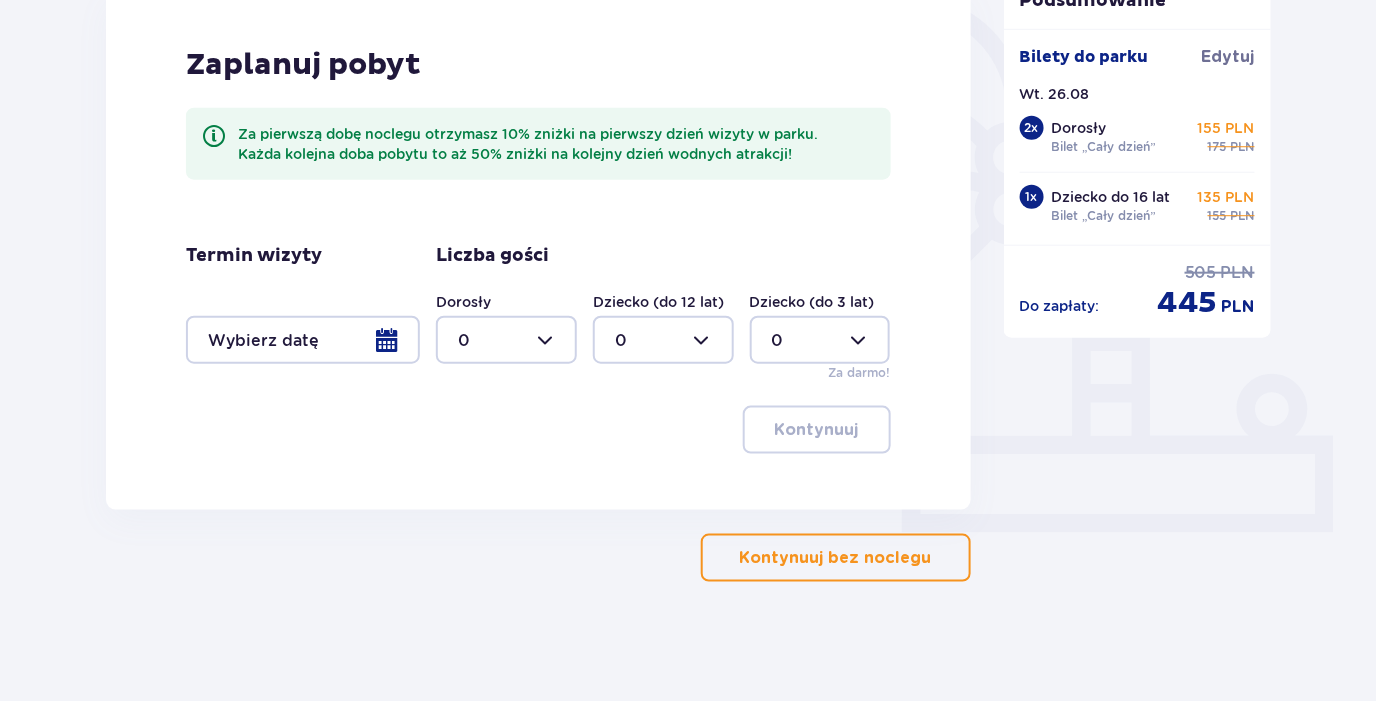 click at bounding box center (303, 340) 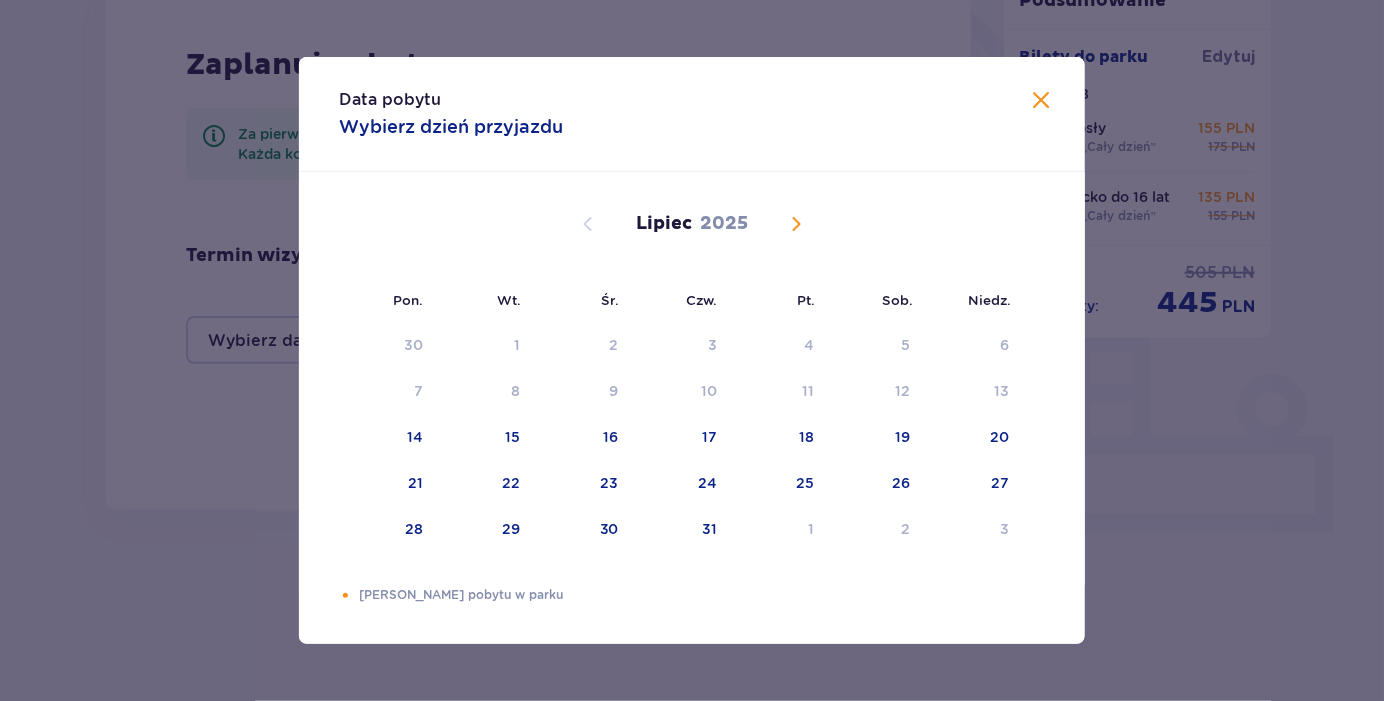 click at bounding box center [796, 224] 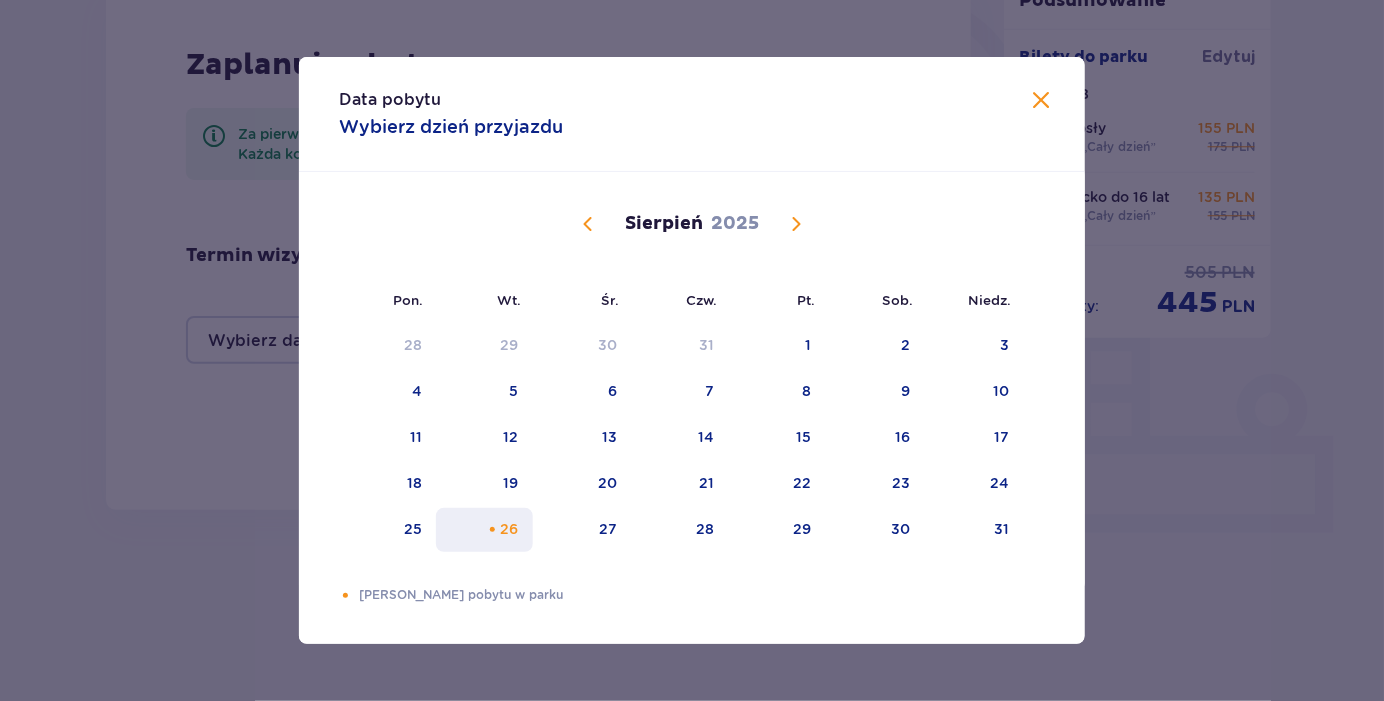 click on "26" at bounding box center (510, 529) 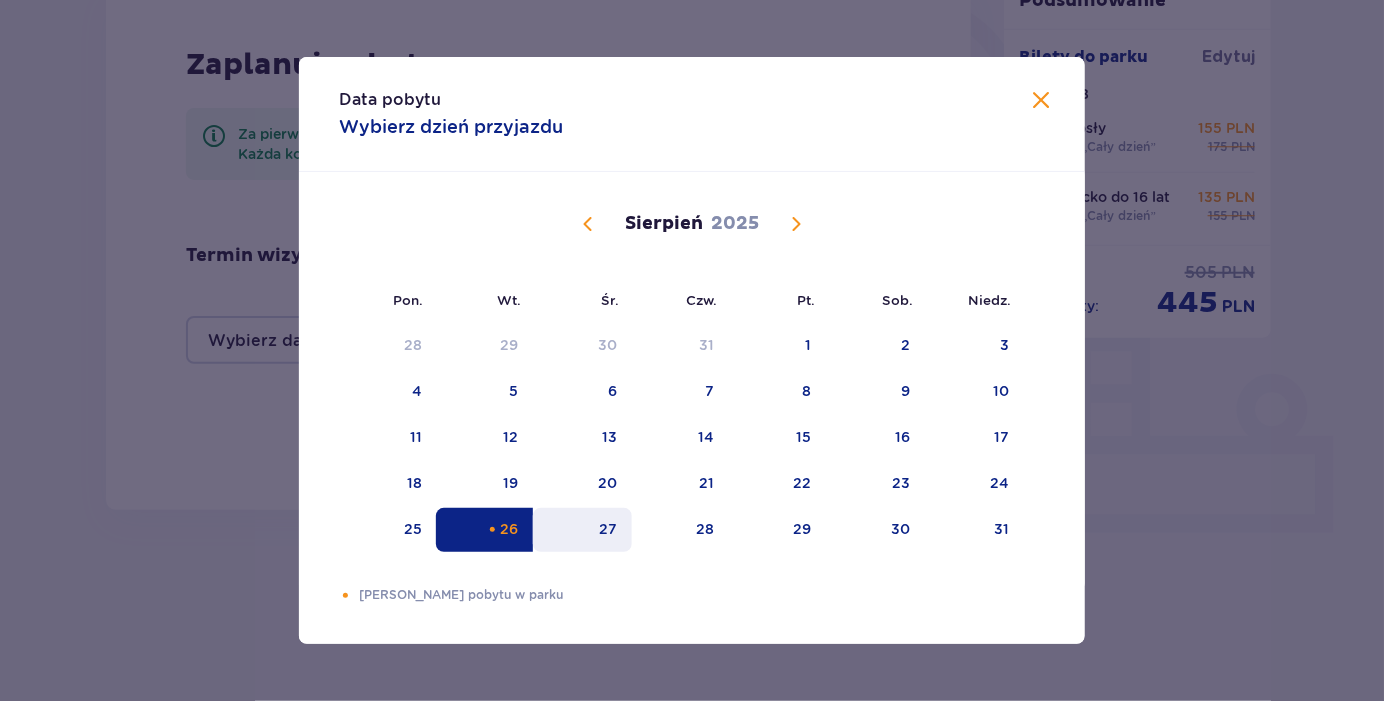 click on "27" at bounding box center (582, 530) 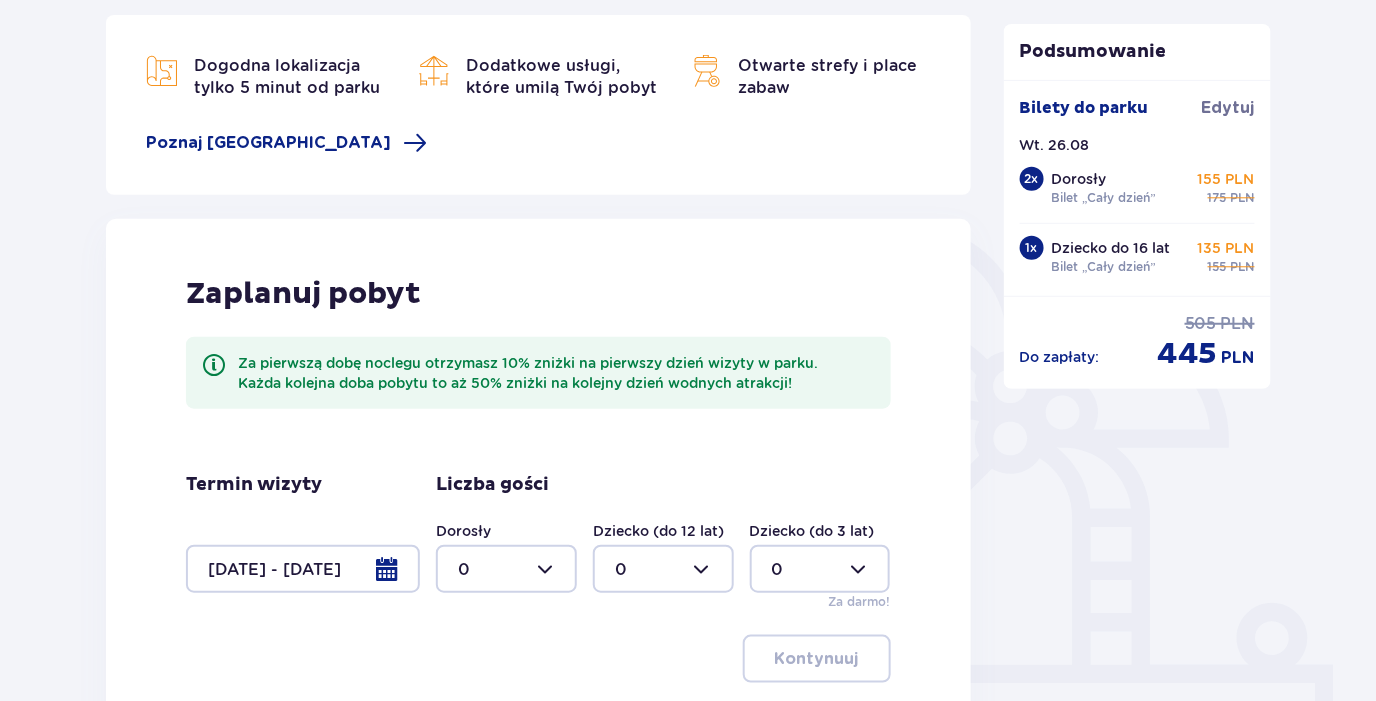 scroll, scrollTop: 500, scrollLeft: 0, axis: vertical 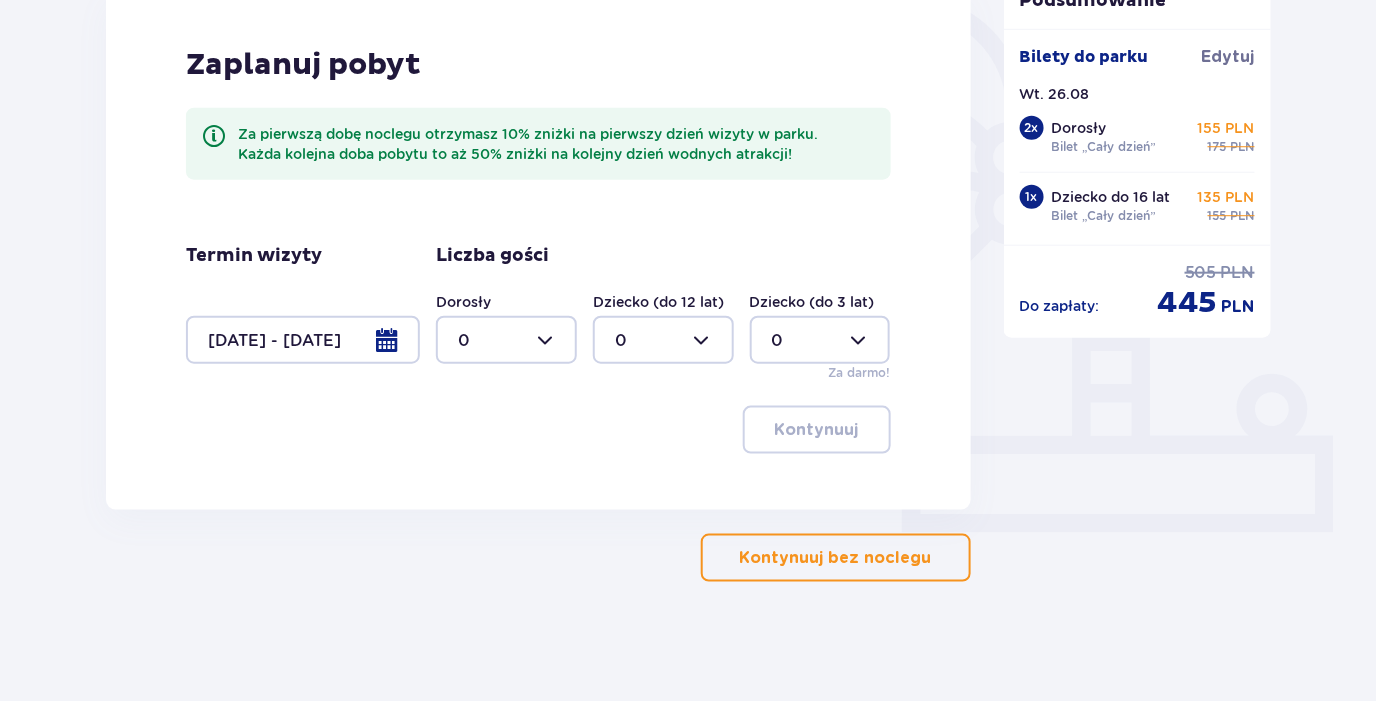 click at bounding box center [303, 340] 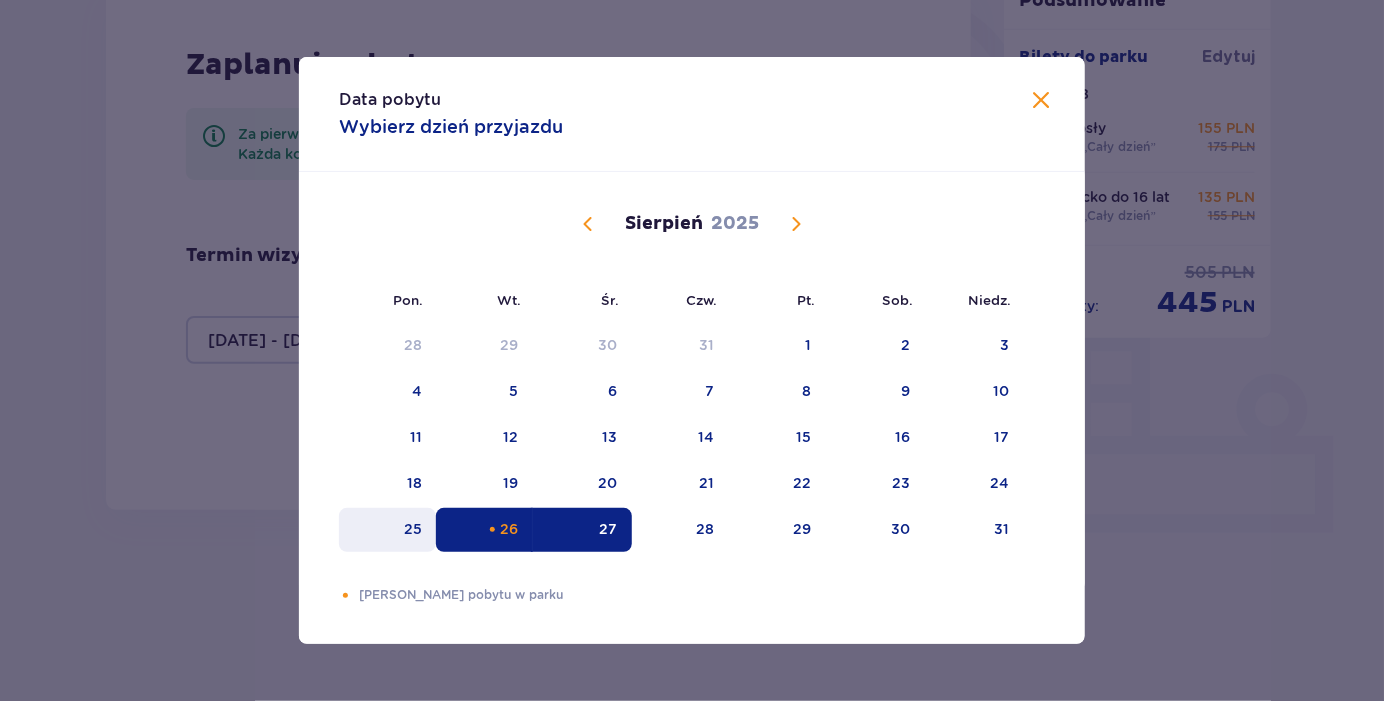 click on "25" at bounding box center [387, 530] 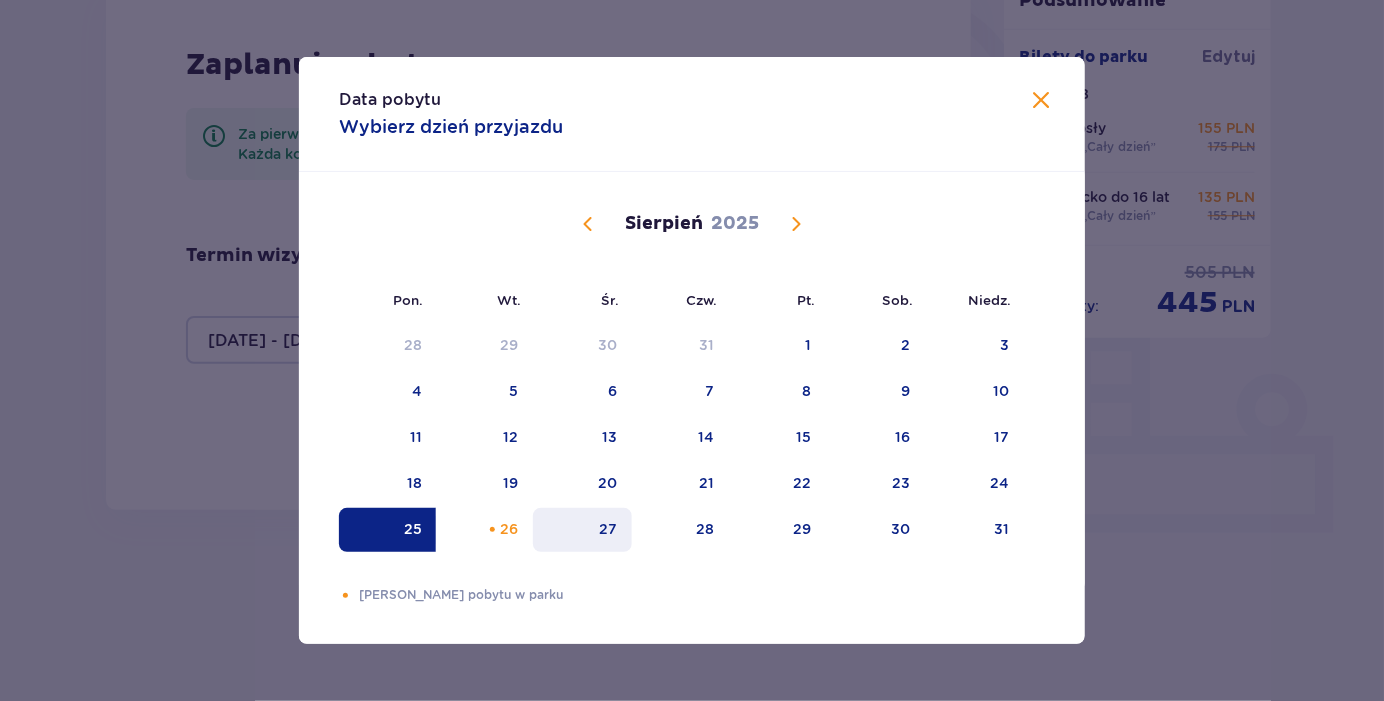 click on "27" at bounding box center [609, 529] 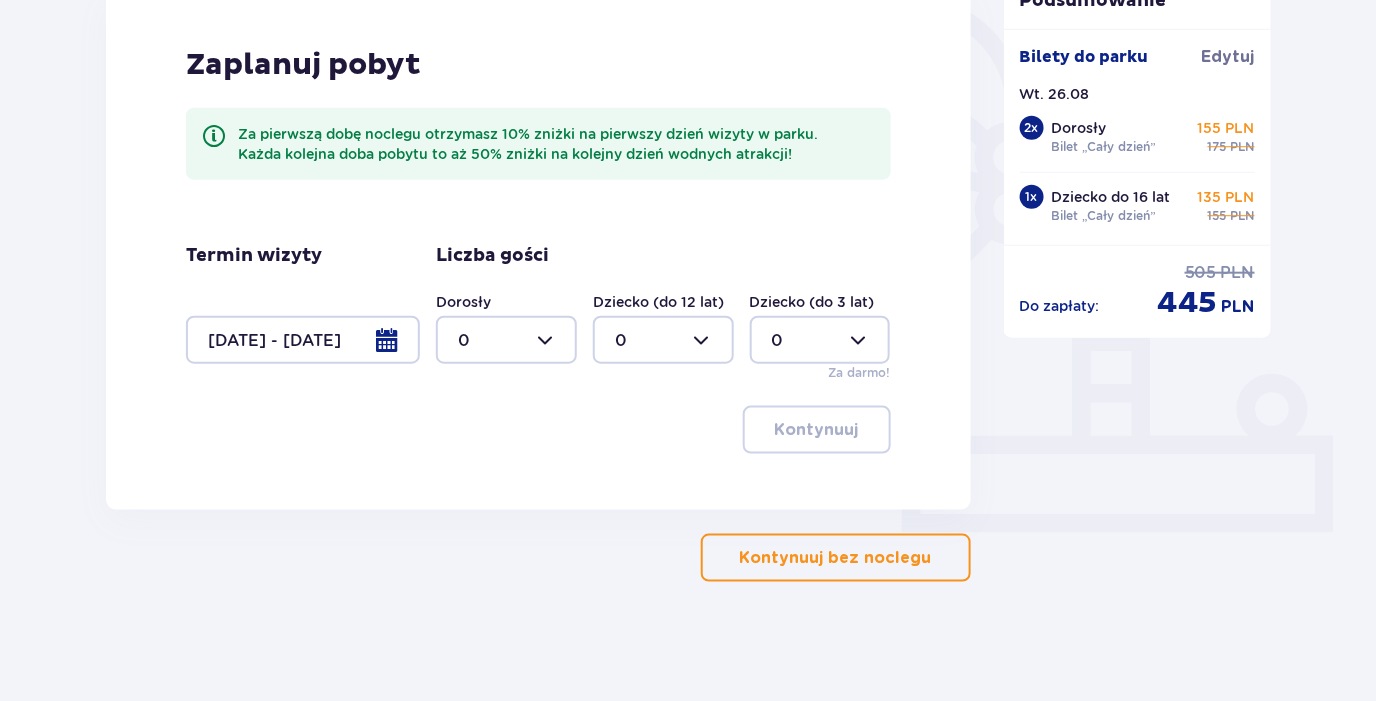 click at bounding box center (506, 340) 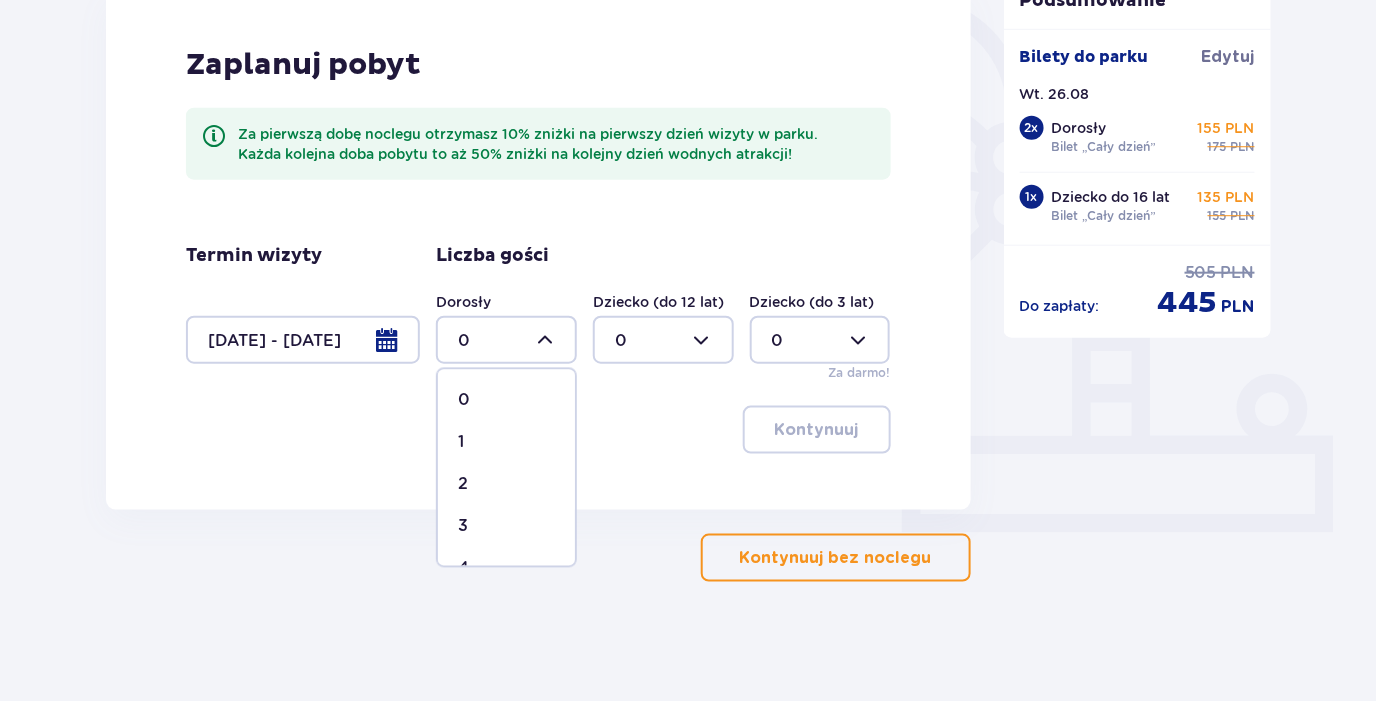 click on "2" at bounding box center (506, 485) 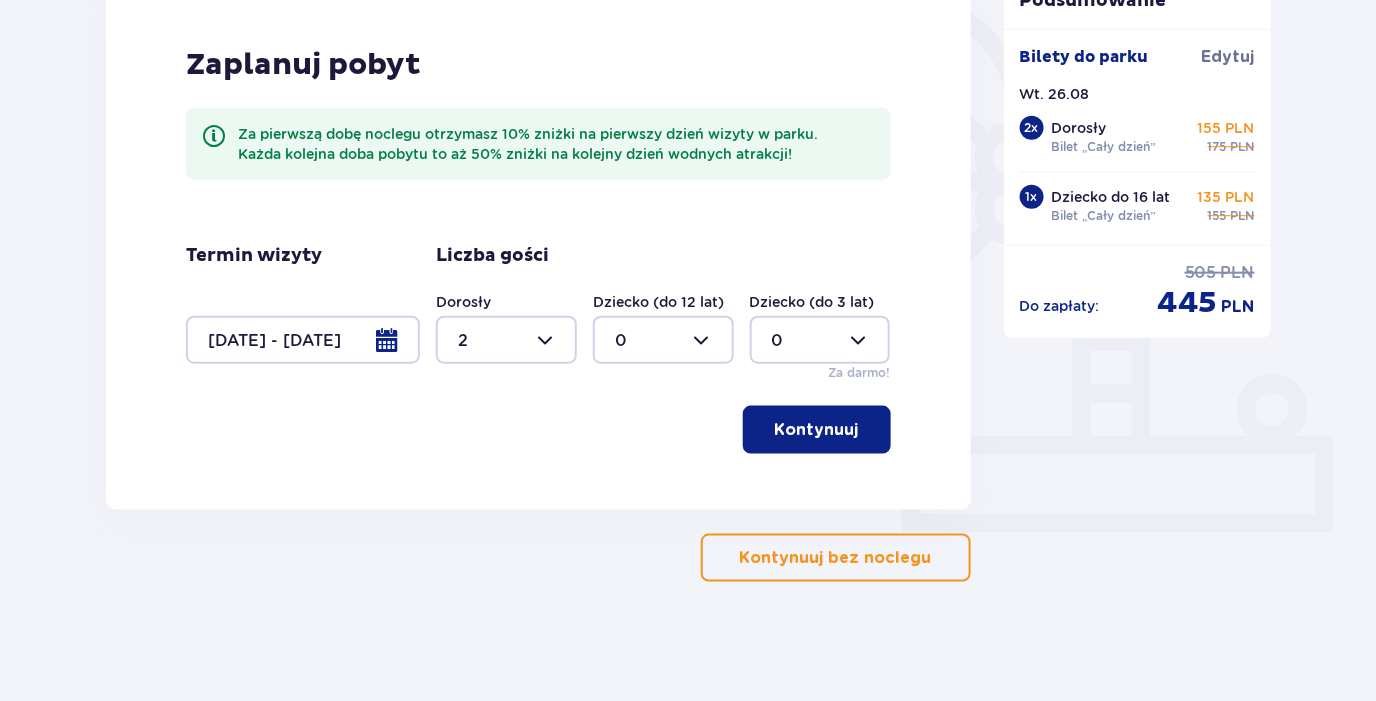 click at bounding box center (506, 340) 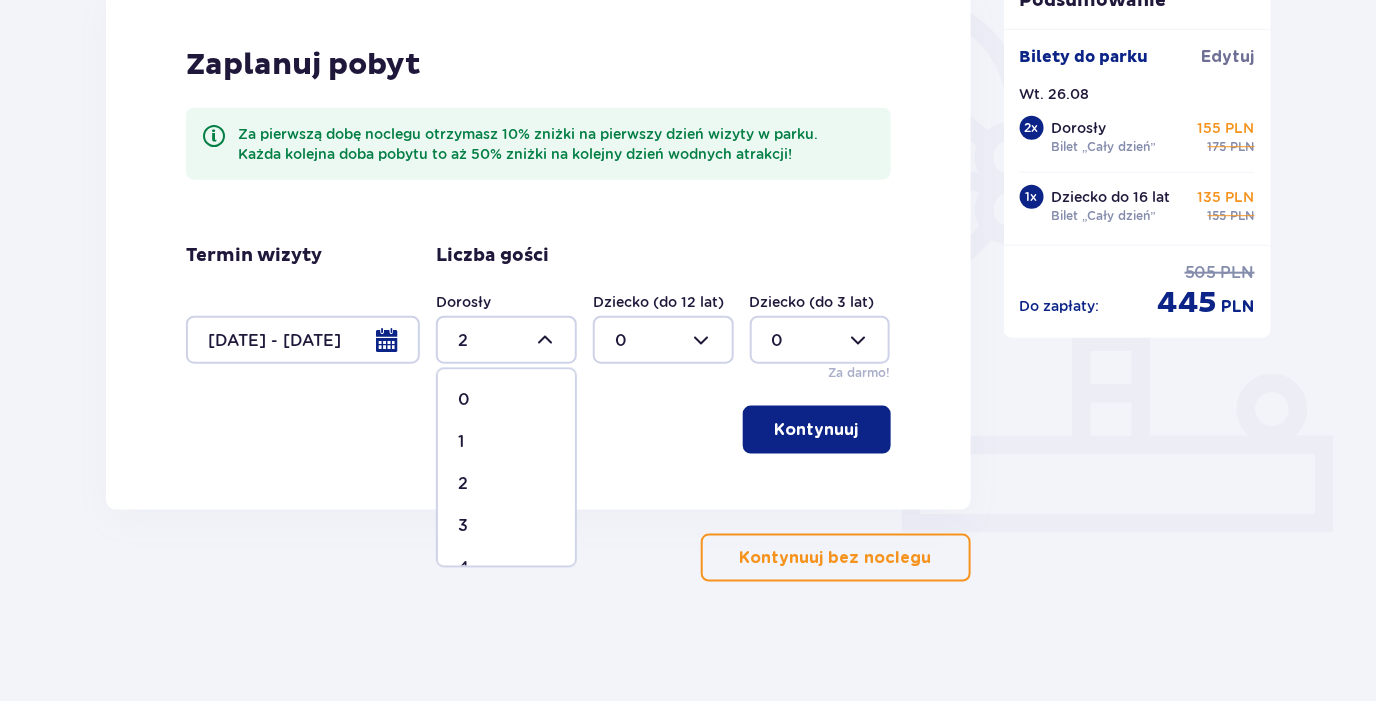 click on "3" at bounding box center (506, 527) 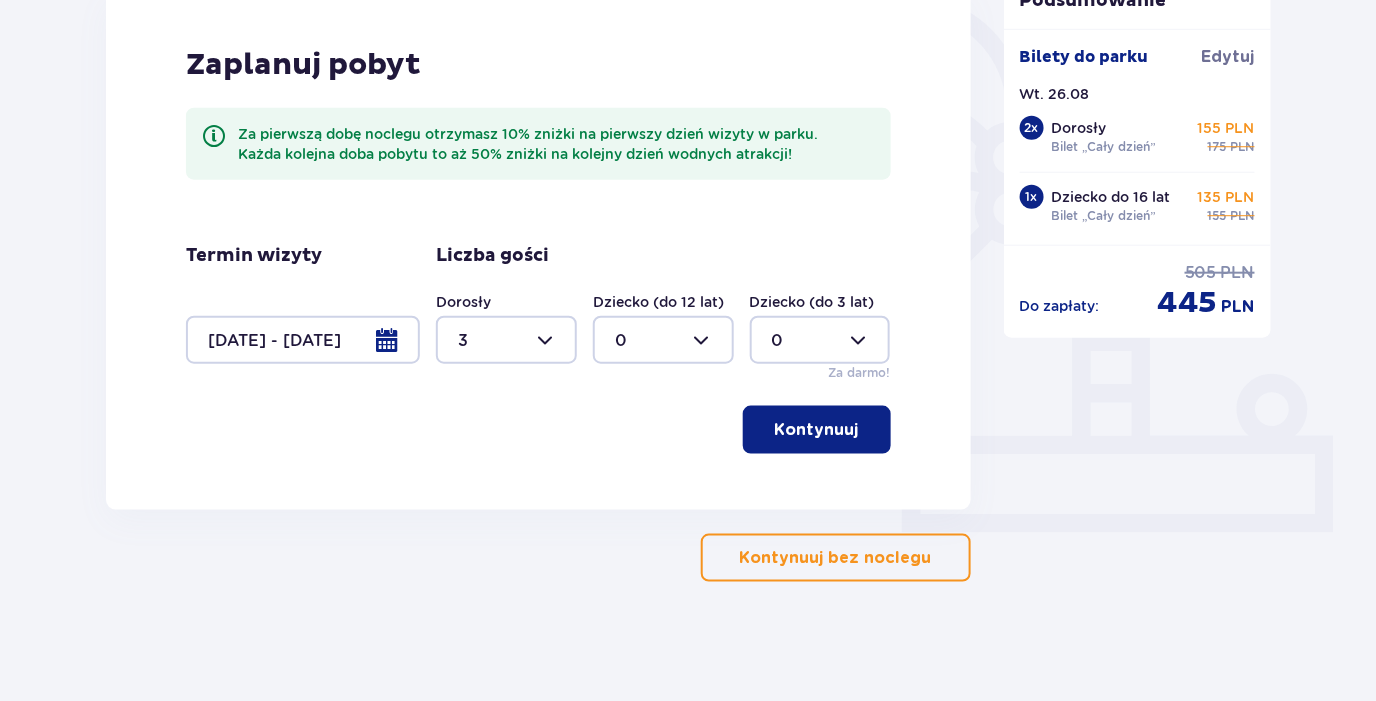 drag, startPoint x: 782, startPoint y: 428, endPoint x: 761, endPoint y: 426, distance: 21.095022 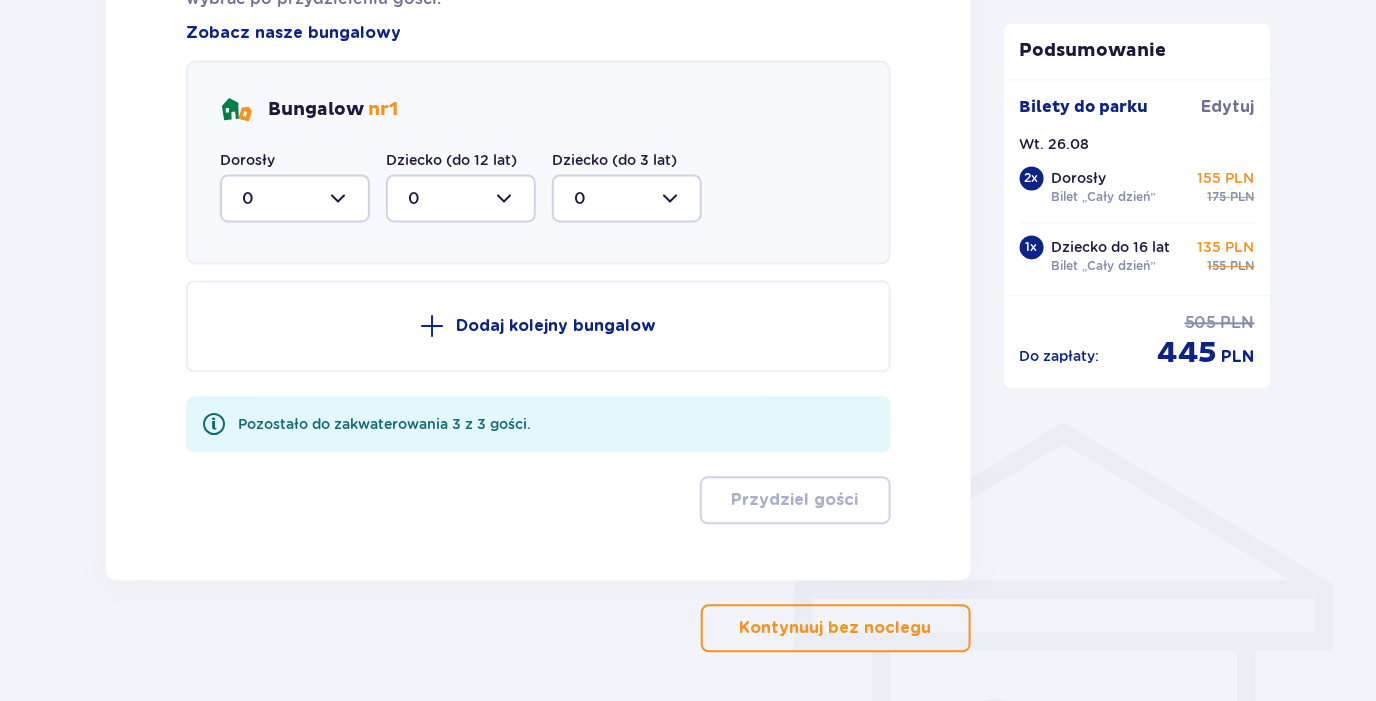scroll, scrollTop: 1210, scrollLeft: 0, axis: vertical 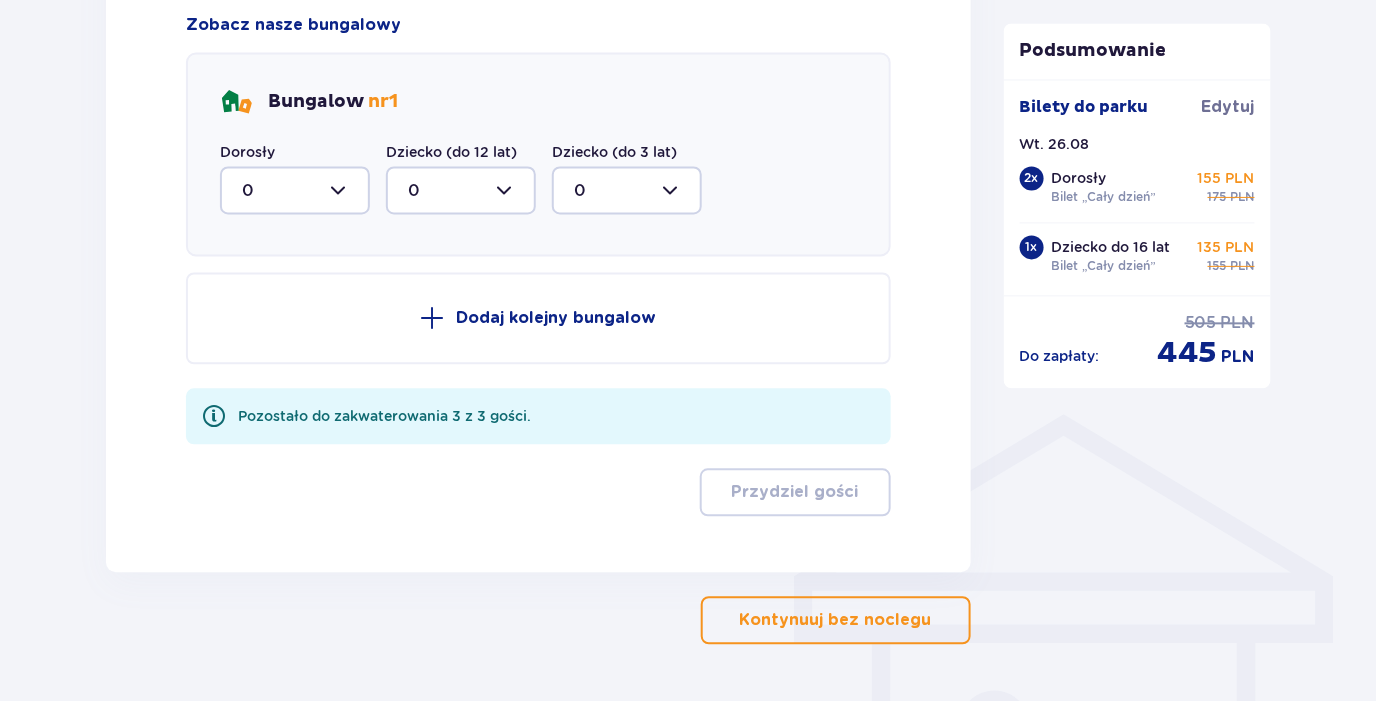 click at bounding box center [295, 190] 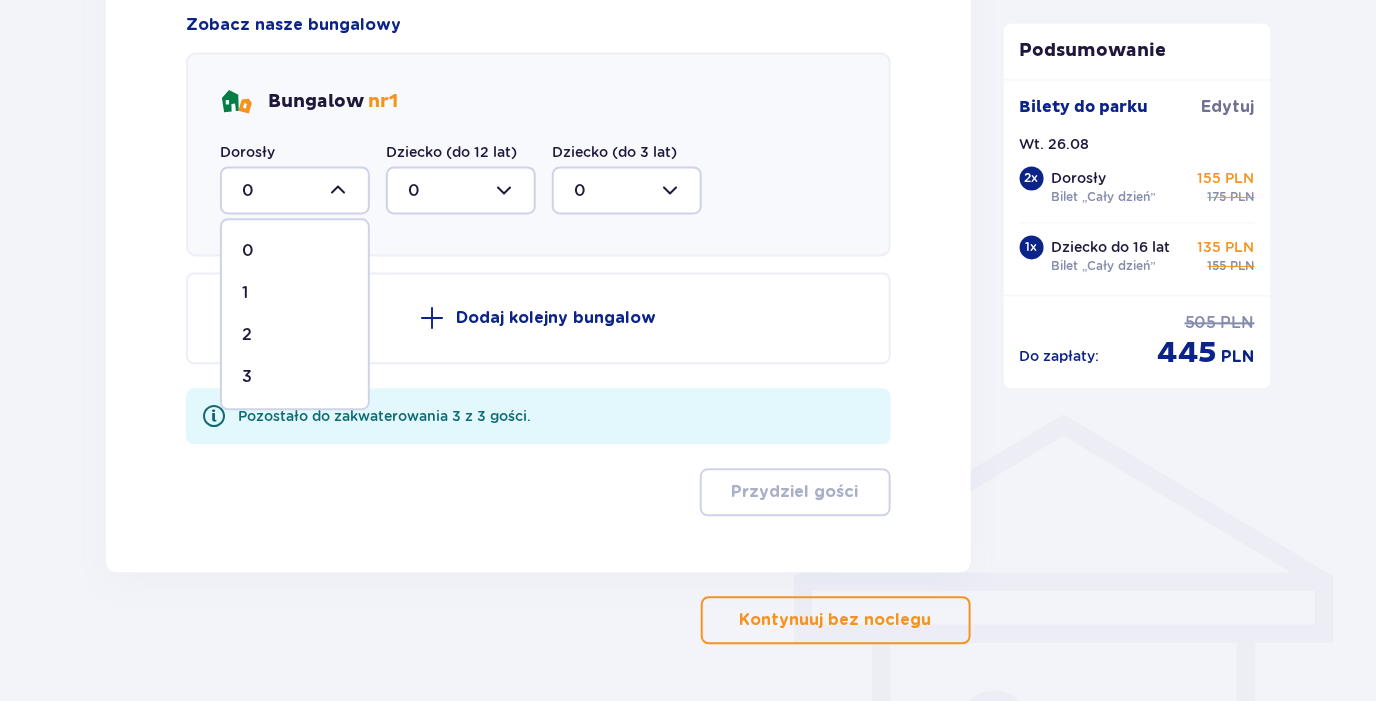 click on "3" at bounding box center [295, 377] 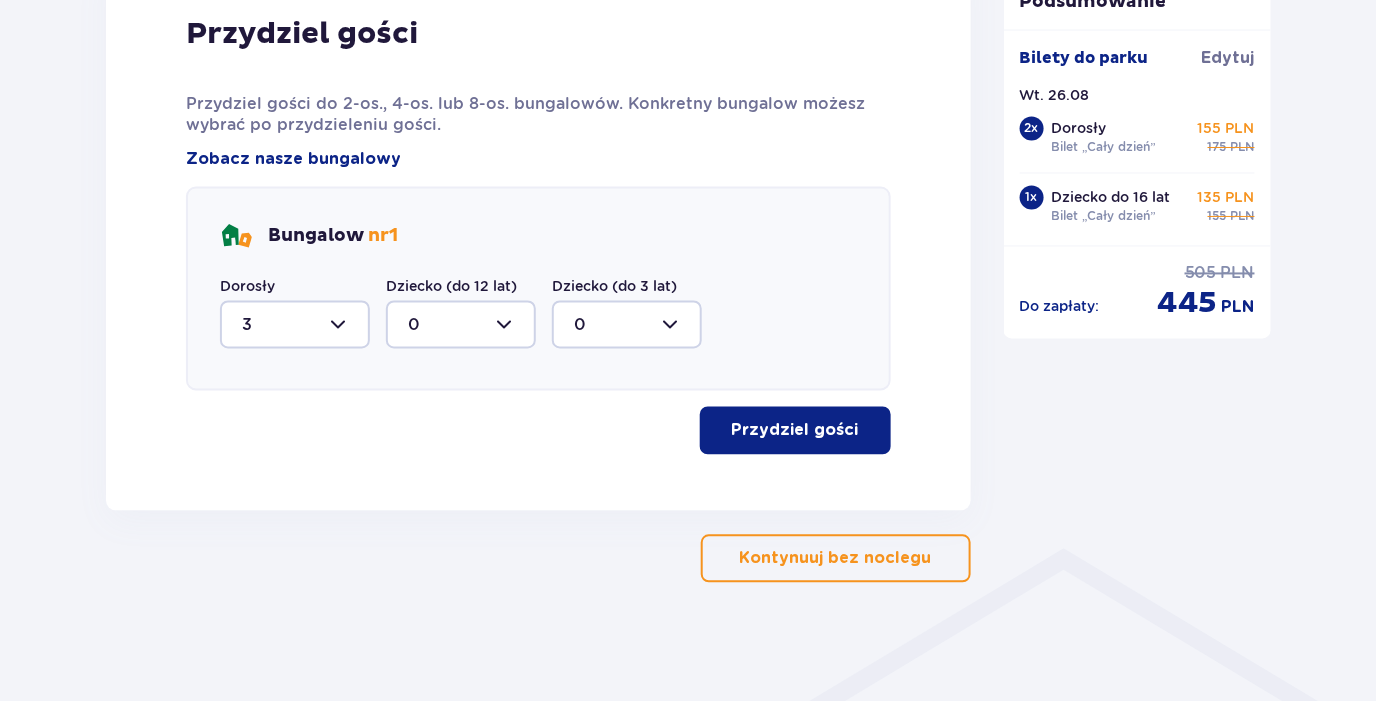 click on "Przydziel gości" at bounding box center [795, 431] 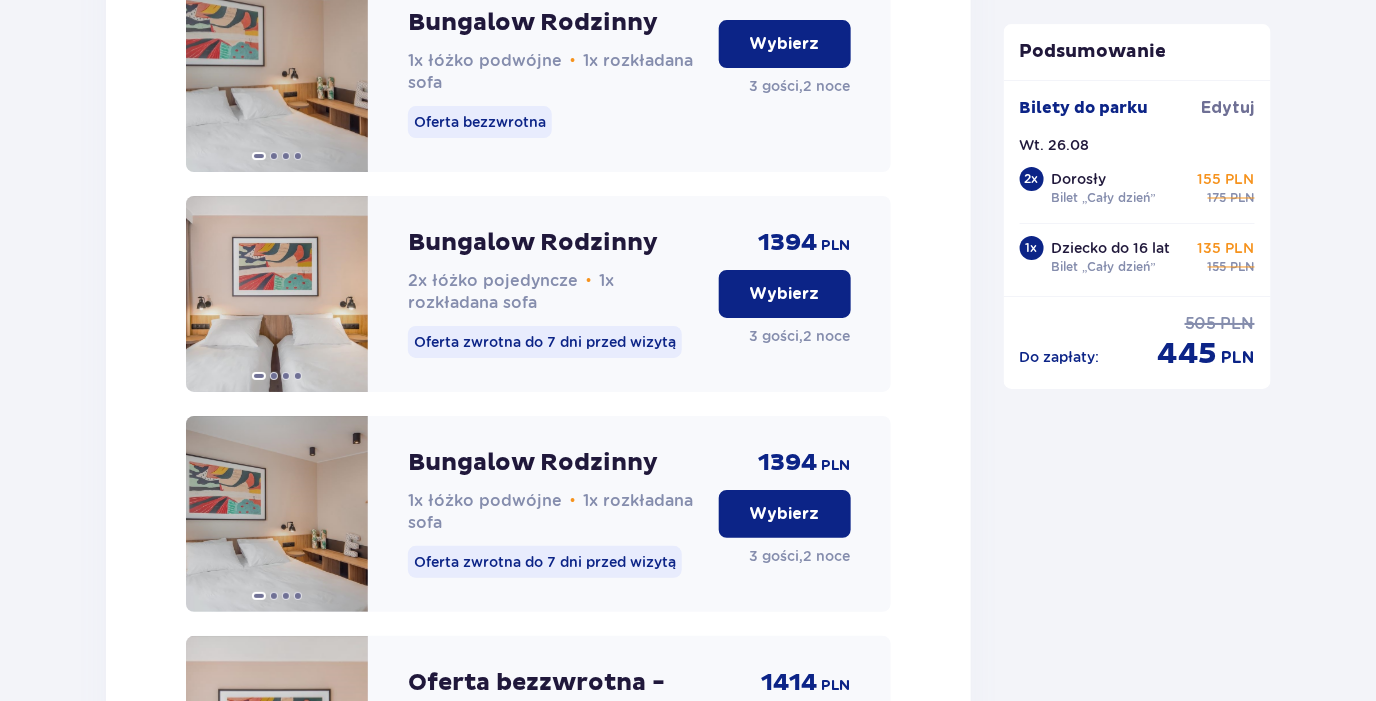scroll, scrollTop: 1886, scrollLeft: 0, axis: vertical 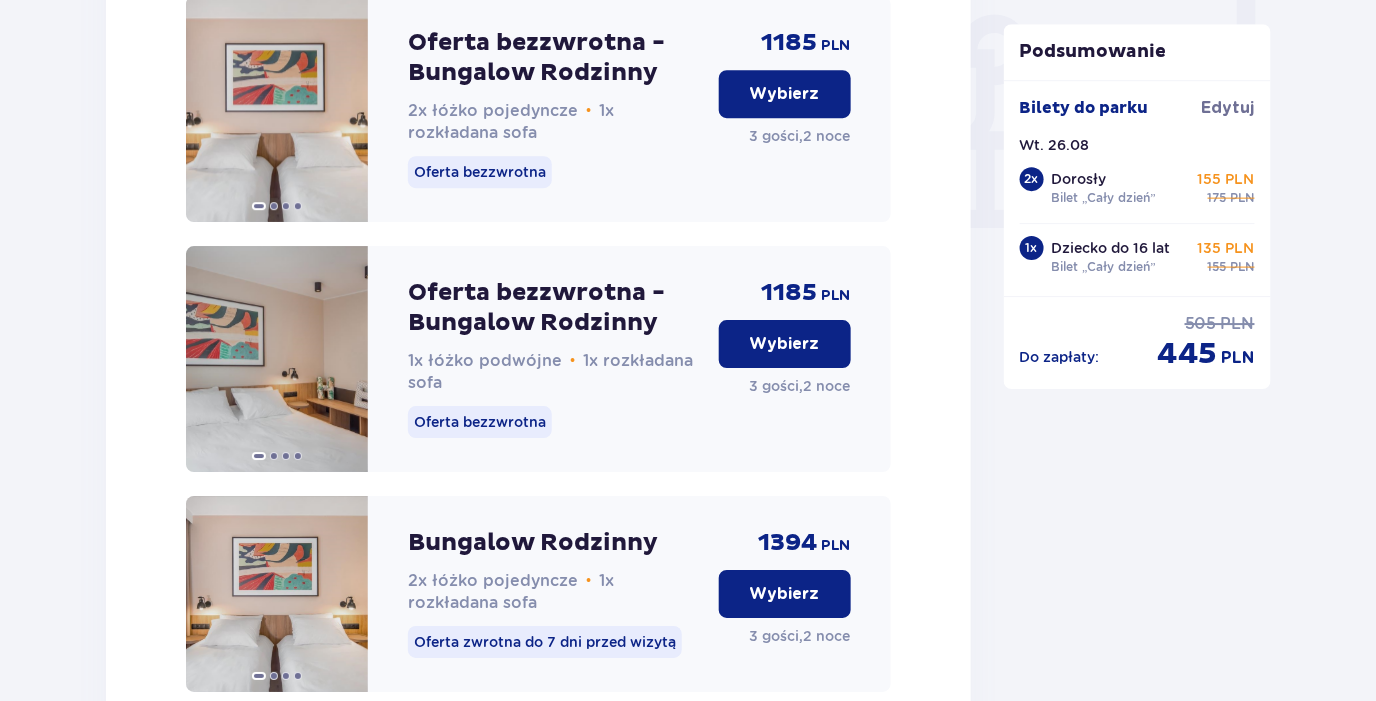 click on "Wybierz" at bounding box center [785, 344] 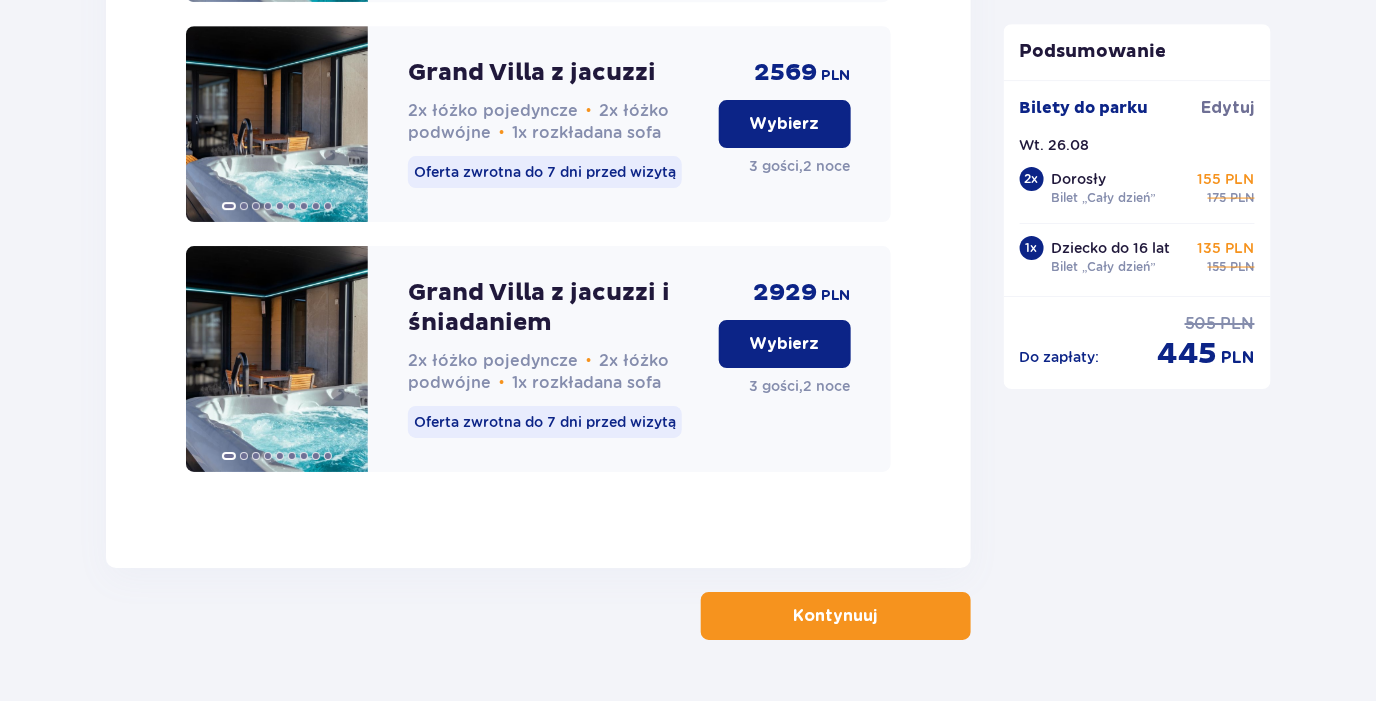 scroll, scrollTop: 4486, scrollLeft: 0, axis: vertical 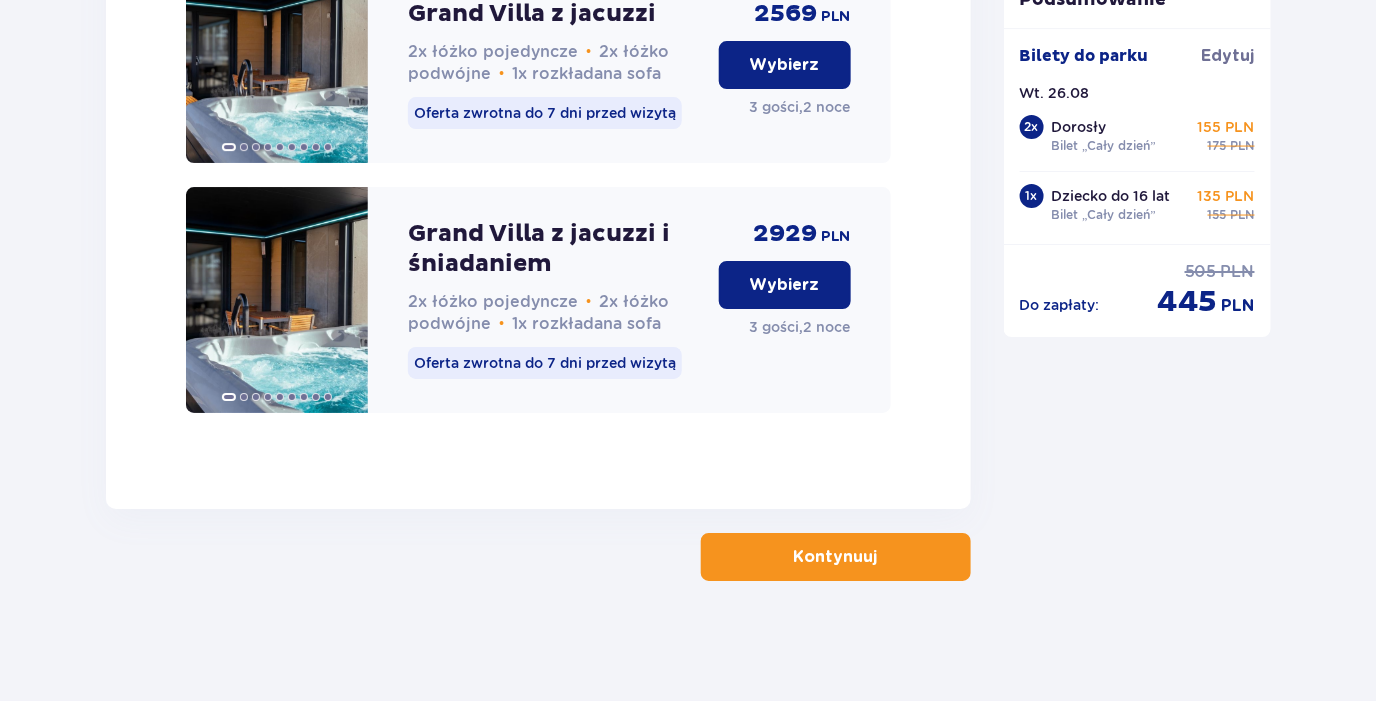 click on "Kontynuuj" at bounding box center (836, 557) 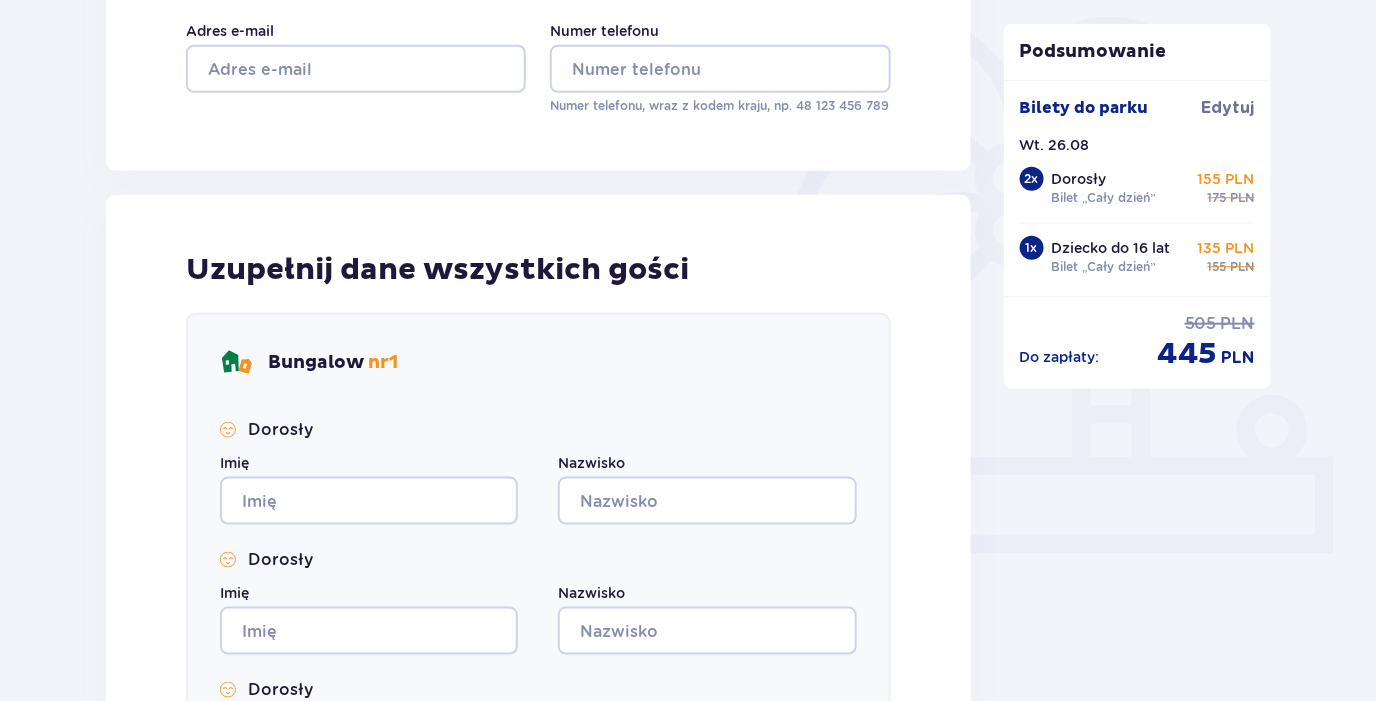 scroll, scrollTop: 0, scrollLeft: 0, axis: both 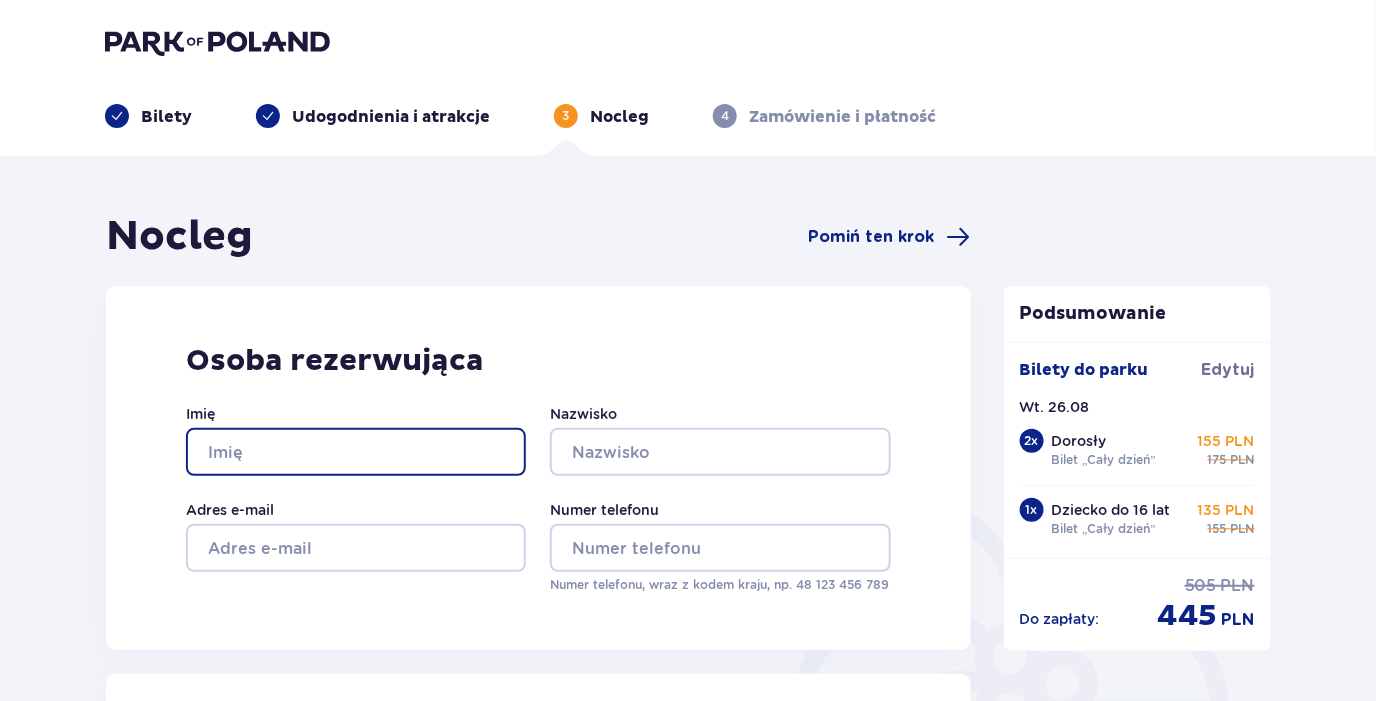 click on "Imię" at bounding box center [356, 452] 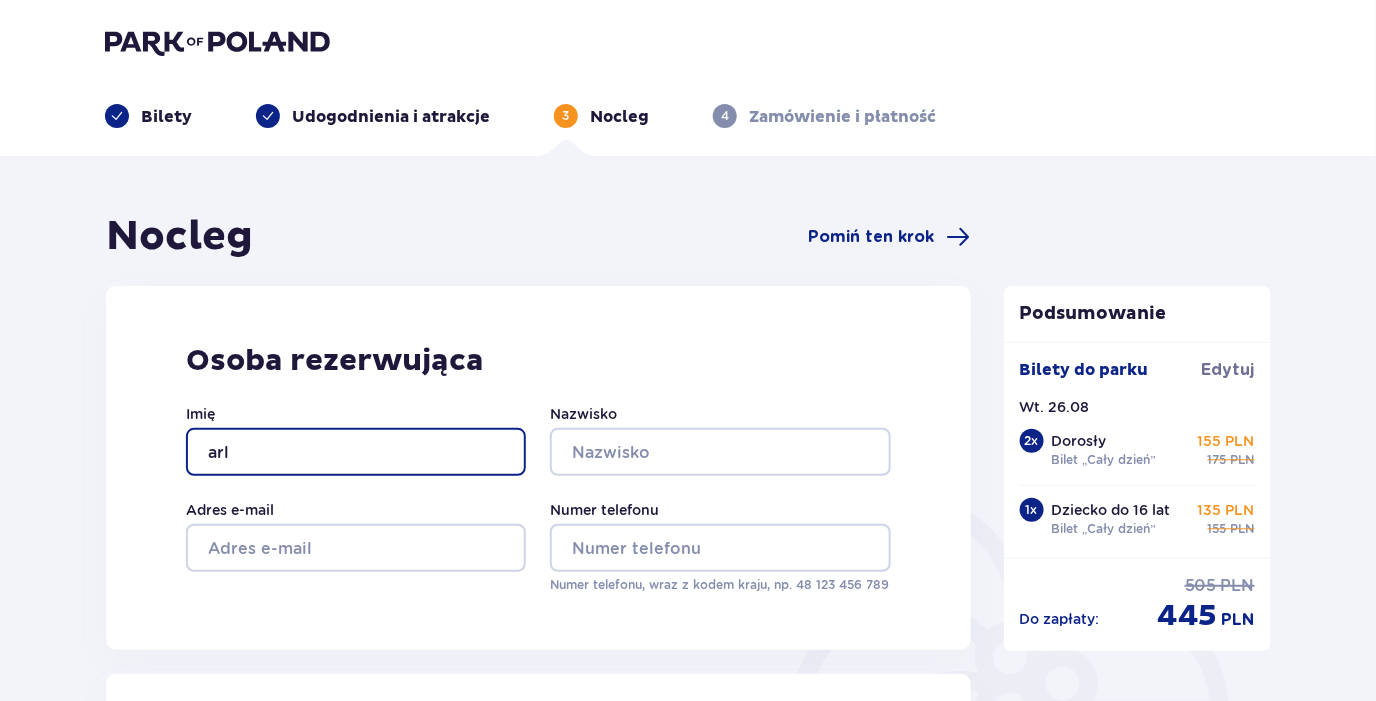 type on "arl" 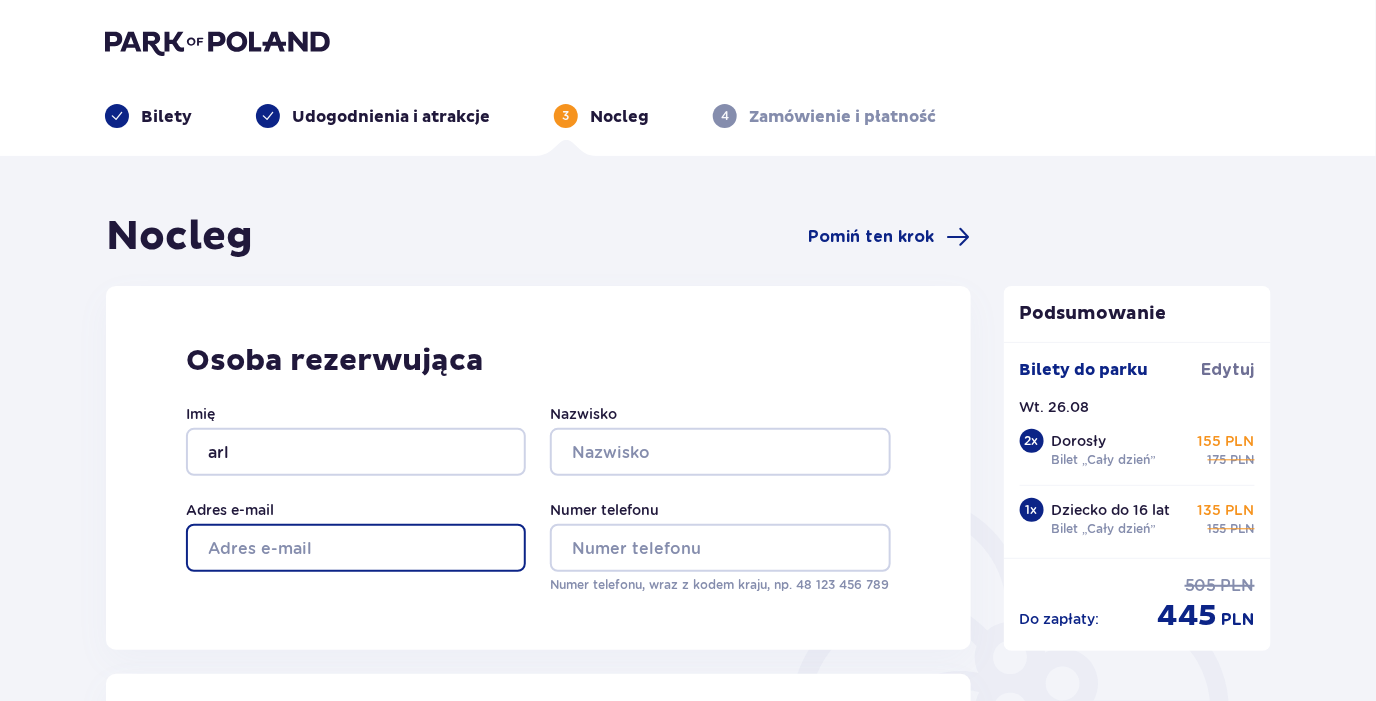 click on "Adres e-mail" at bounding box center [356, 548] 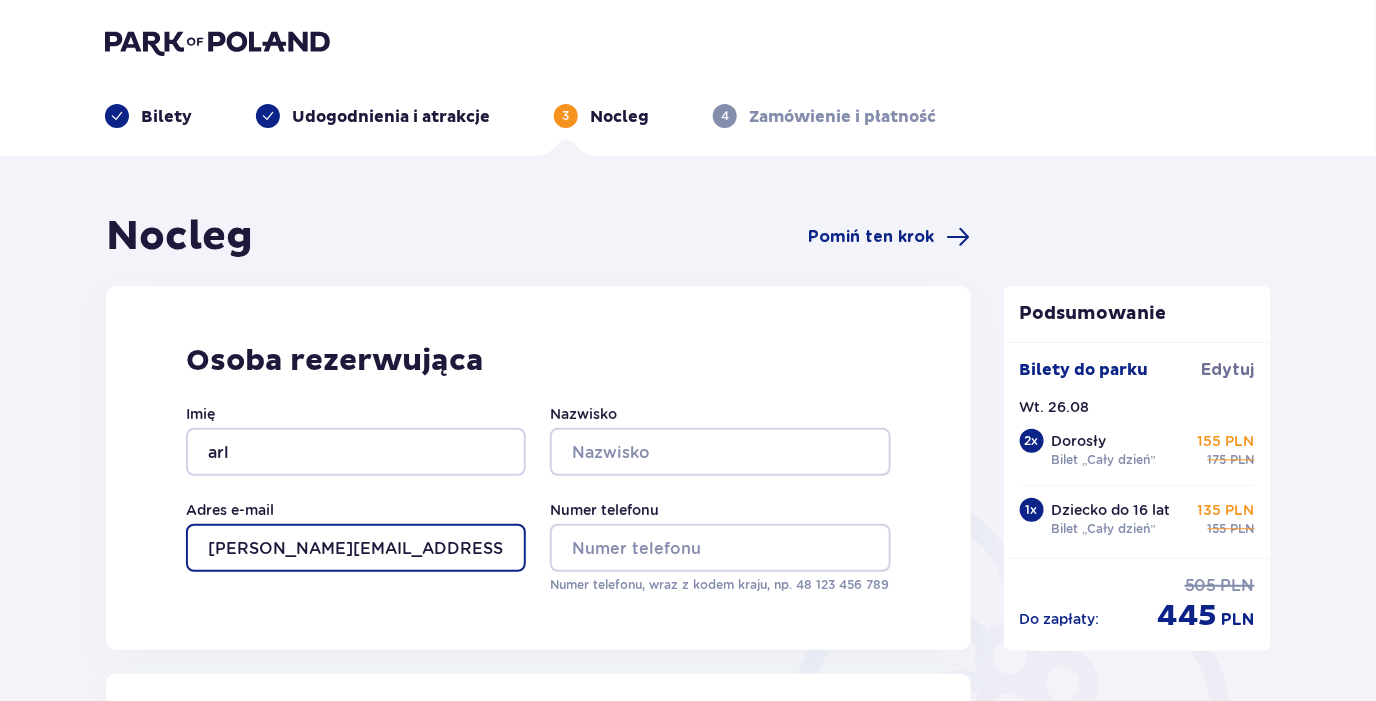 type on "arleta@op.pl" 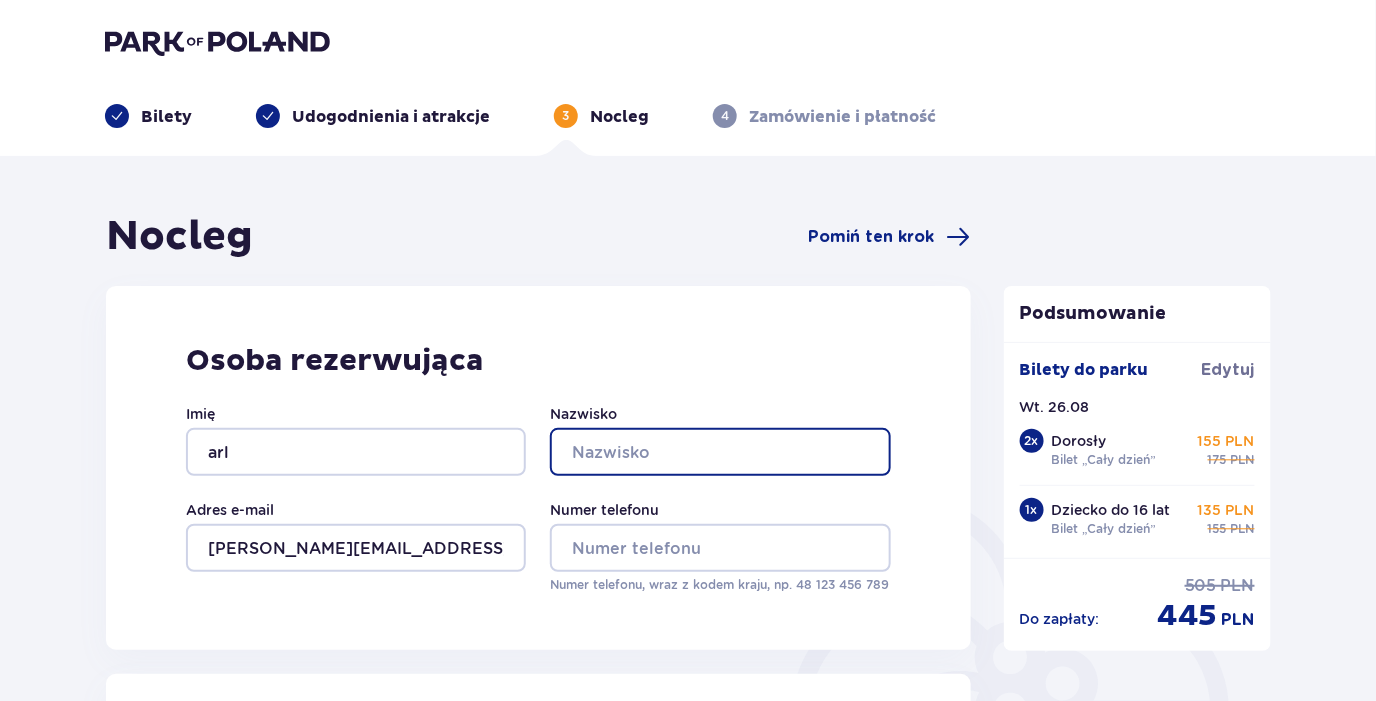 click on "Nazwisko" at bounding box center (720, 452) 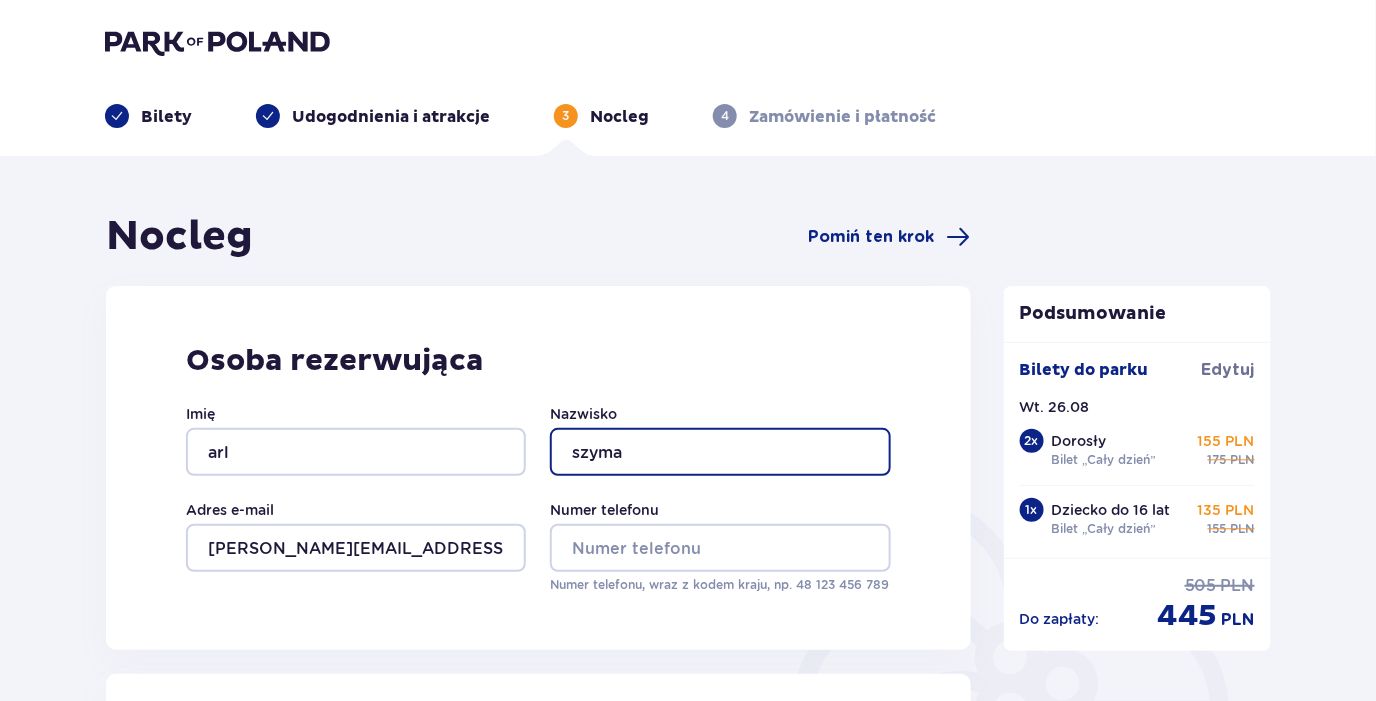 type on "szyma" 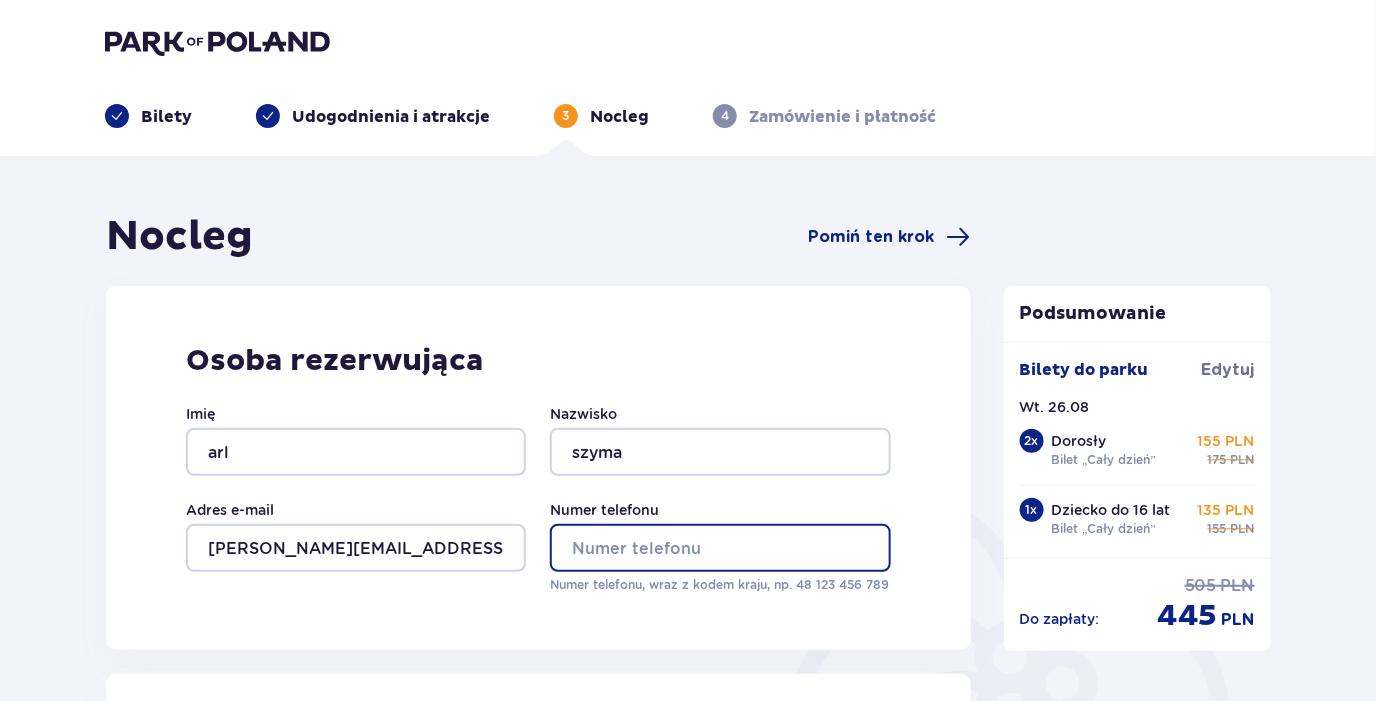 click on "Numer telefonu" at bounding box center (720, 548) 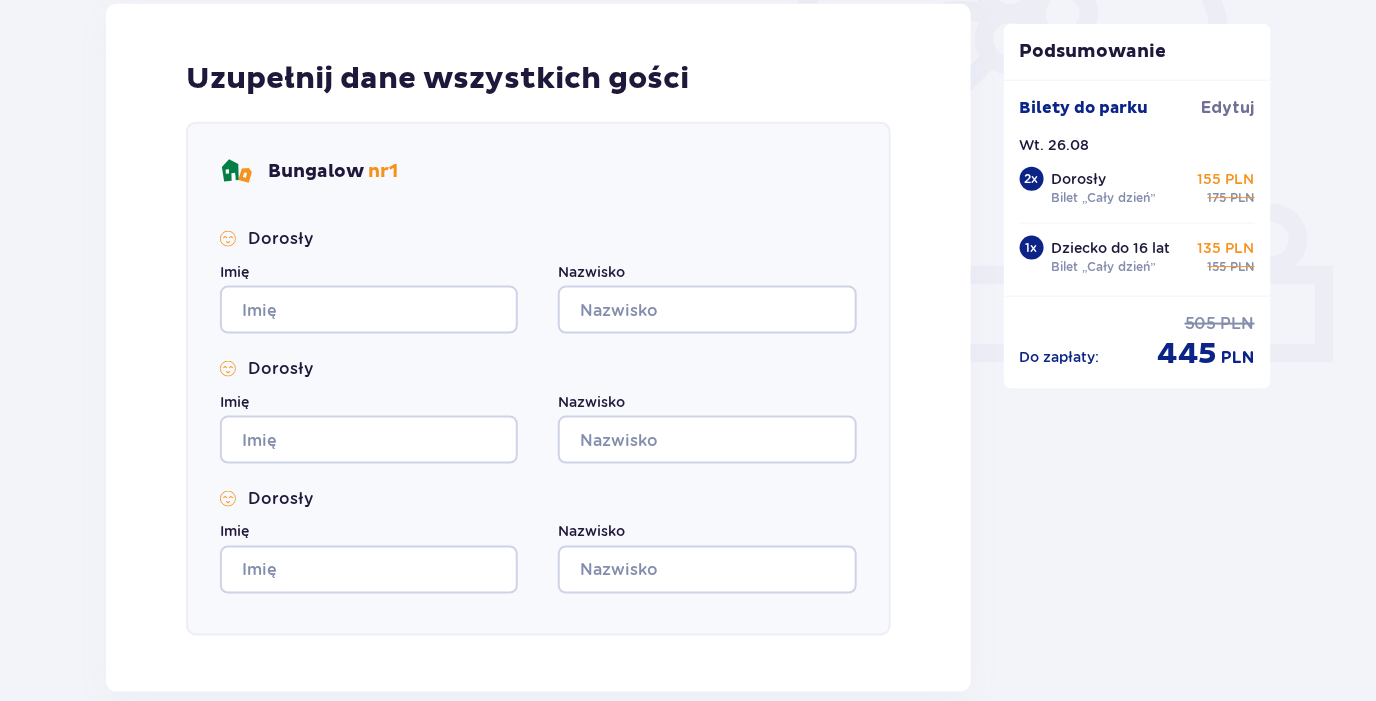 scroll, scrollTop: 699, scrollLeft: 0, axis: vertical 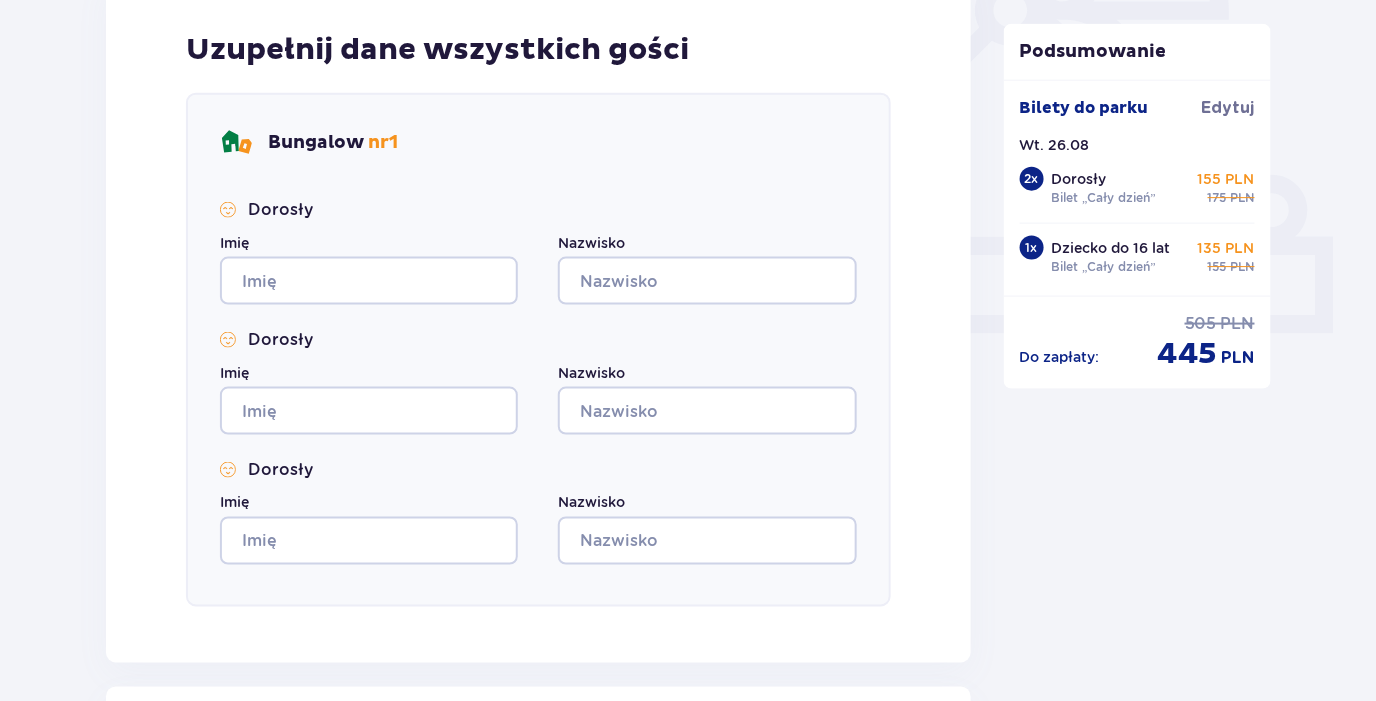 type on "48453245678" 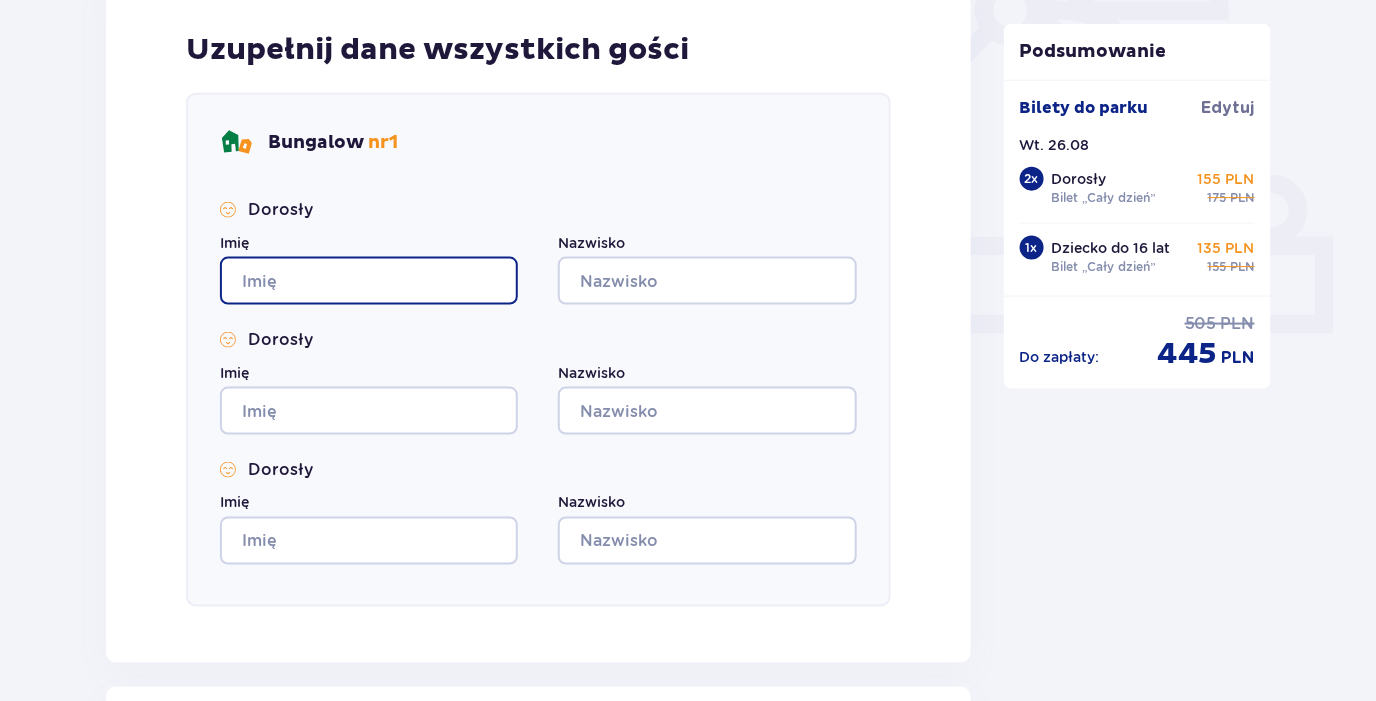 click on "Imię" at bounding box center (369, 281) 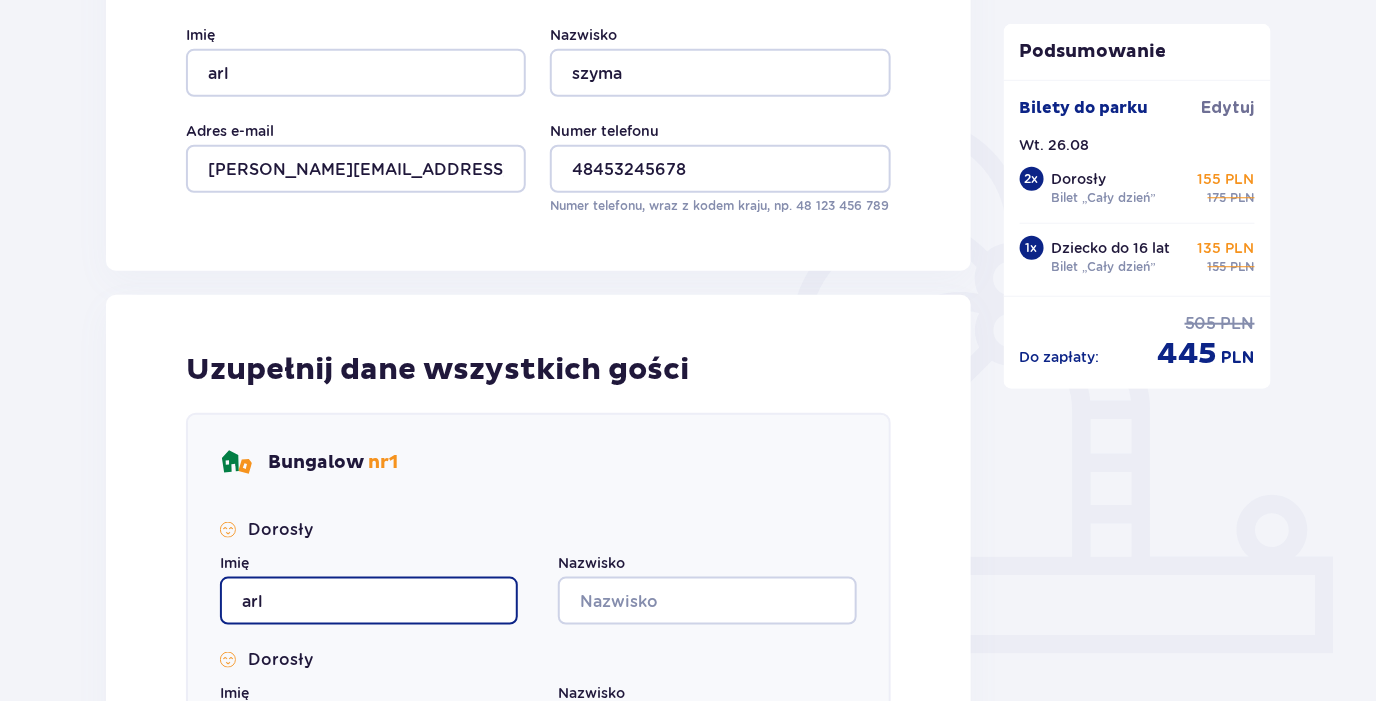 scroll, scrollTop: 699, scrollLeft: 0, axis: vertical 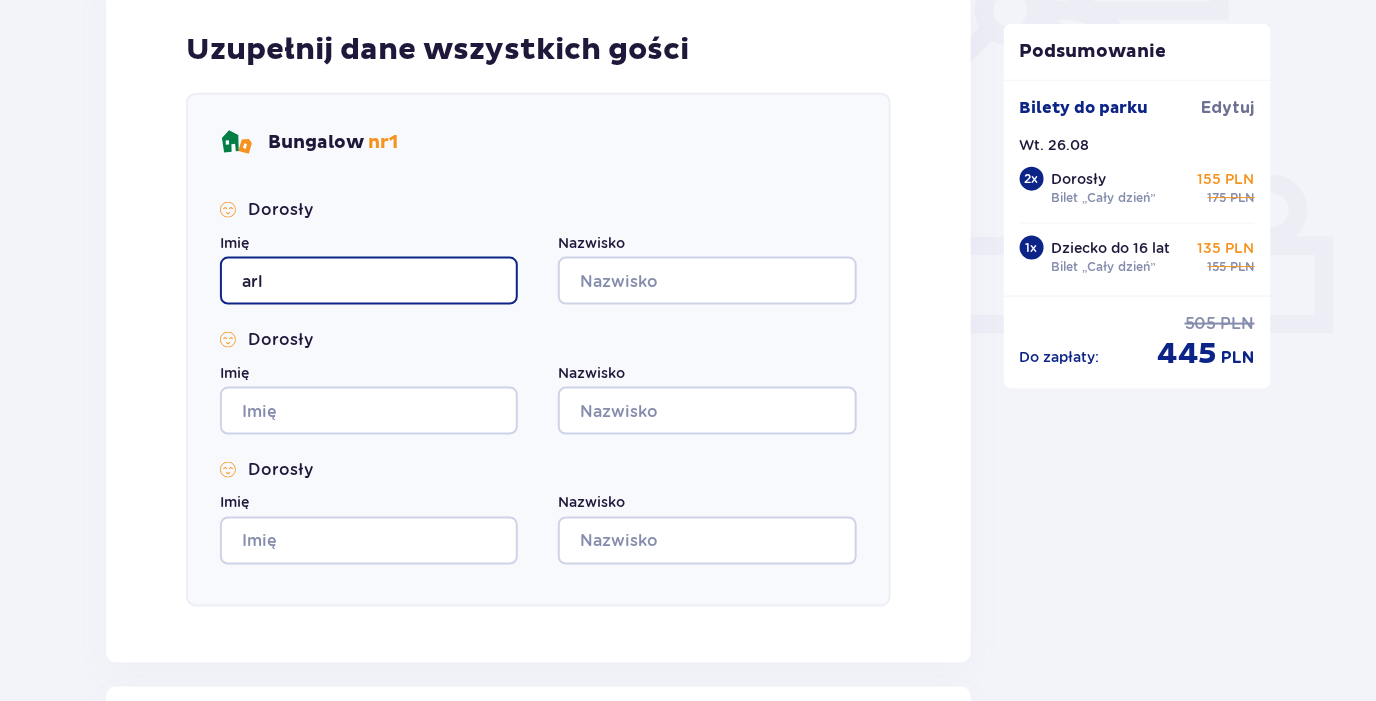 type on "arl" 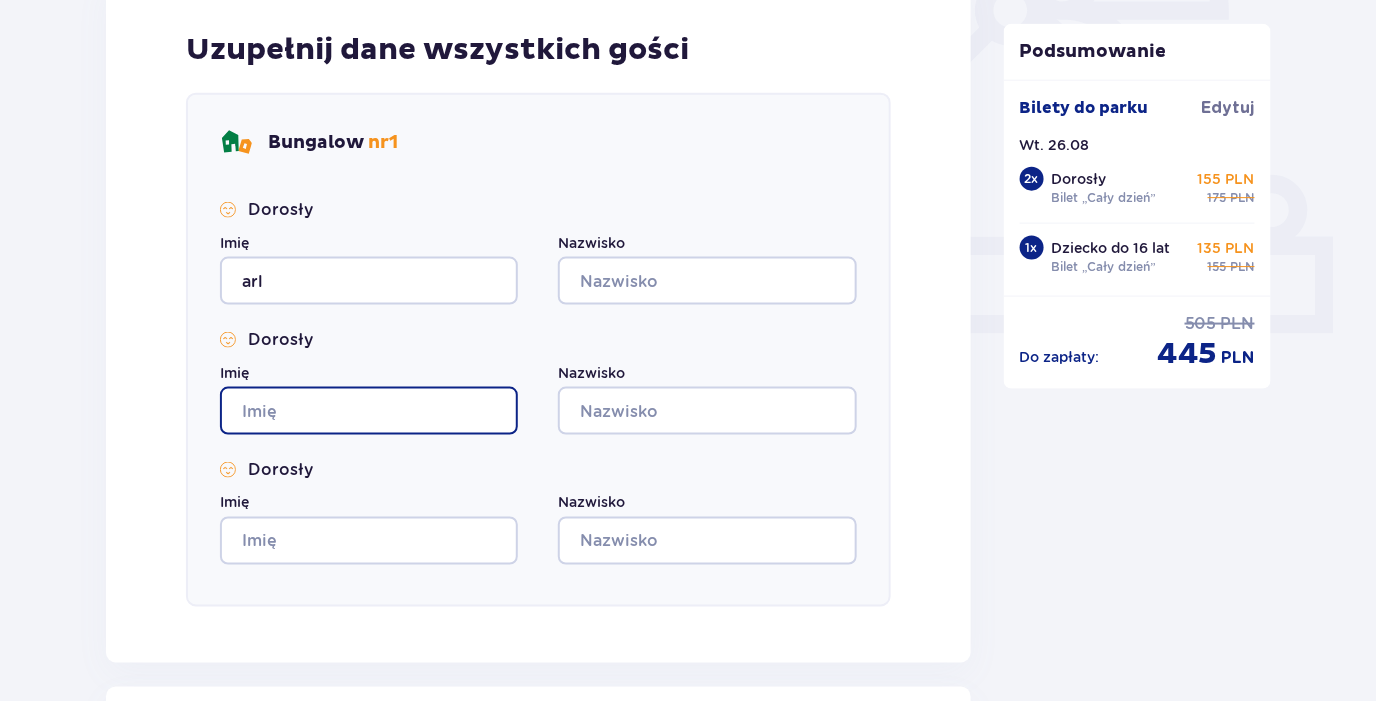 click on "Imię" at bounding box center [369, 411] 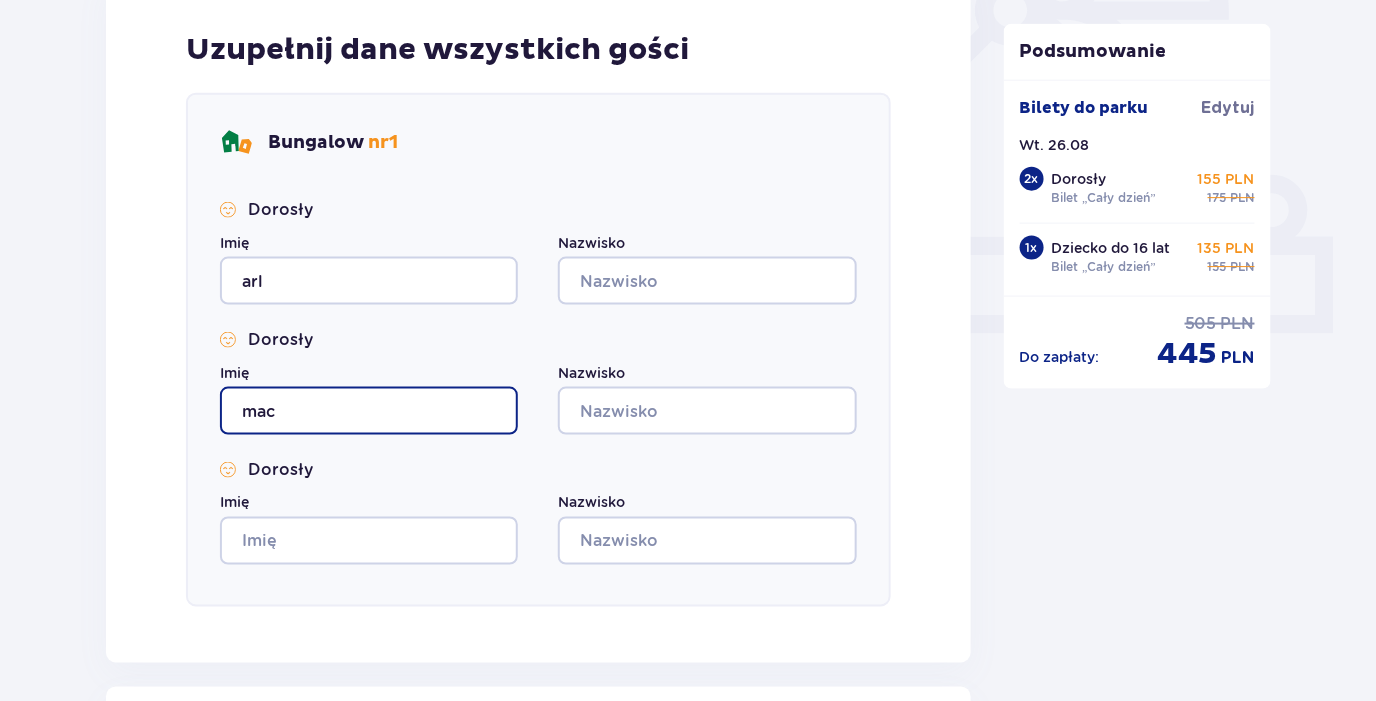 type on "mac" 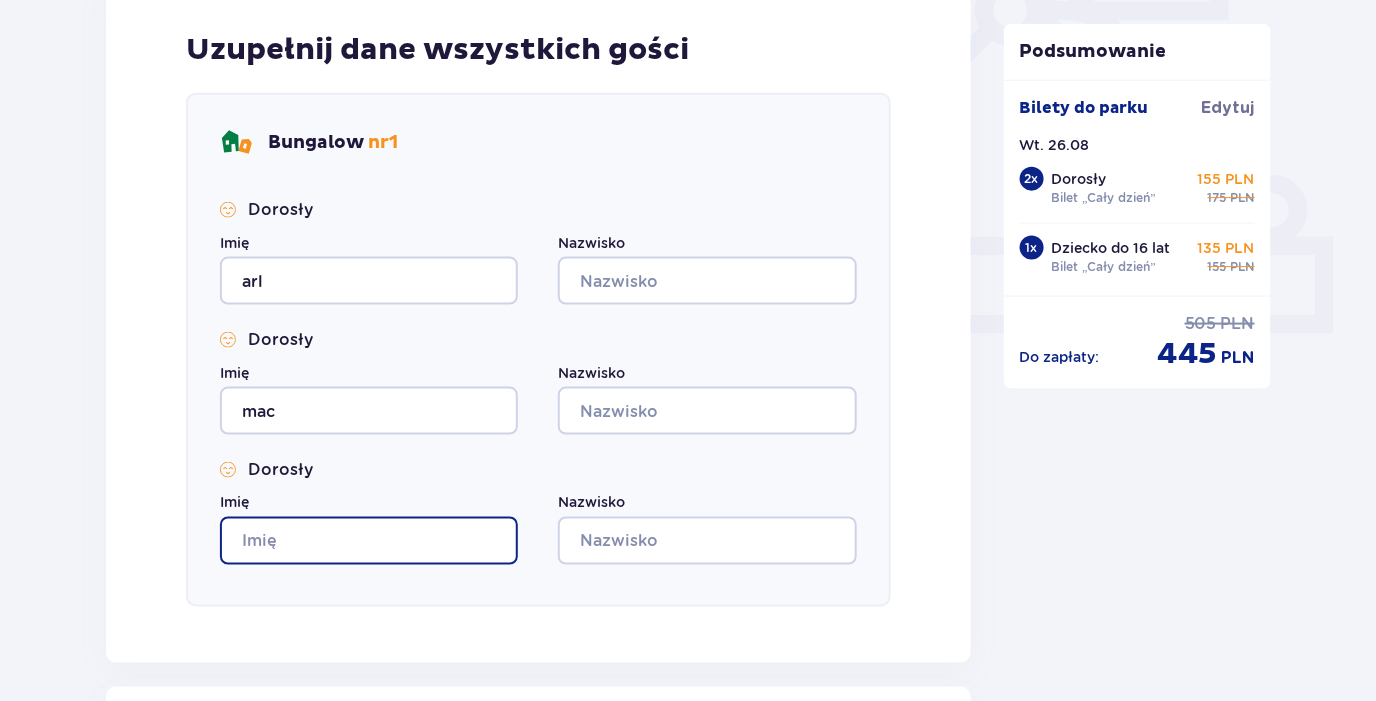 click on "Imię" at bounding box center (369, 541) 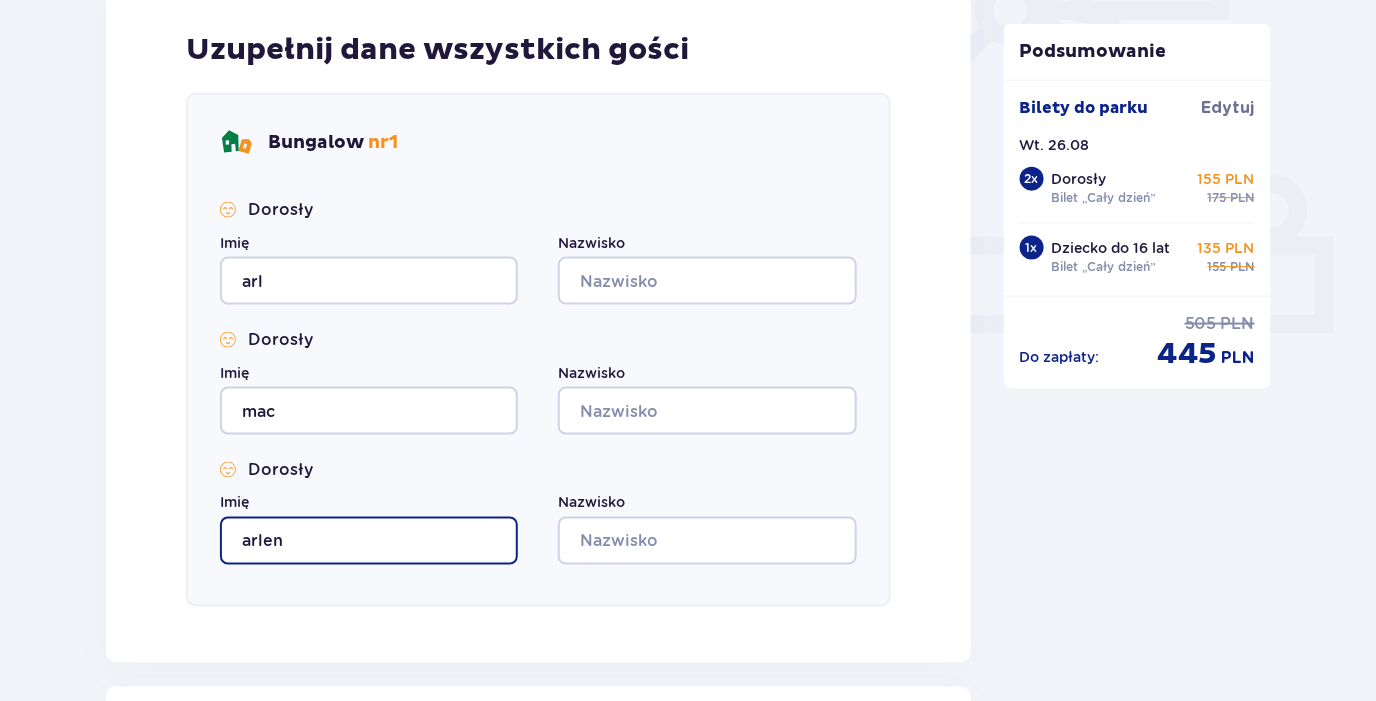 type on "arlen" 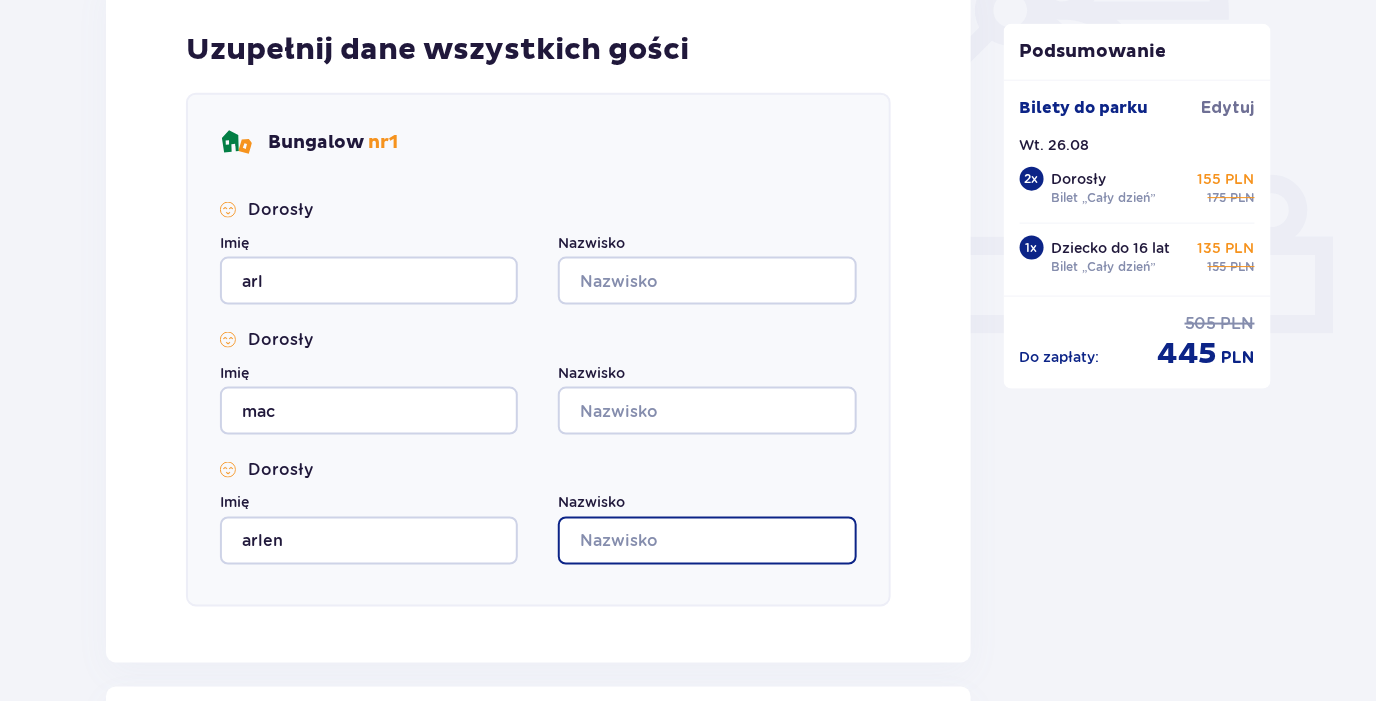 click on "Nazwisko" at bounding box center (707, 541) 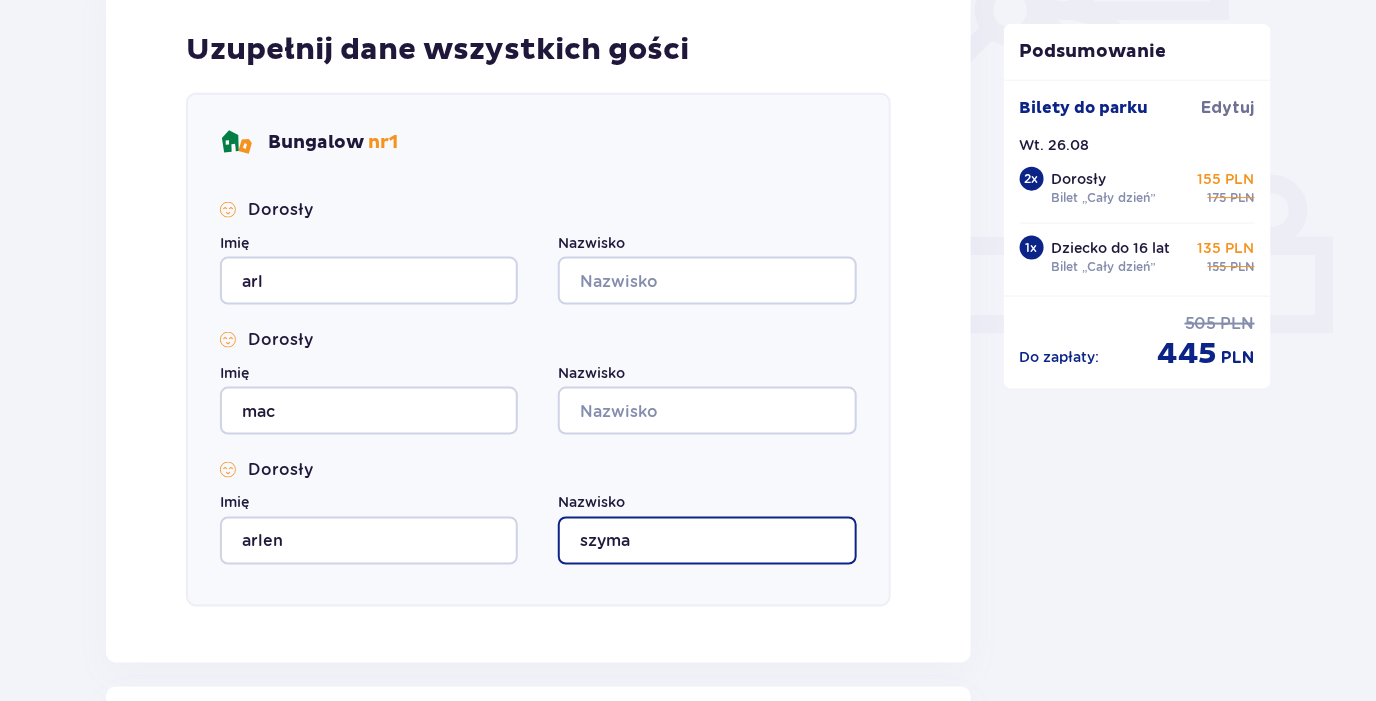 type on "szyma" 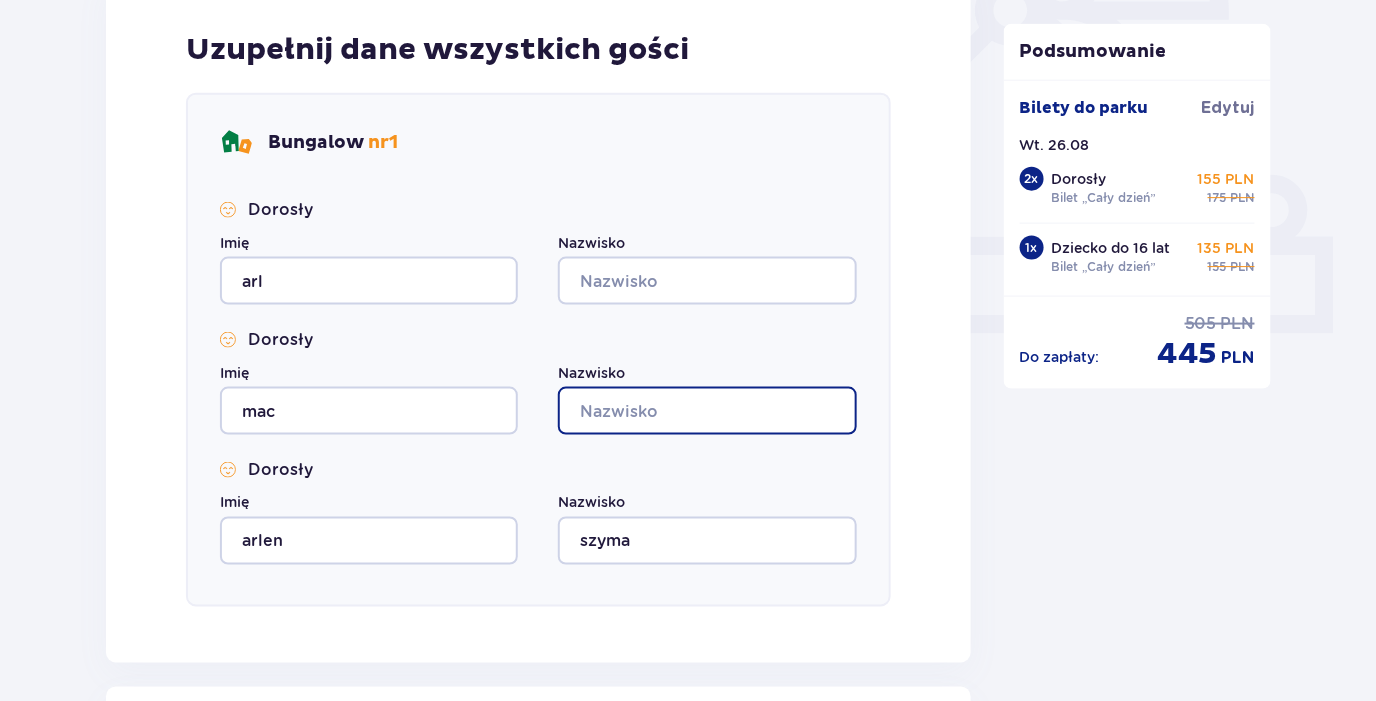 click on "Nazwisko" at bounding box center [707, 411] 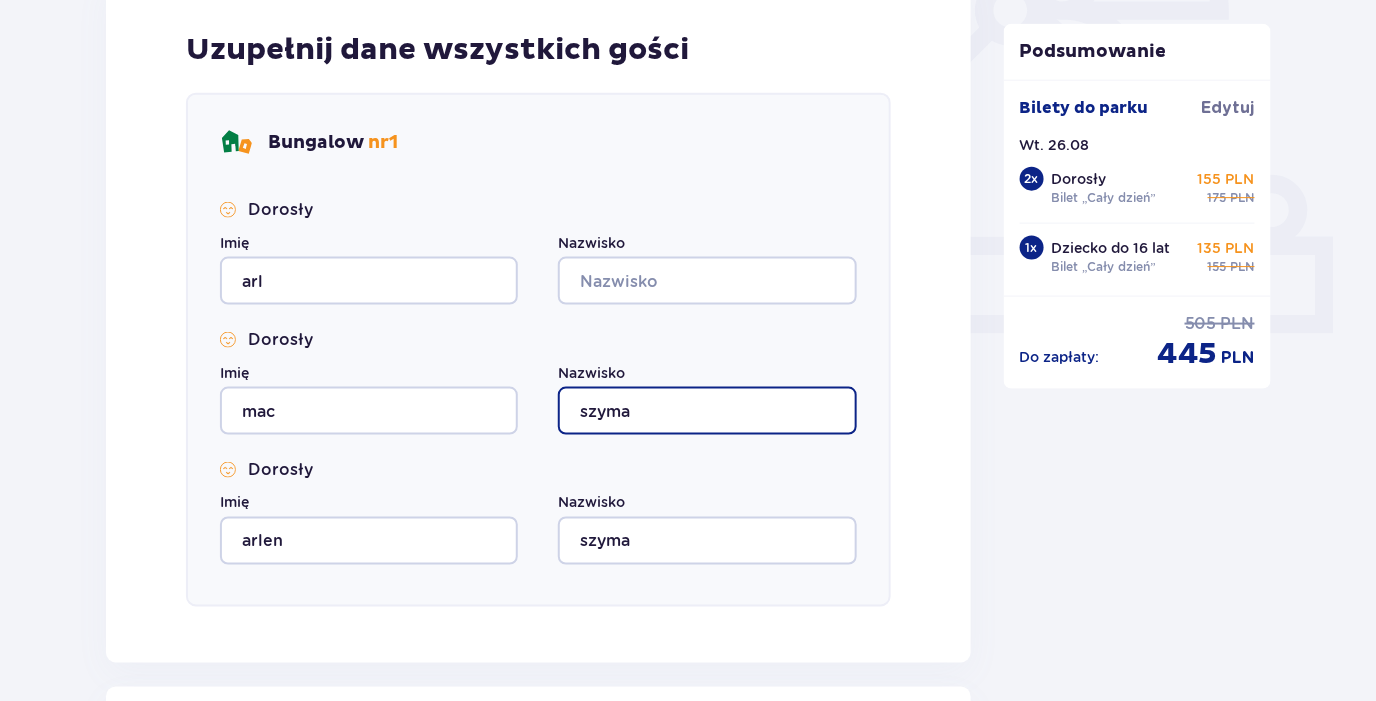 type on "szyma" 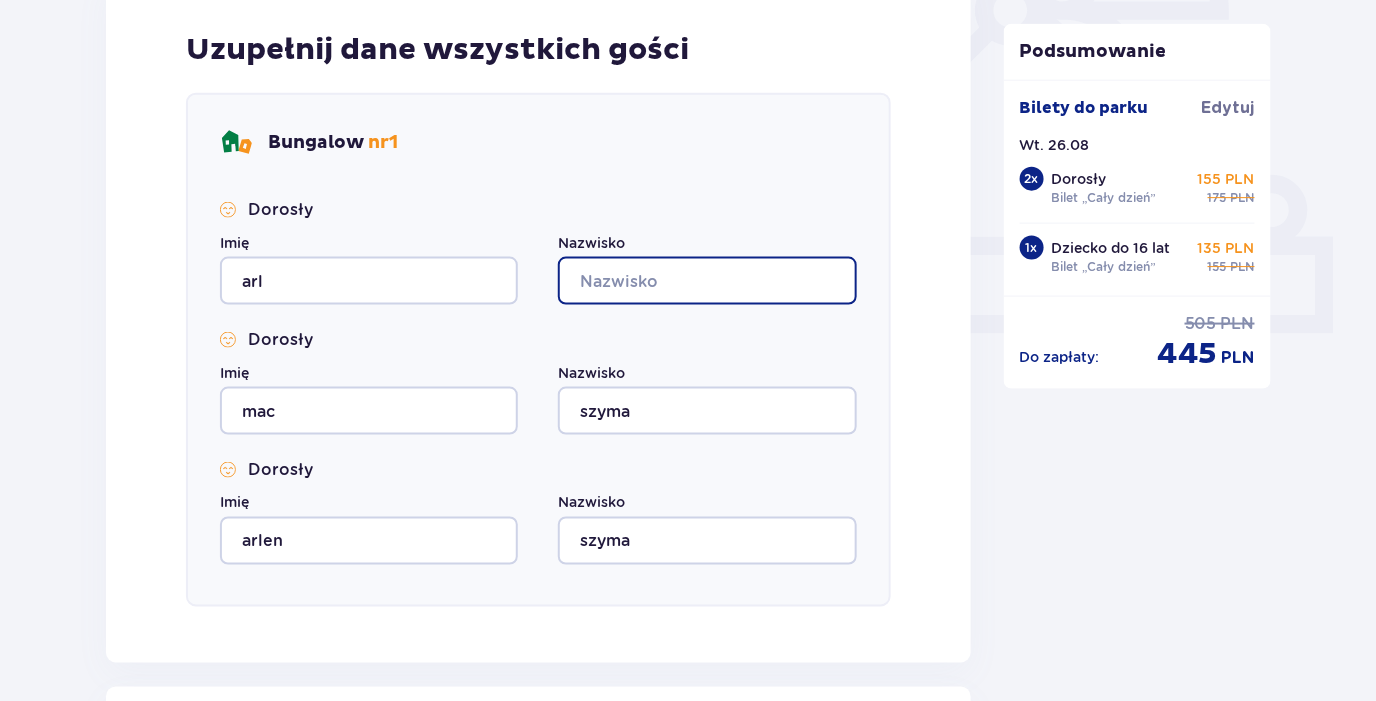 click on "Nazwisko" at bounding box center [707, 281] 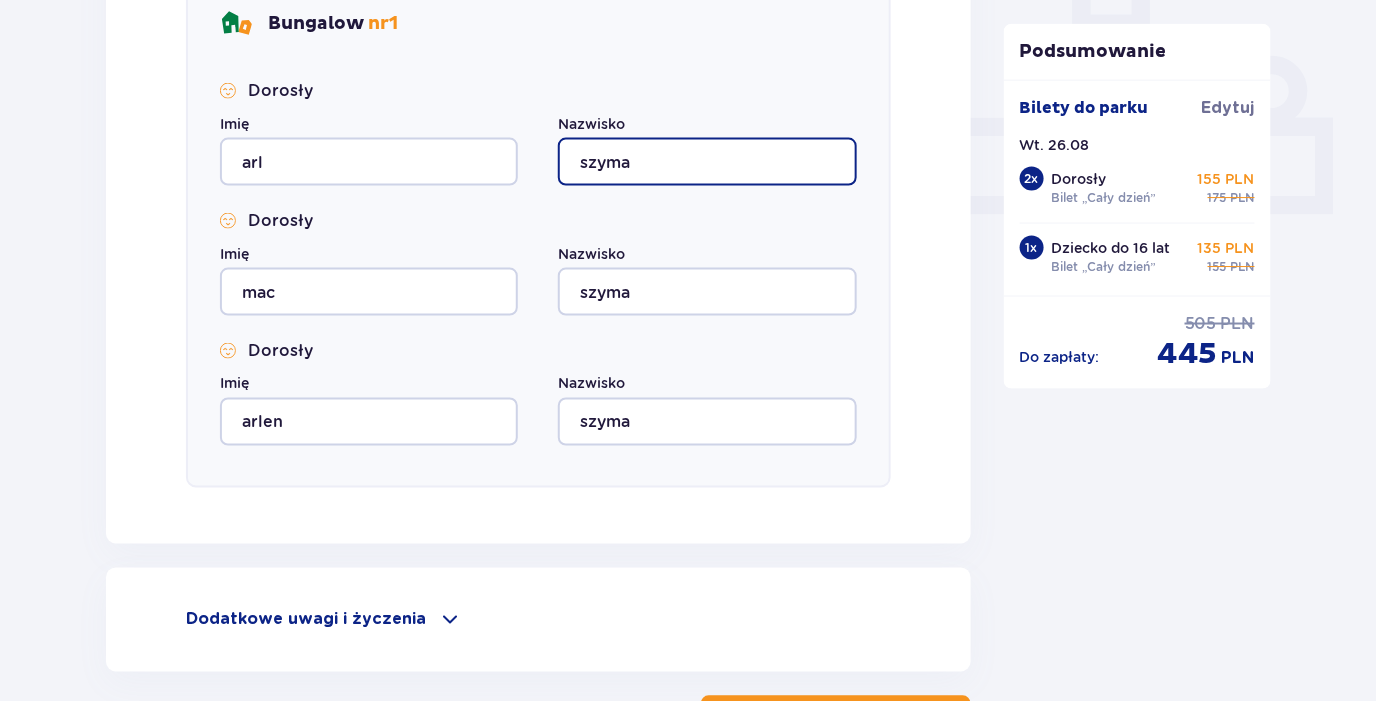 scroll, scrollTop: 979, scrollLeft: 0, axis: vertical 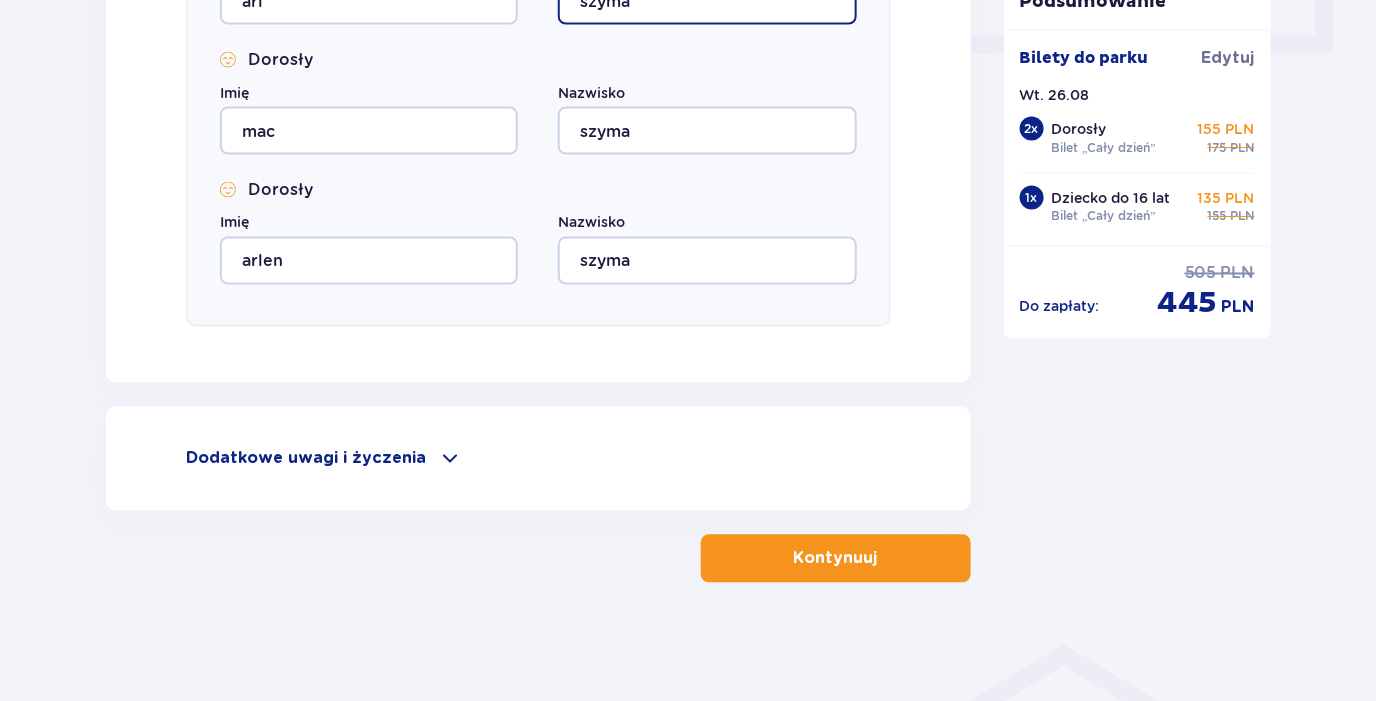 type on "szyma" 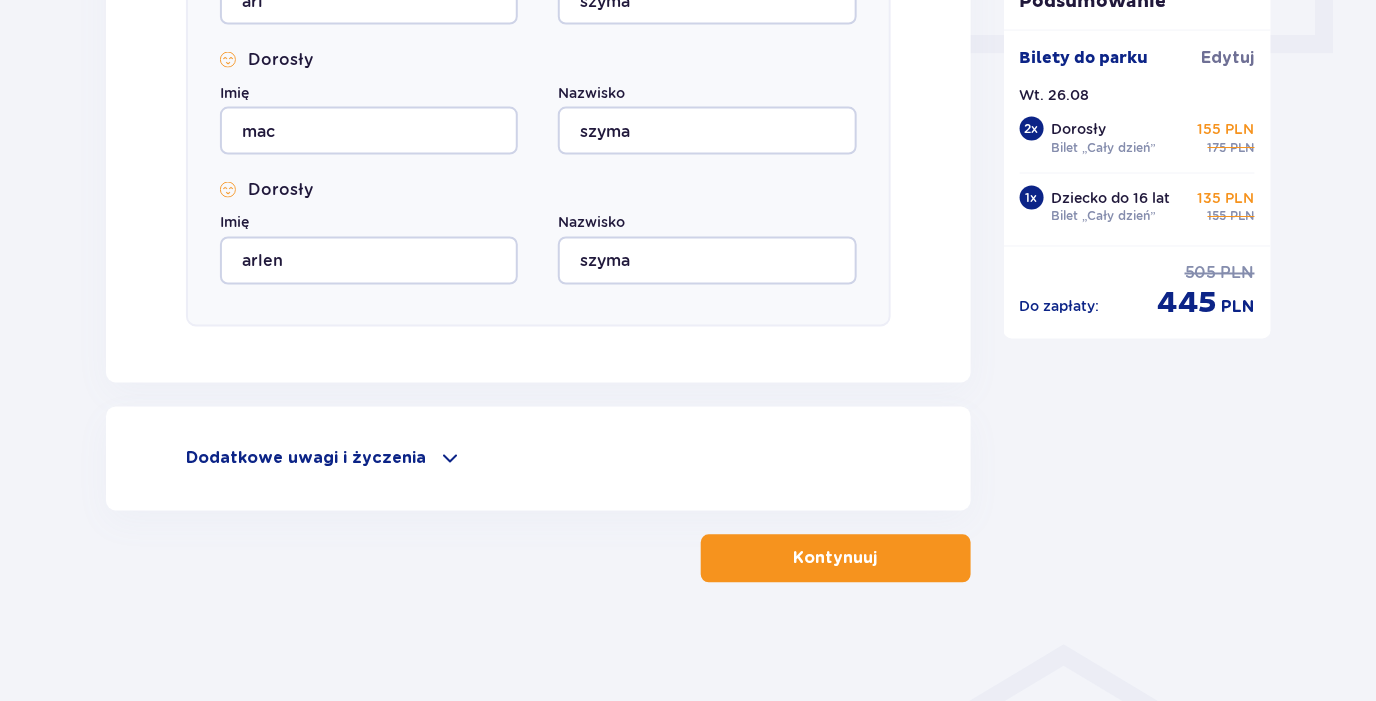 click on "Kontynuuj" at bounding box center [836, 559] 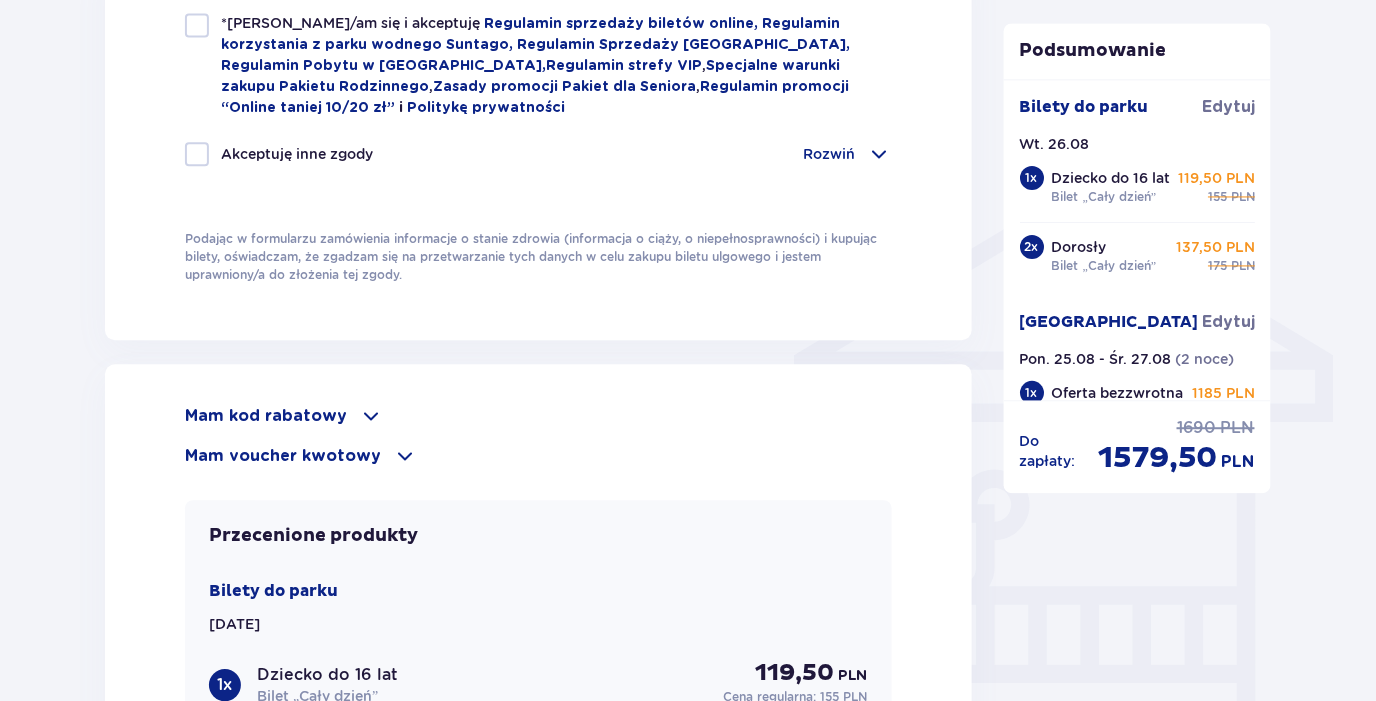 scroll, scrollTop: 1600, scrollLeft: 0, axis: vertical 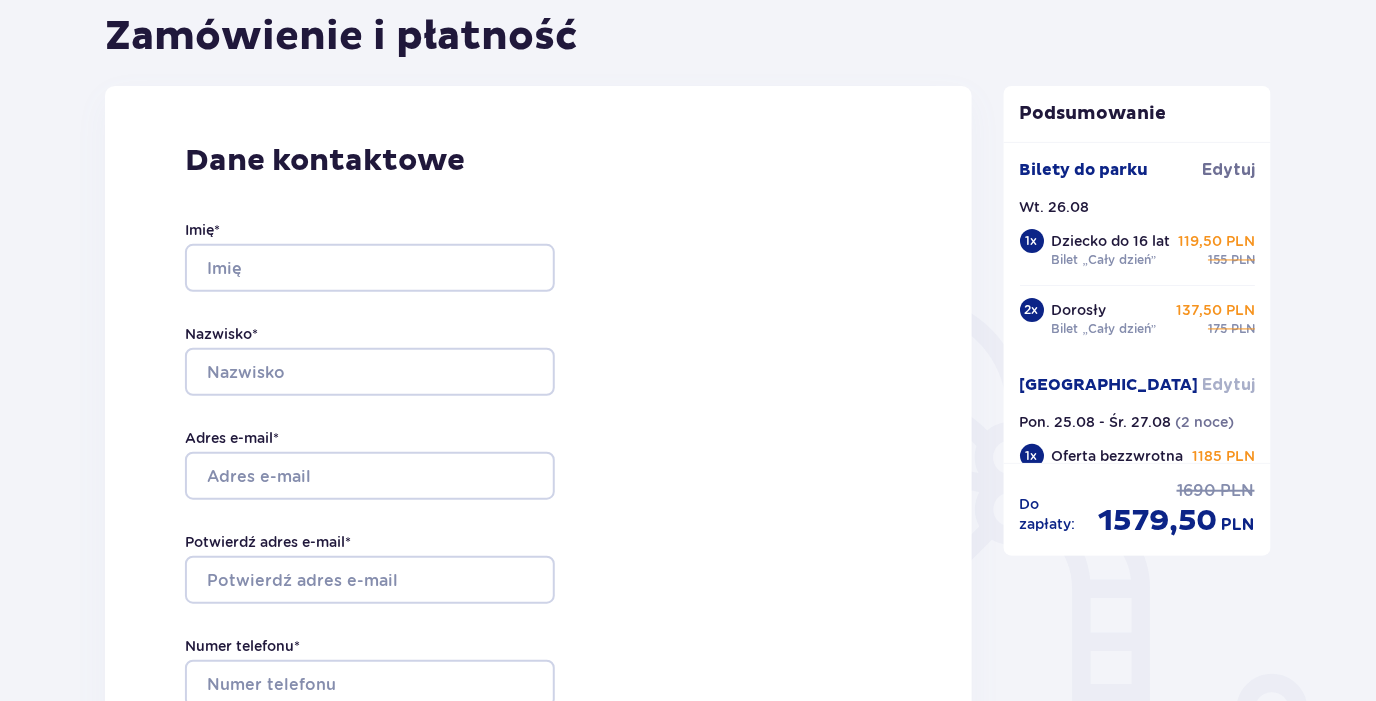 click on "Edytuj" at bounding box center [1228, 385] 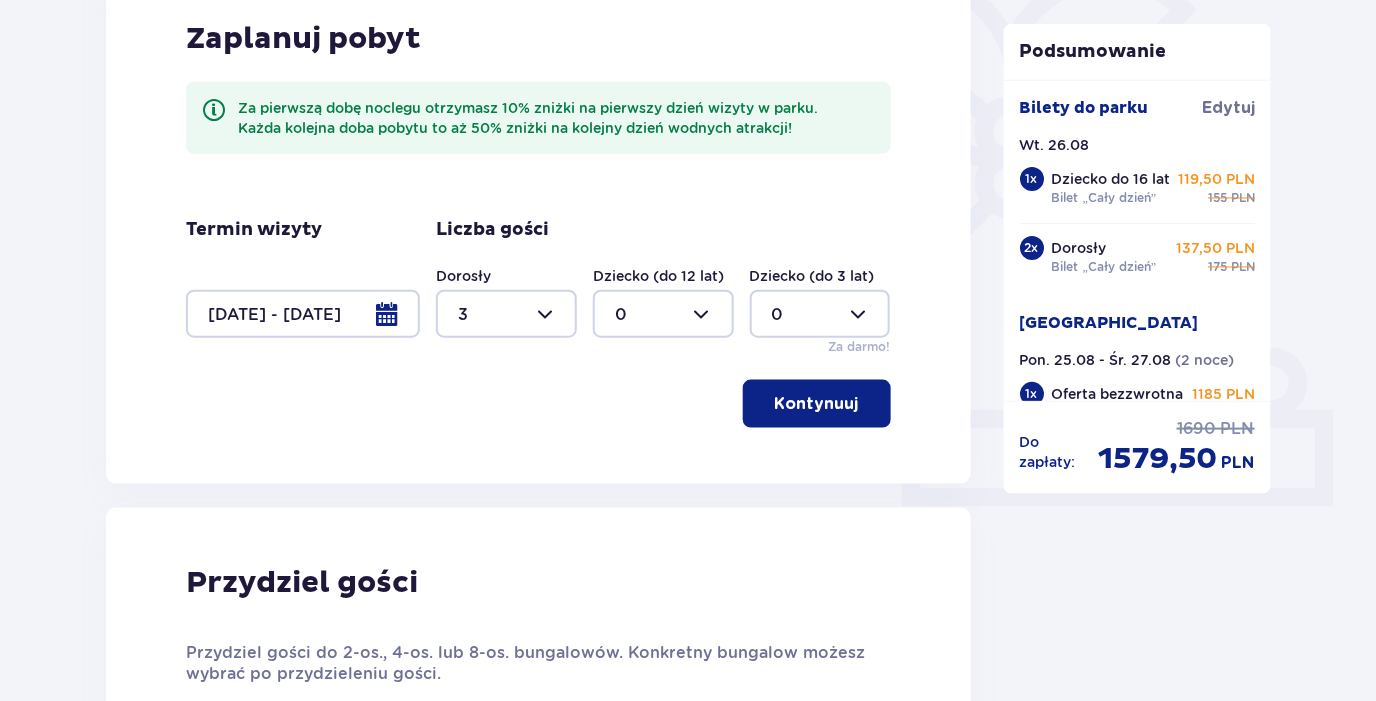 scroll, scrollTop: 500, scrollLeft: 0, axis: vertical 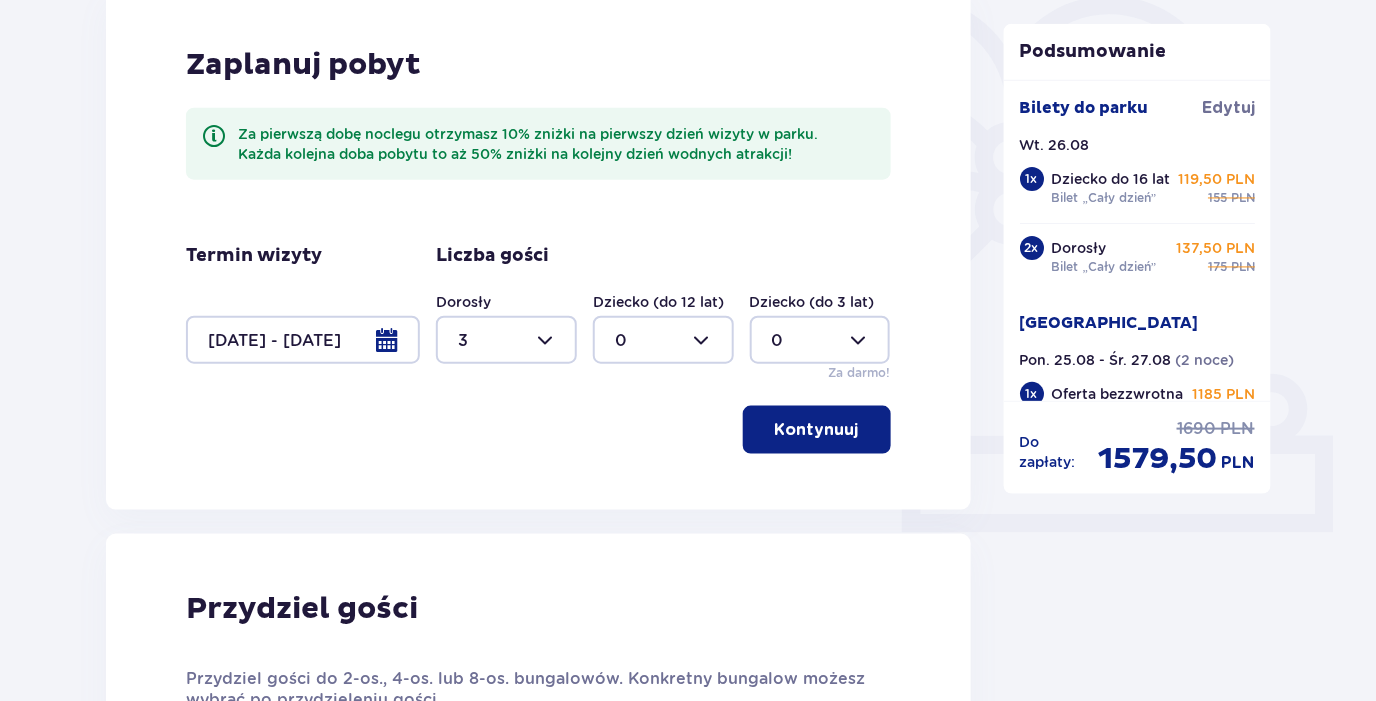 click at bounding box center (303, 340) 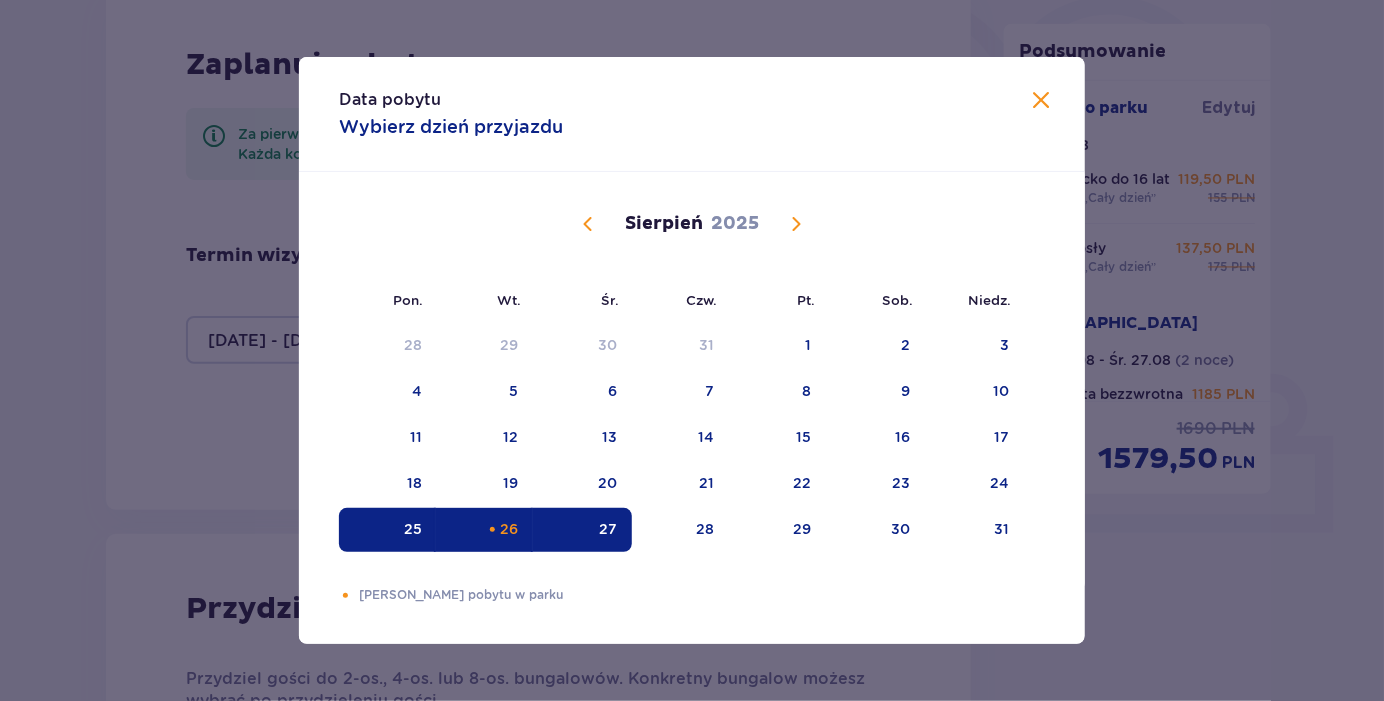 click on "26" at bounding box center (510, 529) 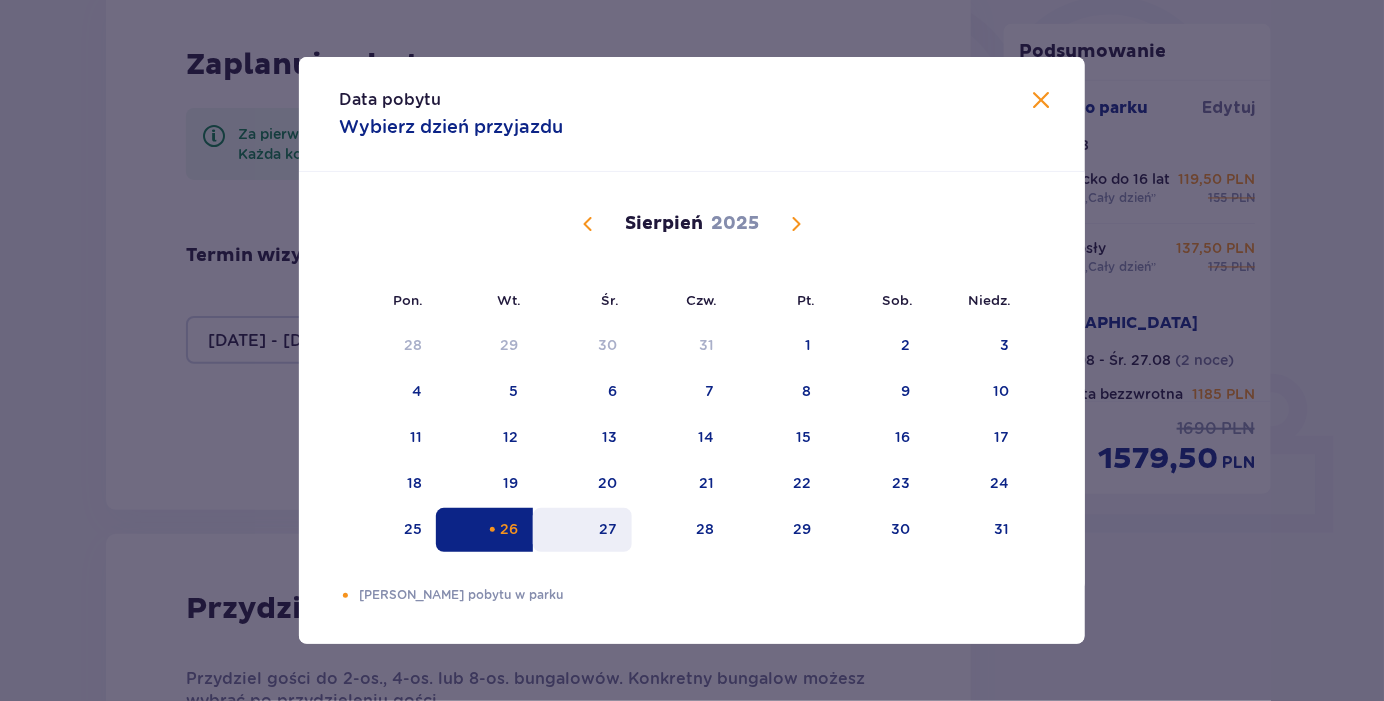 click on "27" at bounding box center [582, 530] 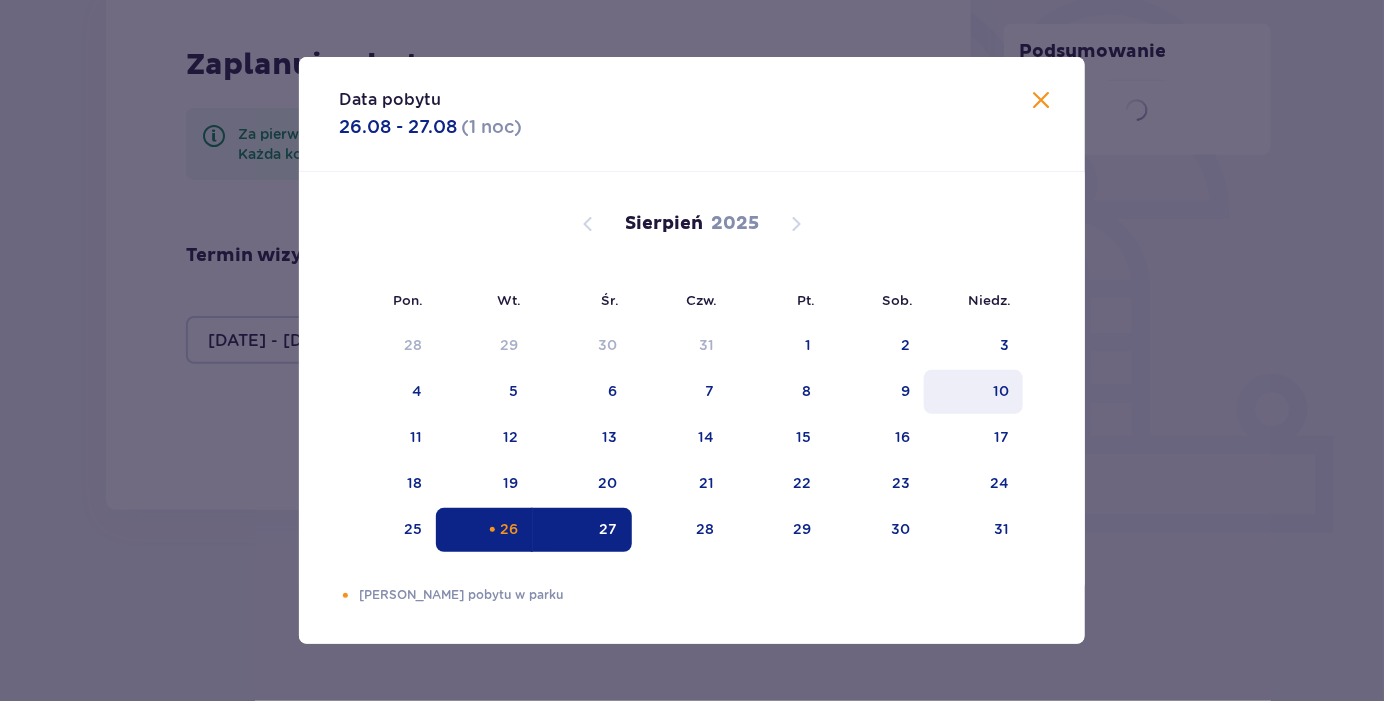 type on "[DATE] - [DATE]" 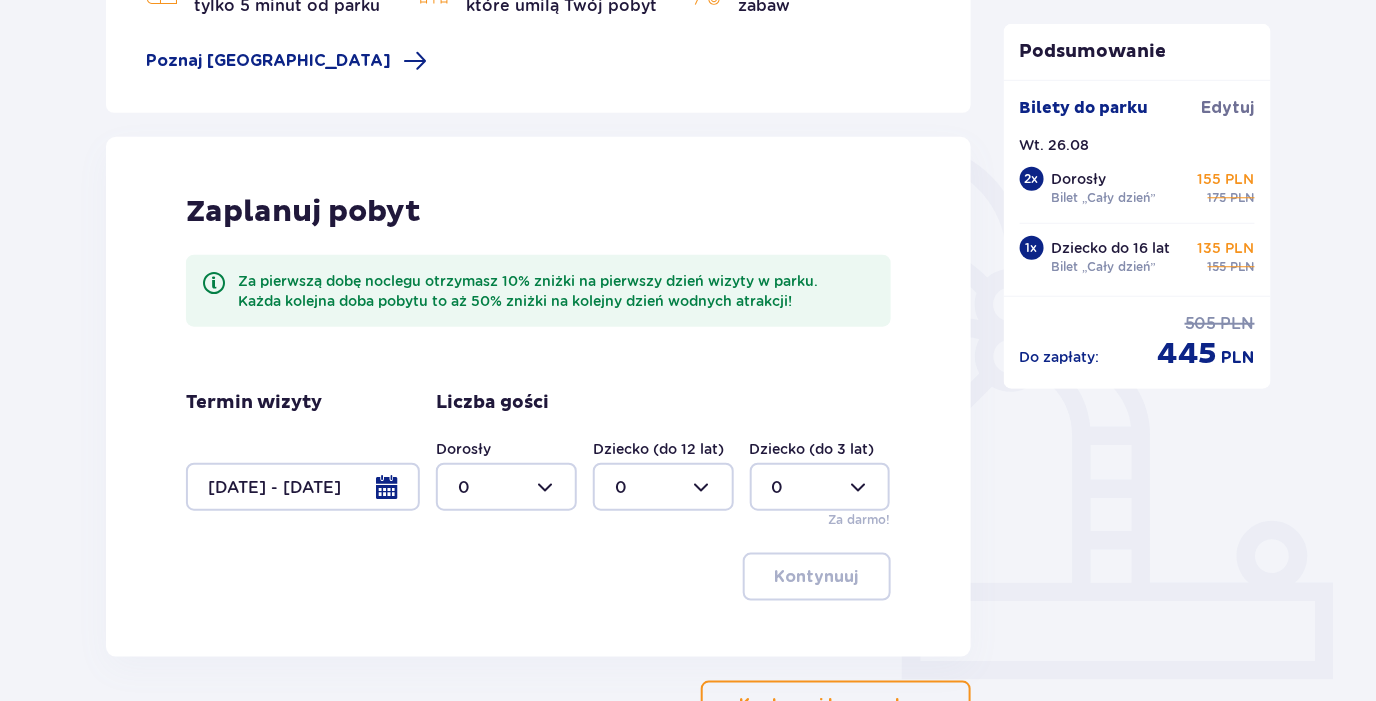 scroll, scrollTop: 299, scrollLeft: 0, axis: vertical 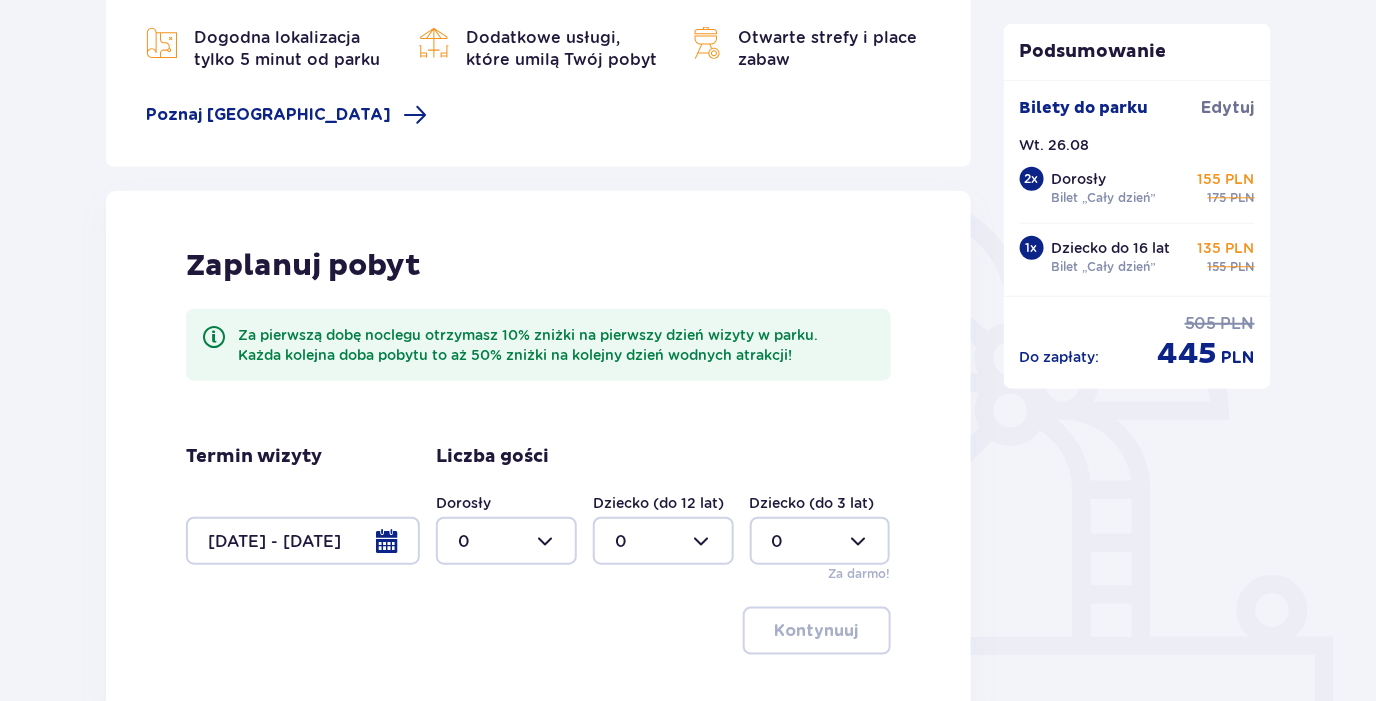 click at bounding box center [506, 541] 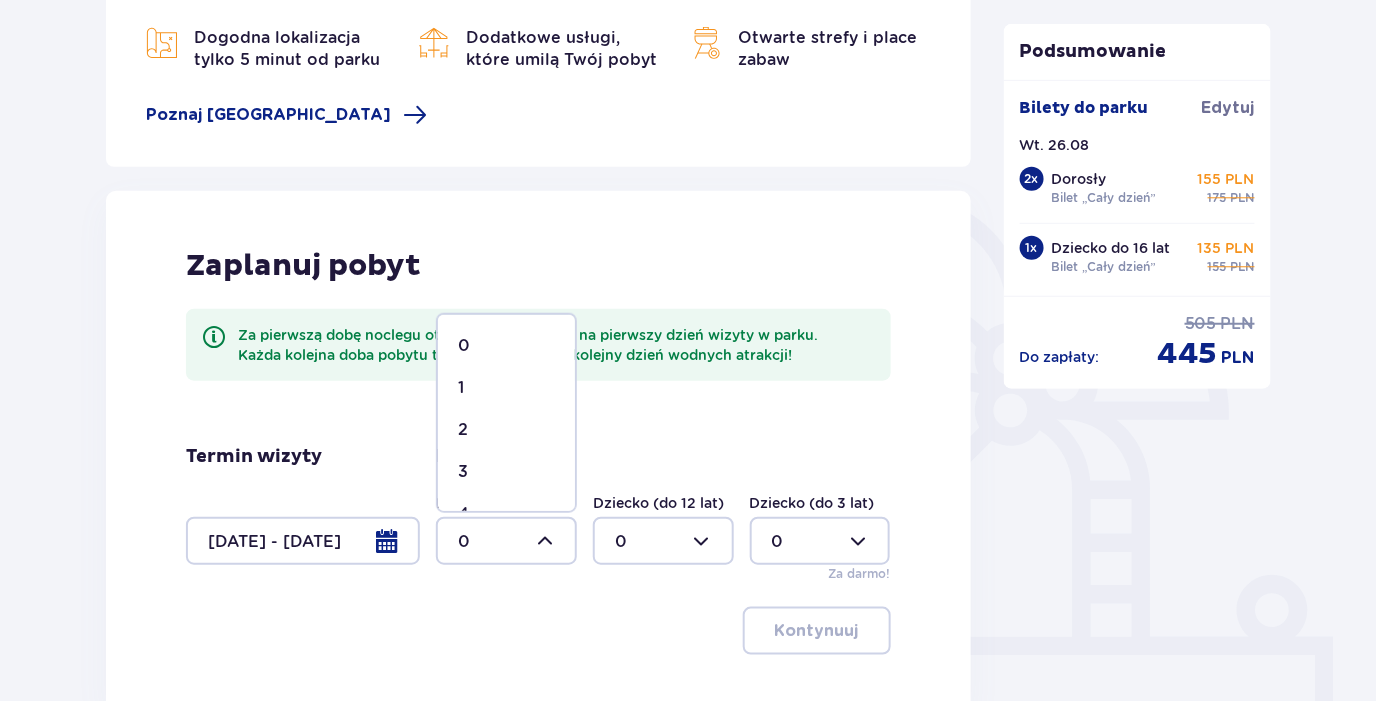 click on "2" at bounding box center (506, 430) 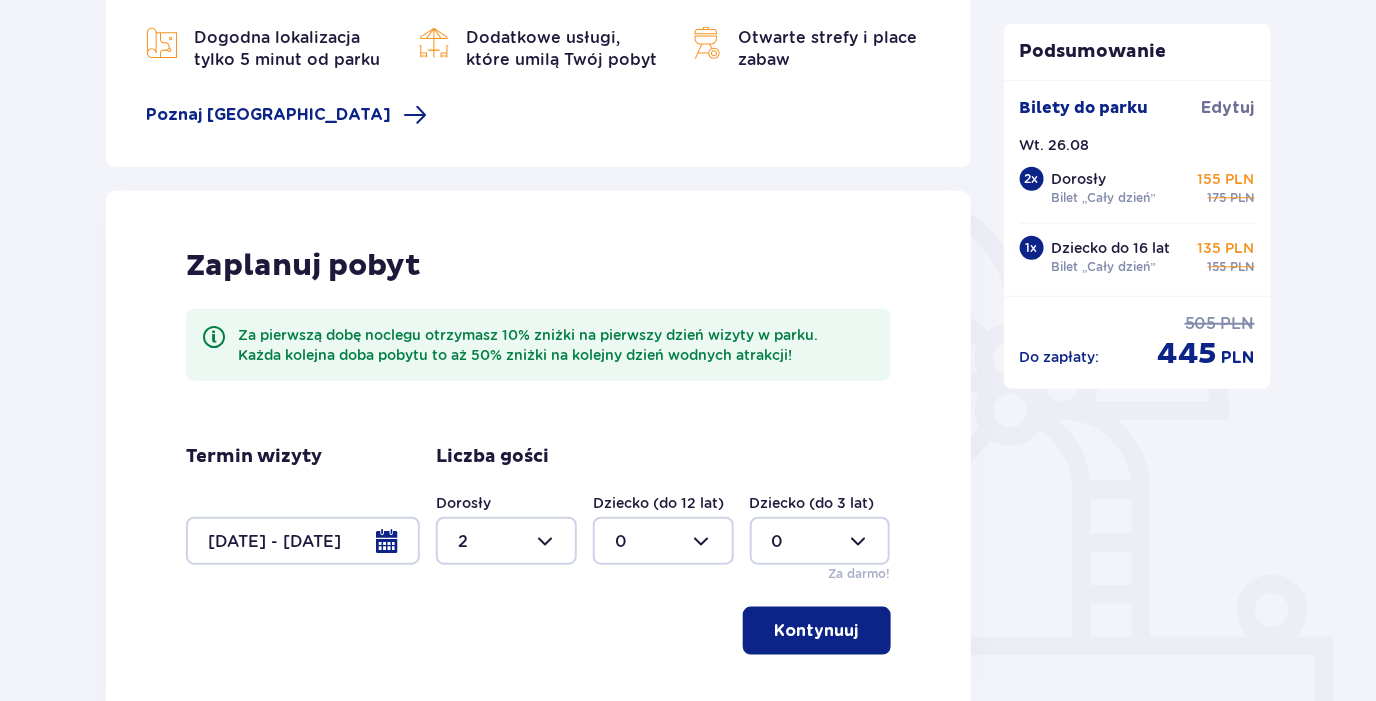click at bounding box center (506, 541) 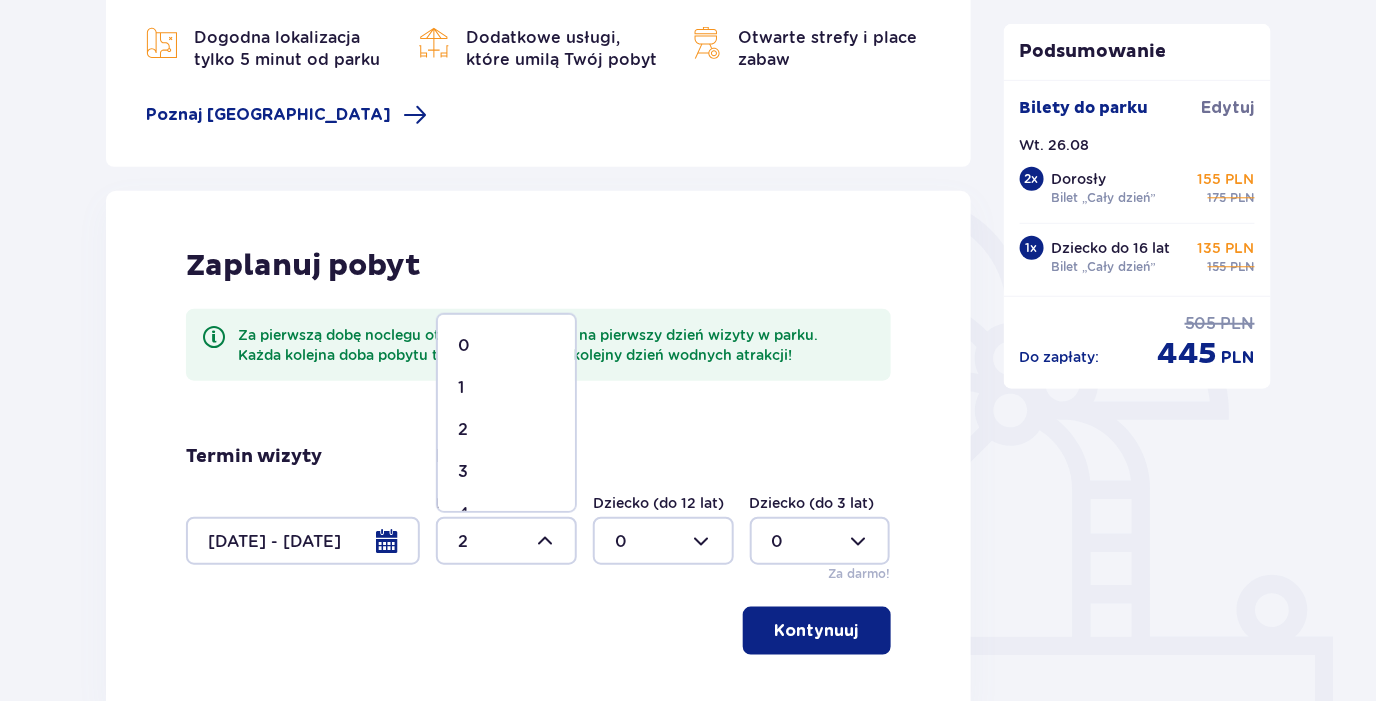 drag, startPoint x: 487, startPoint y: 465, endPoint x: 610, endPoint y: 555, distance: 152.41063 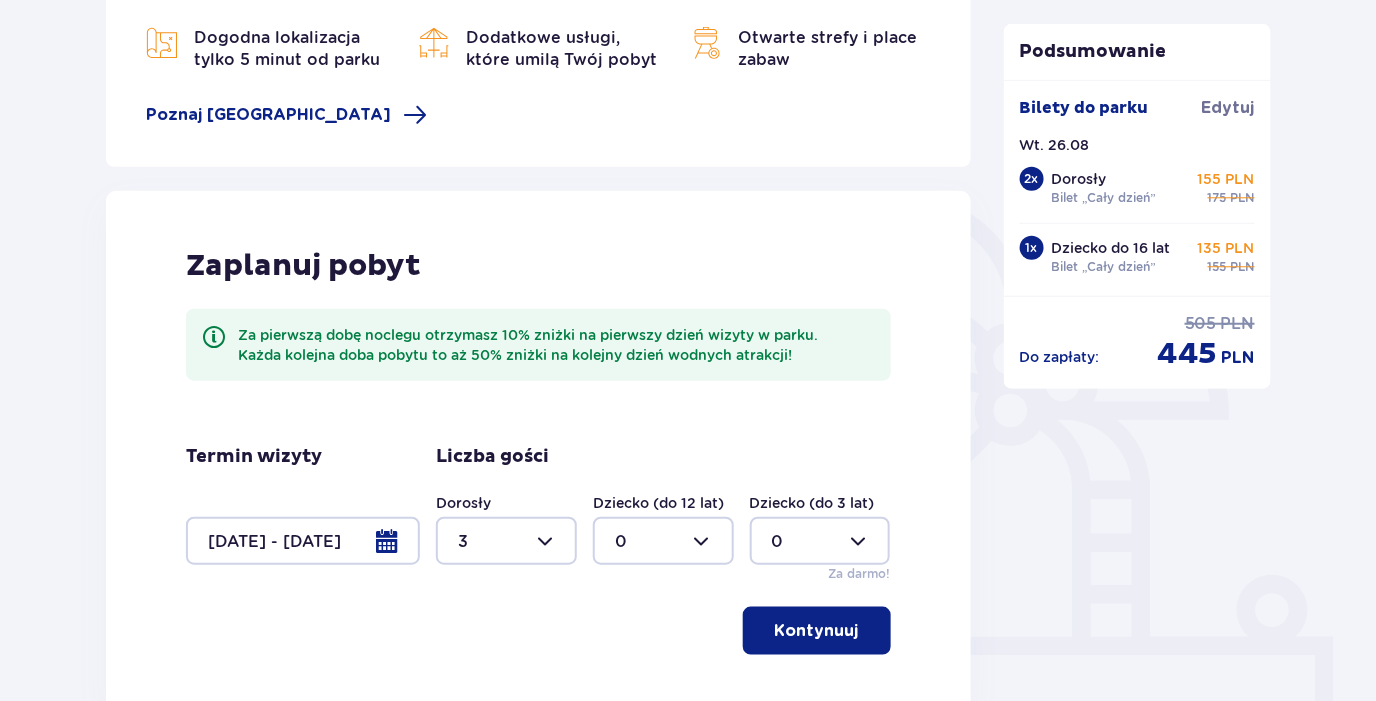 drag, startPoint x: 794, startPoint y: 624, endPoint x: 765, endPoint y: 617, distance: 29.832869 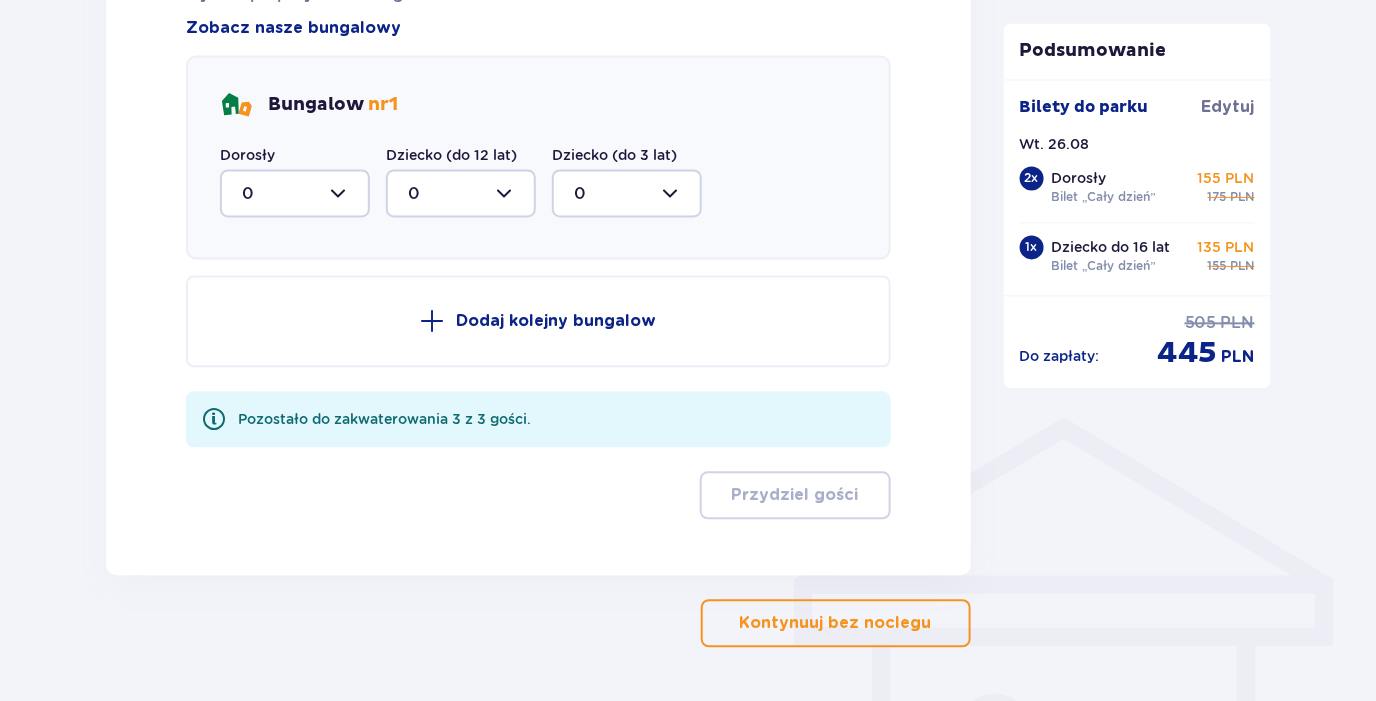scroll, scrollTop: 1210, scrollLeft: 0, axis: vertical 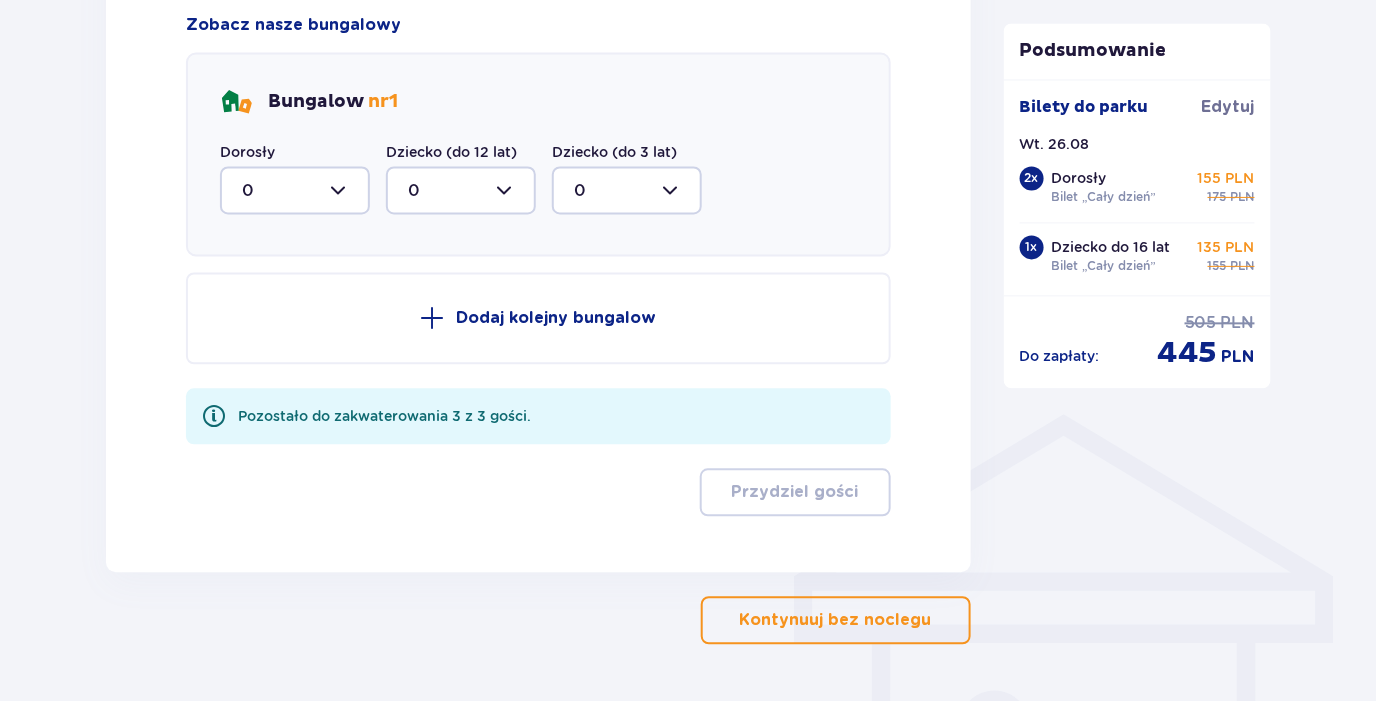 click at bounding box center (295, 190) 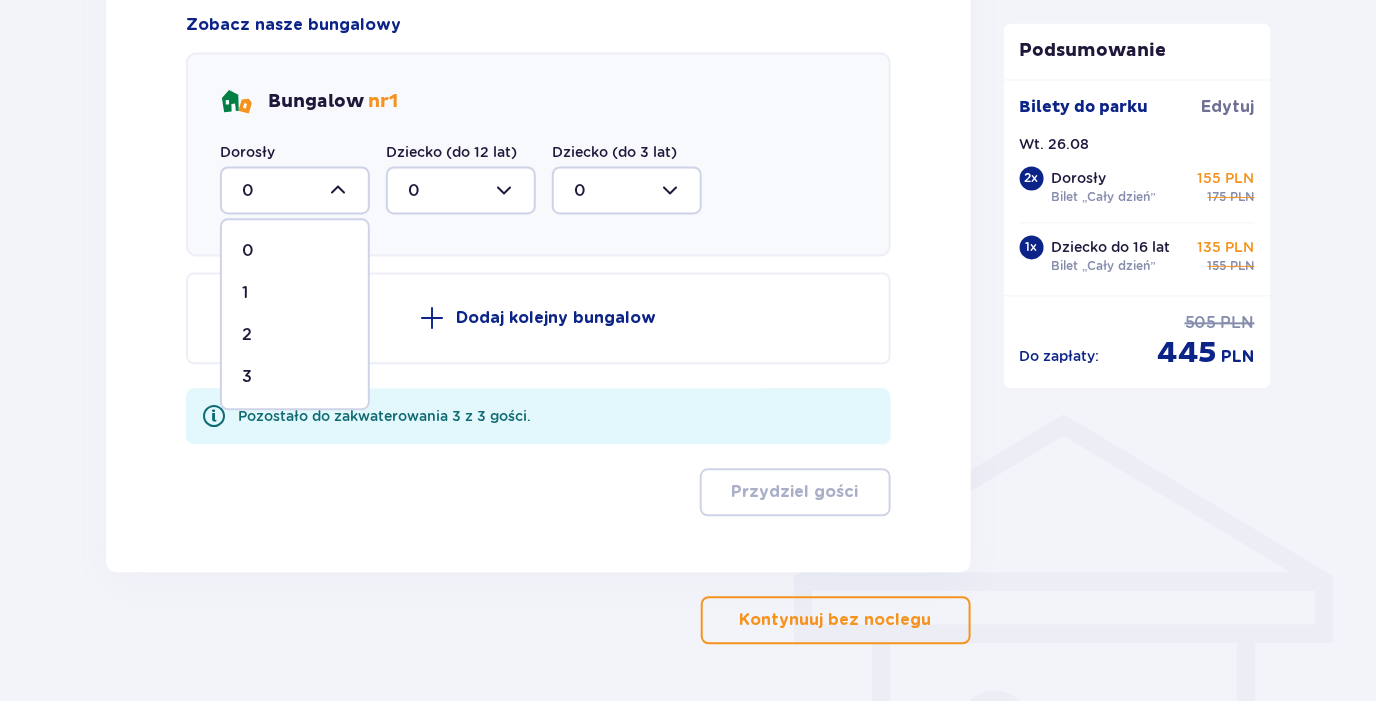 click on "3" at bounding box center [295, 377] 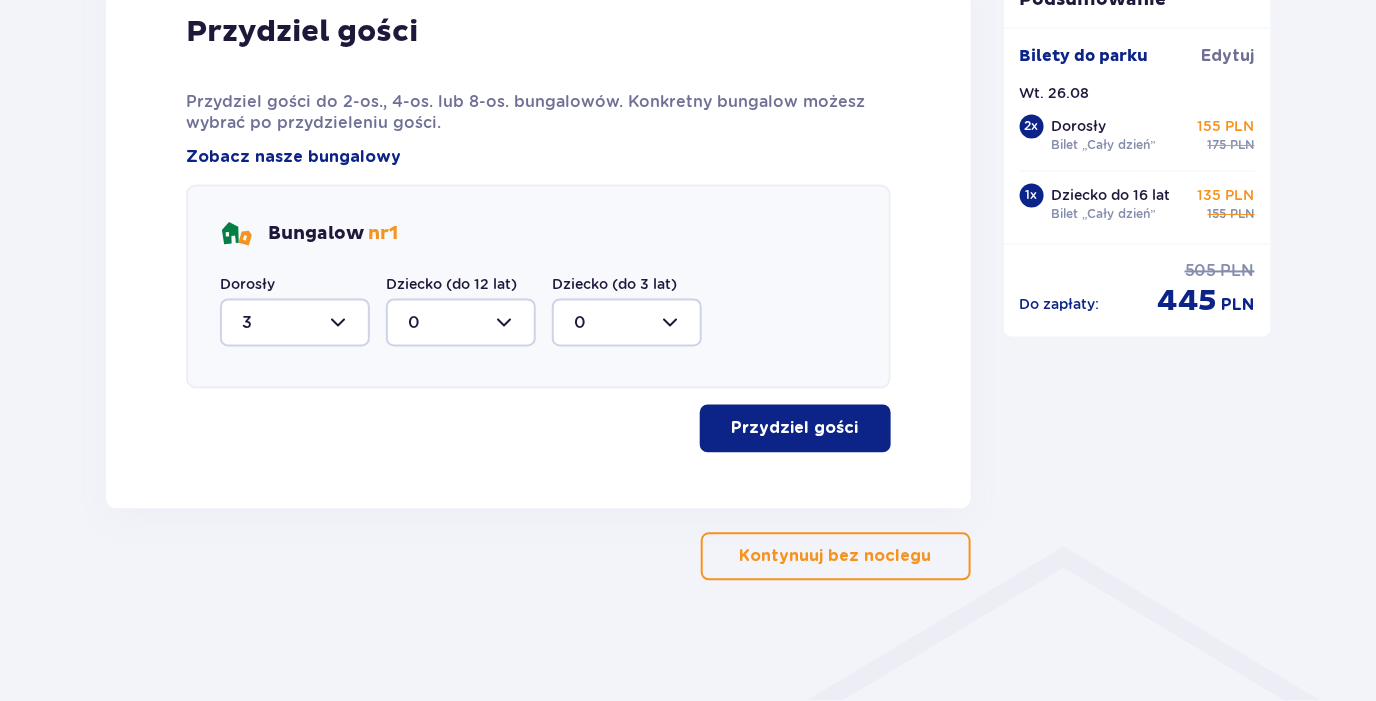 scroll, scrollTop: 1075, scrollLeft: 0, axis: vertical 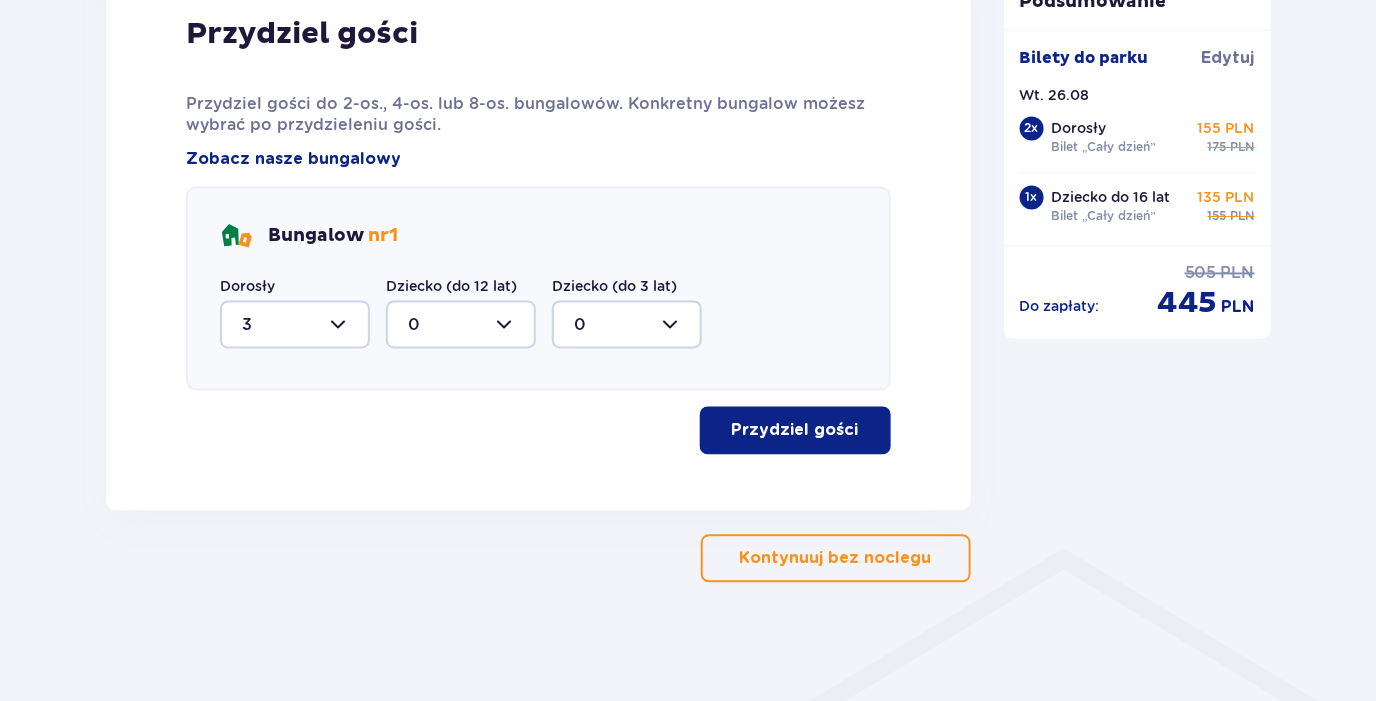 click on "Przydziel gości" at bounding box center [795, 431] 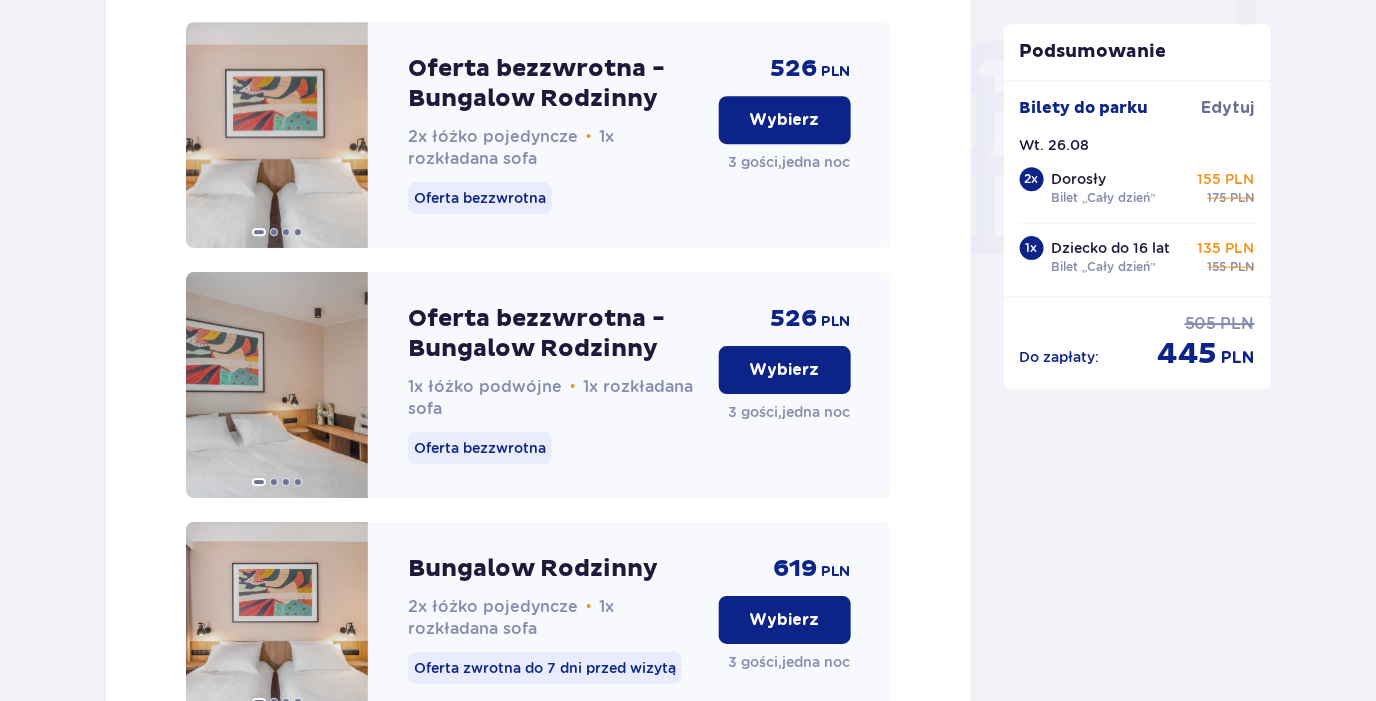 scroll, scrollTop: 1785, scrollLeft: 0, axis: vertical 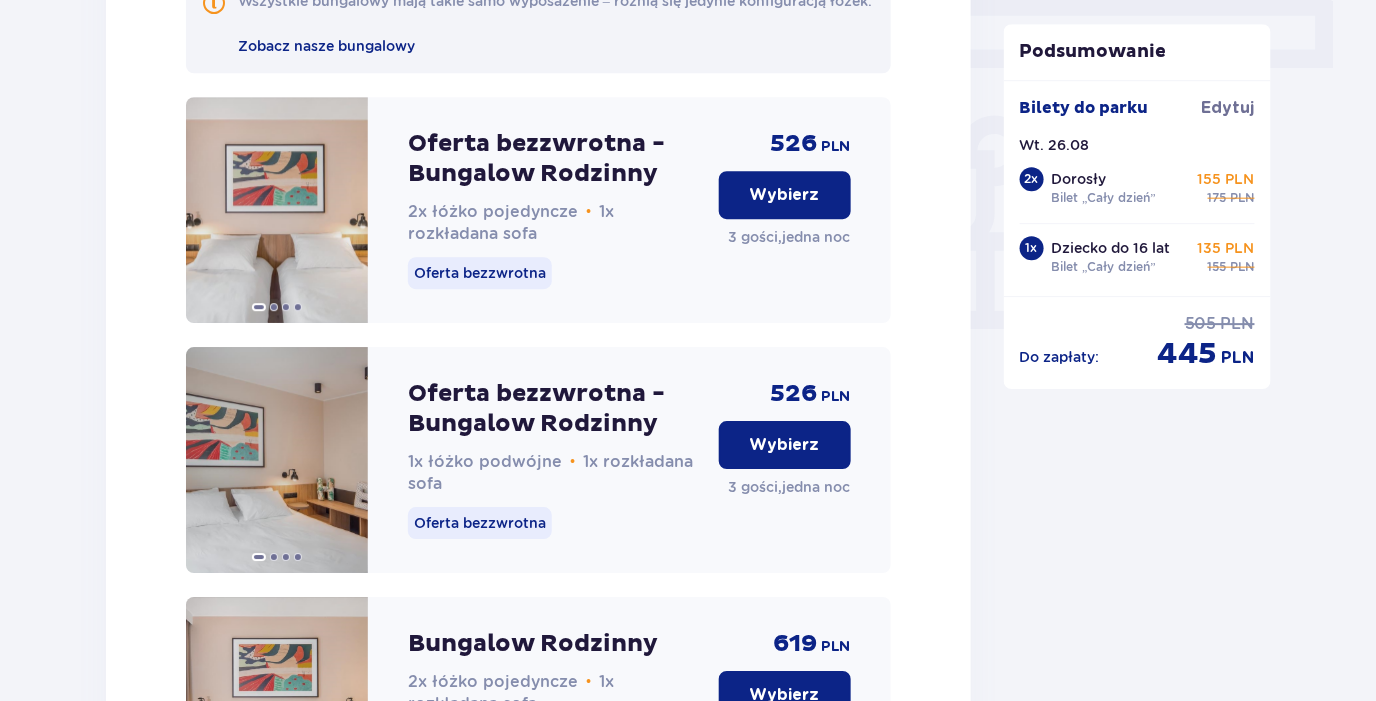 click on "Wybierz" at bounding box center (785, 445) 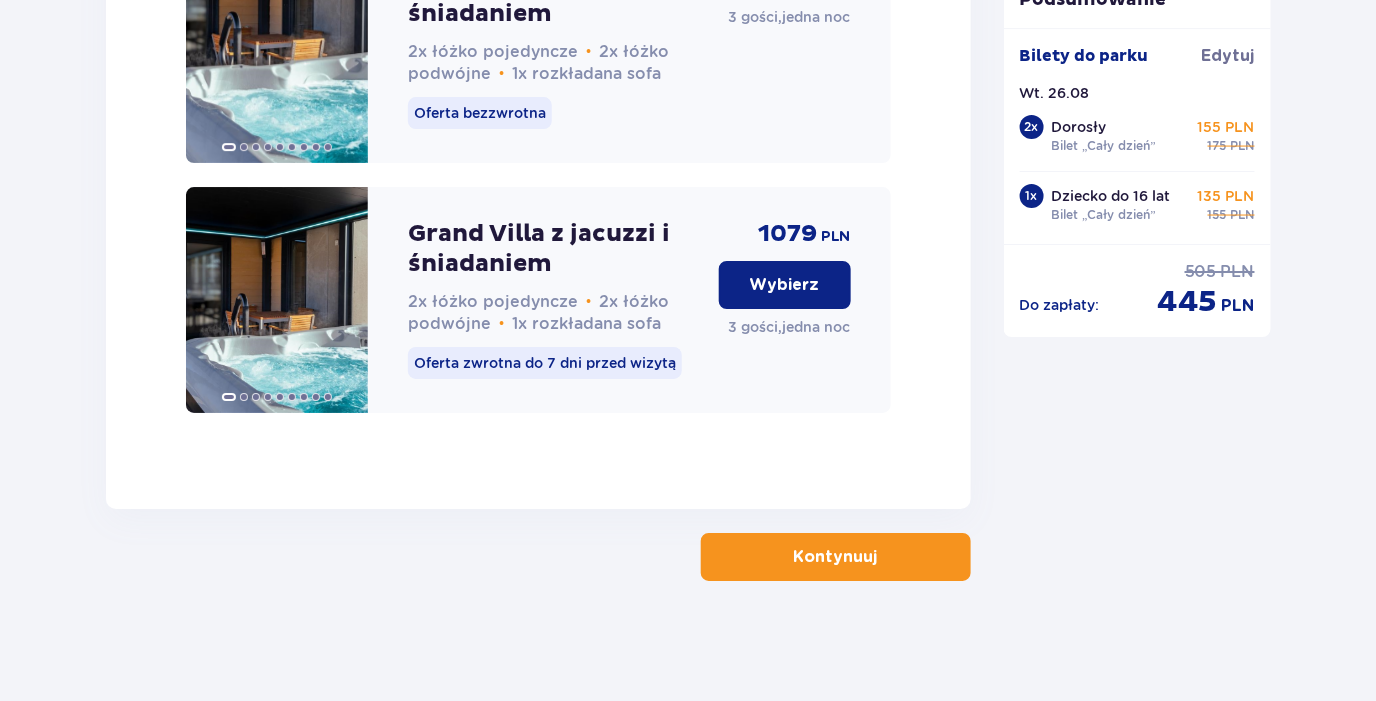 scroll, scrollTop: 4486, scrollLeft: 0, axis: vertical 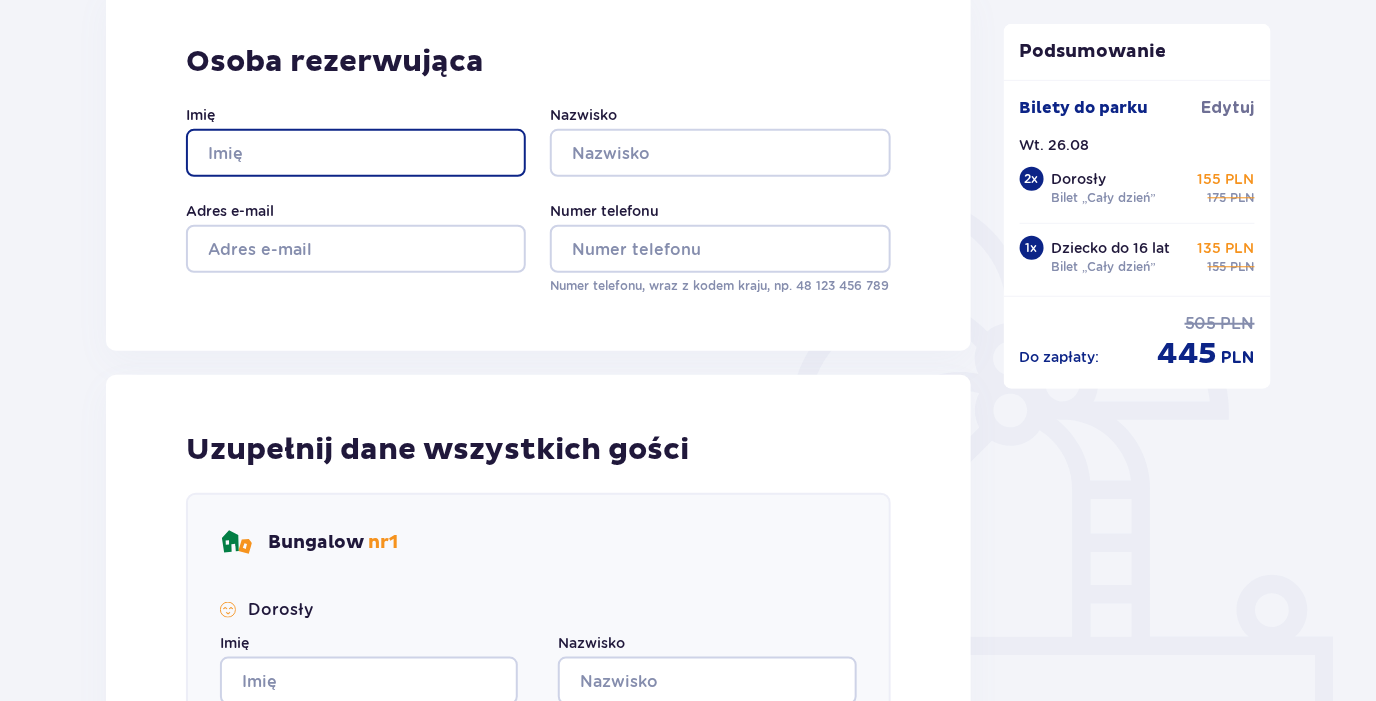 click on "Imię" at bounding box center [356, 153] 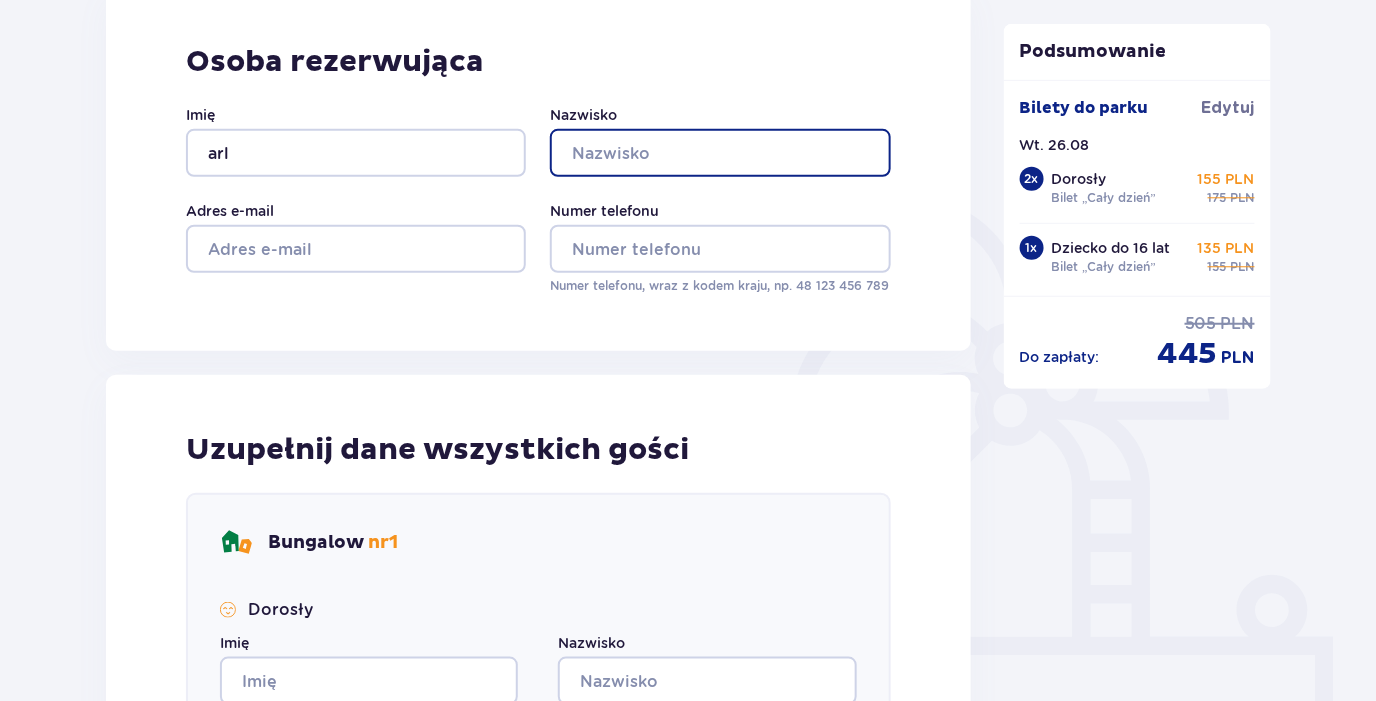 click on "Nazwisko" at bounding box center (720, 153) 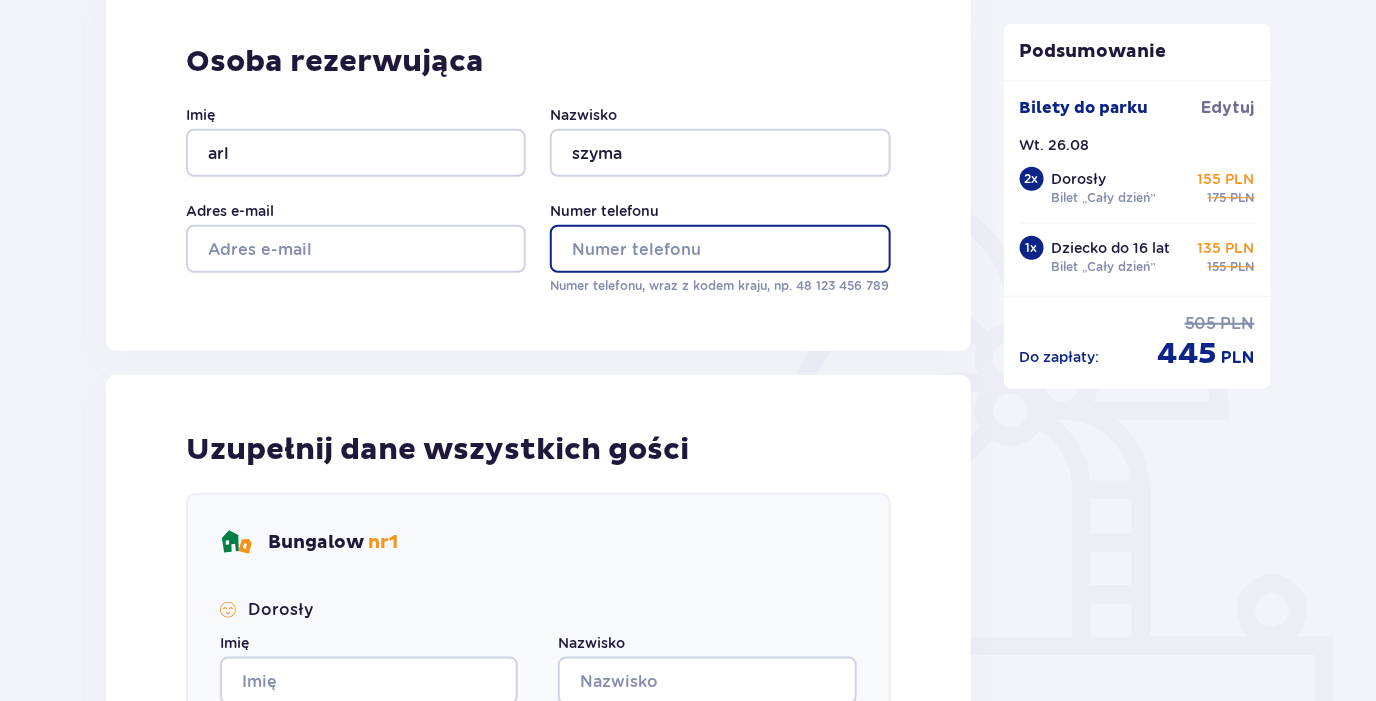 click on "Numer telefonu" at bounding box center (720, 249) 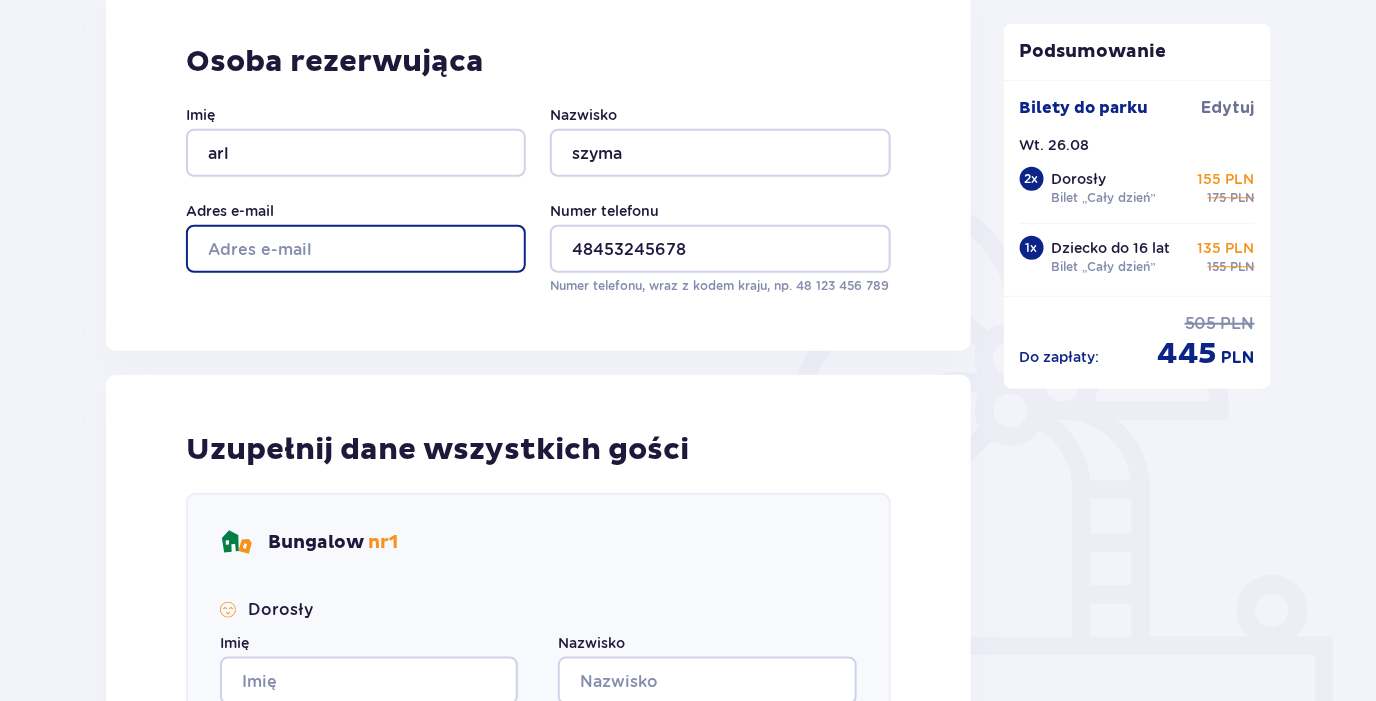 click on "Adres e-mail" at bounding box center (356, 249) 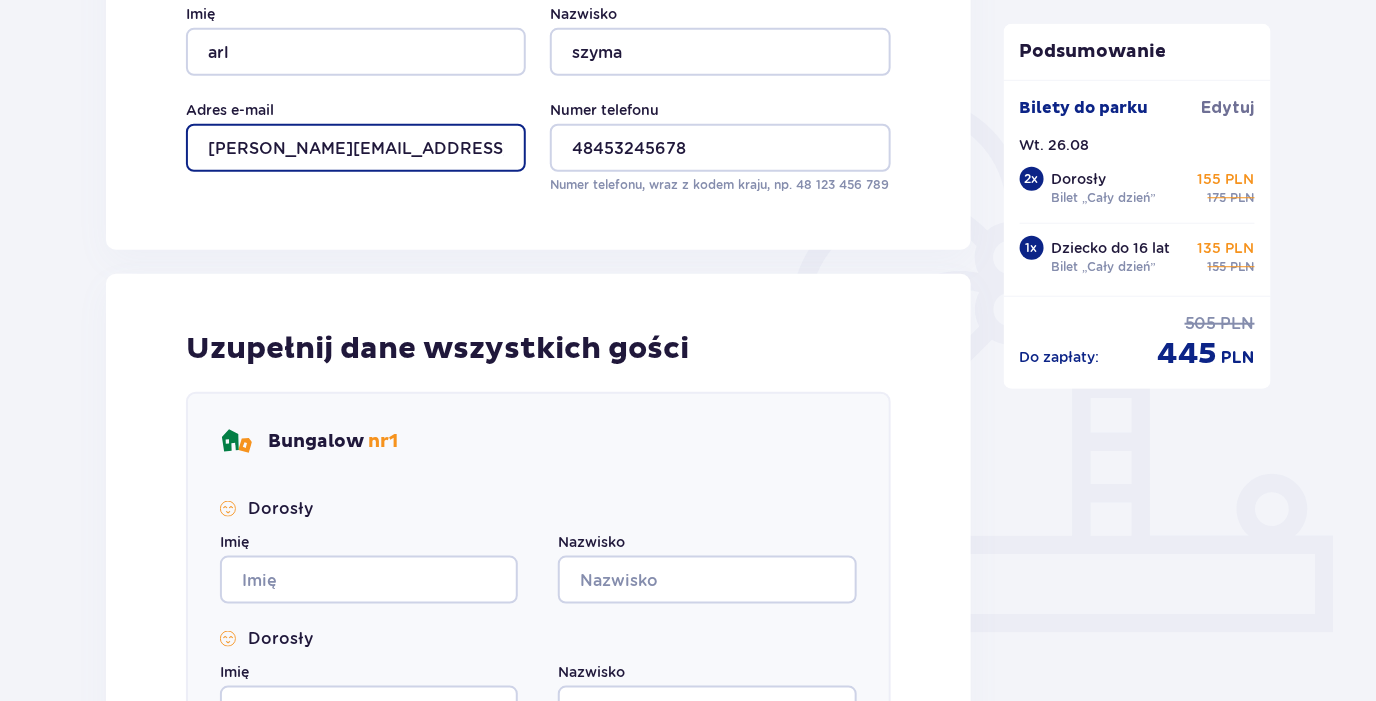 scroll, scrollTop: 500, scrollLeft: 0, axis: vertical 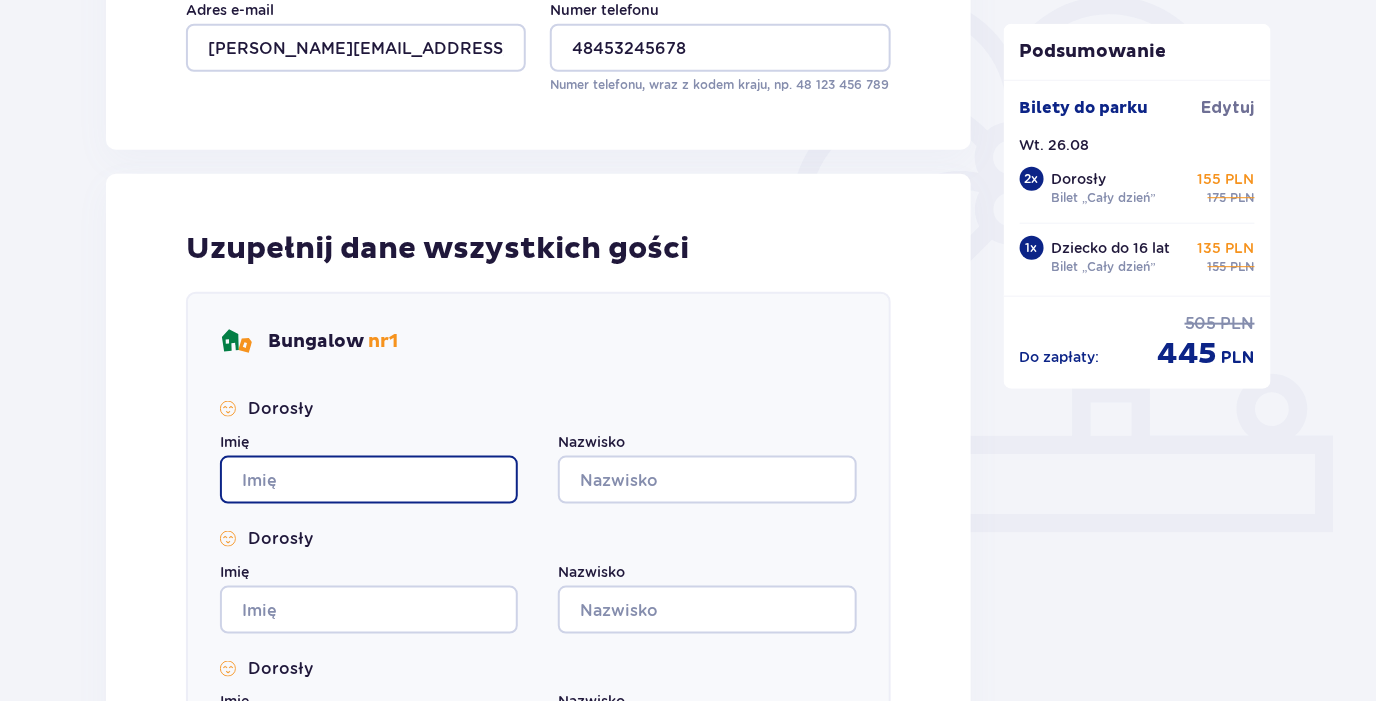 click on "Imię" at bounding box center (369, 480) 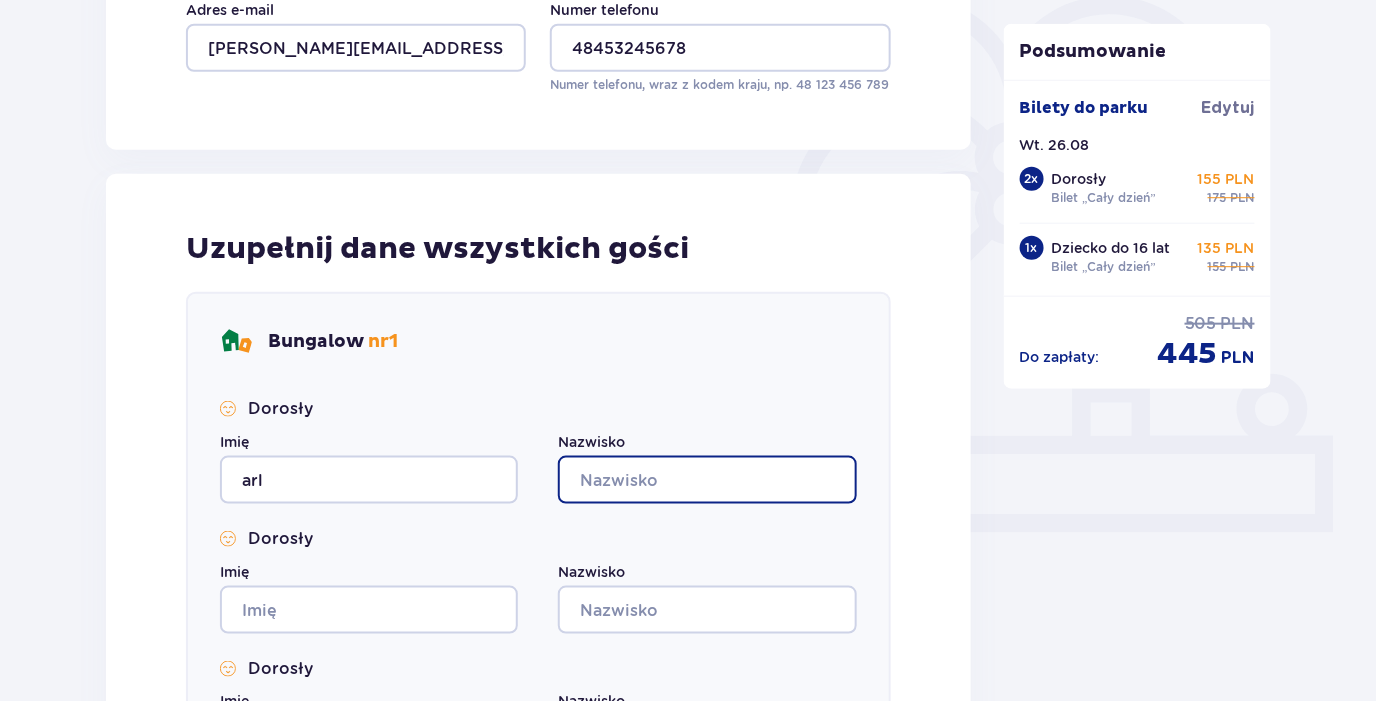 click on "Nazwisko" at bounding box center (707, 480) 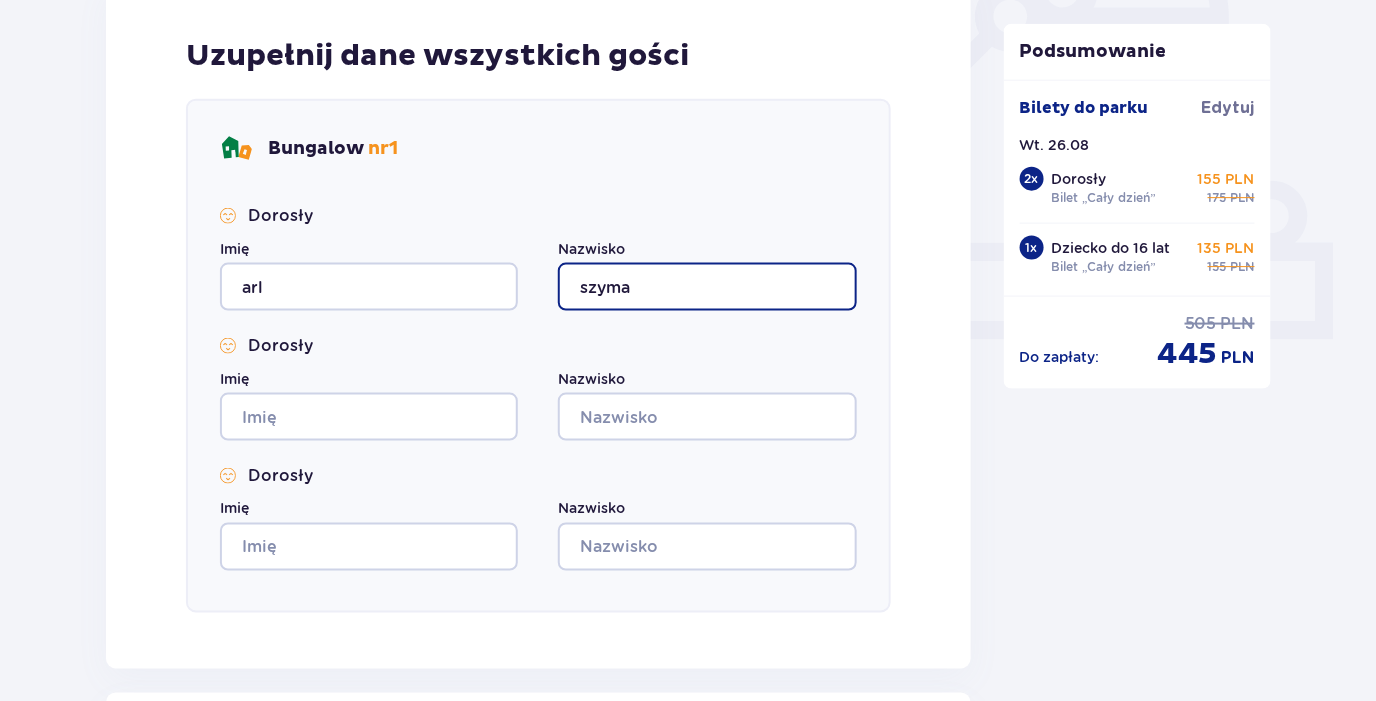 scroll, scrollTop: 800, scrollLeft: 0, axis: vertical 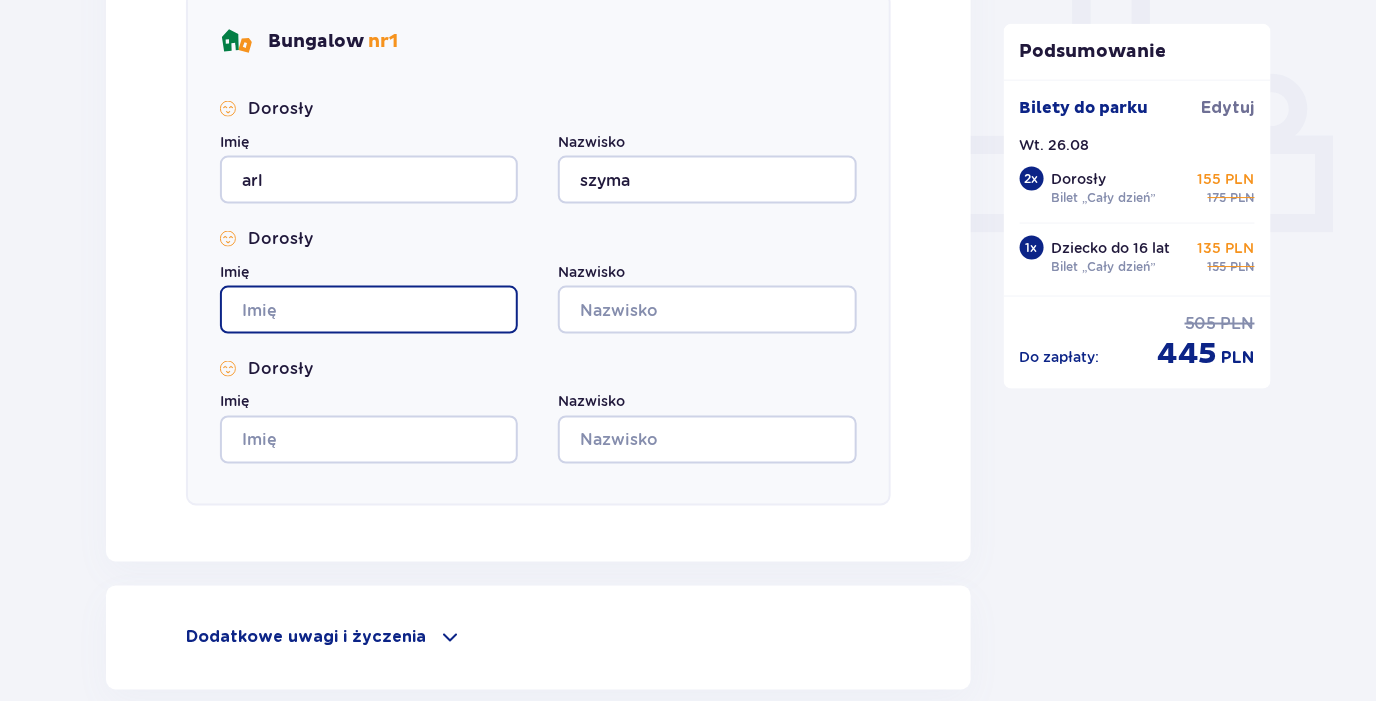 click on "Imię" at bounding box center (369, 310) 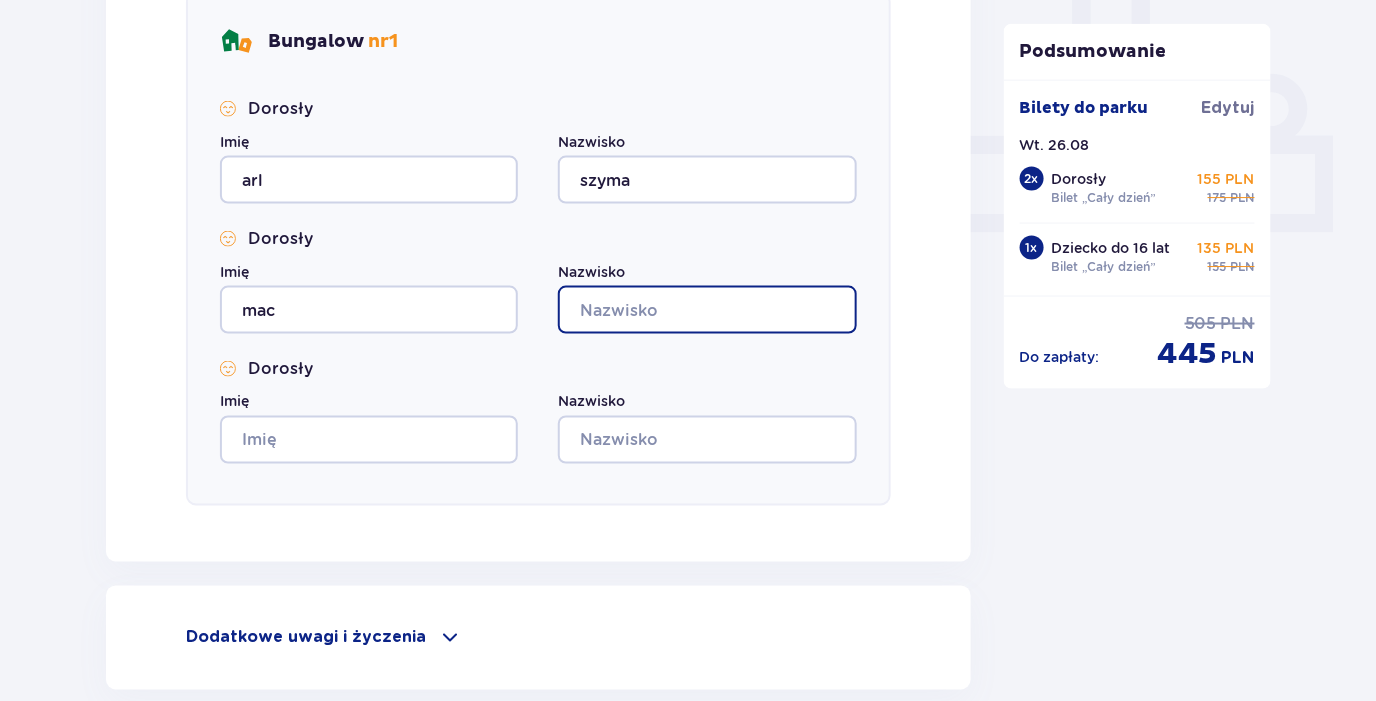 click on "Nazwisko" at bounding box center [707, 310] 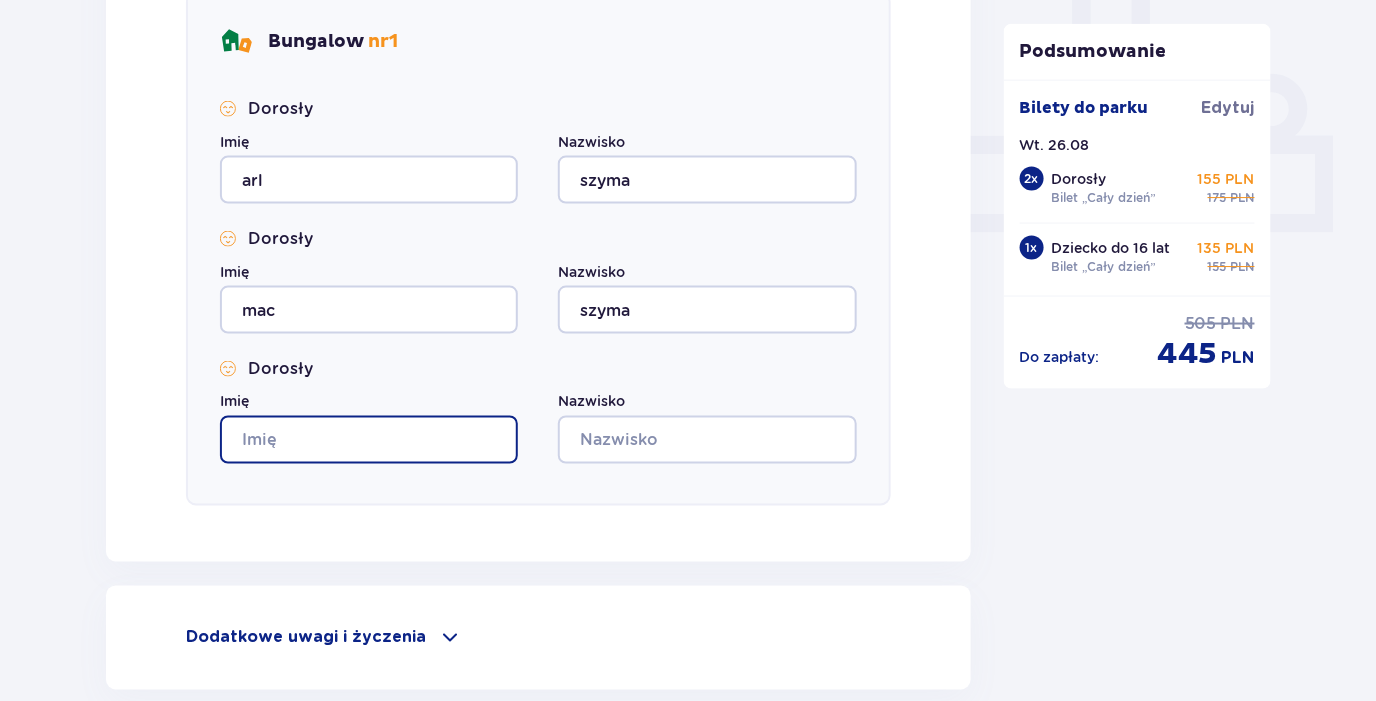 click on "Imię" at bounding box center (369, 440) 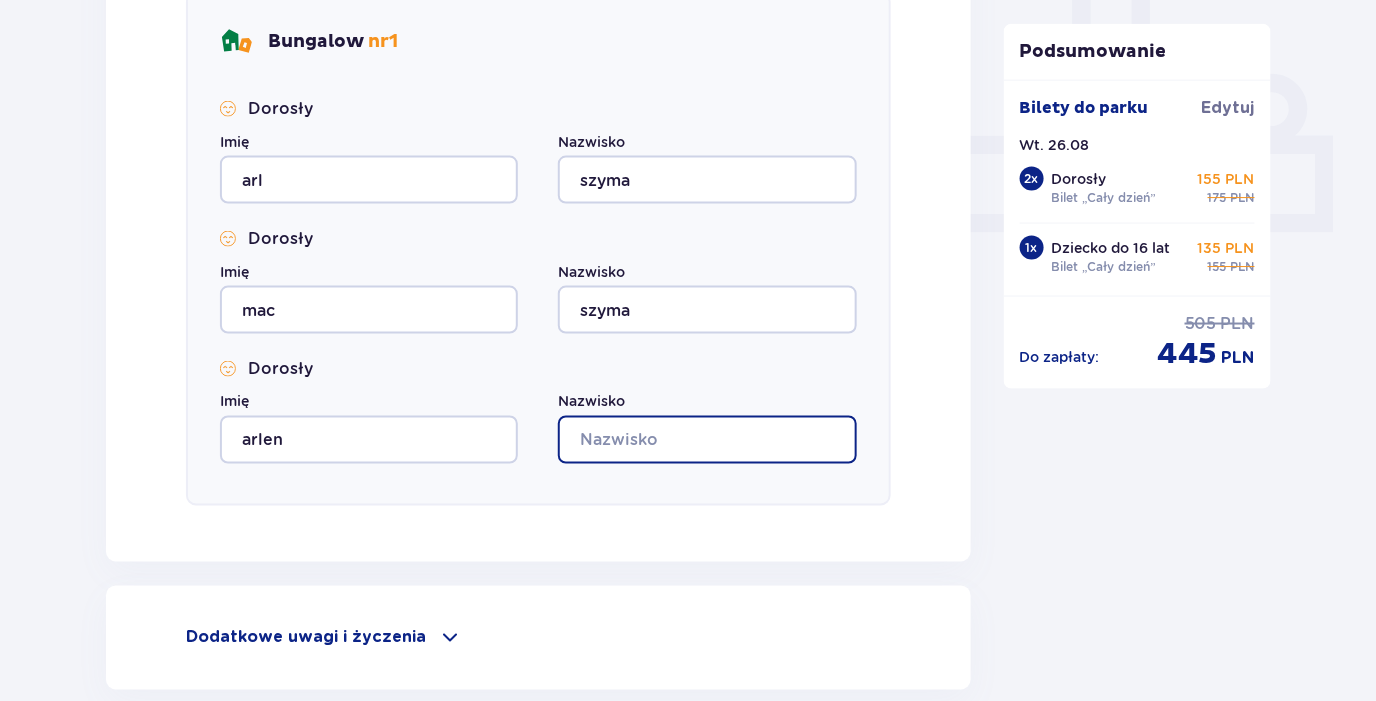 click on "Nazwisko" at bounding box center [707, 440] 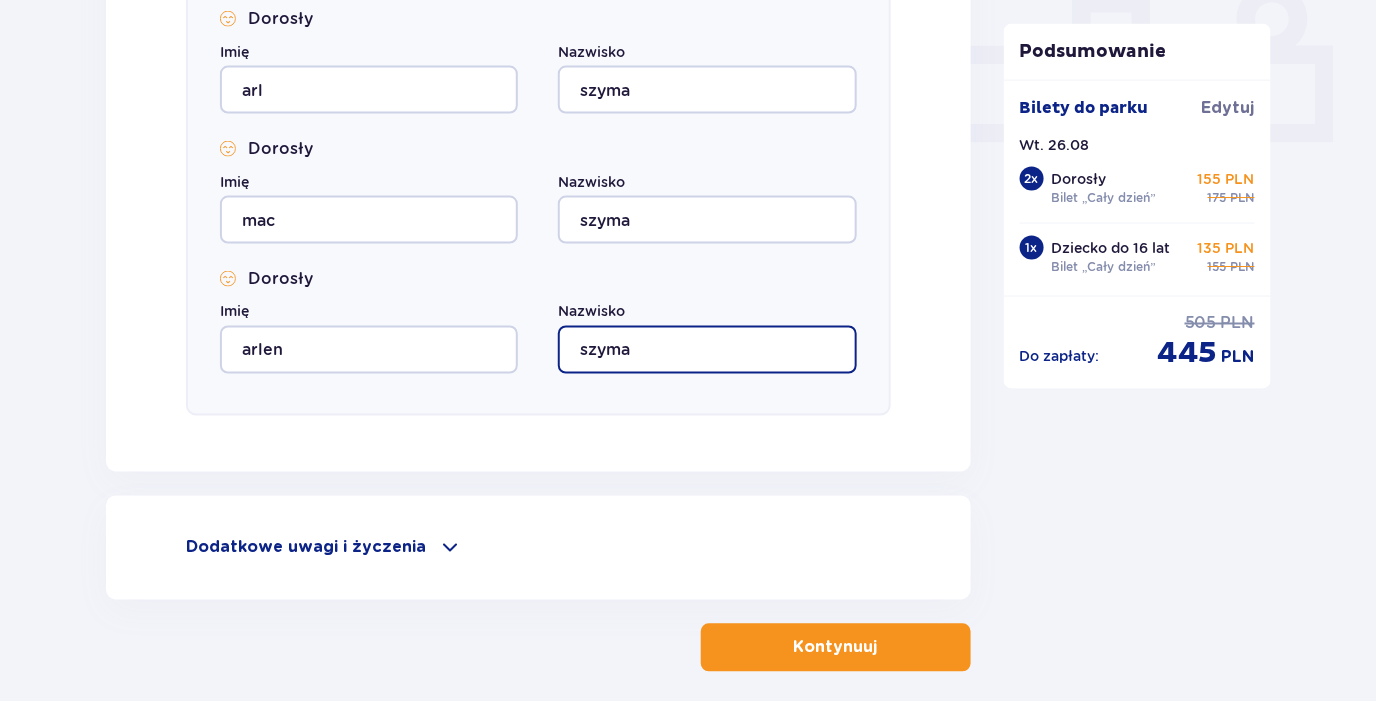 scroll, scrollTop: 979, scrollLeft: 0, axis: vertical 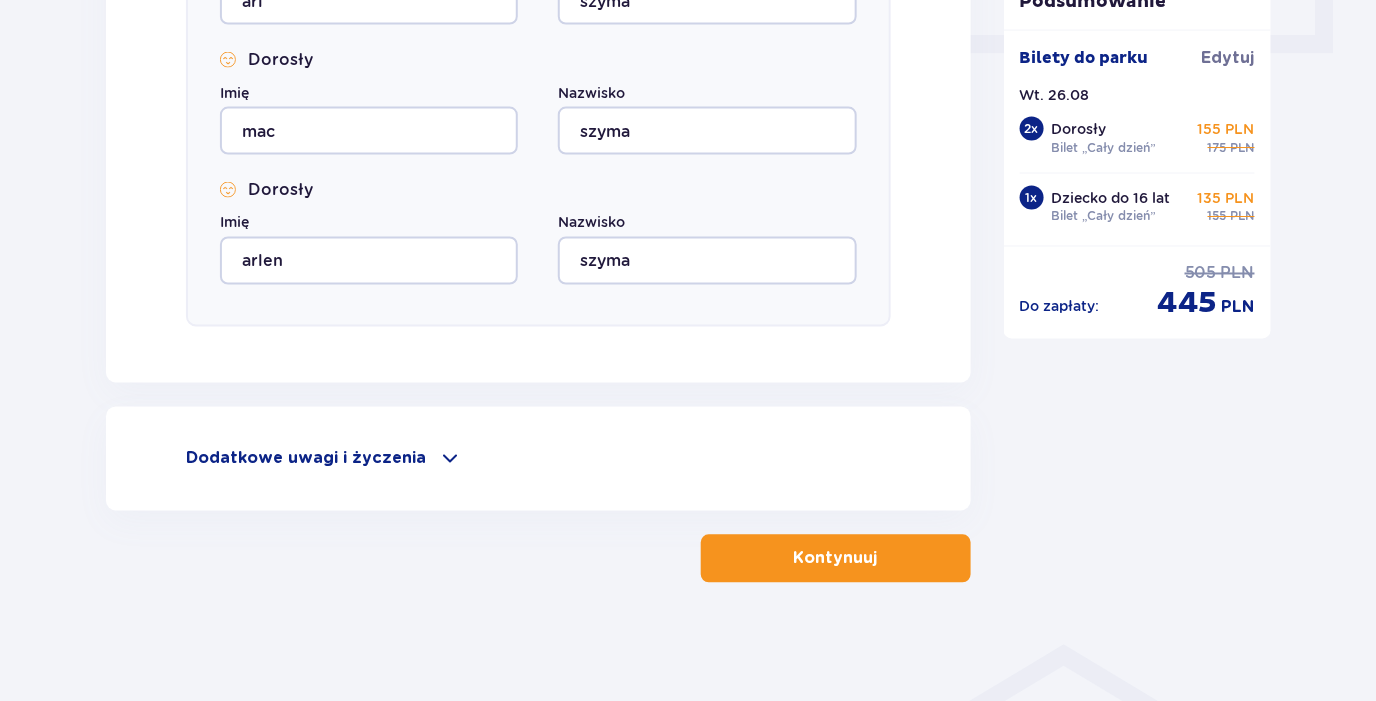 click on "Kontynuuj" at bounding box center [836, 559] 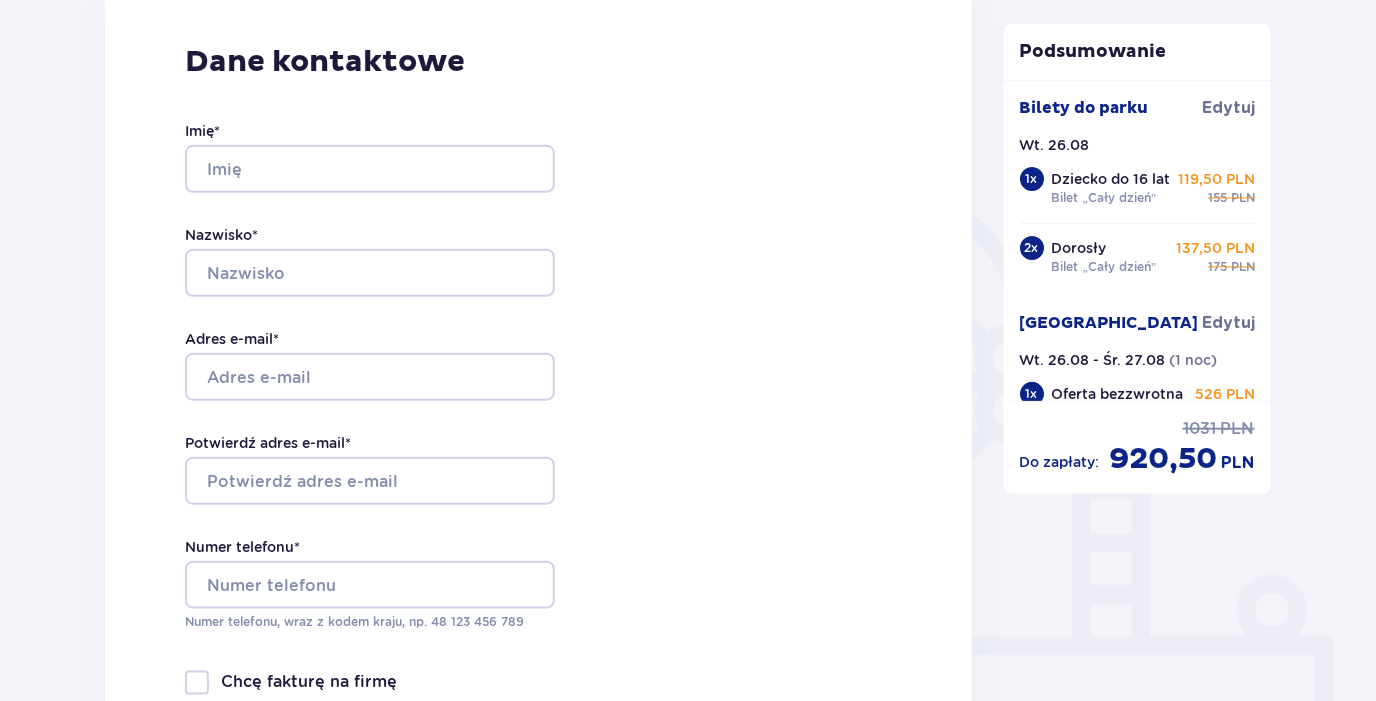 scroll, scrollTop: 200, scrollLeft: 0, axis: vertical 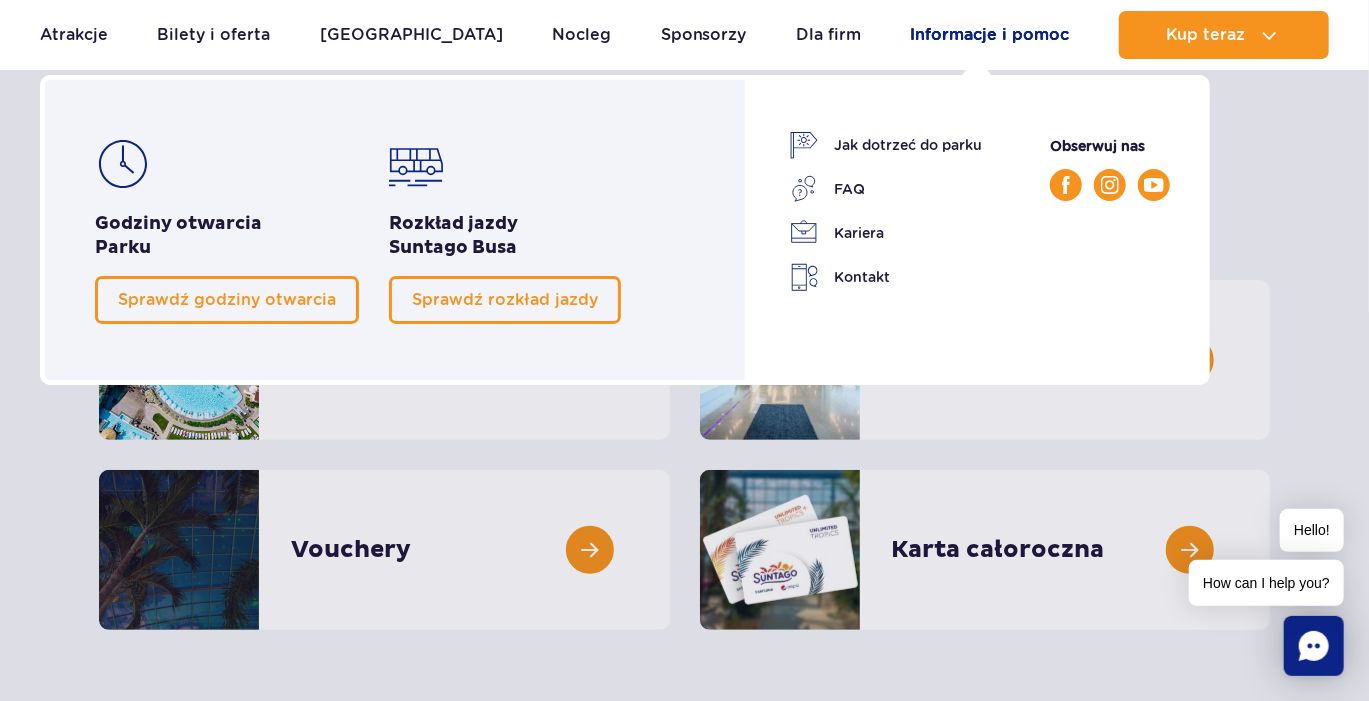 click on "Informacje i pomoc" at bounding box center [990, 35] 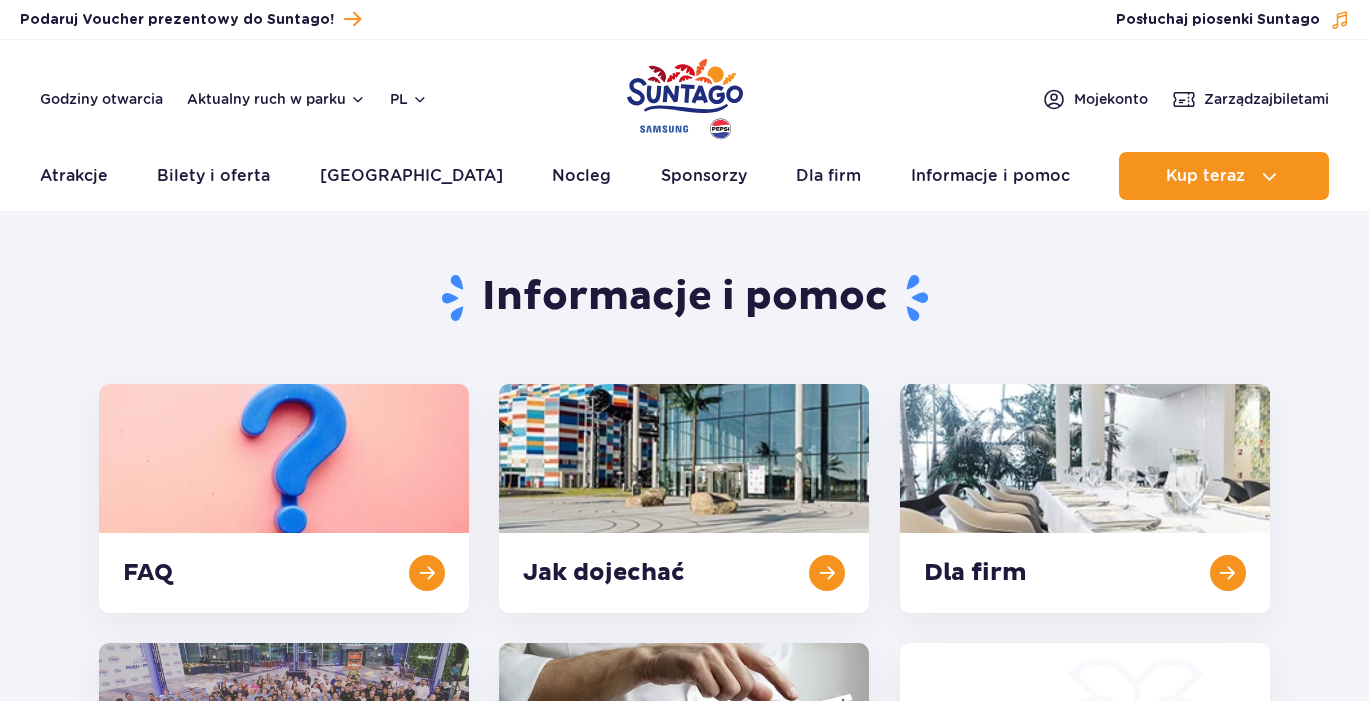 scroll, scrollTop: 0, scrollLeft: 0, axis: both 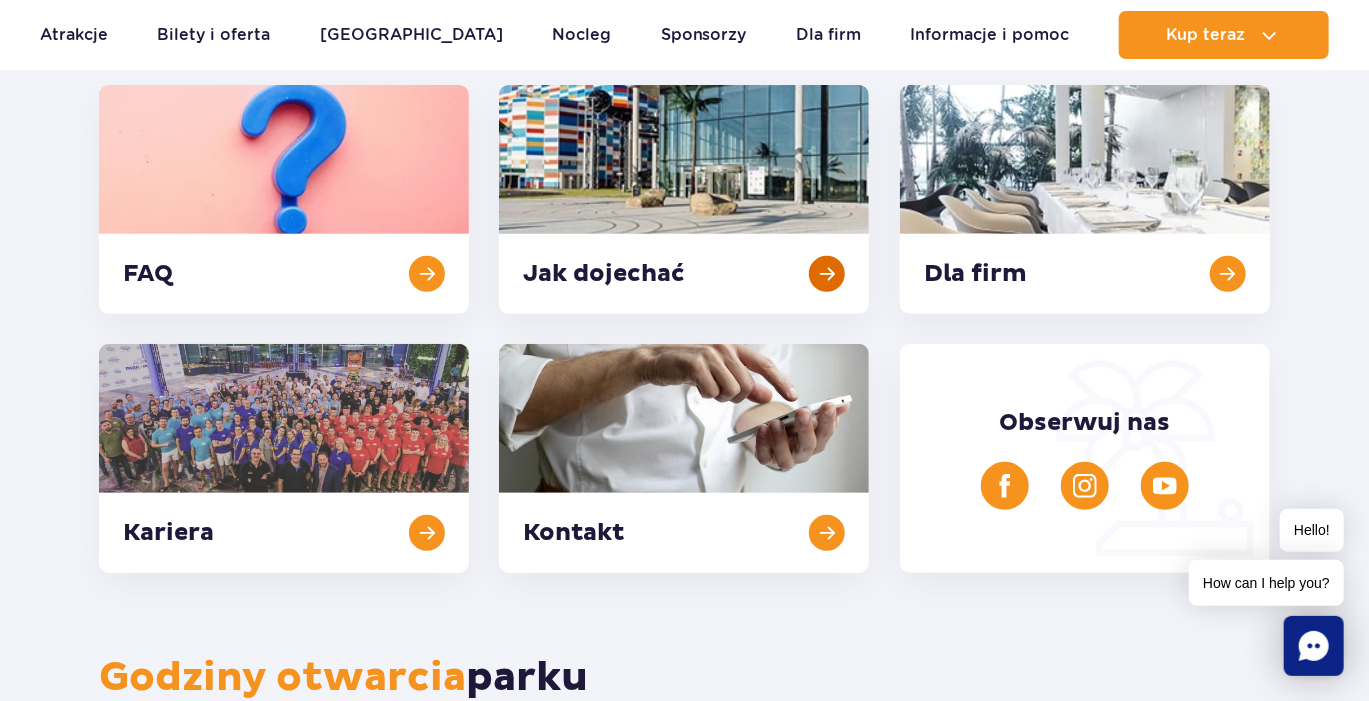 click at bounding box center [684, 199] 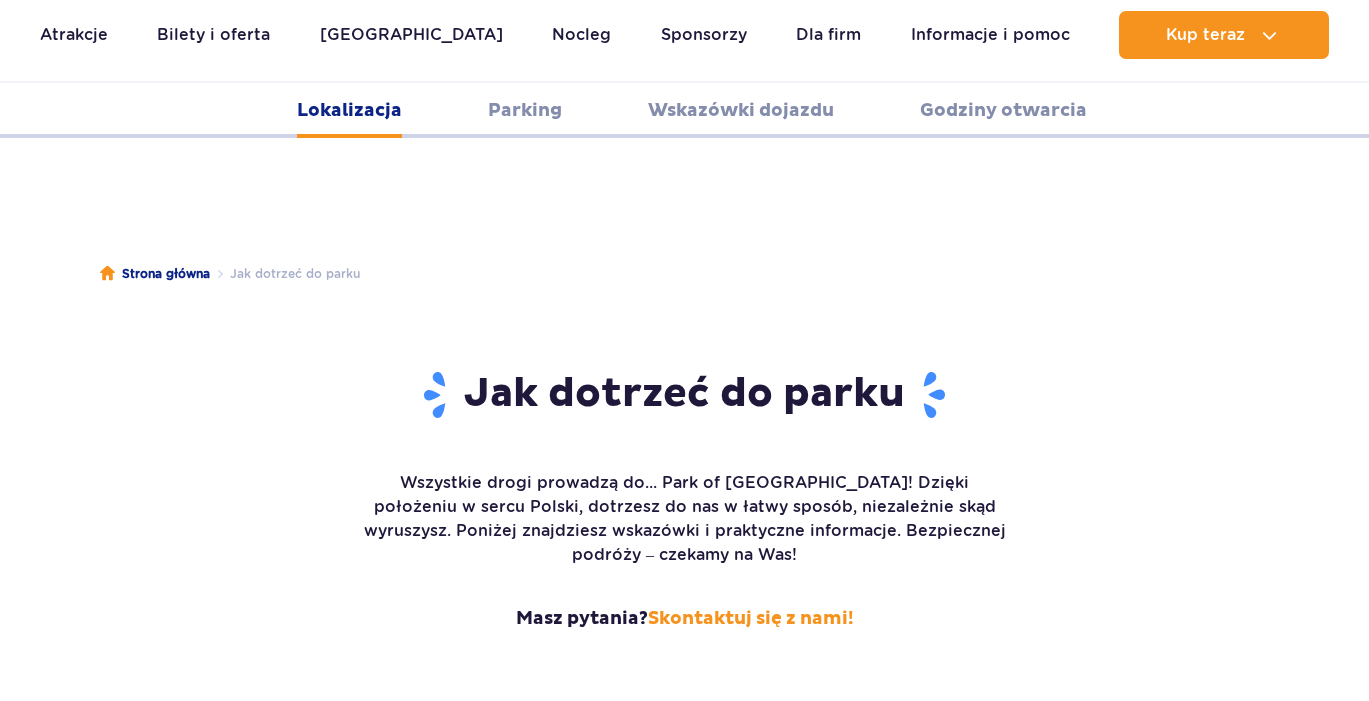 scroll, scrollTop: 1653, scrollLeft: 0, axis: vertical 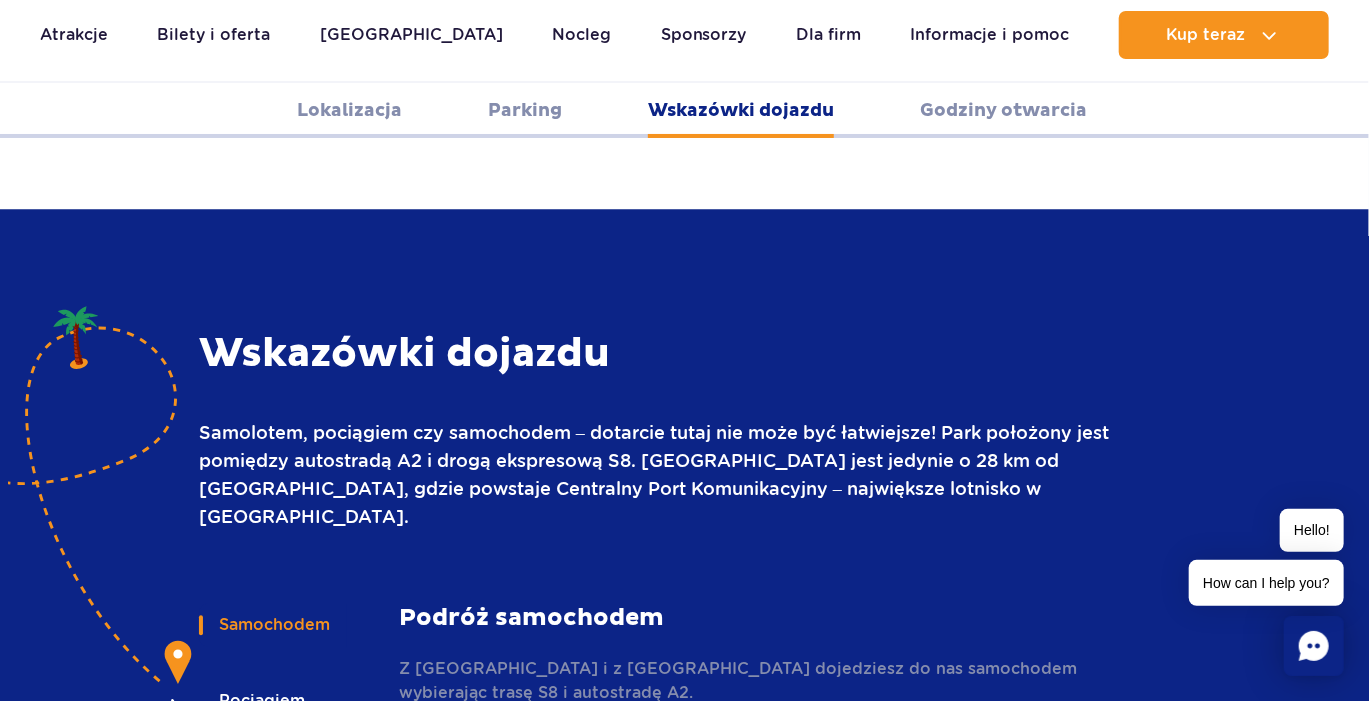 click on "Godziny otwarcia" at bounding box center [1003, 110] 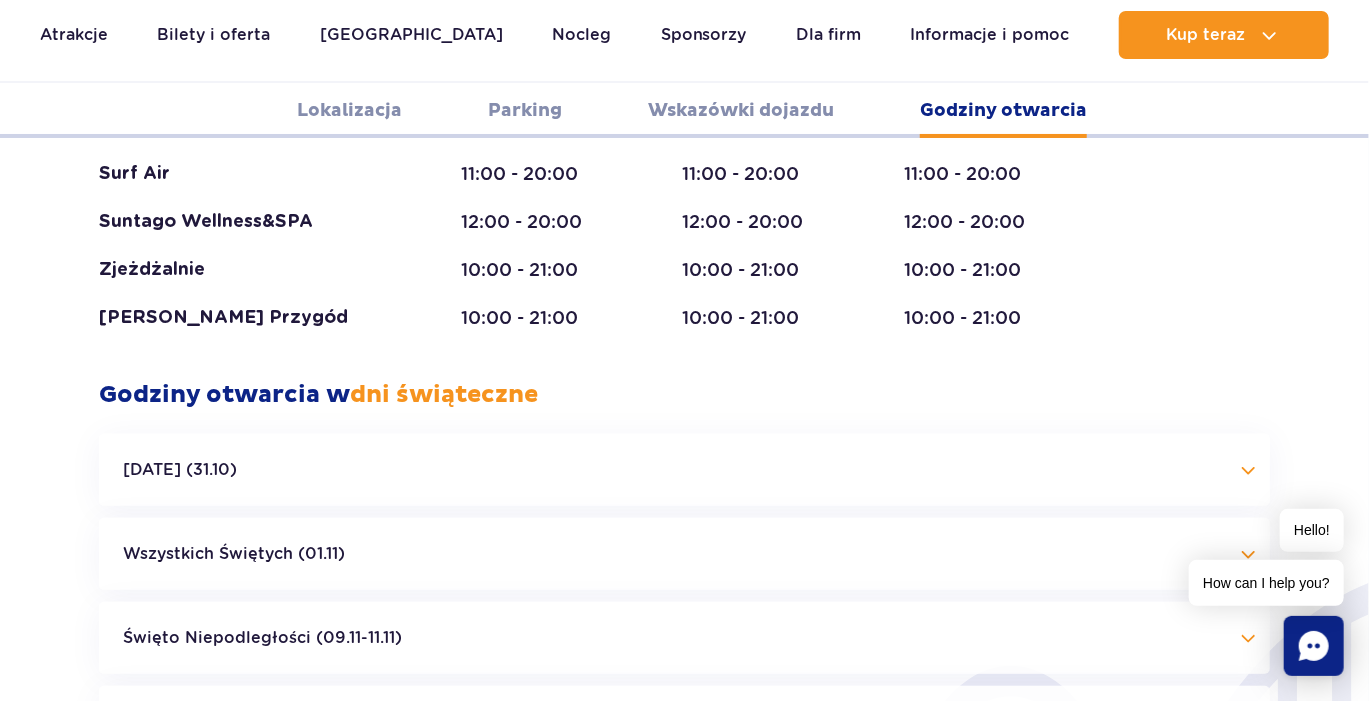scroll, scrollTop: 4264, scrollLeft: 0, axis: vertical 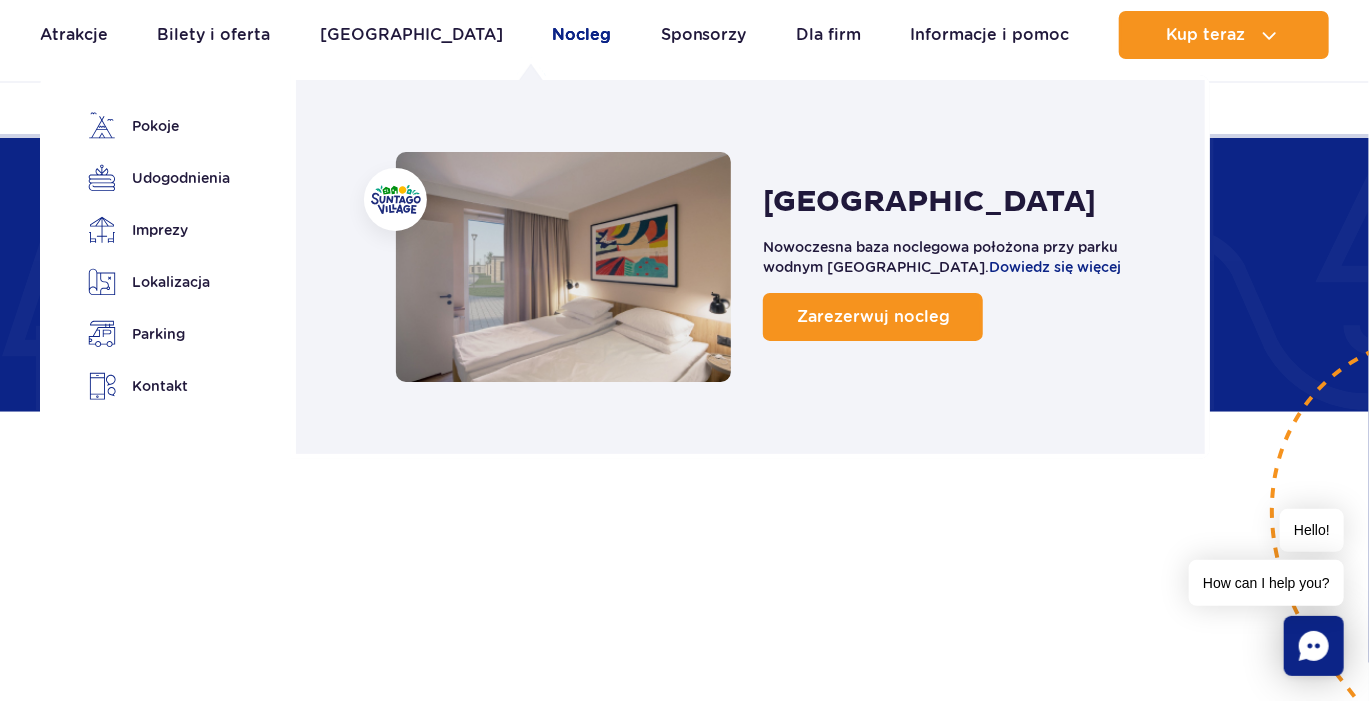 click on "Nocleg" at bounding box center (581, 35) 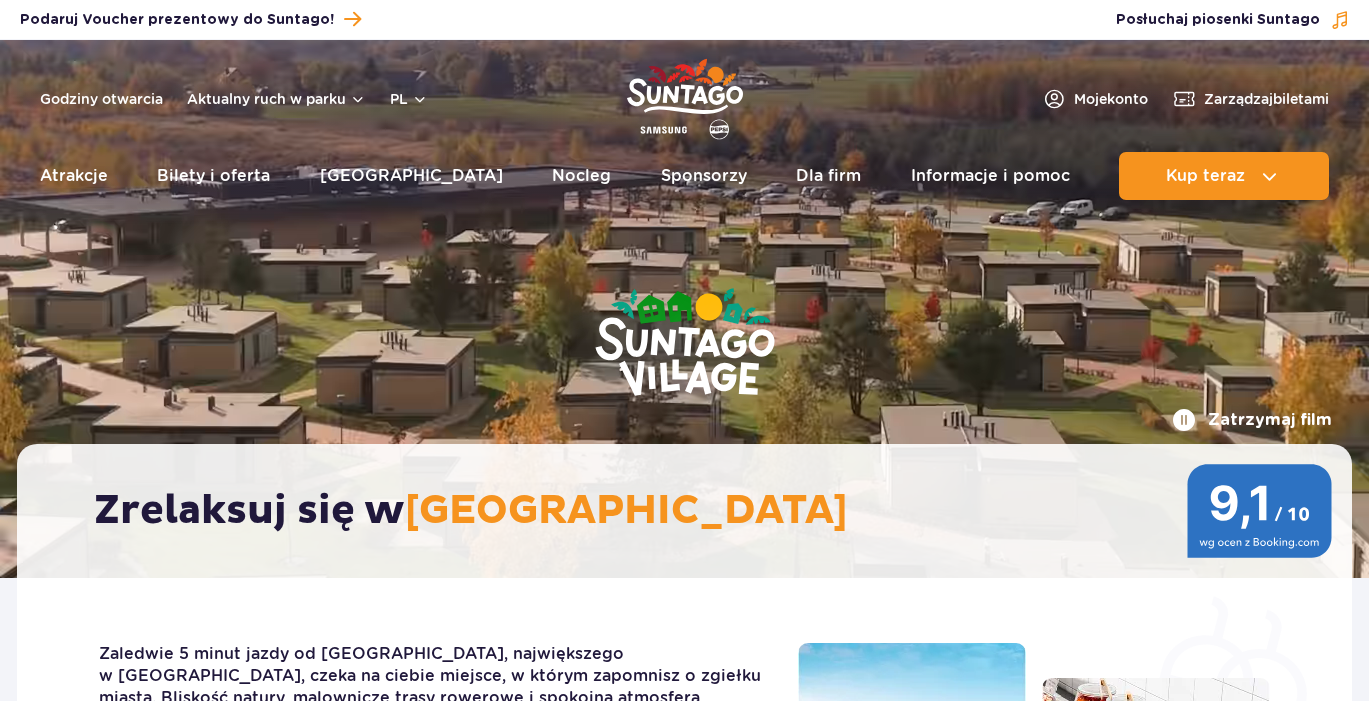 scroll, scrollTop: 0, scrollLeft: 0, axis: both 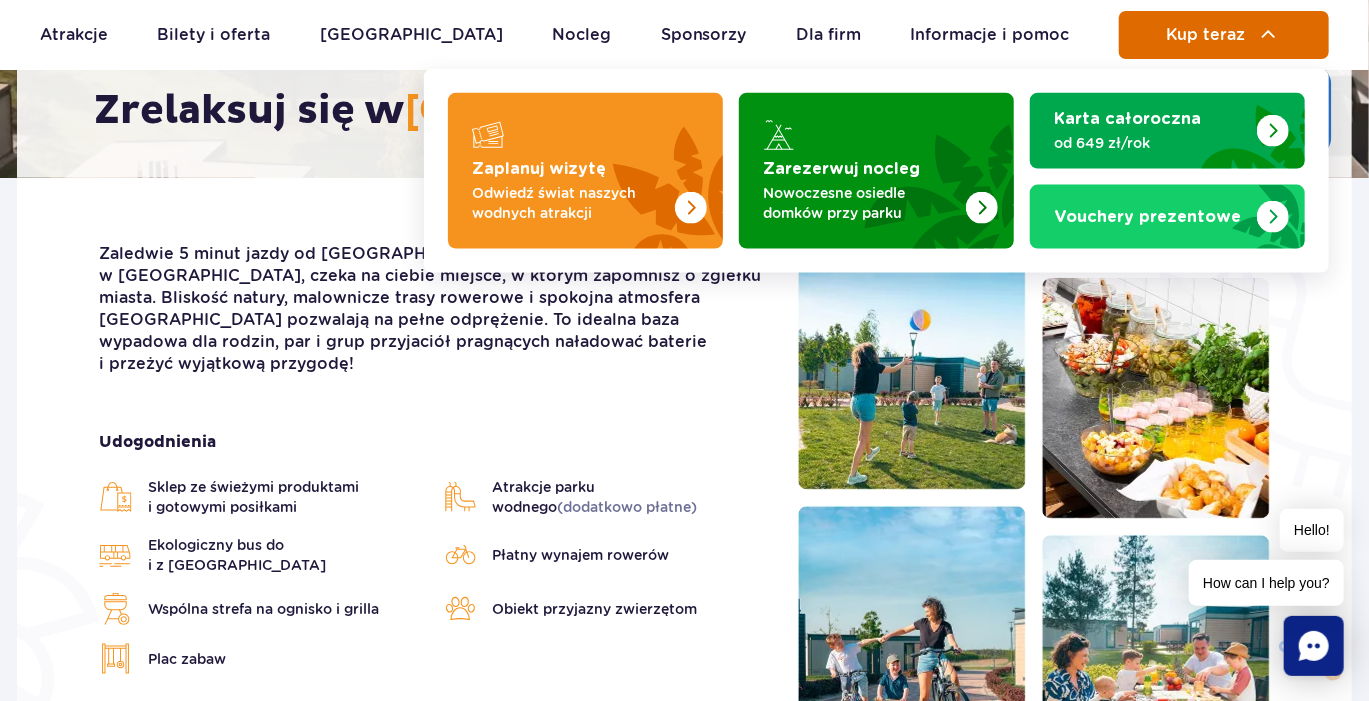 click on "Kup teraz" at bounding box center [1224, 35] 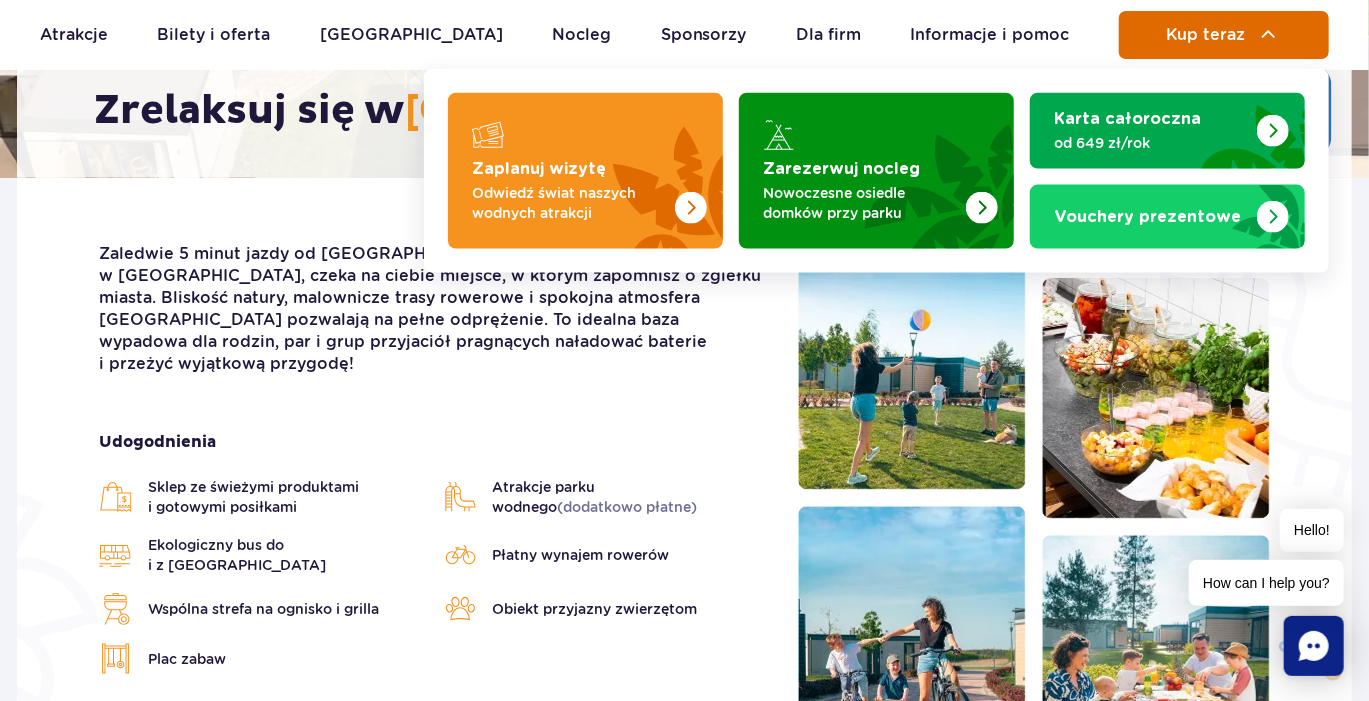 click on "Kup teraz" at bounding box center (1224, 35) 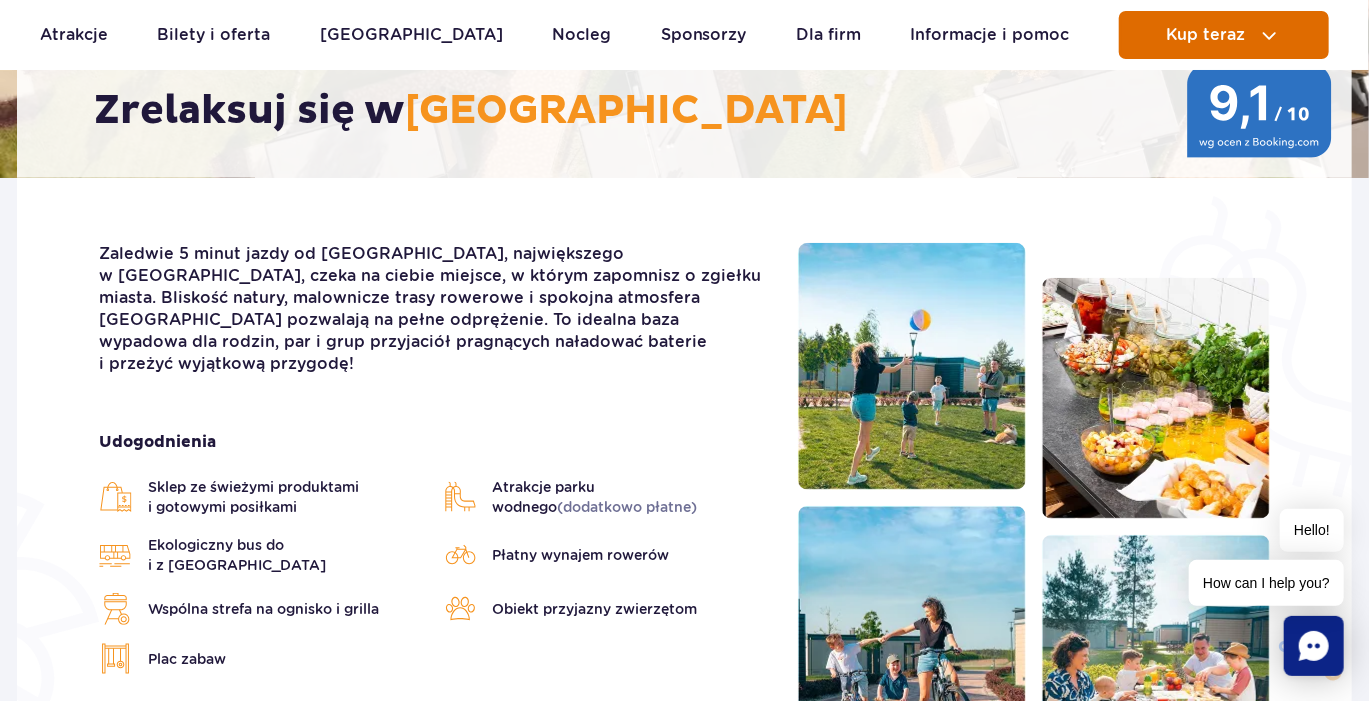 click at bounding box center (1269, 35) 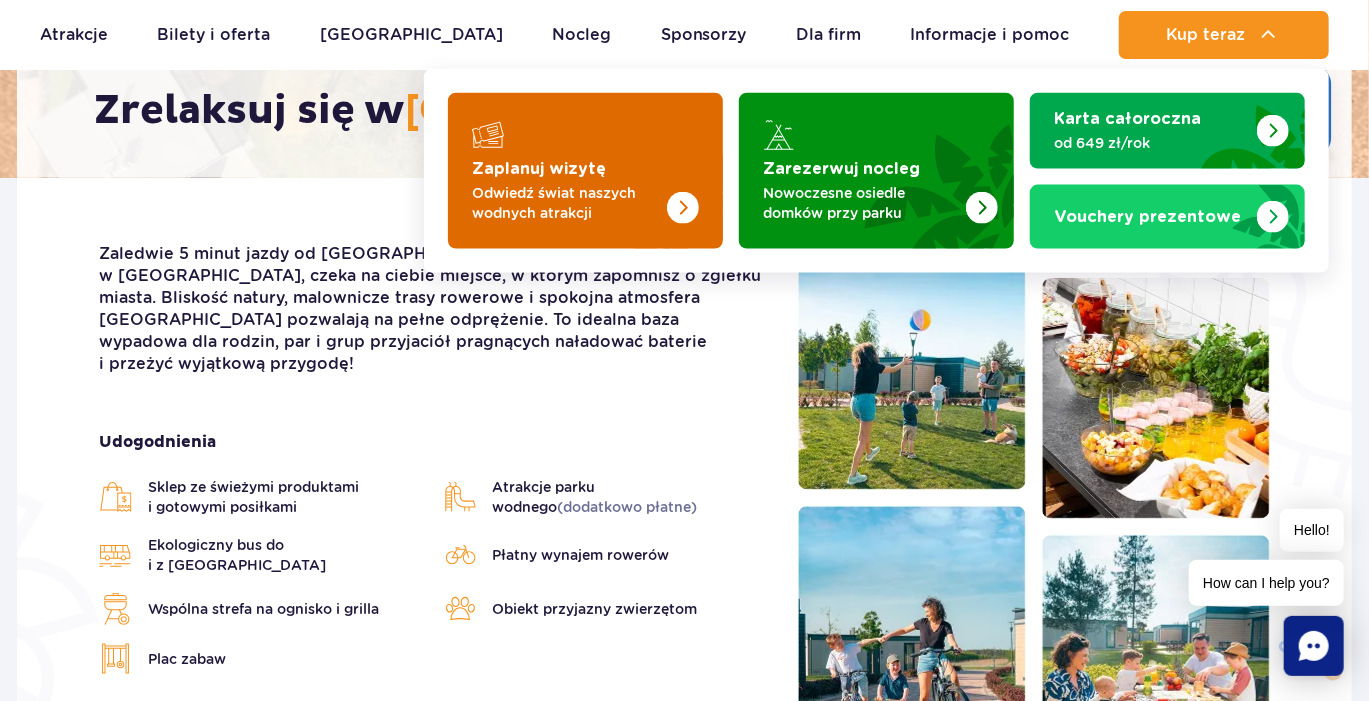 click at bounding box center (585, 171) 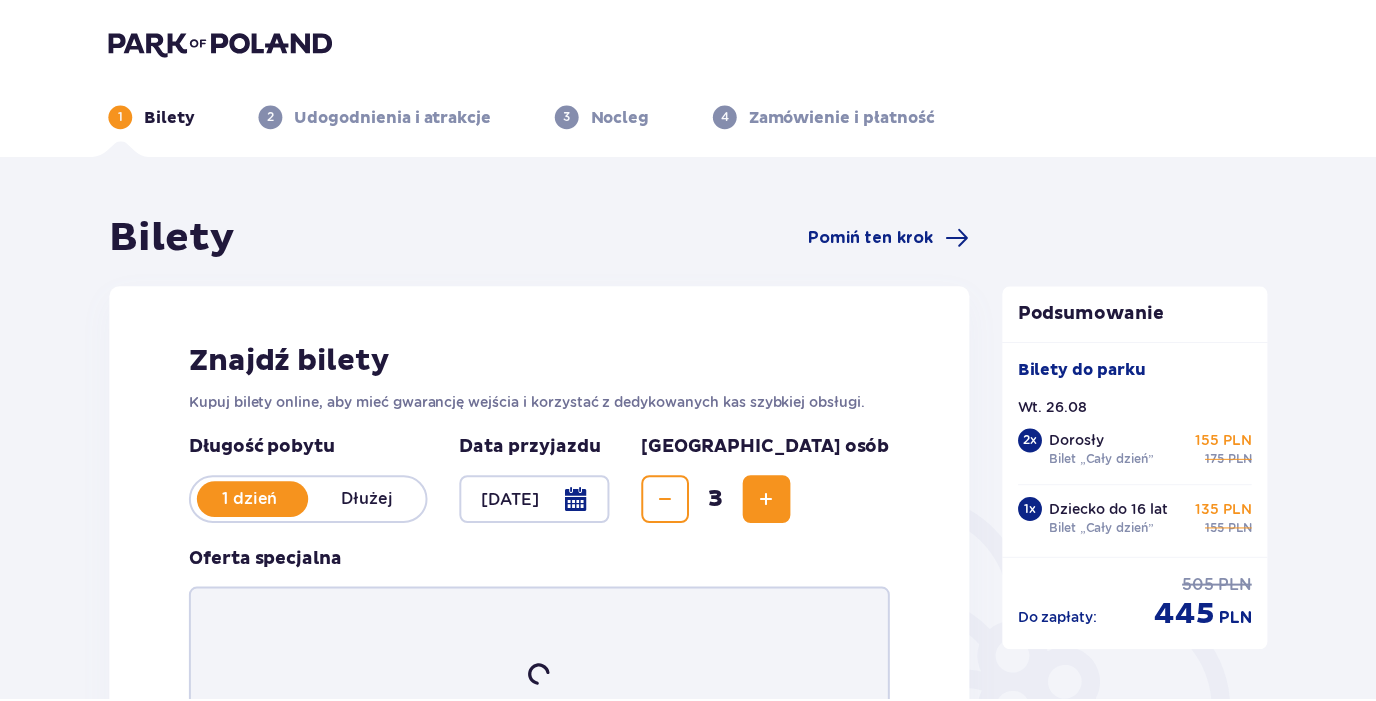 scroll, scrollTop: 0, scrollLeft: 0, axis: both 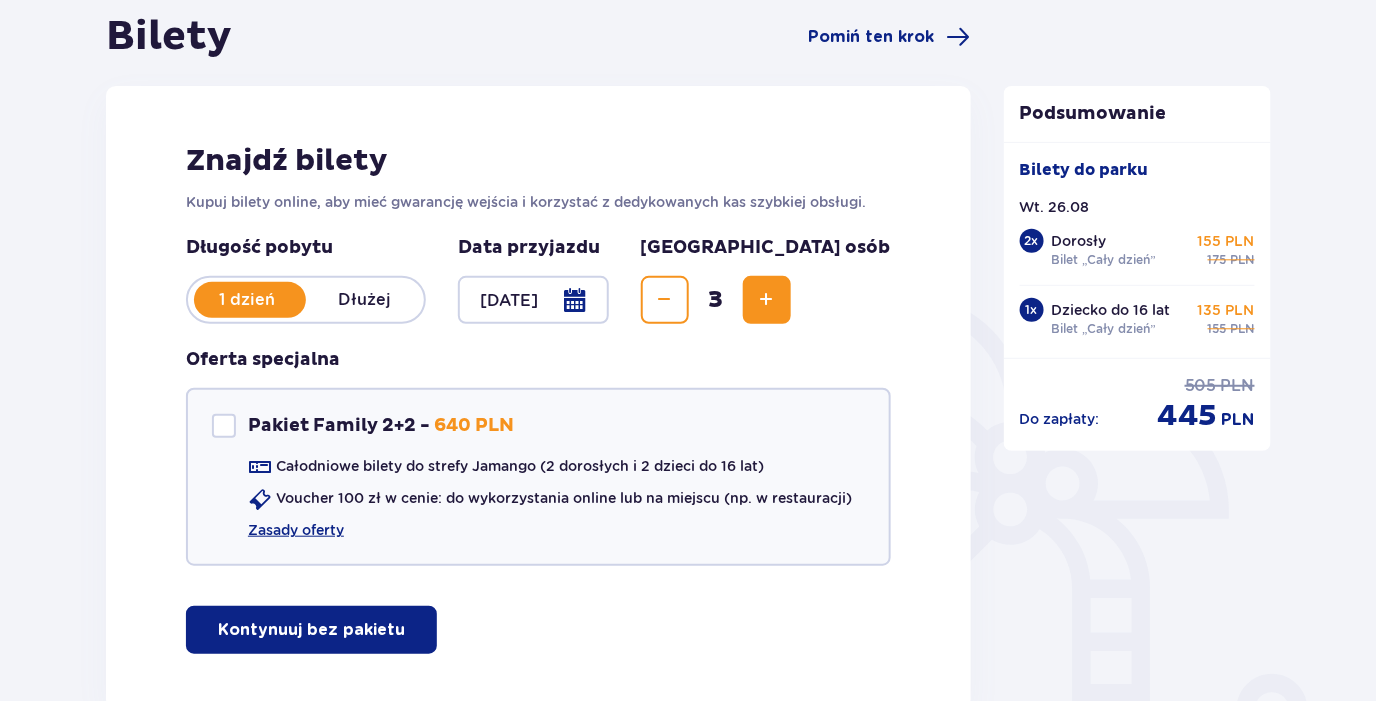 click on "Dłużej" at bounding box center [365, 300] 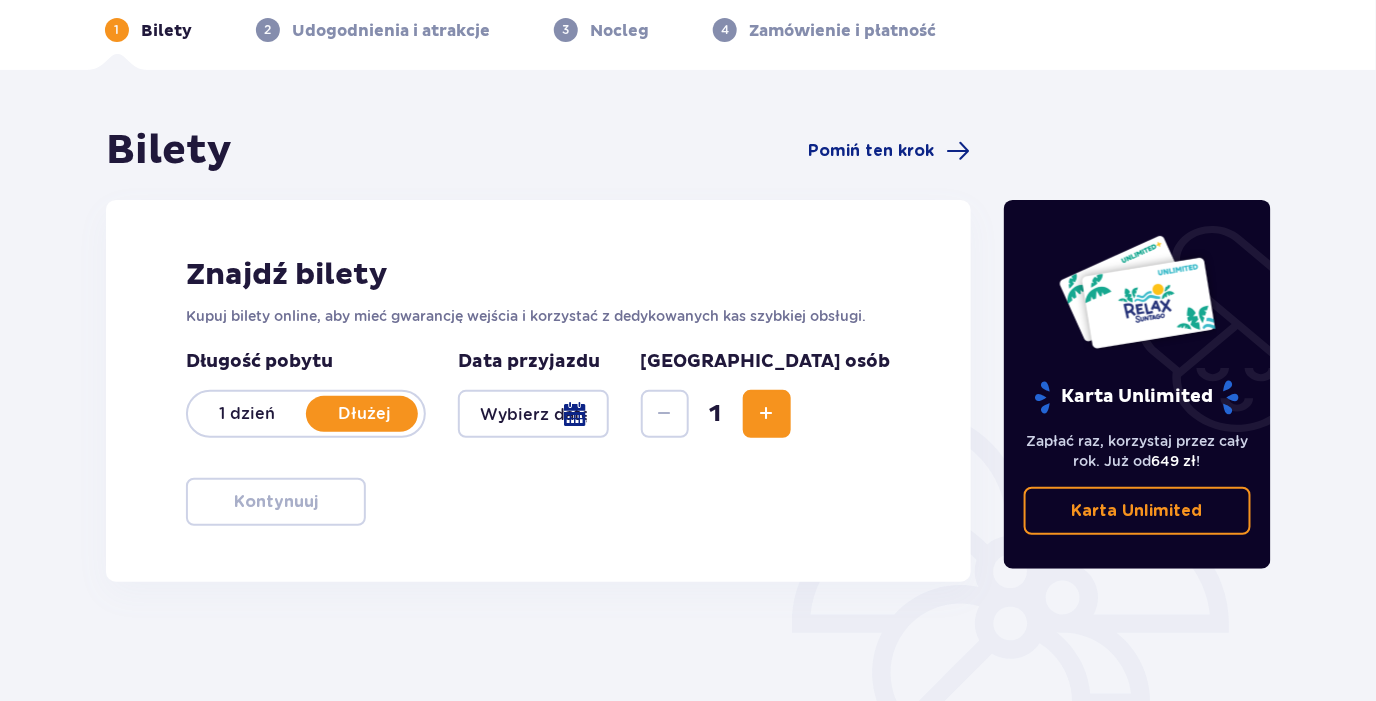 scroll, scrollTop: 200, scrollLeft: 0, axis: vertical 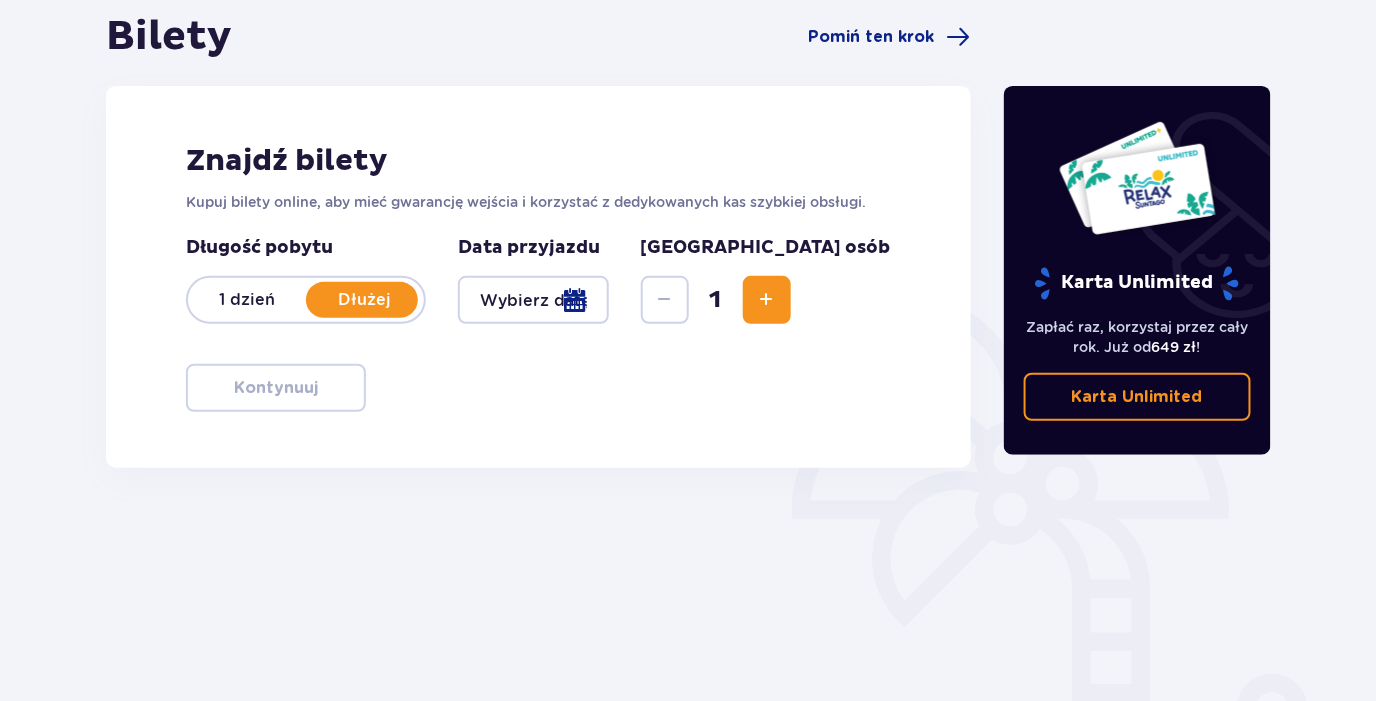 click at bounding box center [533, 300] 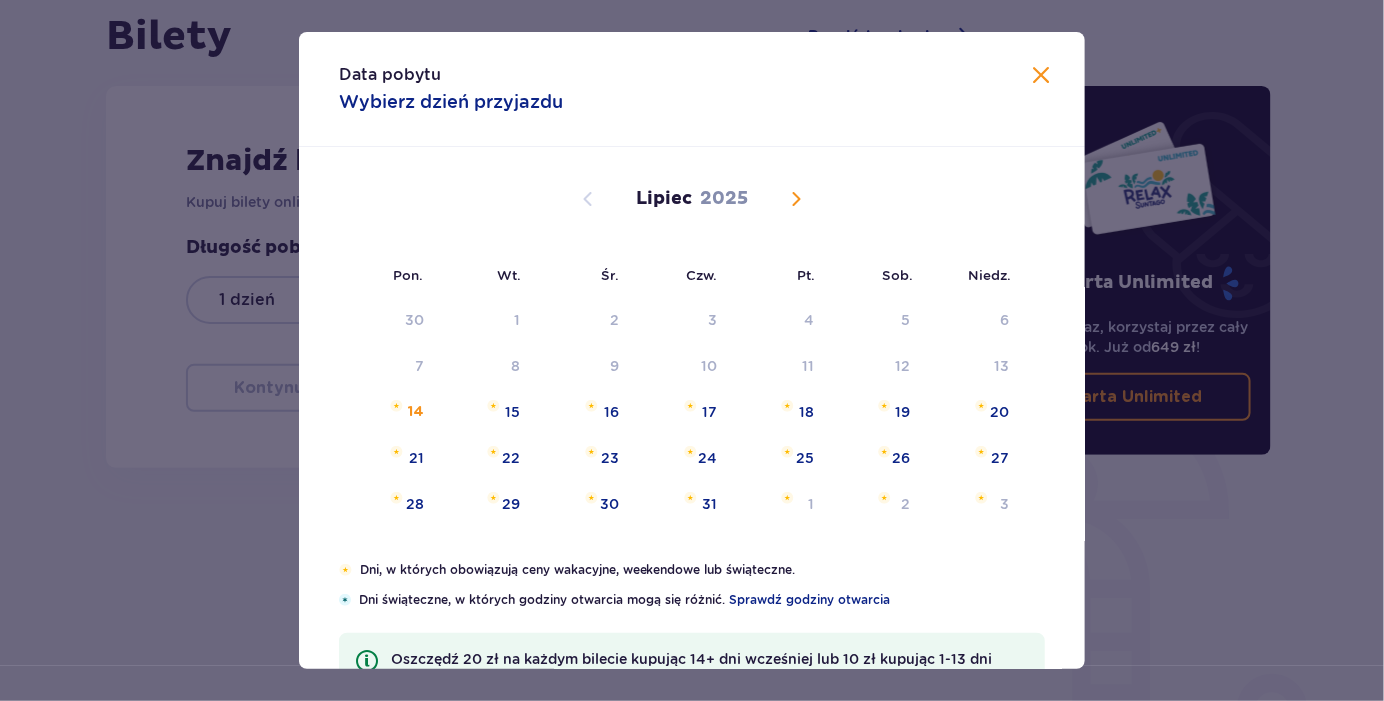 click at bounding box center [796, 199] 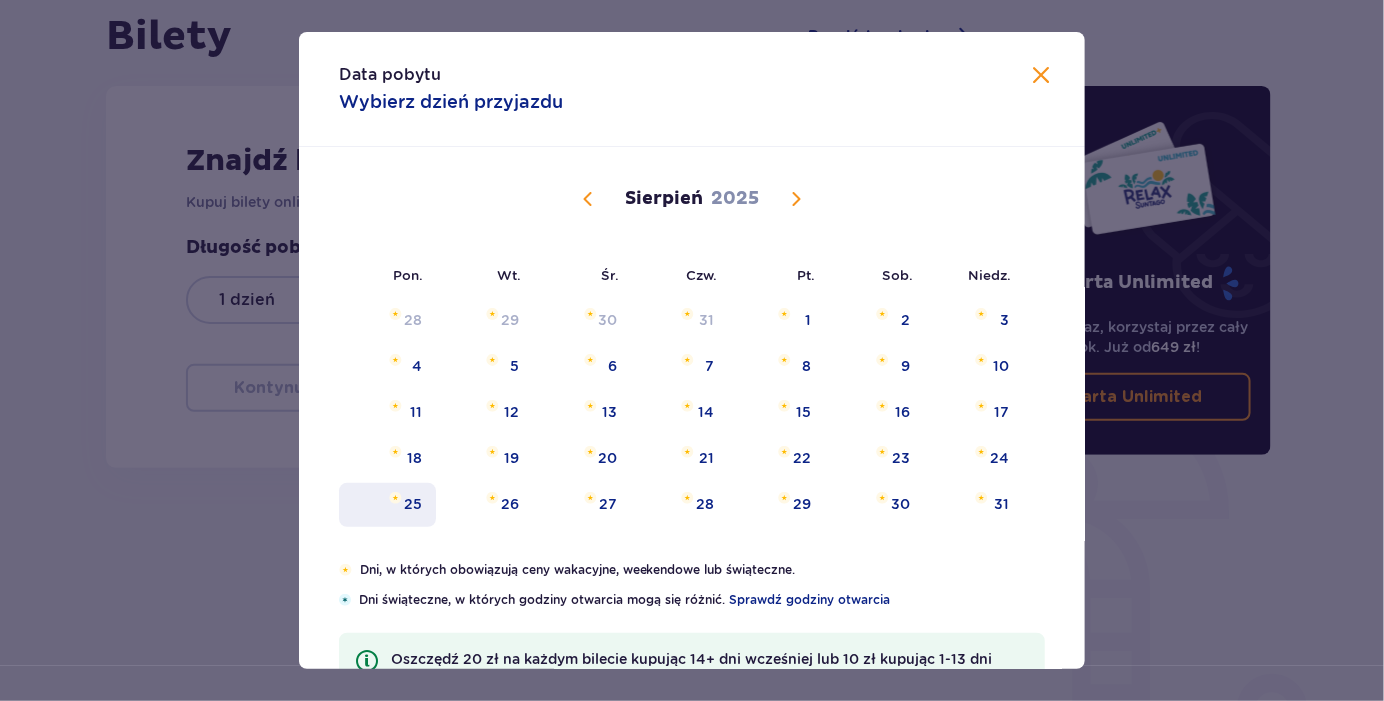 click on "25" at bounding box center [413, 504] 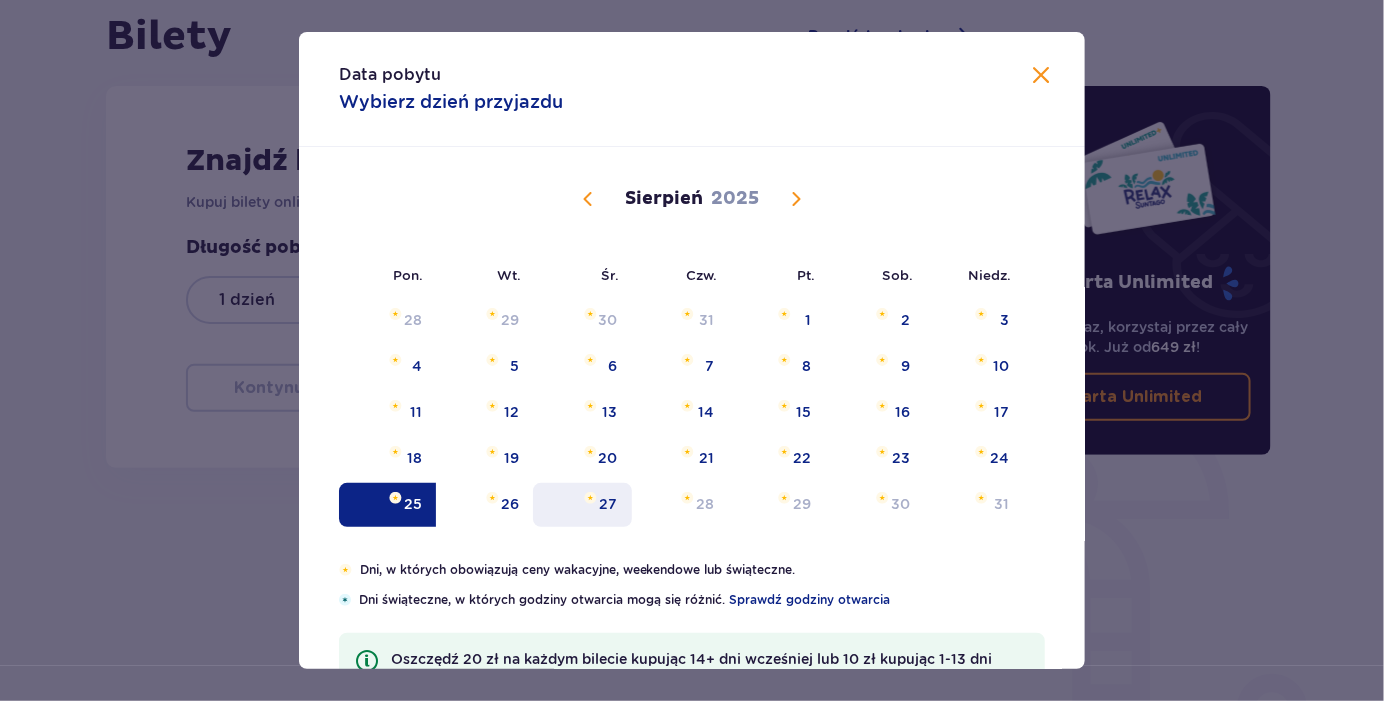 click on "27" at bounding box center (582, 505) 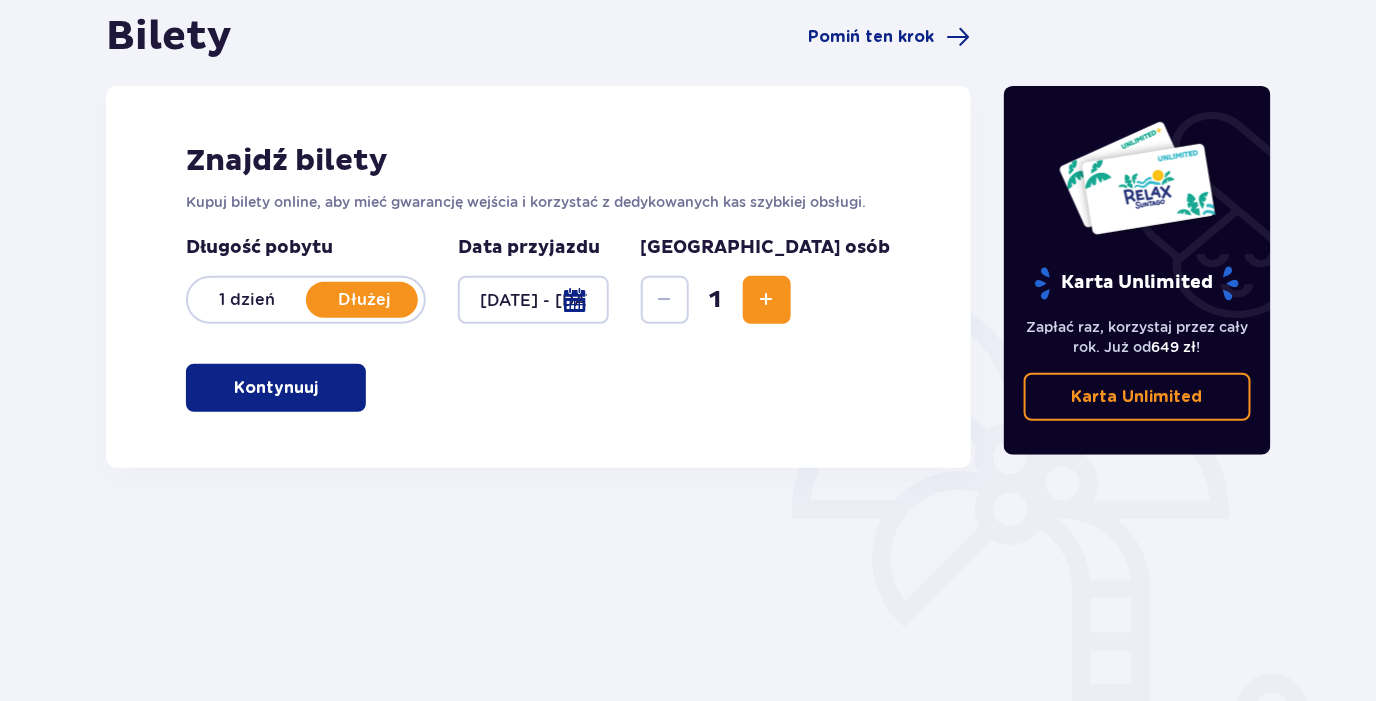 click at bounding box center [767, 300] 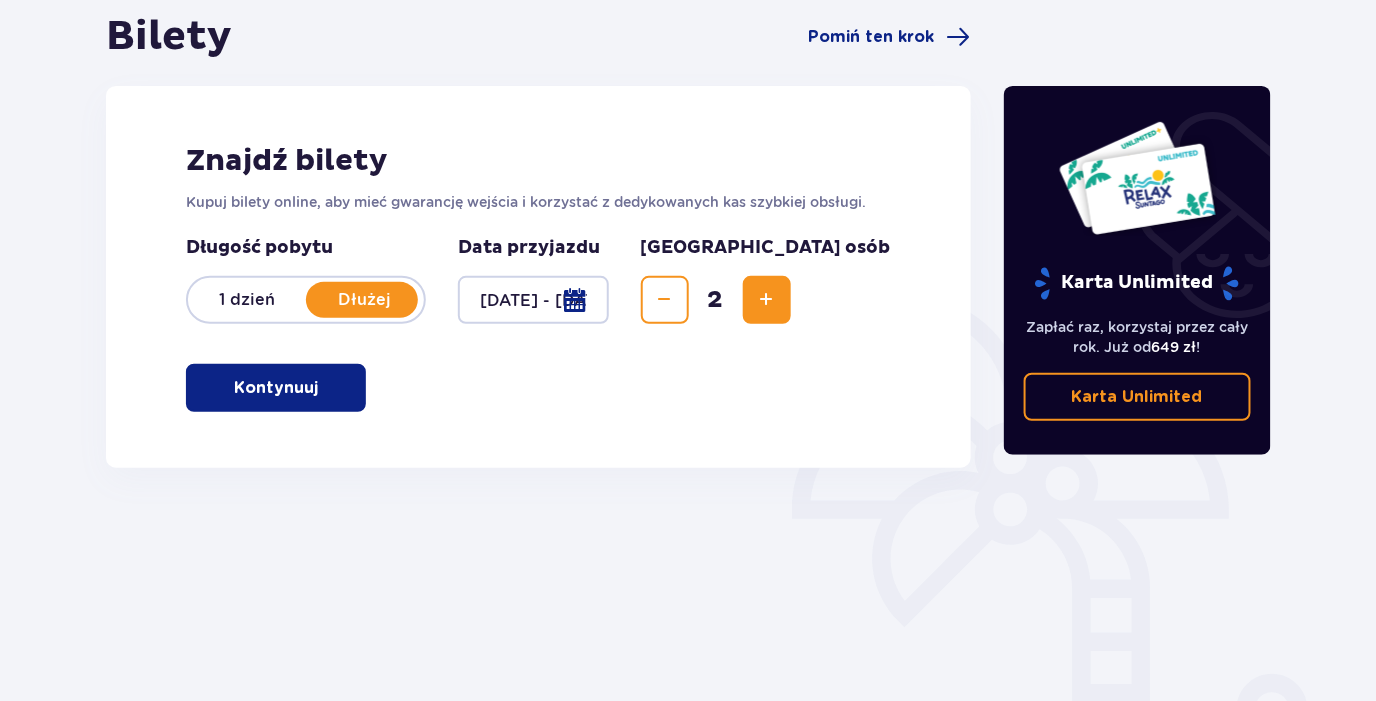 click at bounding box center (767, 300) 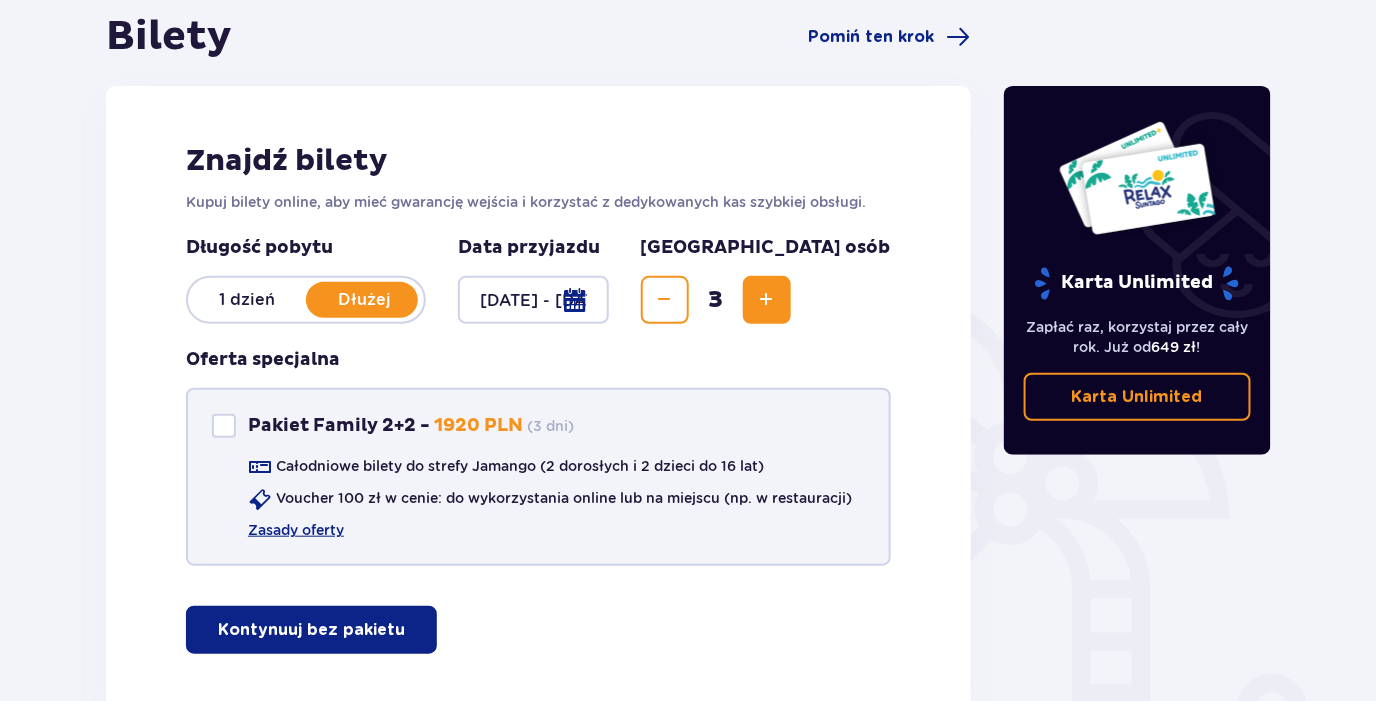 scroll, scrollTop: 299, scrollLeft: 0, axis: vertical 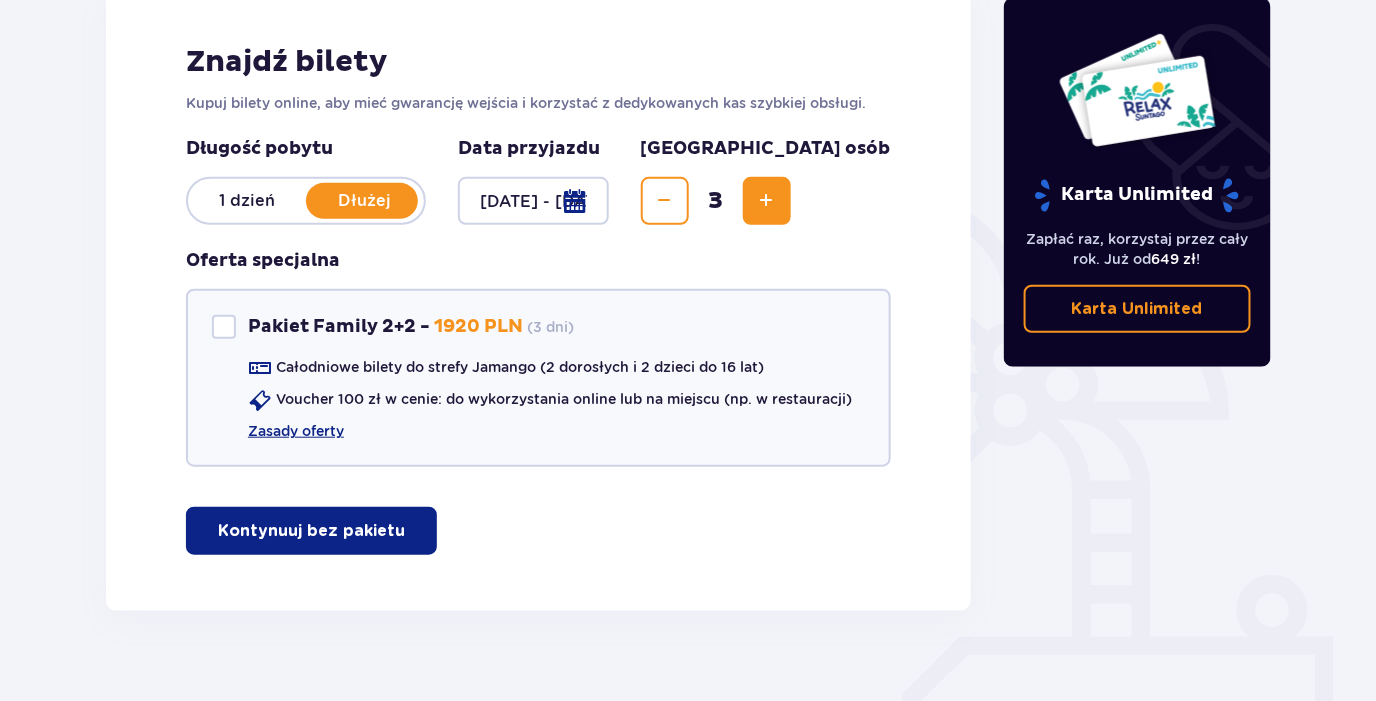 click at bounding box center (533, 201) 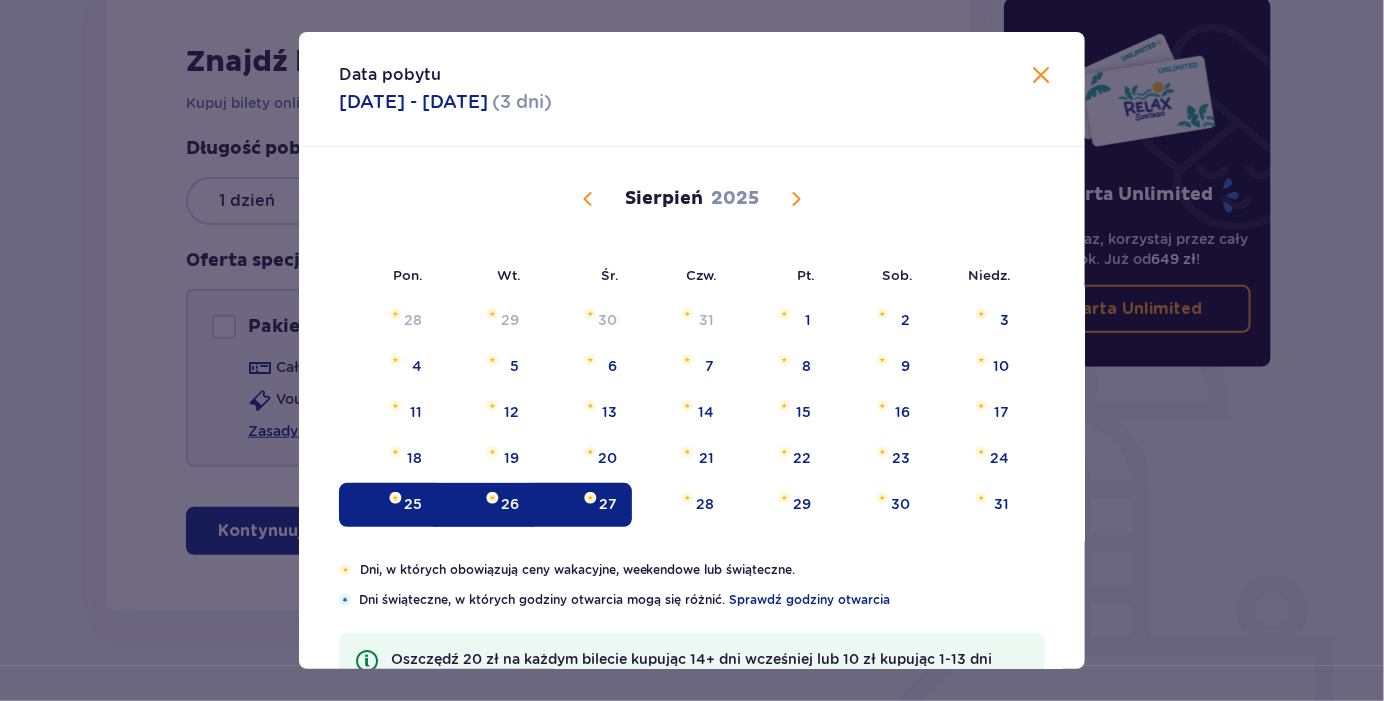 click at bounding box center [395, 498] 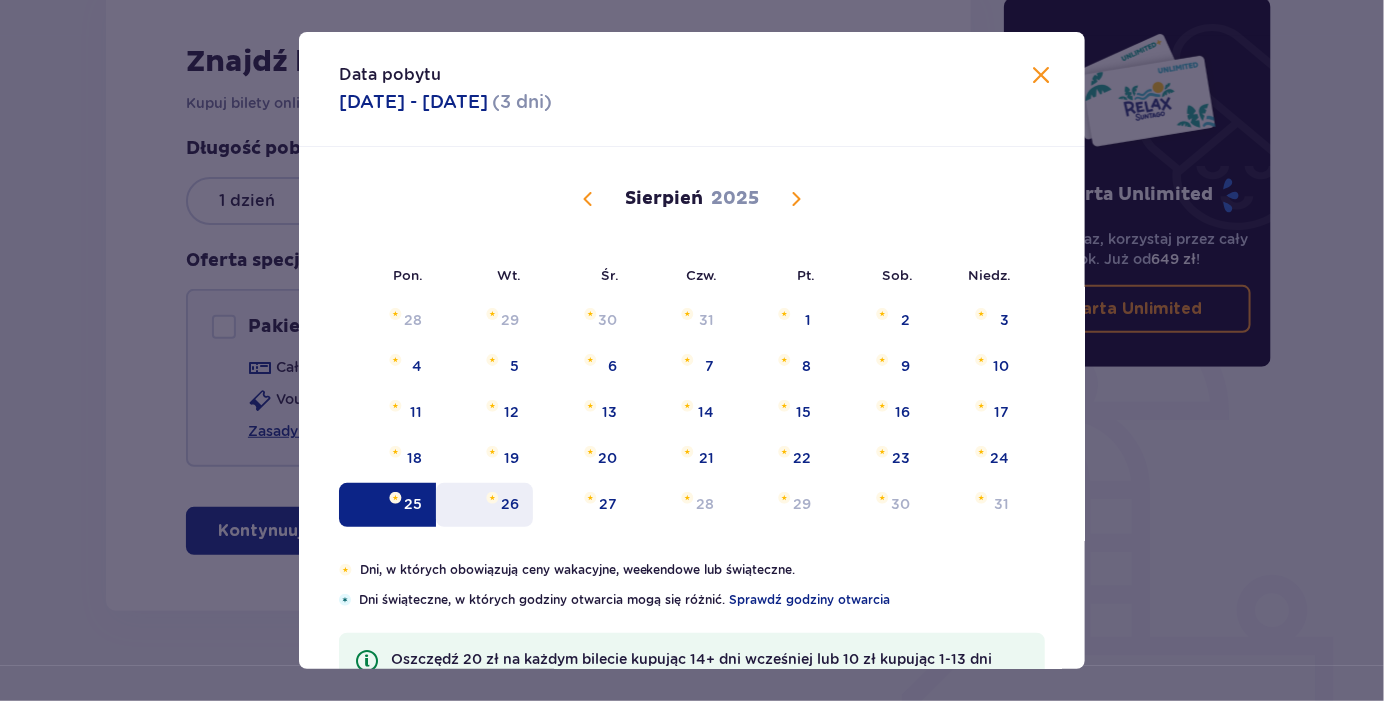 click at bounding box center [492, 498] 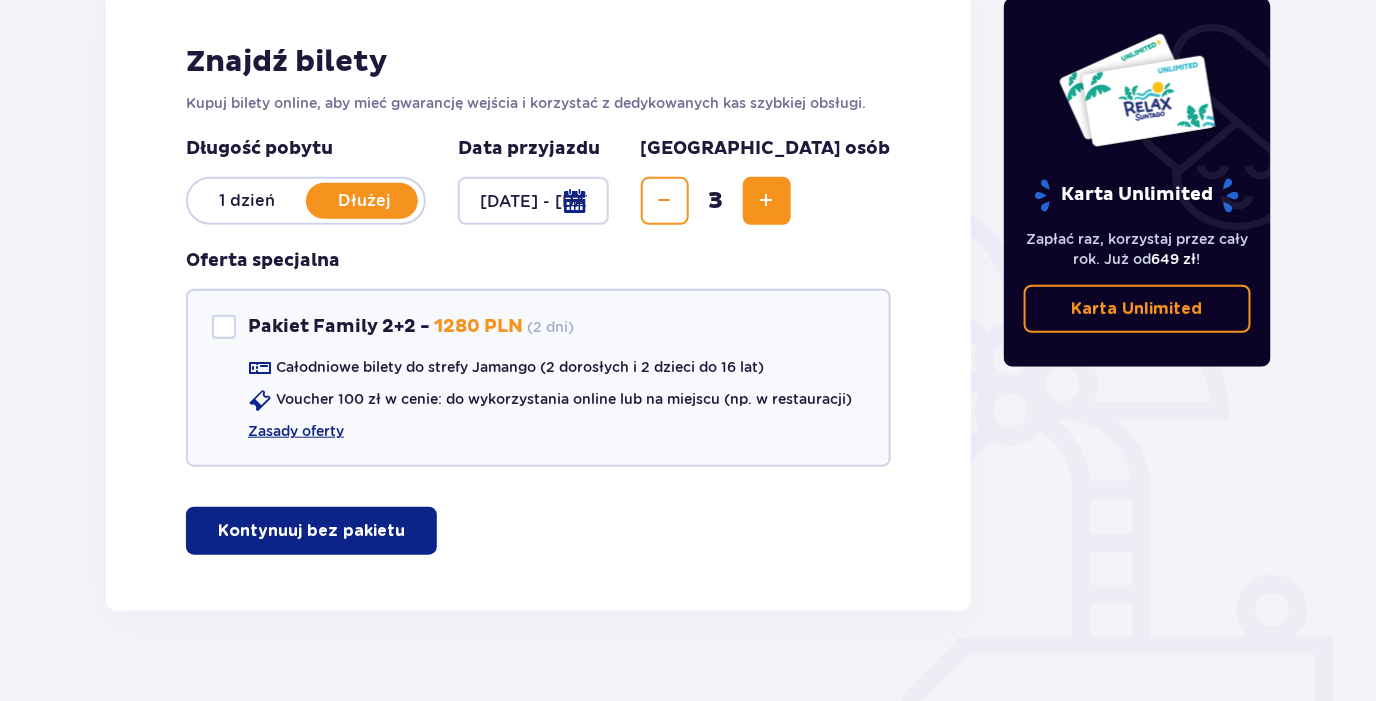 click on "Znajdź bilety Kupuj bilety online, aby mieć gwarancję wejścia i korzystać z dedykowanych kas szybkiej obsługi. Długość pobytu 1 dzień Dłużej Data przyjazdu 25.08.25 - 26.08.25 Liczba osób 3 Oferta specjalna Pakiet Family 2+2    -  1280 PLN ( 2 dni ) Całodniowe bilety do strefy Jamango (2 dorosłych i 2 dzieci do 16 lat) Voucher 100 zł w cenie: do wykorzystania online lub na miejscu (np. w restauracji) Zasady oferty Kontynuuj bez pakietu" at bounding box center (538, 299) 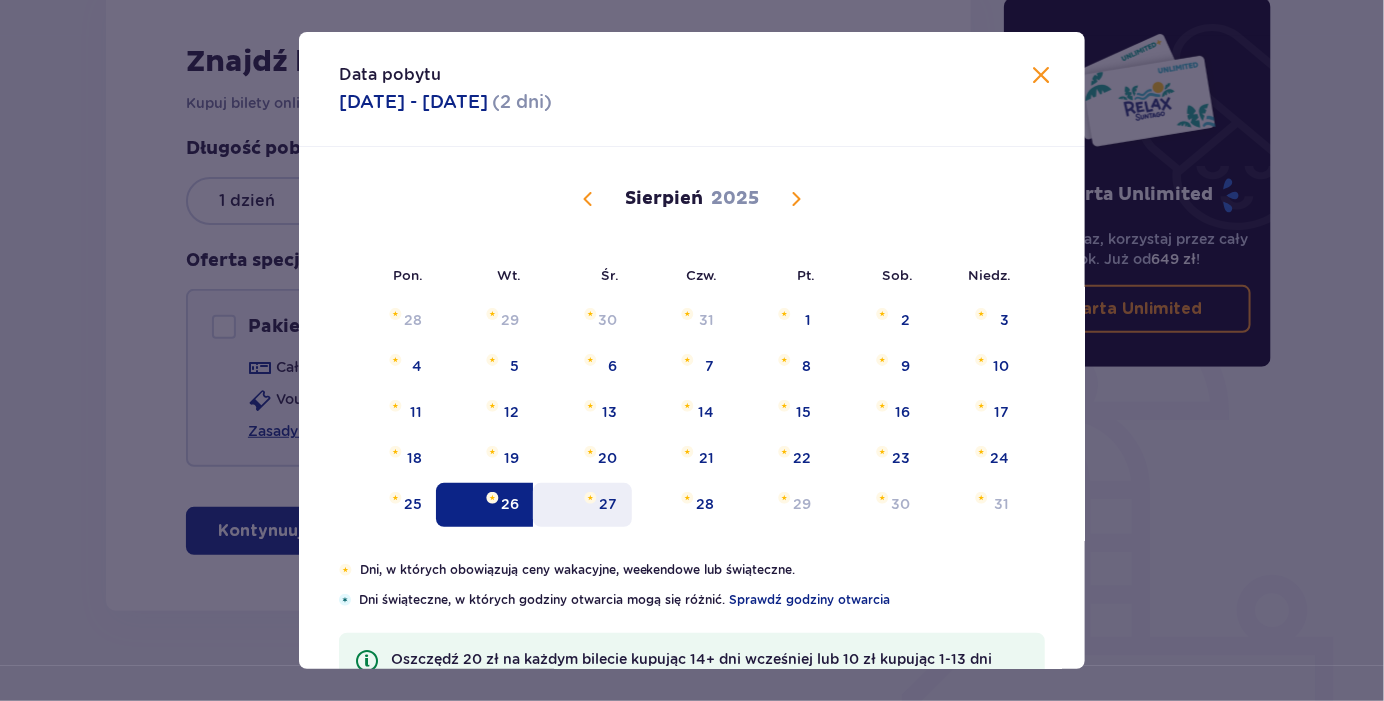 drag, startPoint x: 597, startPoint y: 508, endPoint x: 584, endPoint y: 507, distance: 13.038404 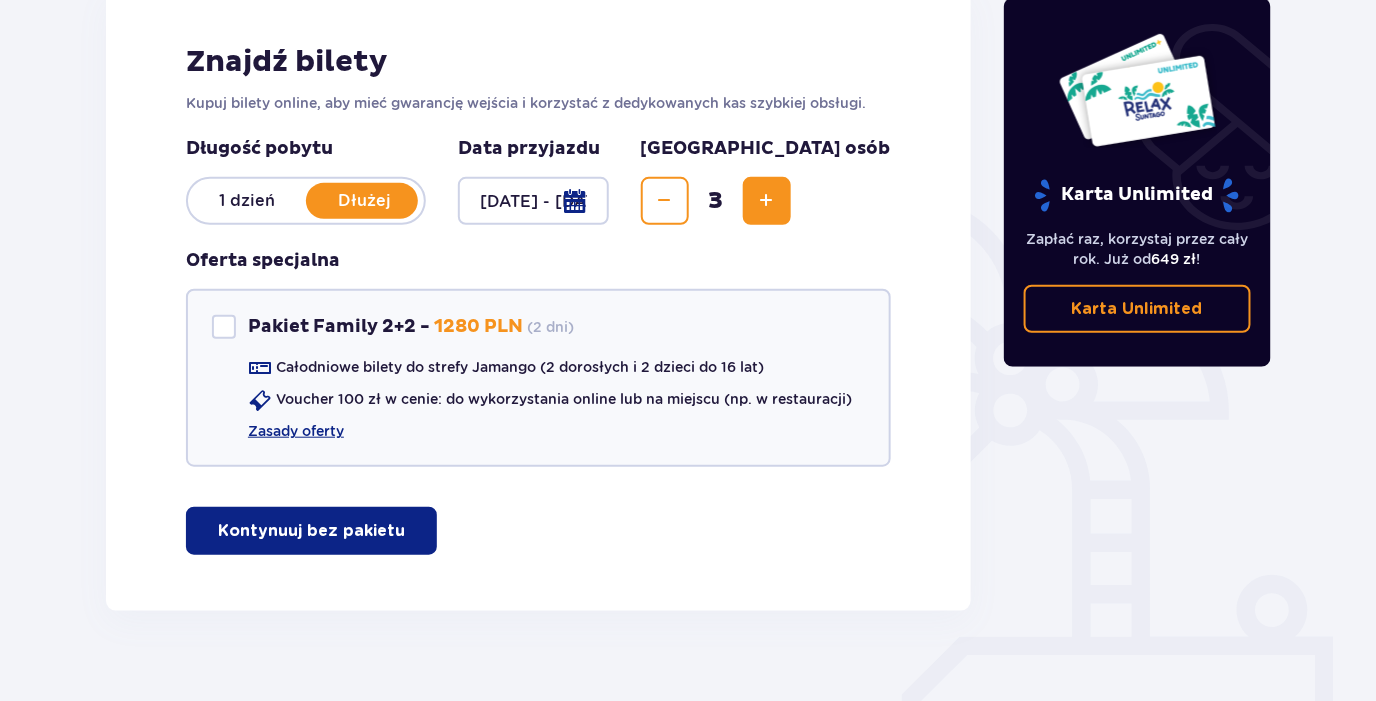 click on "Kontynuuj bez pakietu" at bounding box center (311, 531) 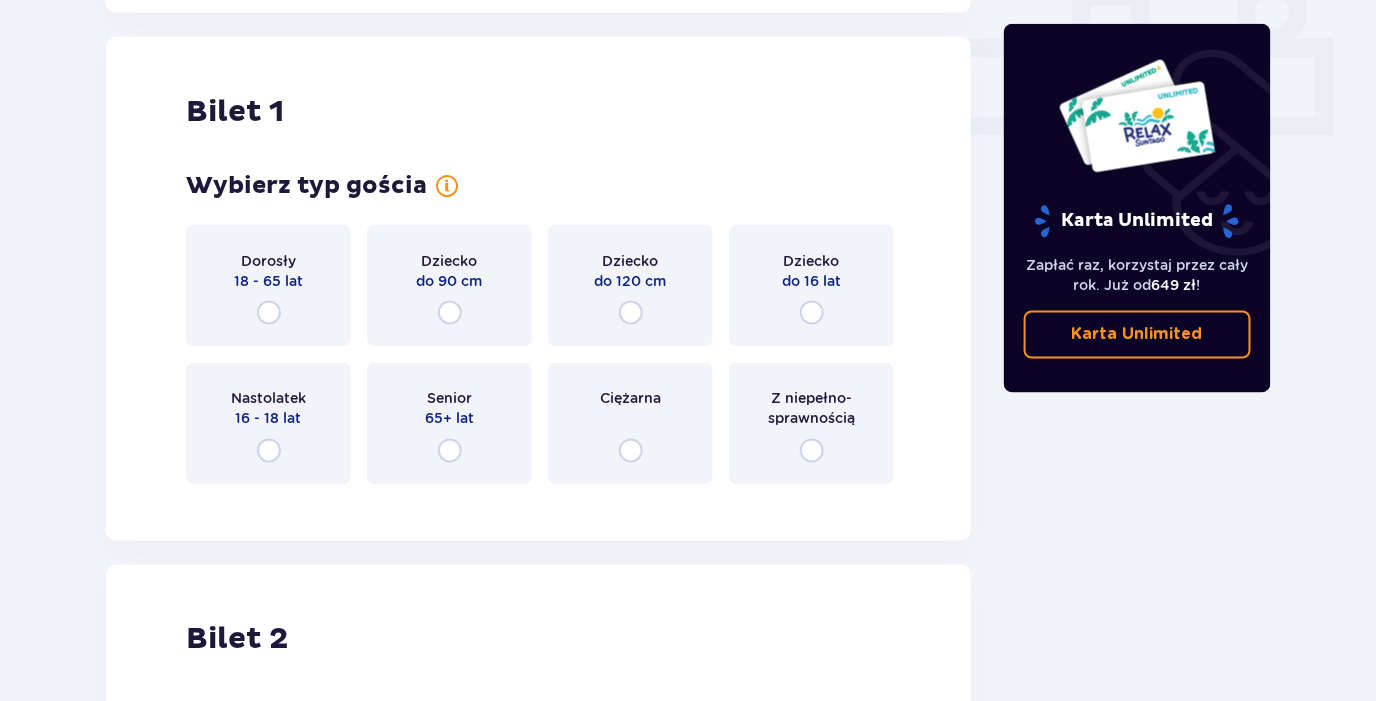 scroll, scrollTop: 908, scrollLeft: 0, axis: vertical 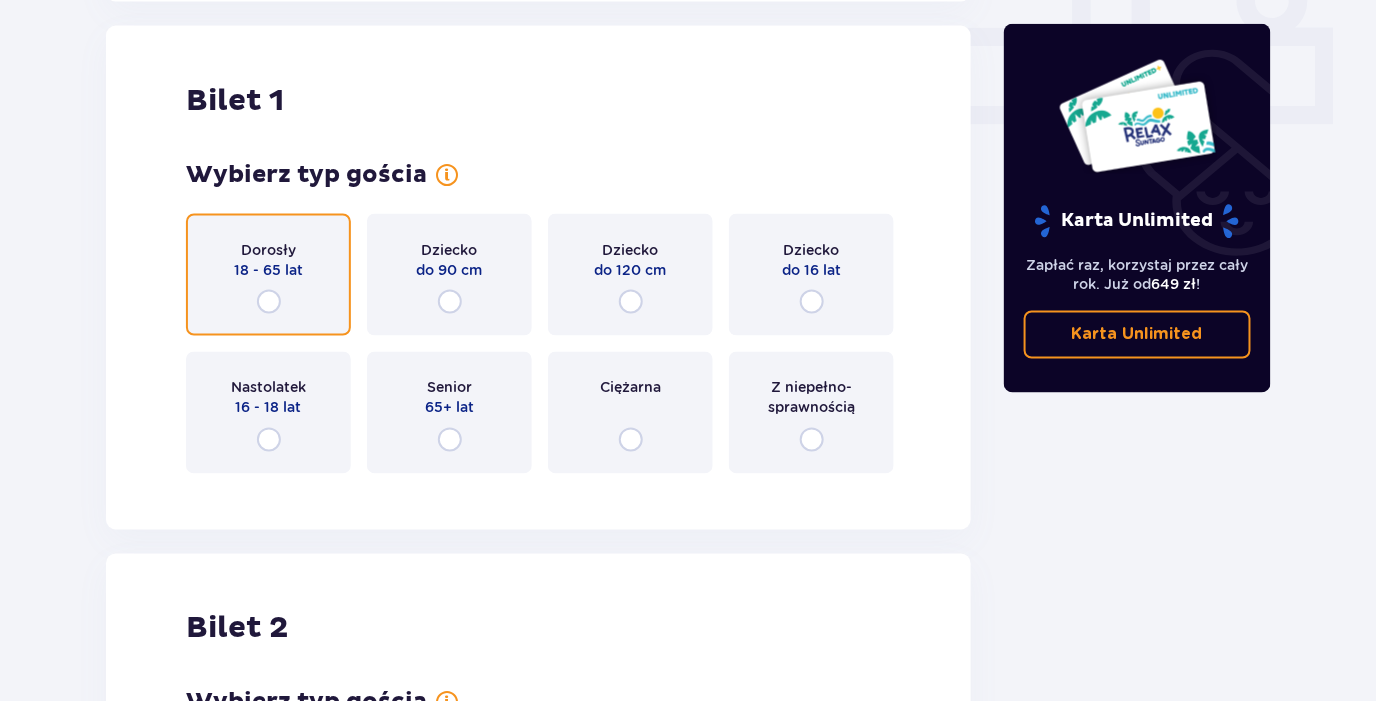click at bounding box center (269, 302) 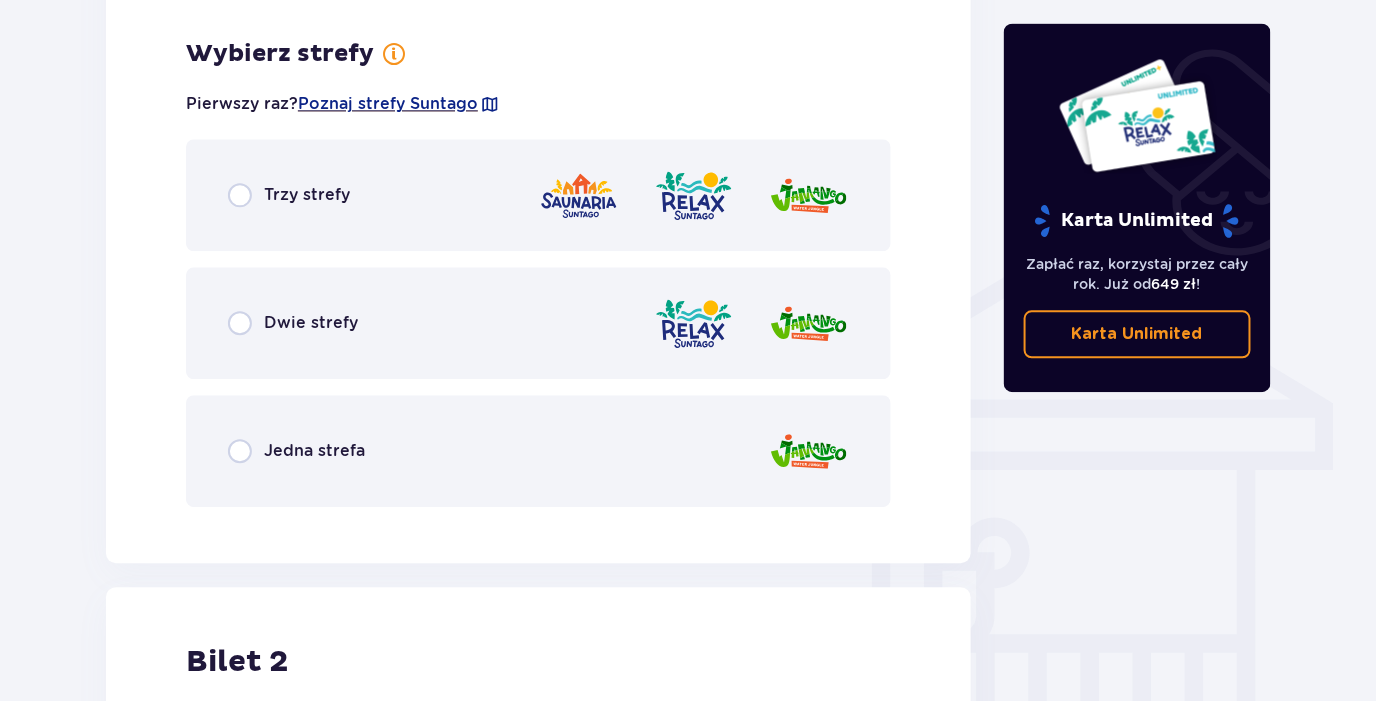 scroll, scrollTop: 1396, scrollLeft: 0, axis: vertical 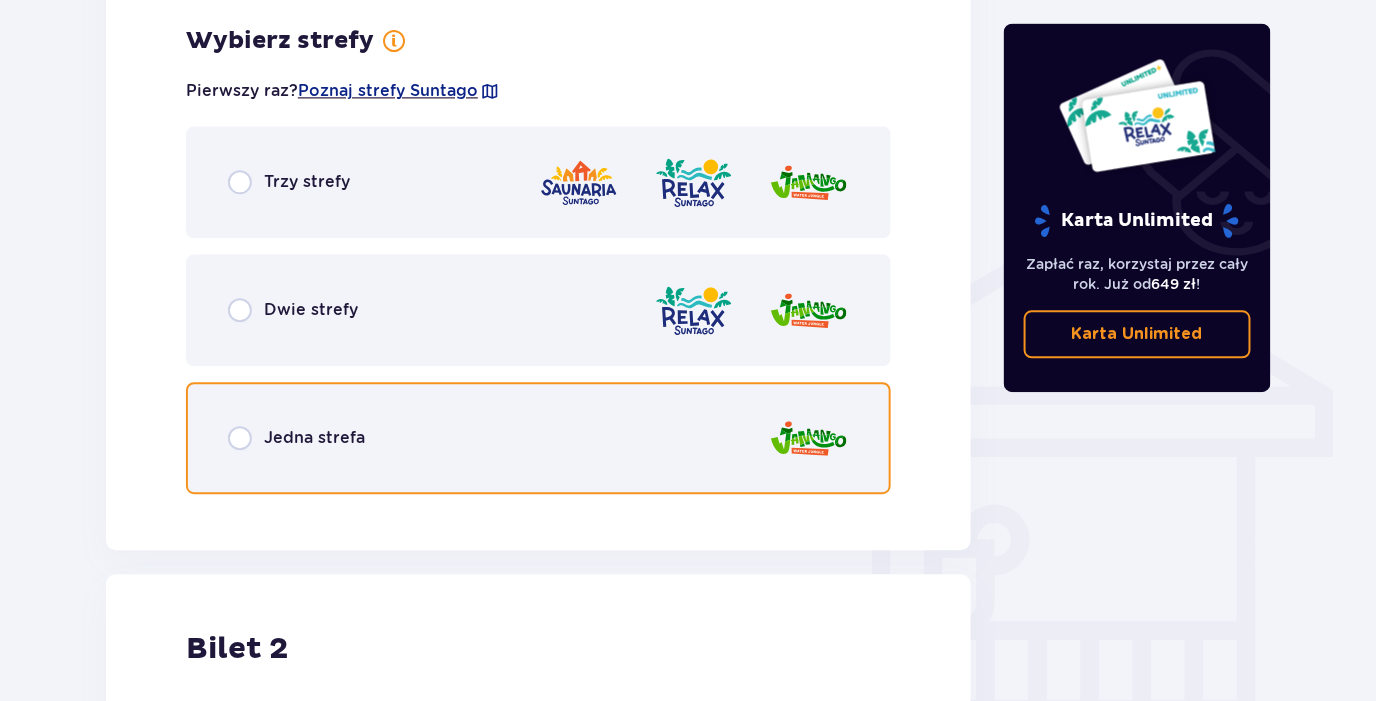 click at bounding box center [240, 438] 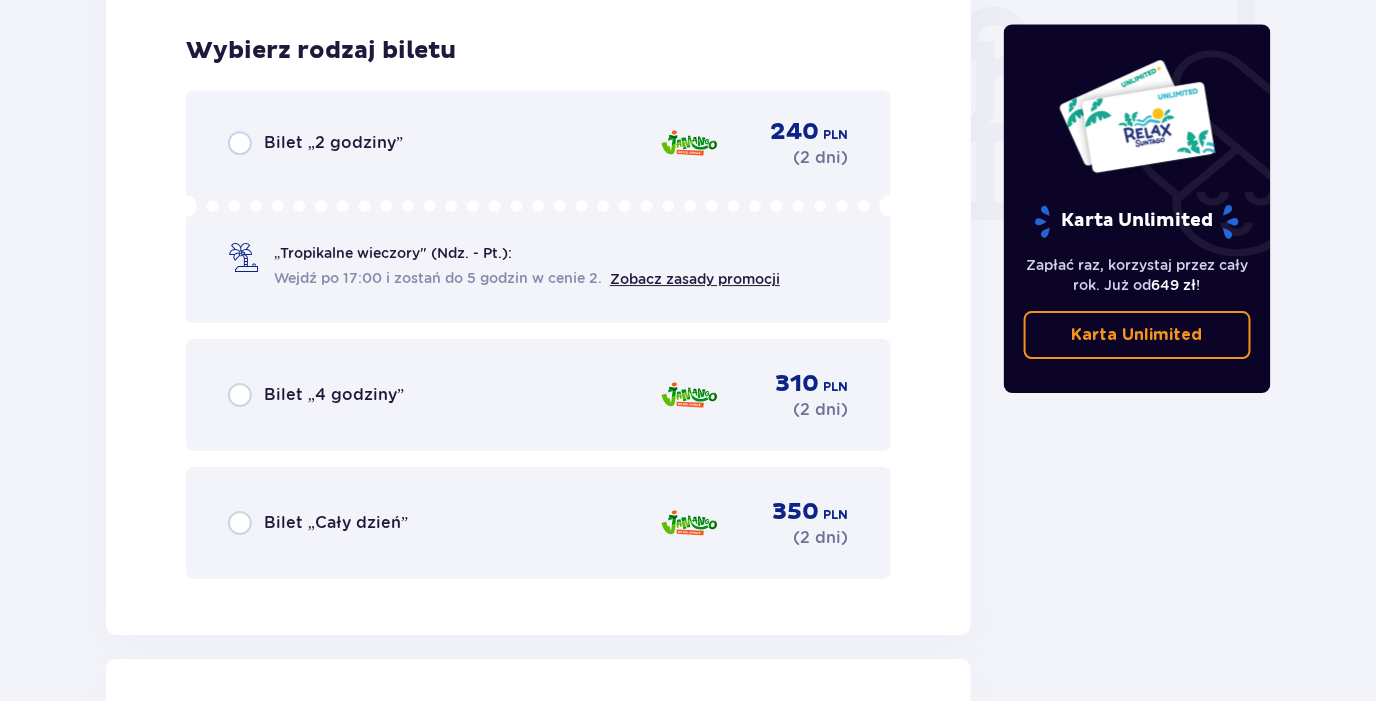 scroll, scrollTop: 1904, scrollLeft: 0, axis: vertical 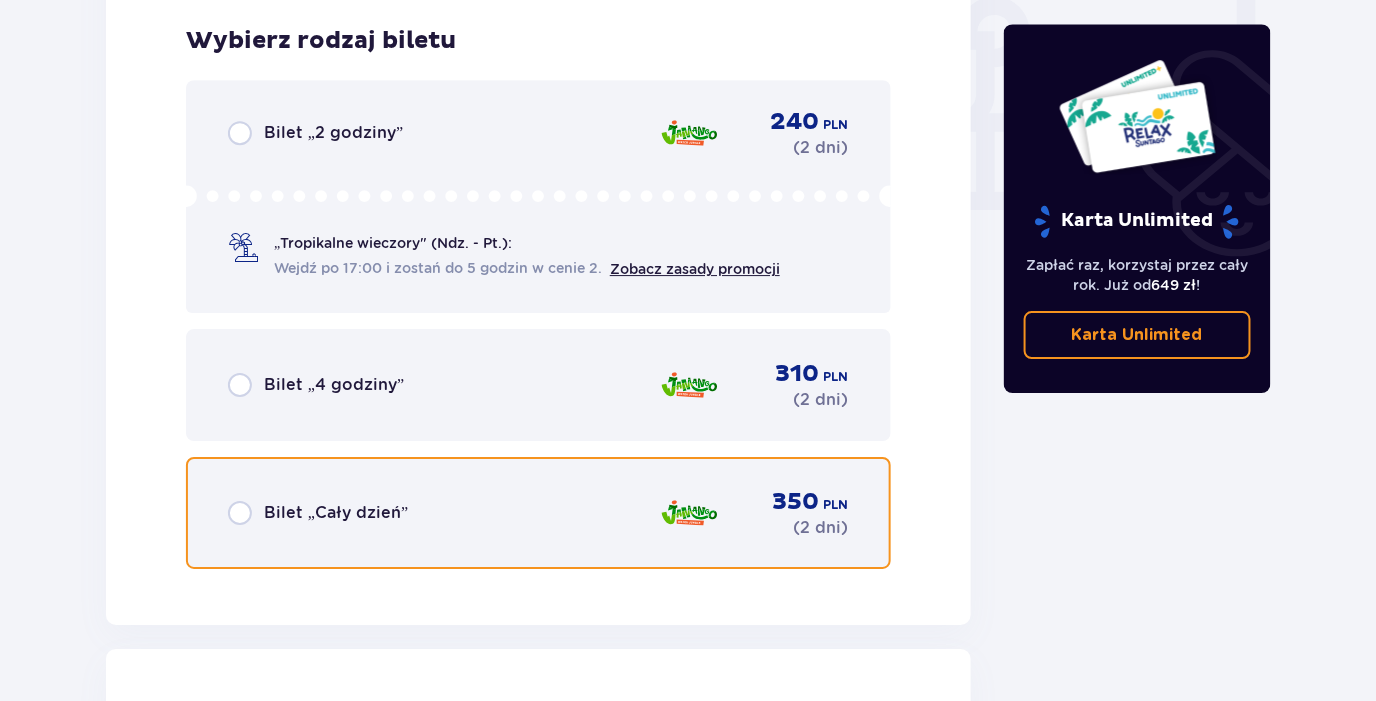 click at bounding box center [240, 513] 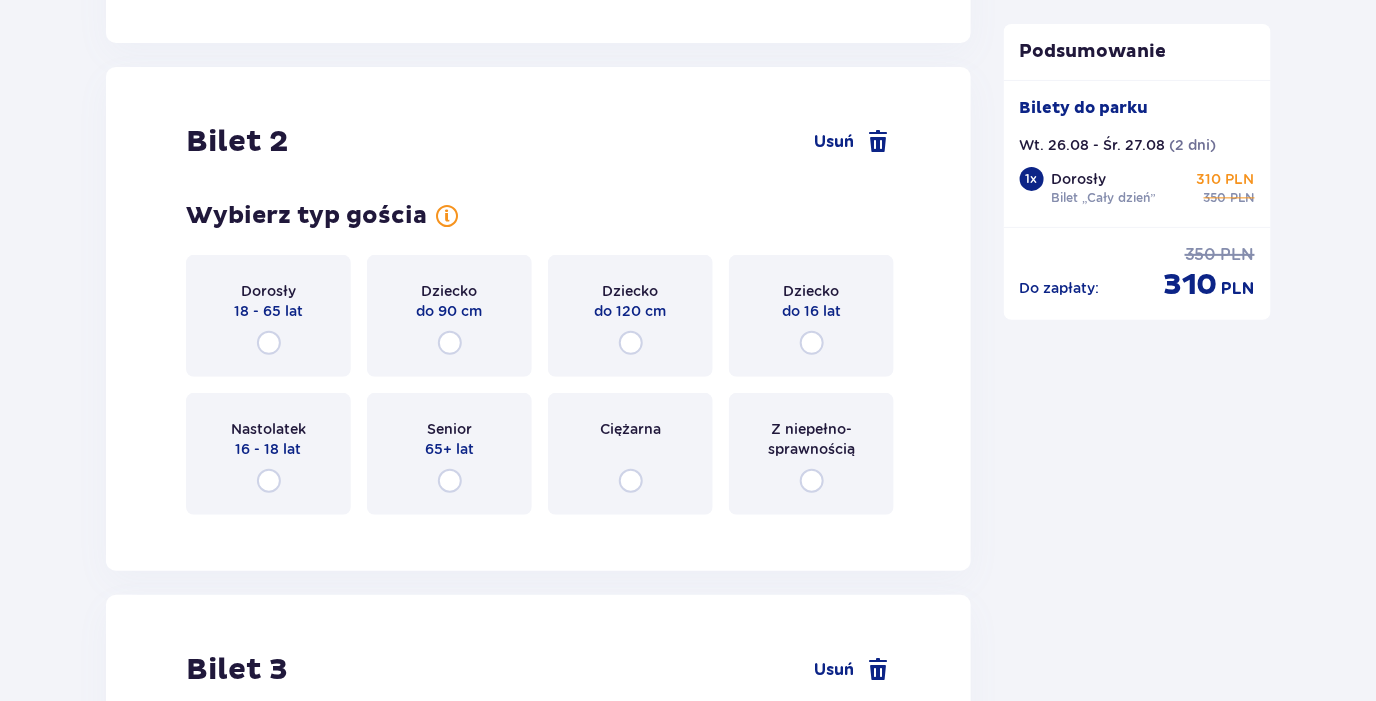 scroll, scrollTop: 2526, scrollLeft: 0, axis: vertical 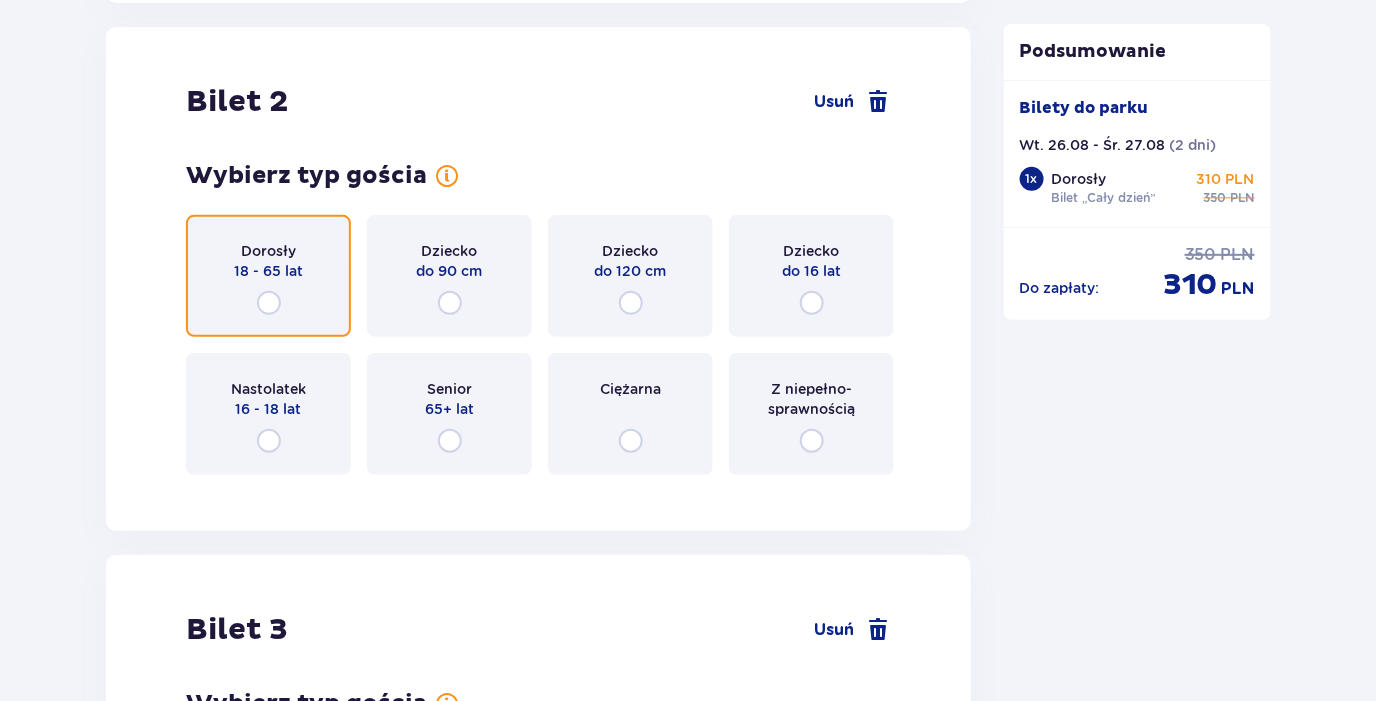click at bounding box center (269, 303) 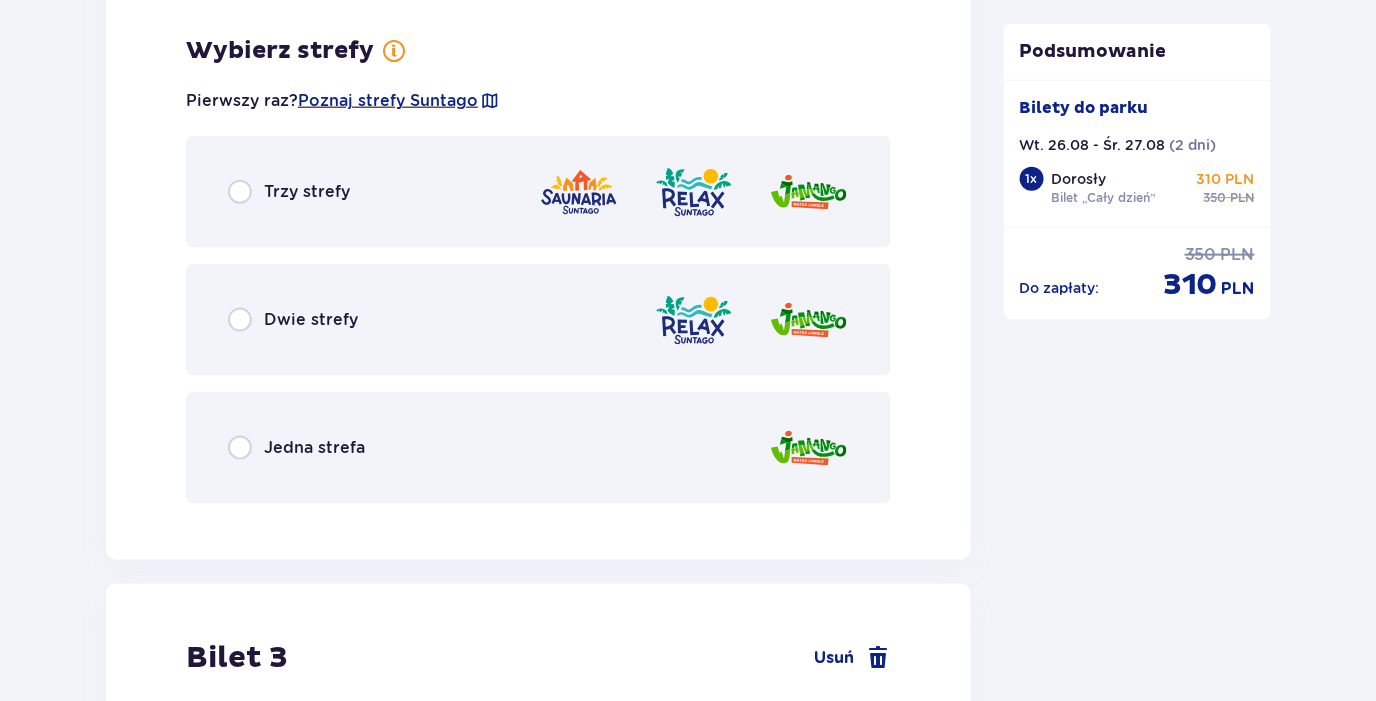 scroll, scrollTop: 3014, scrollLeft: 0, axis: vertical 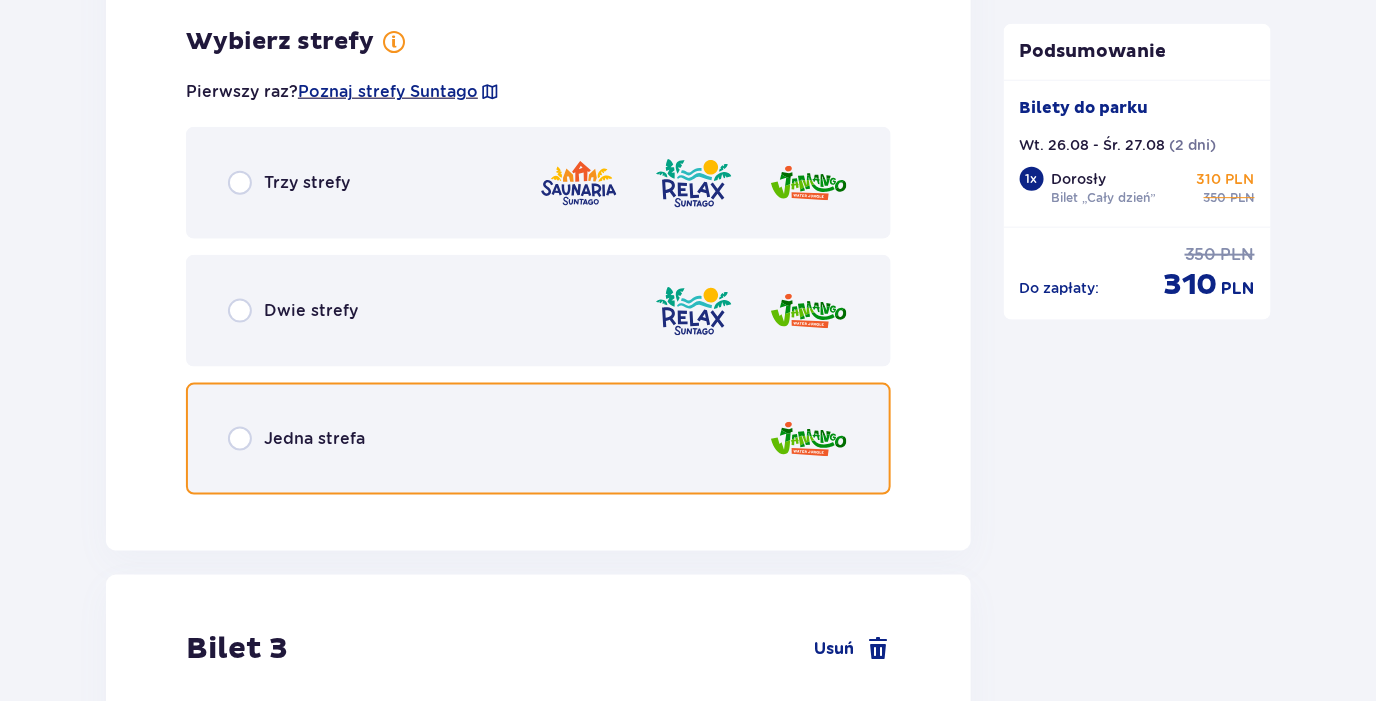 click at bounding box center (240, 439) 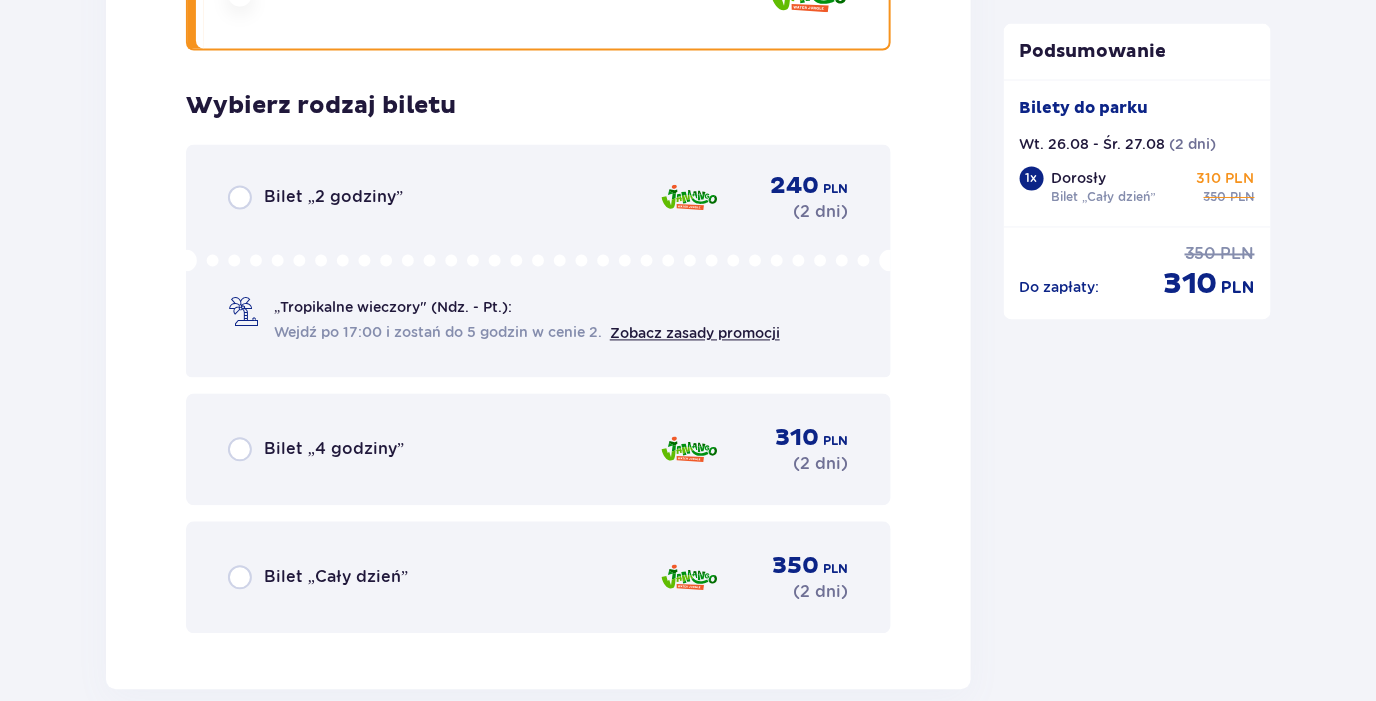 scroll, scrollTop: 3522, scrollLeft: 0, axis: vertical 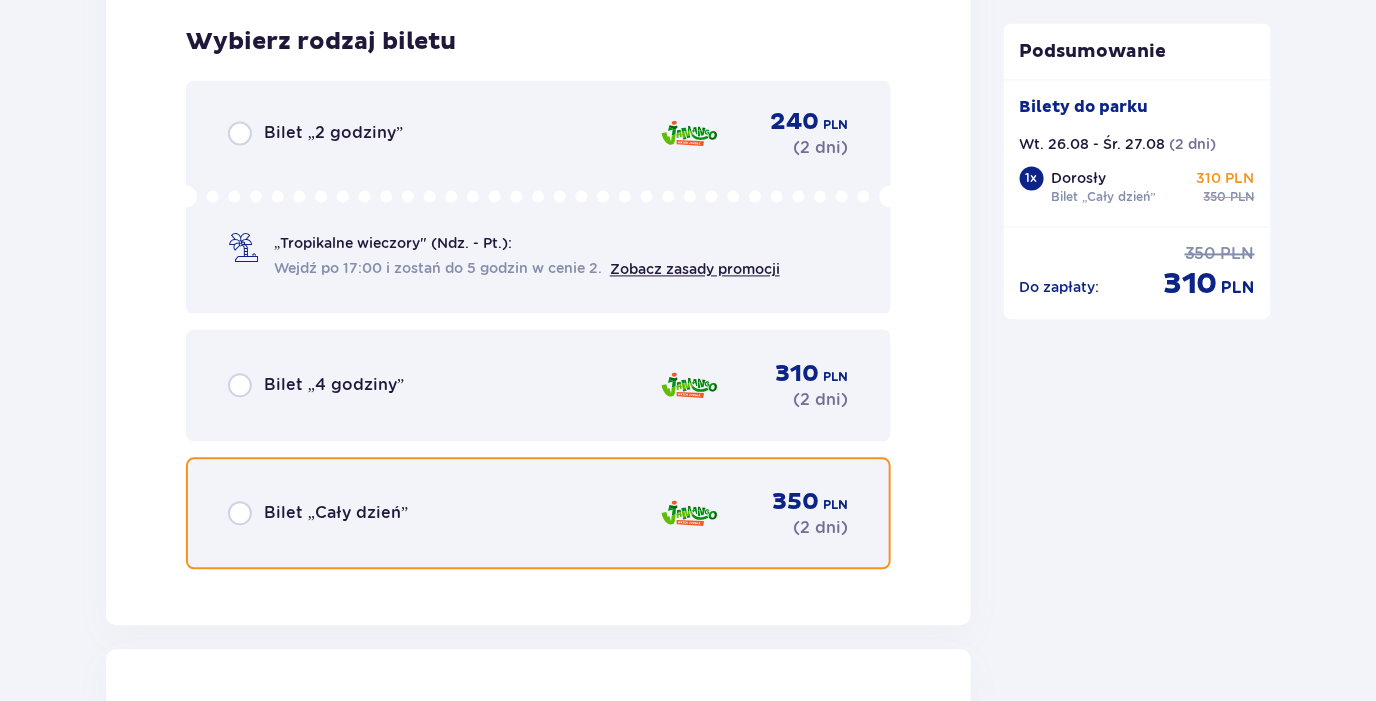 click at bounding box center [240, 514] 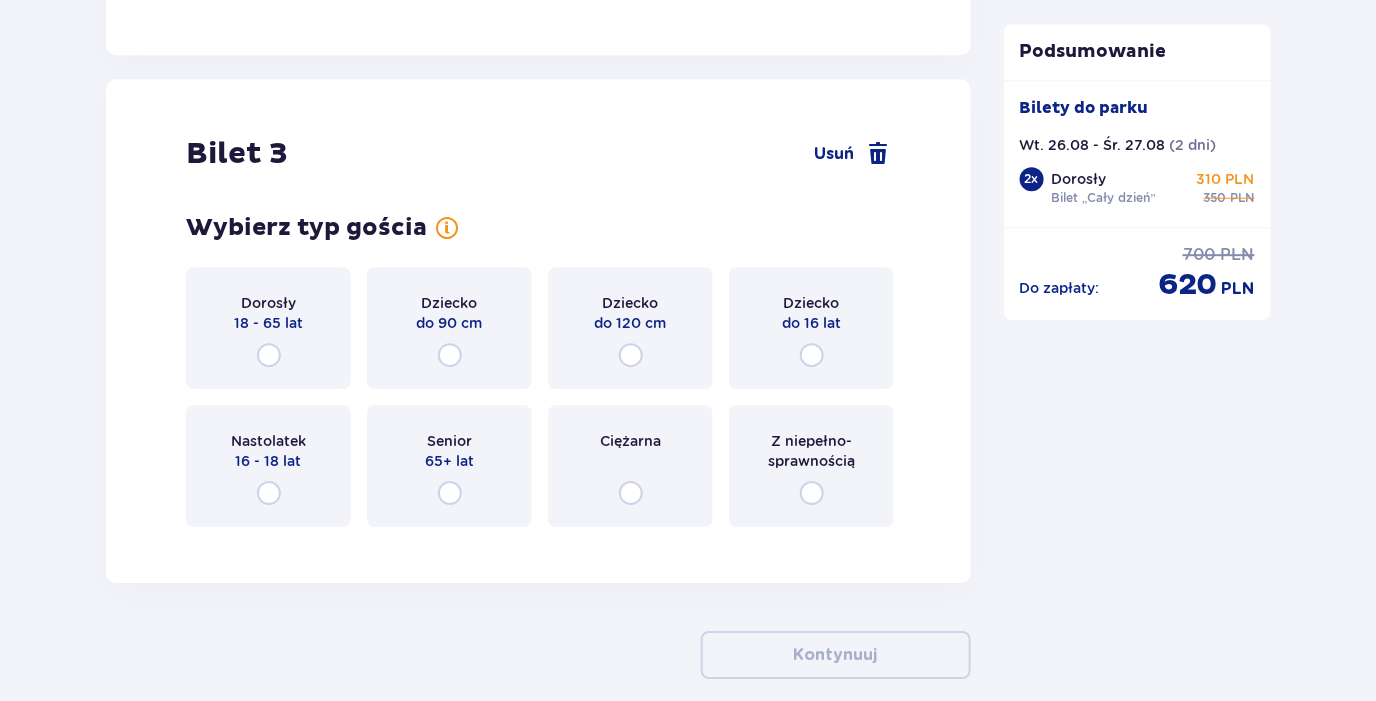 scroll, scrollTop: 4144, scrollLeft: 0, axis: vertical 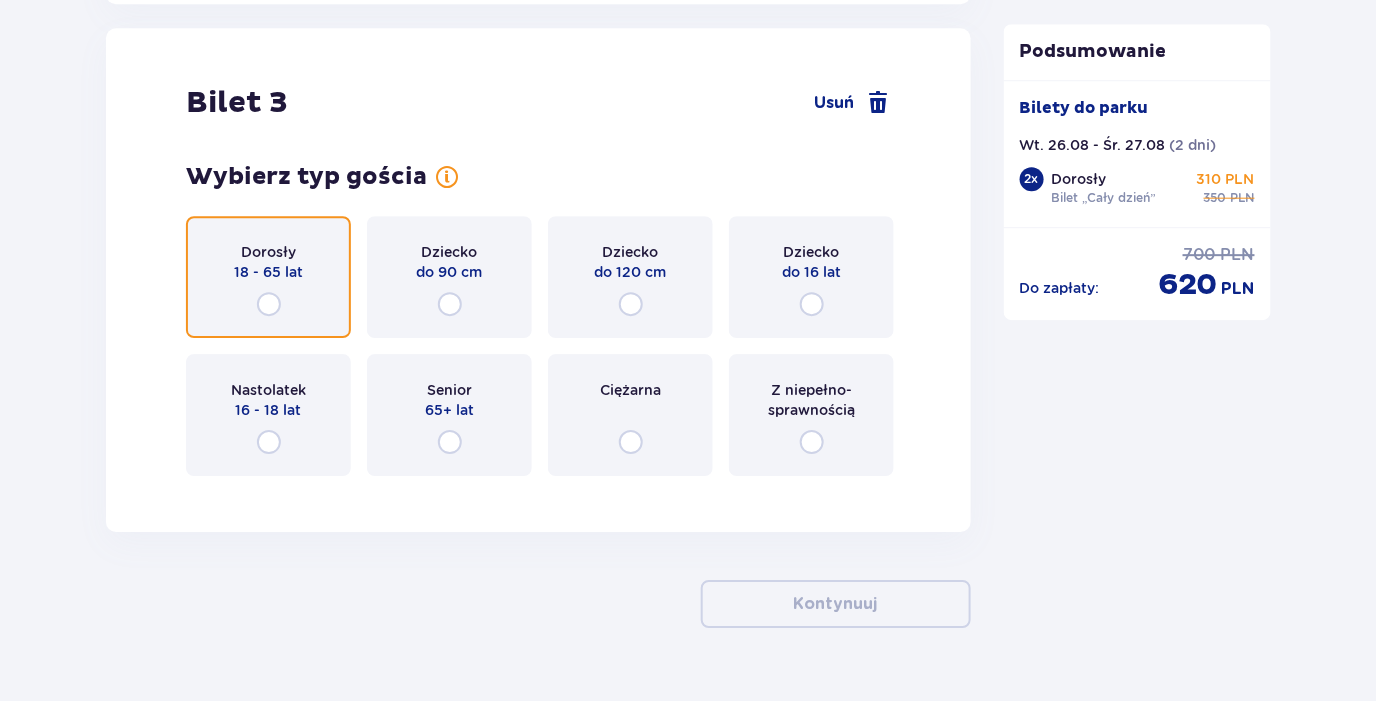 click at bounding box center [269, 304] 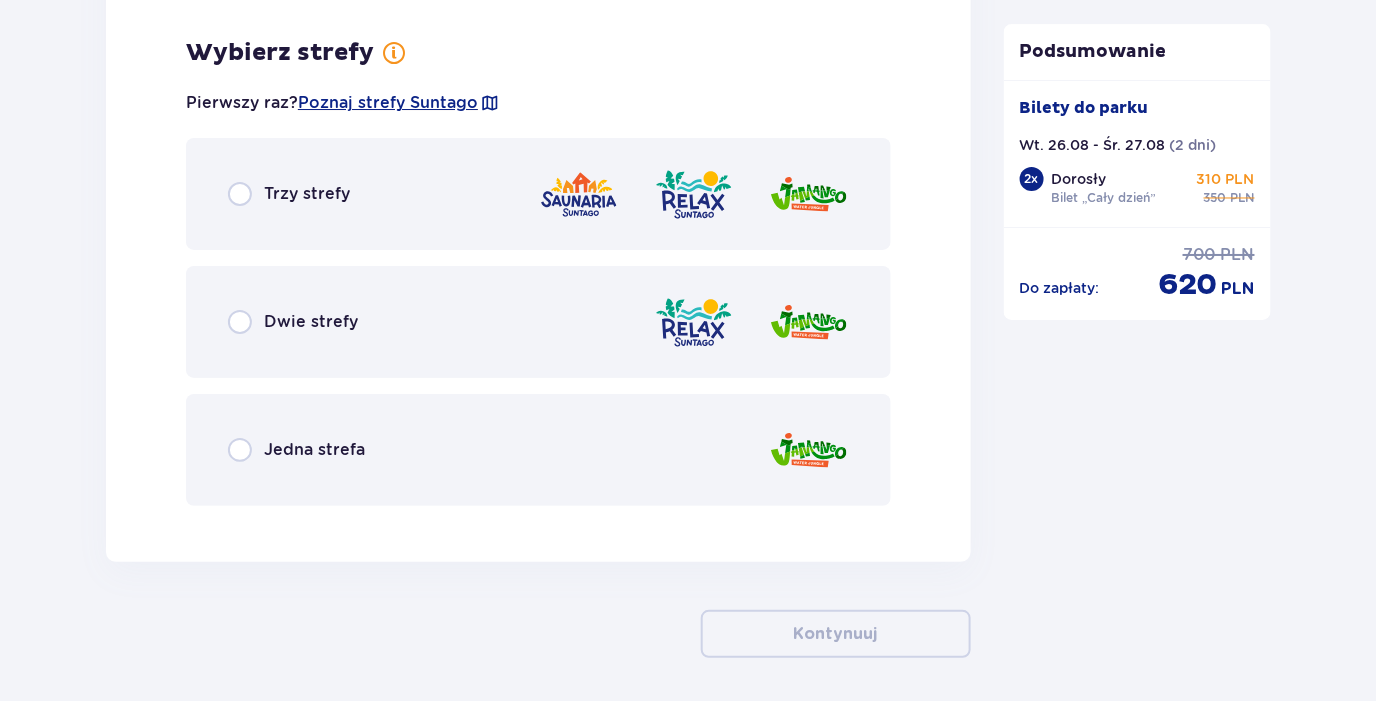 scroll, scrollTop: 4632, scrollLeft: 0, axis: vertical 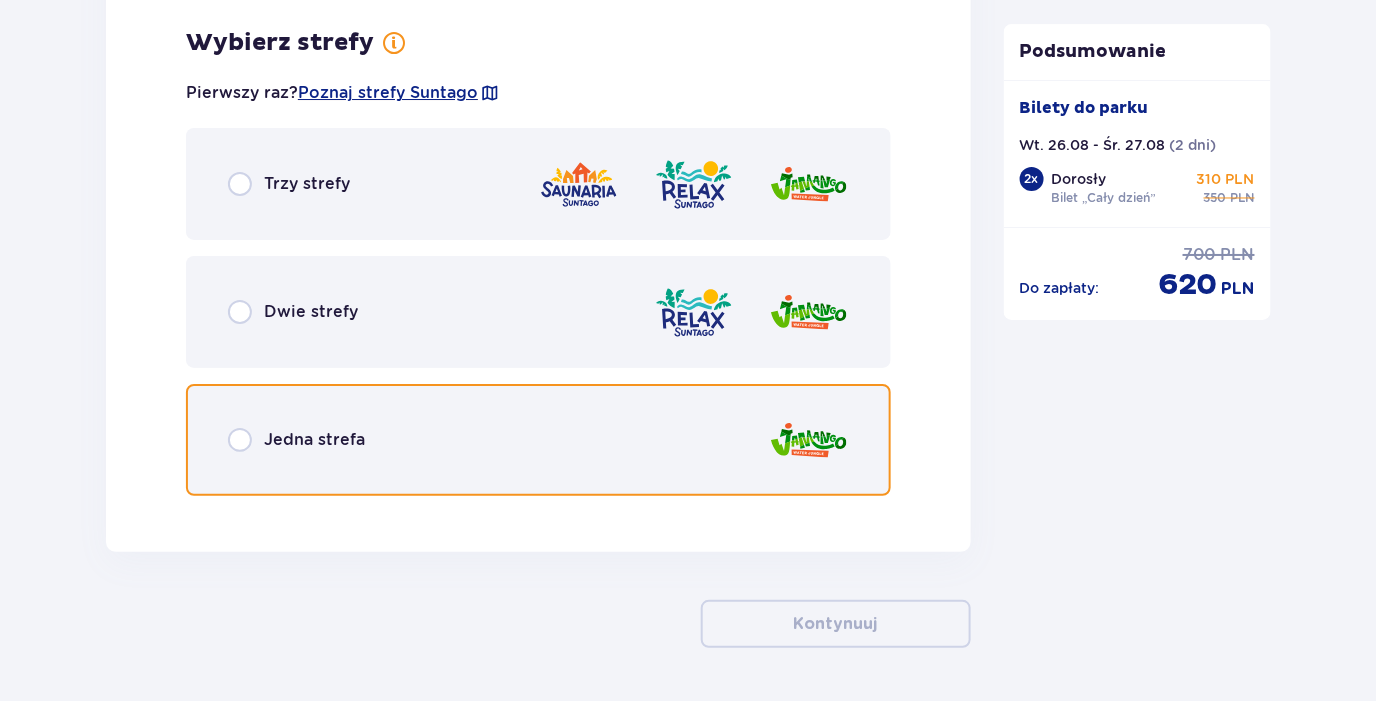 click at bounding box center (240, 440) 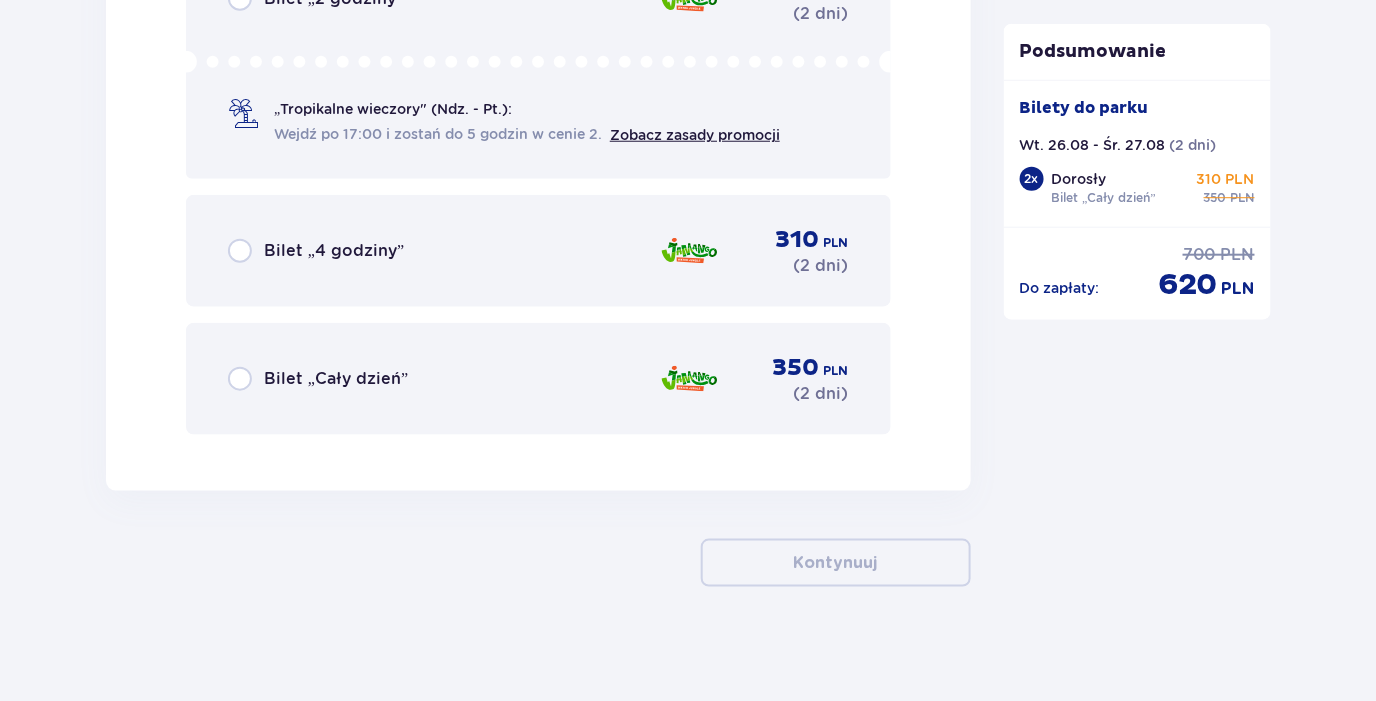 scroll, scrollTop: 5176, scrollLeft: 0, axis: vertical 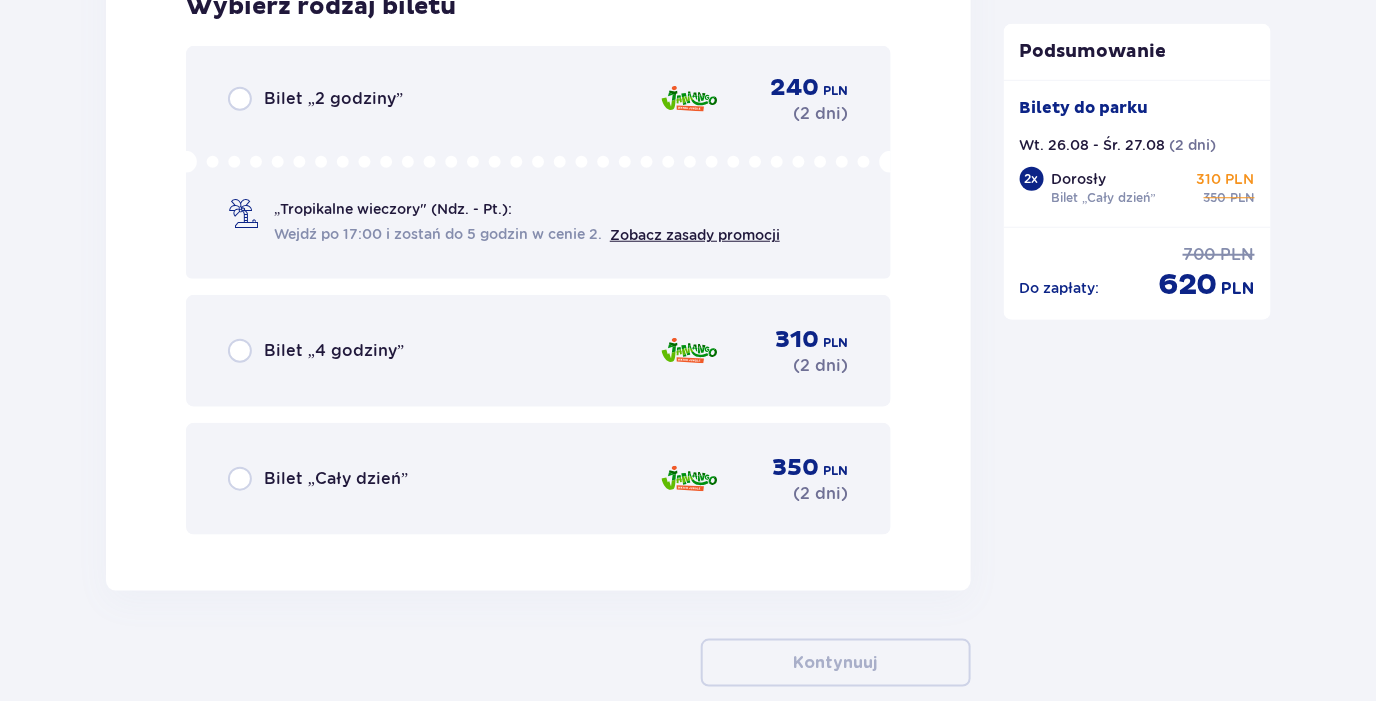 click on "Bilet „Cały dzień”" at bounding box center [336, 479] 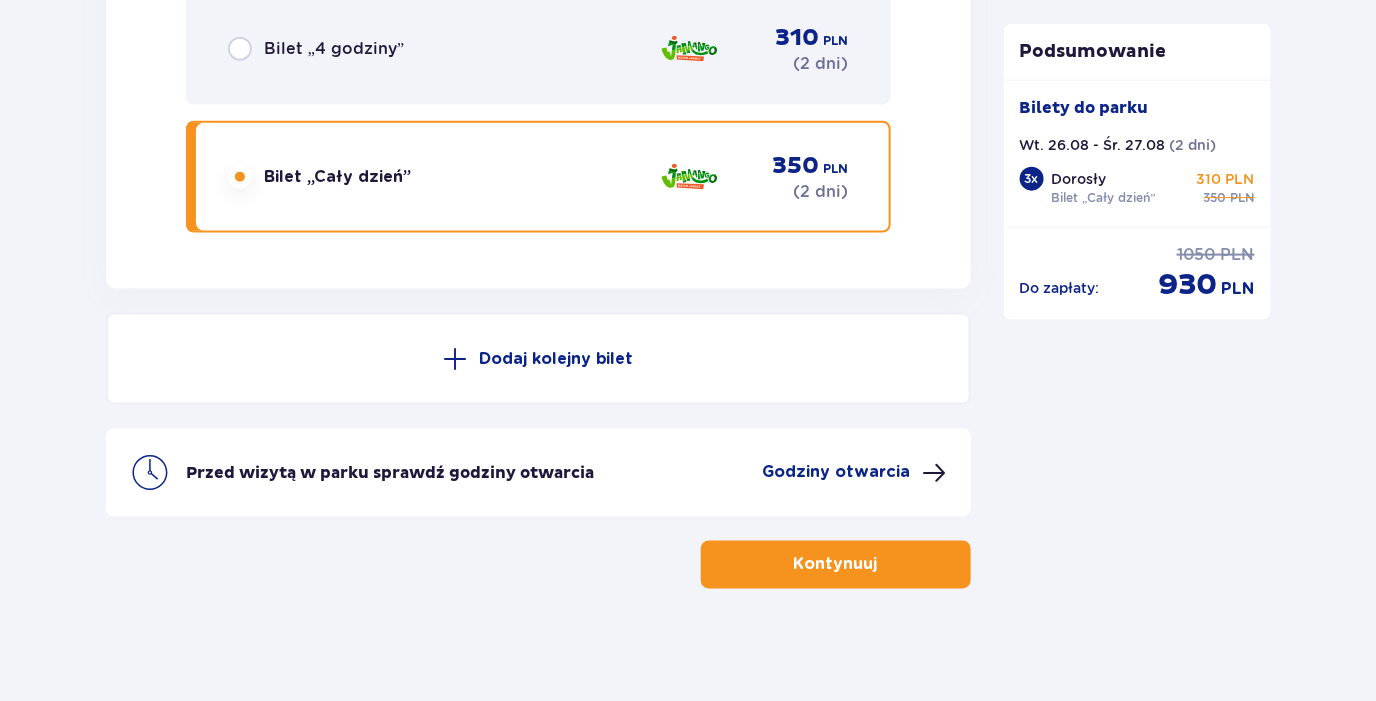 scroll, scrollTop: 5479, scrollLeft: 0, axis: vertical 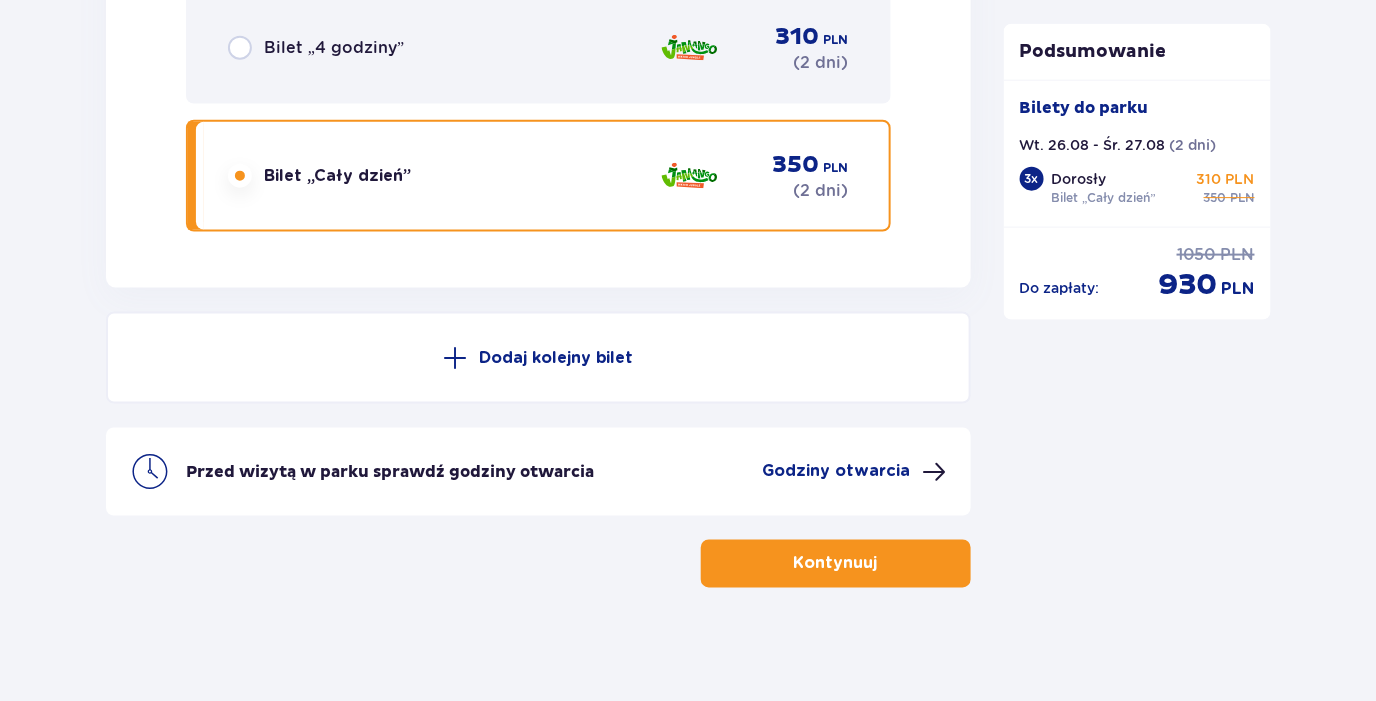 click on "Kontynuuj" at bounding box center (836, 564) 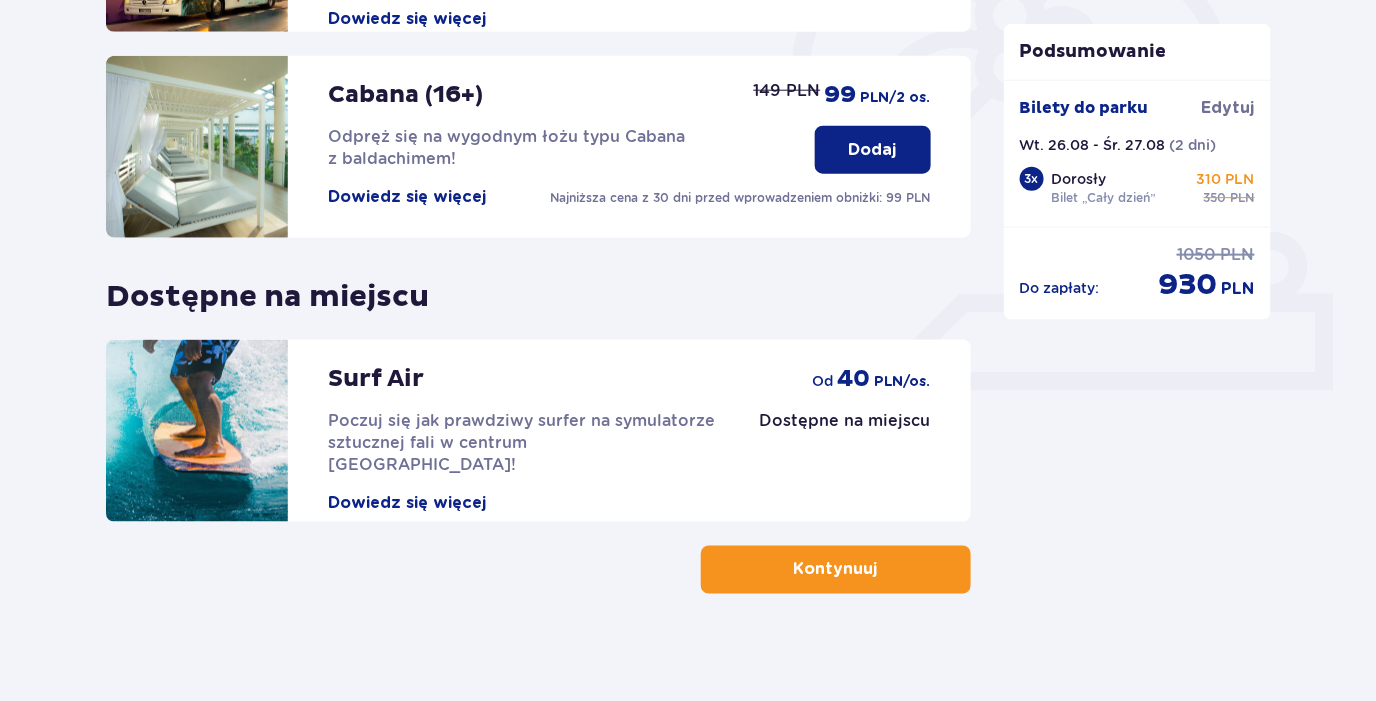scroll, scrollTop: 655, scrollLeft: 0, axis: vertical 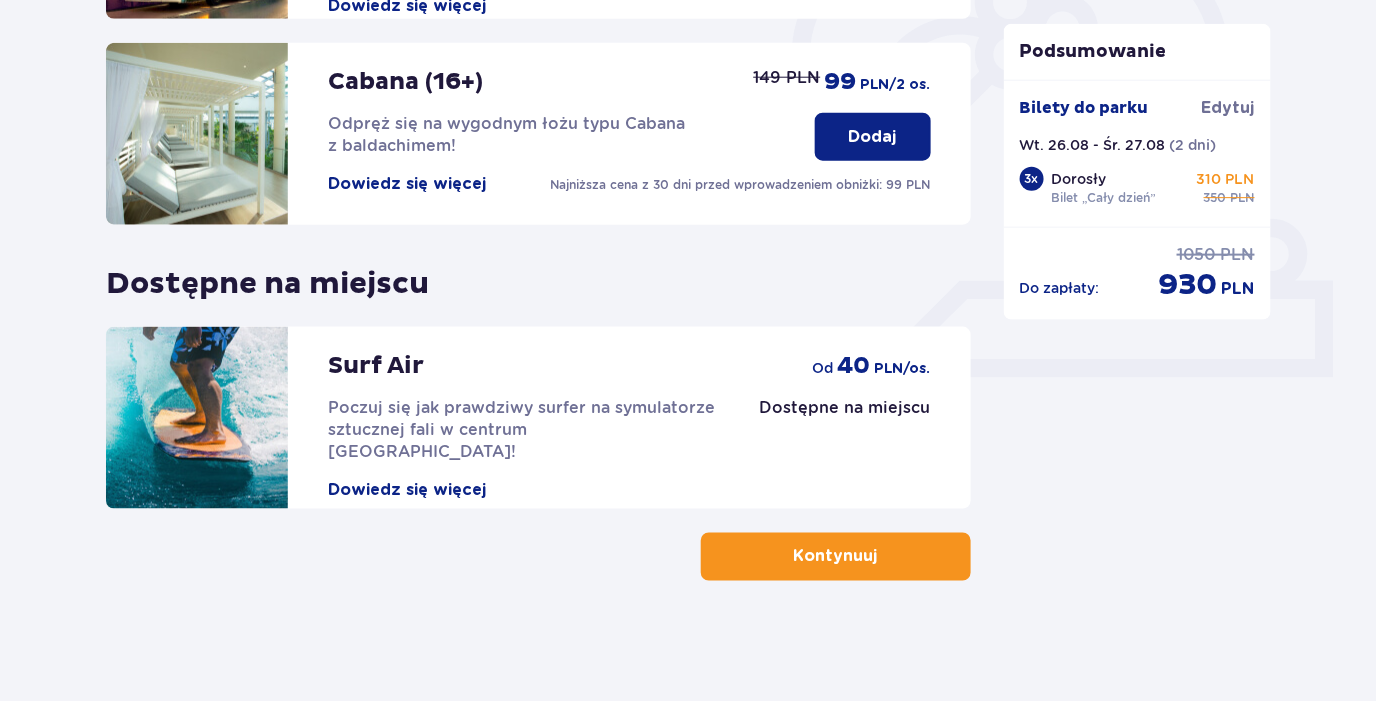 click on "Kontynuuj" at bounding box center (836, 557) 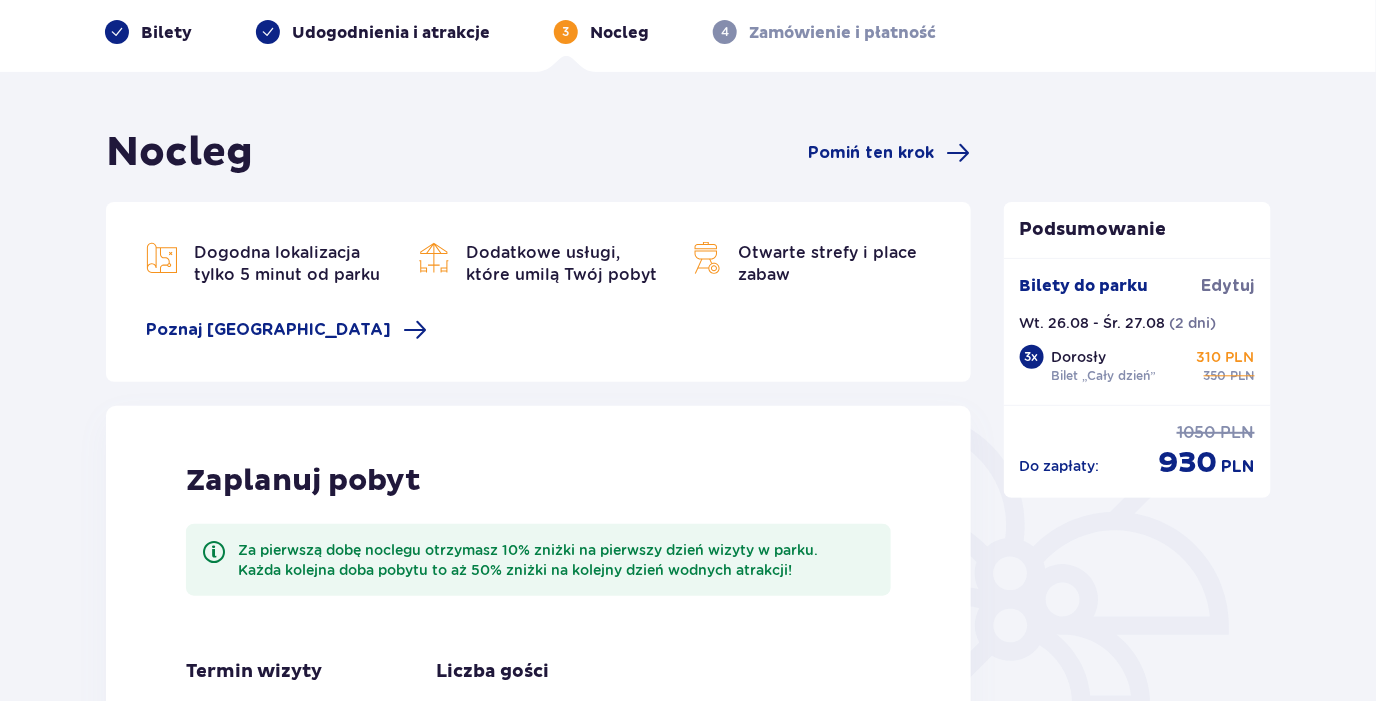 scroll, scrollTop: 400, scrollLeft: 0, axis: vertical 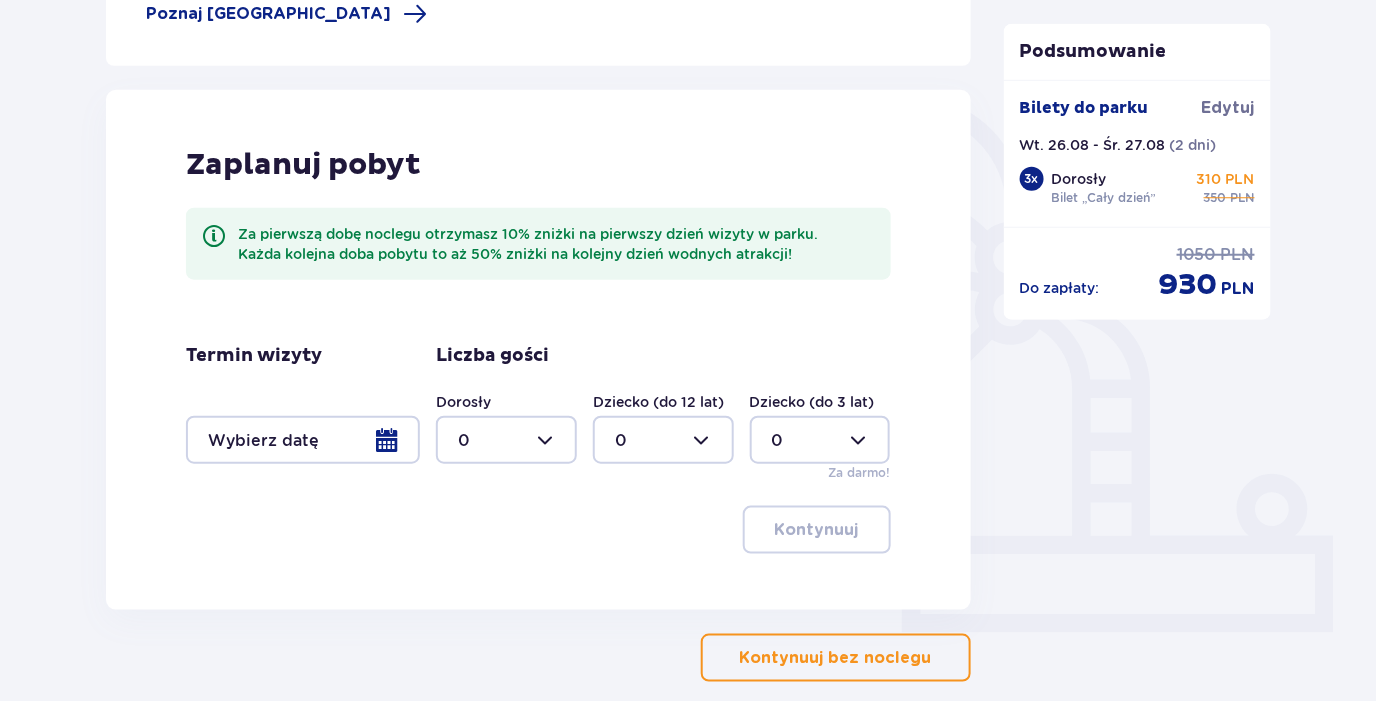 click at bounding box center (303, 440) 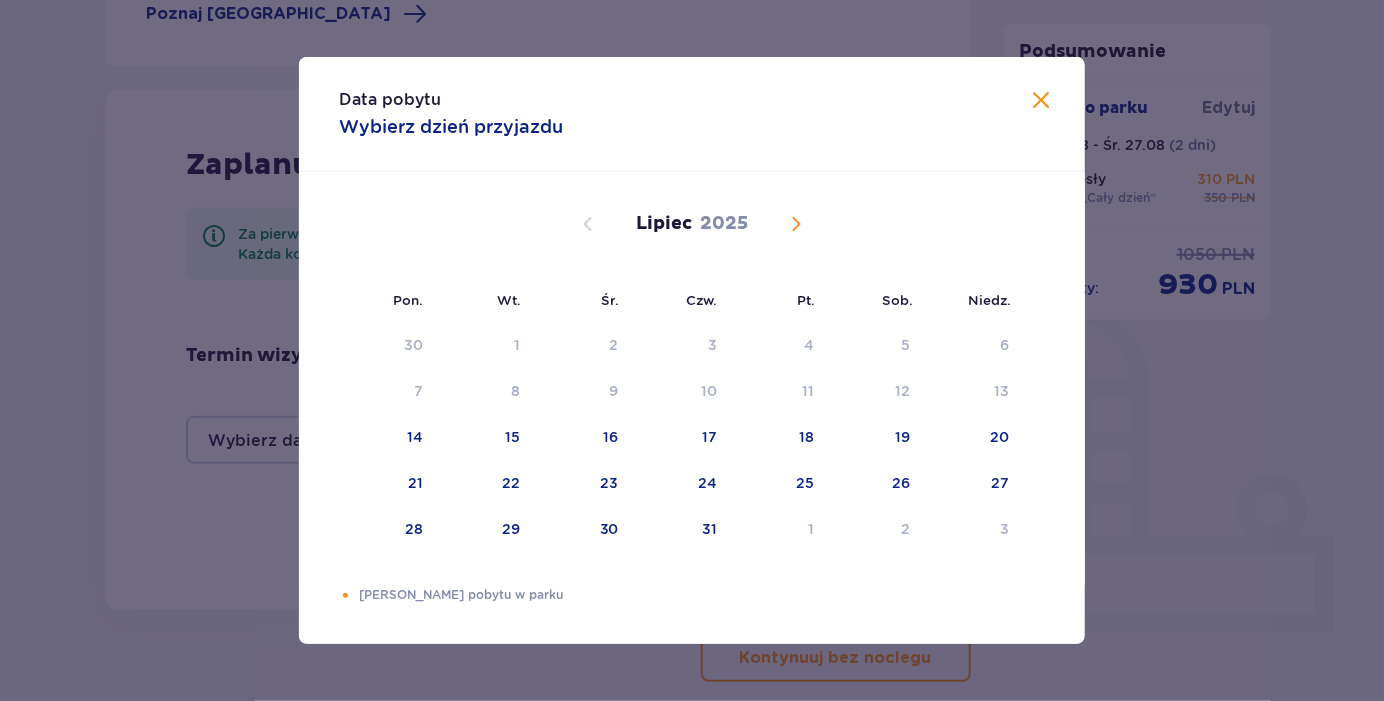 click at bounding box center (796, 224) 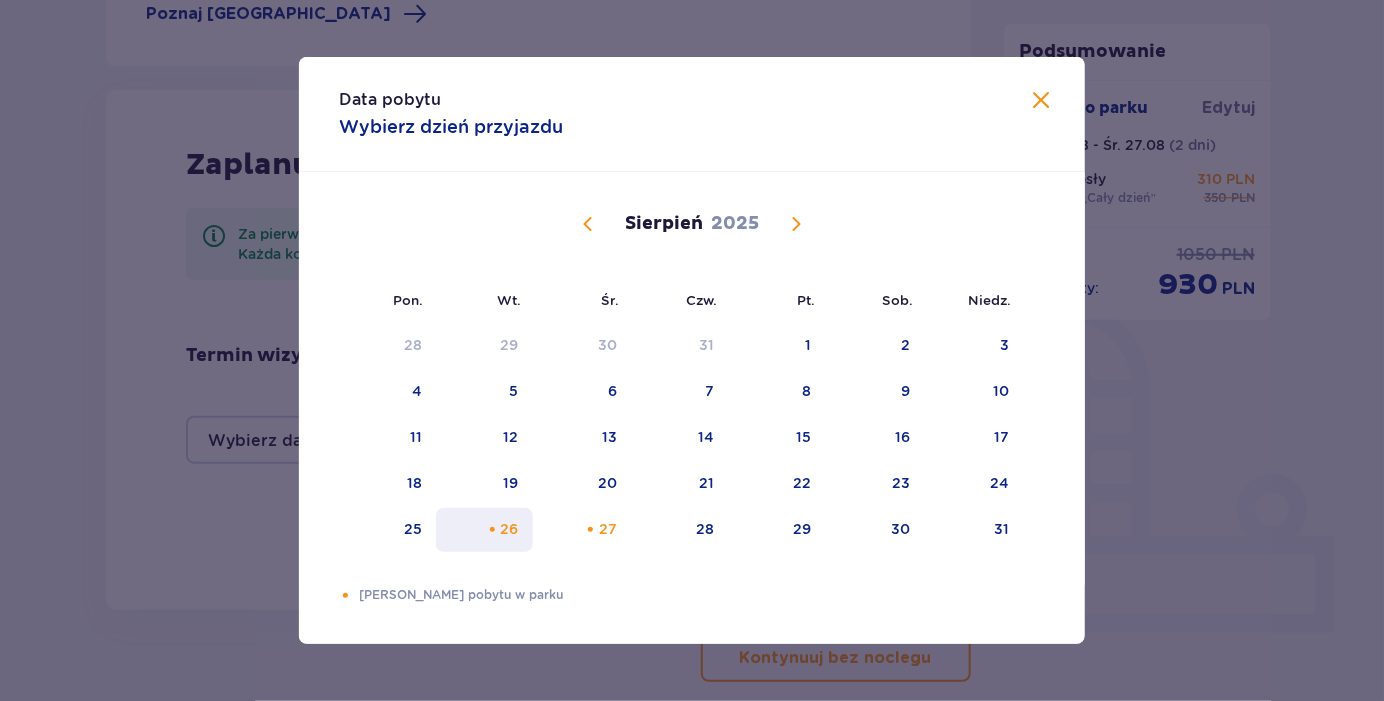 click at bounding box center (492, 529) 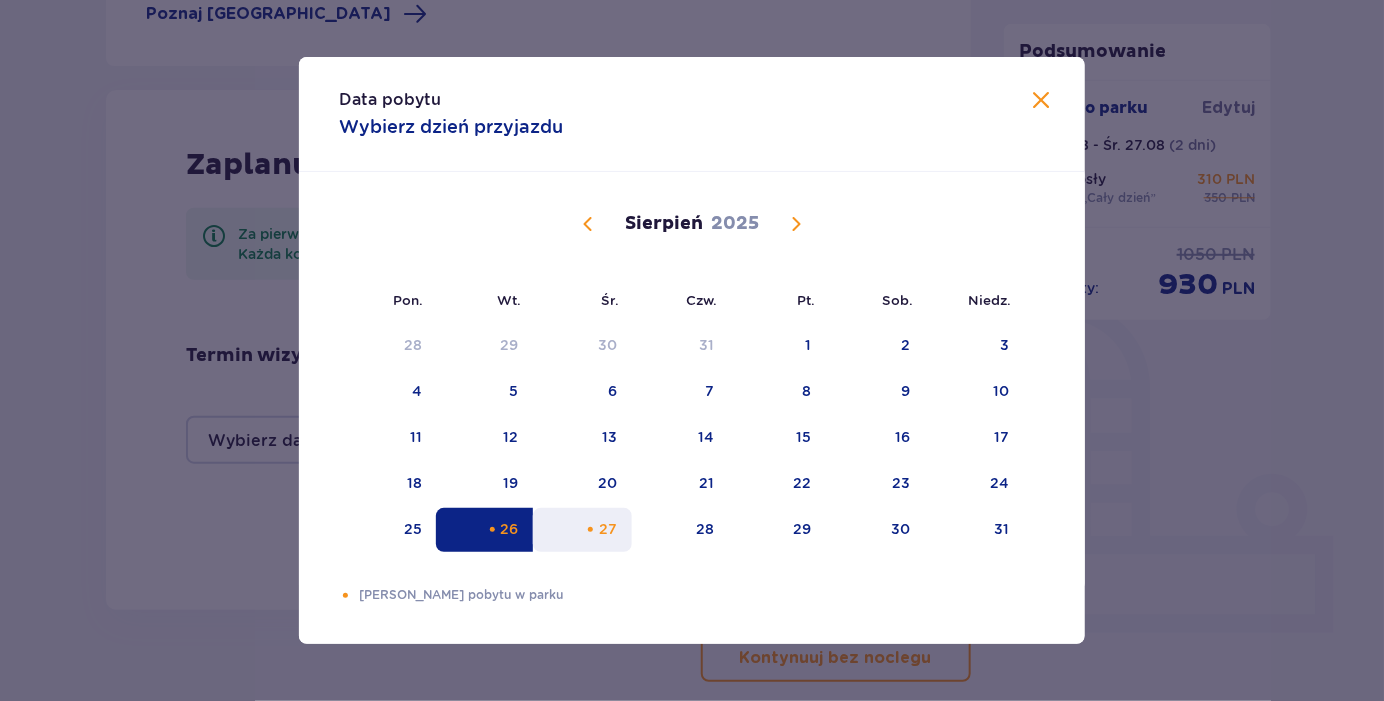 click on "27" at bounding box center (582, 530) 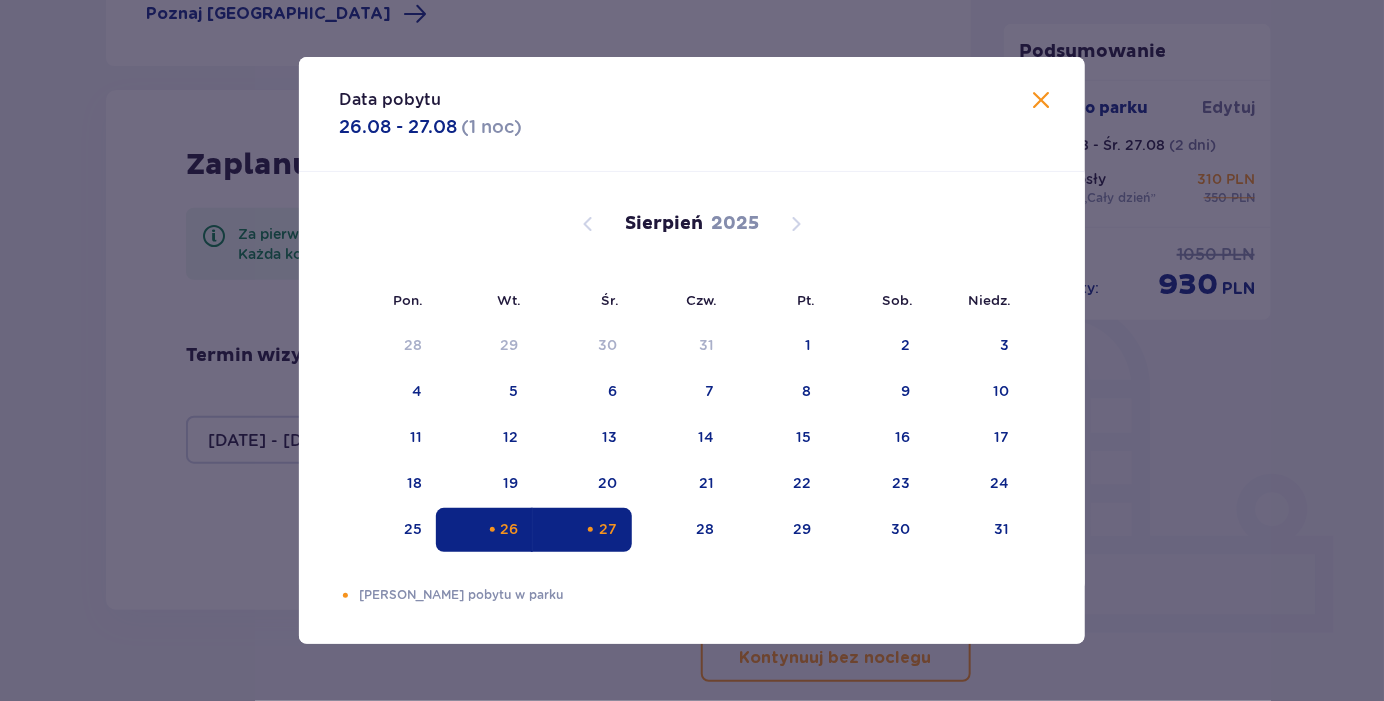 type on "[DATE] - [DATE]" 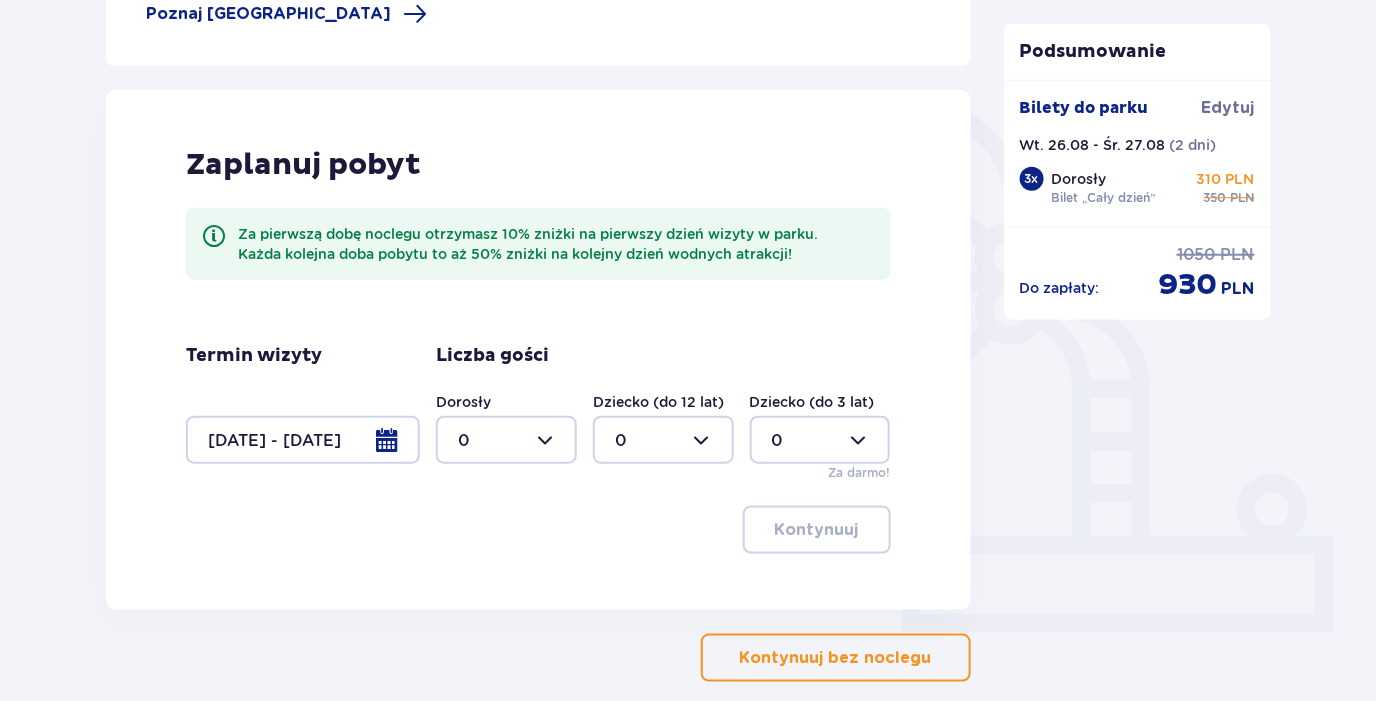 click at bounding box center [506, 440] 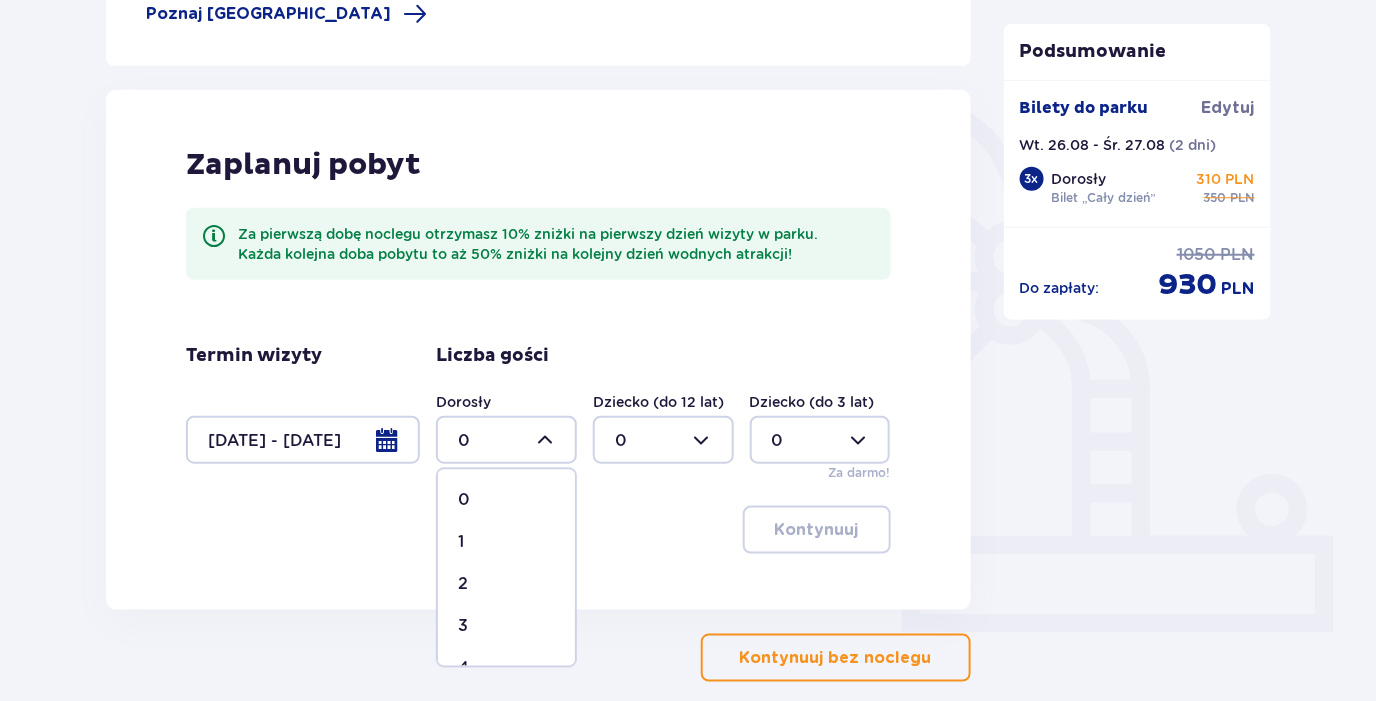 click on "3" at bounding box center (506, 627) 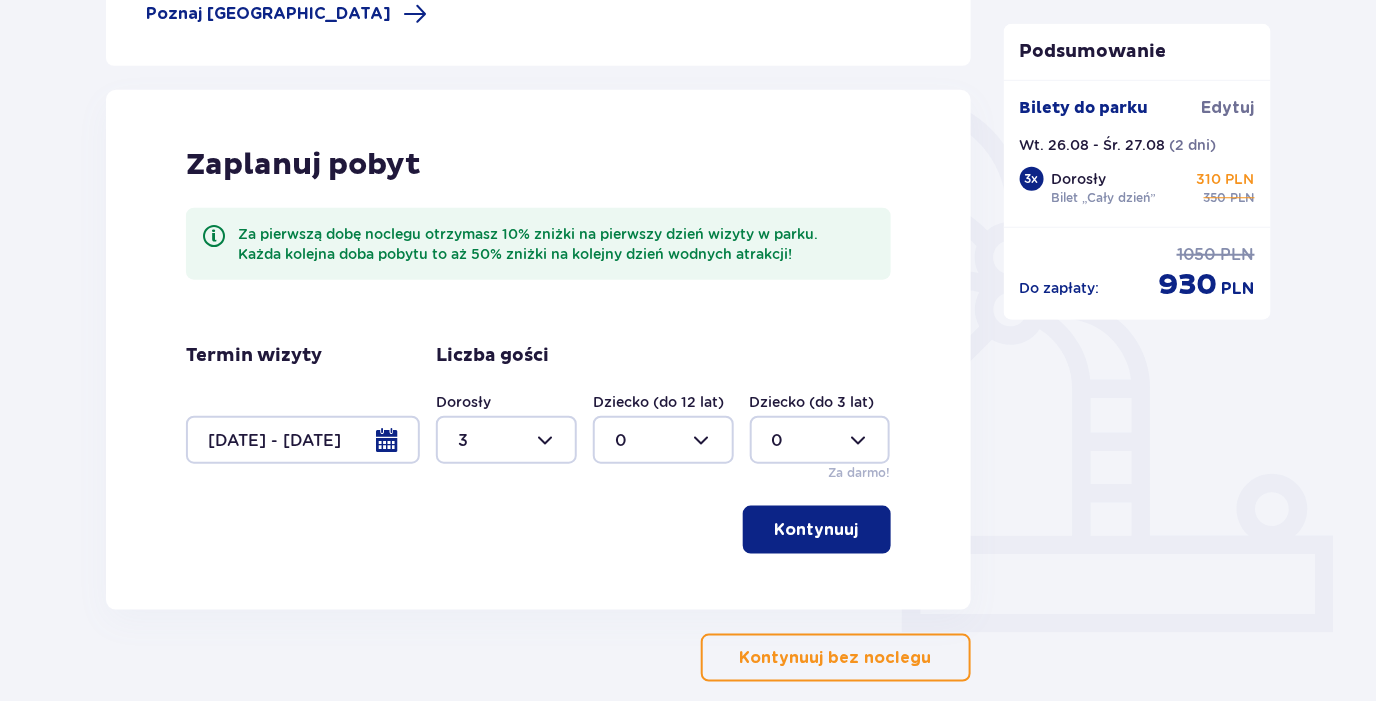 click on "Kontynuuj" at bounding box center [817, 530] 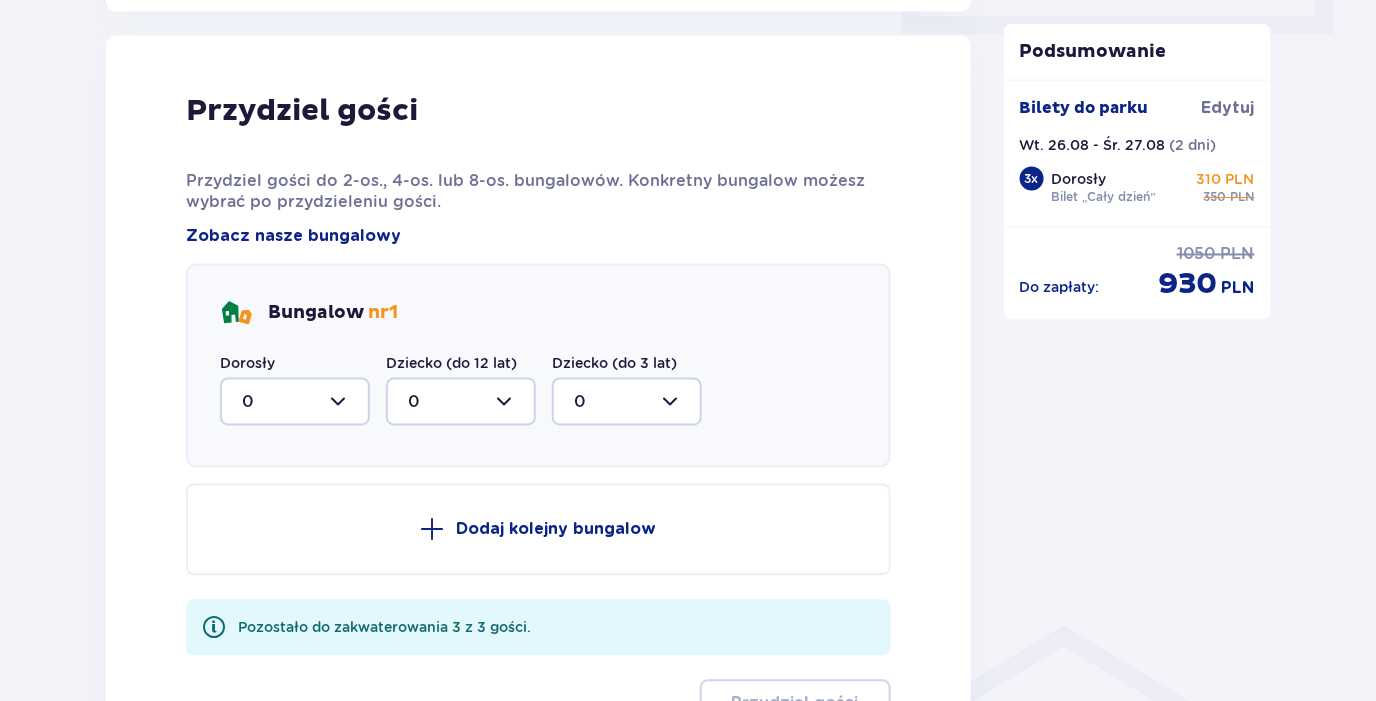 scroll, scrollTop: 1009, scrollLeft: 0, axis: vertical 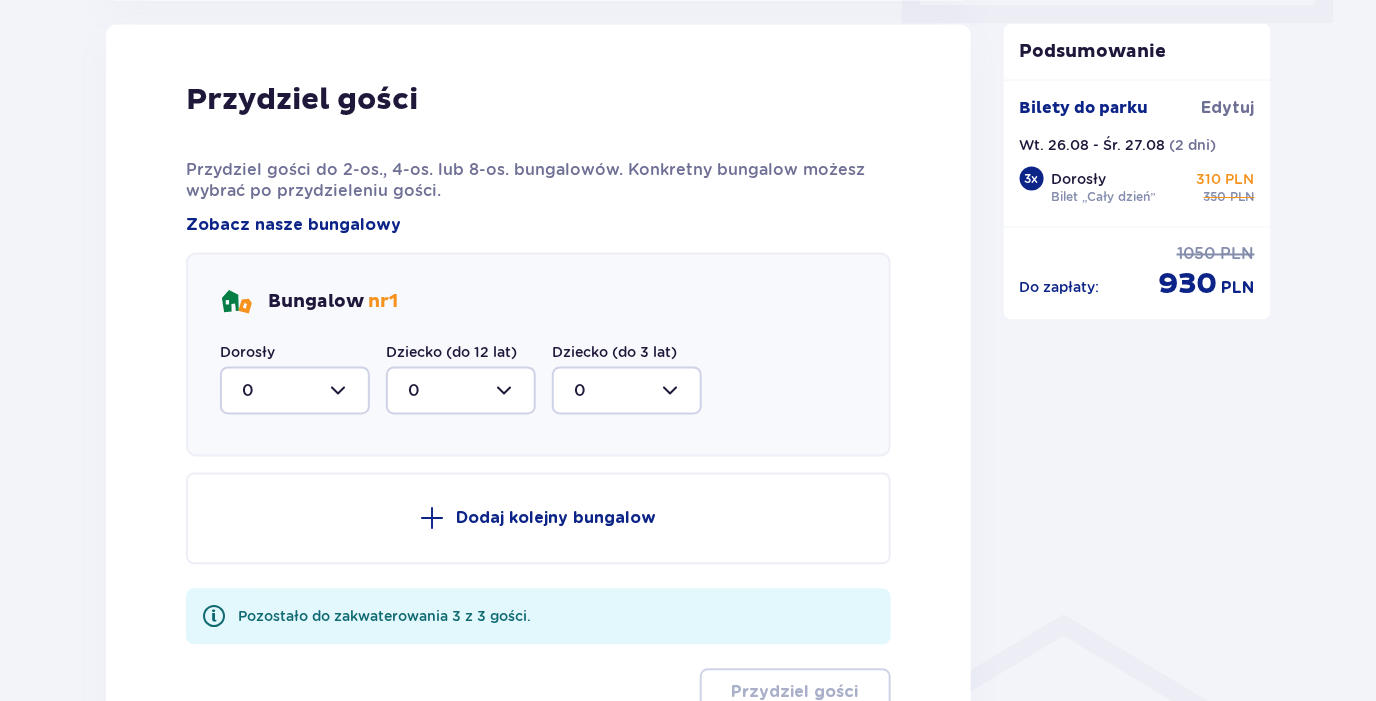 click at bounding box center [295, 391] 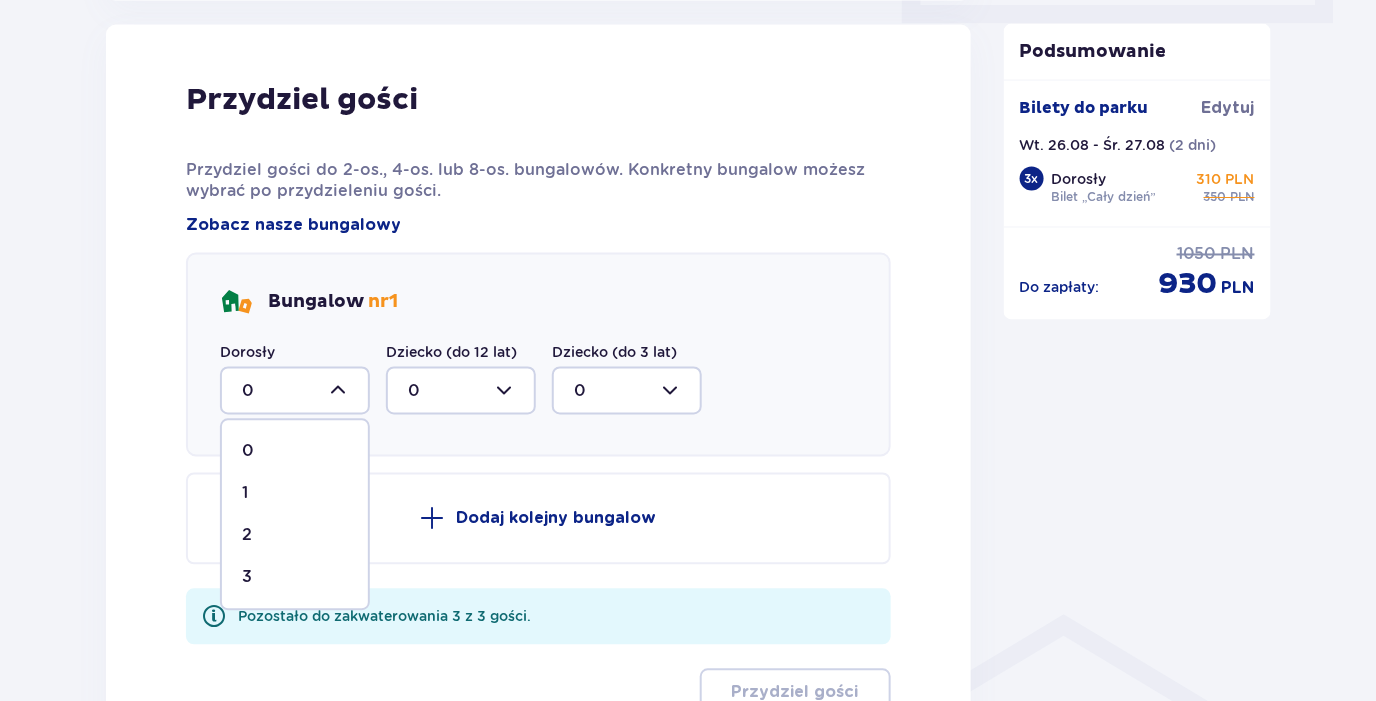 click on "3" at bounding box center (295, 578) 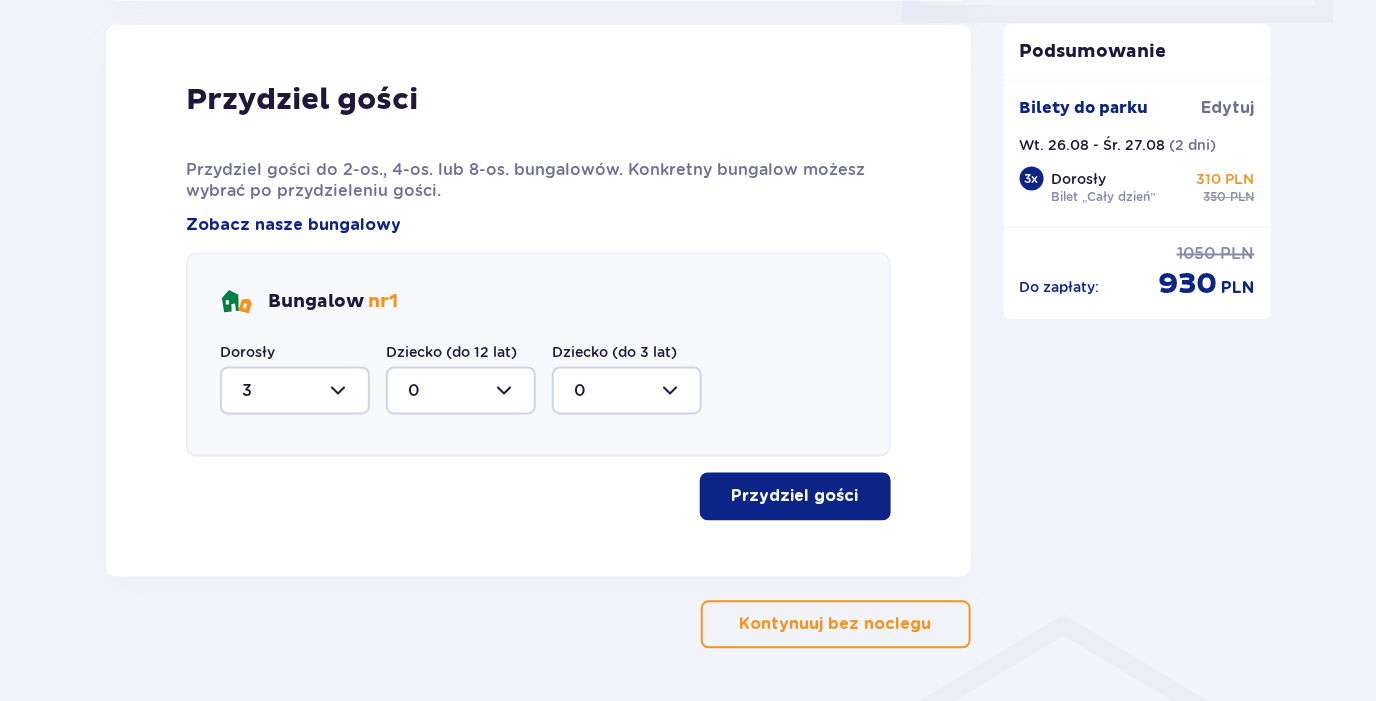 click on "Przydziel gości" at bounding box center [795, 497] 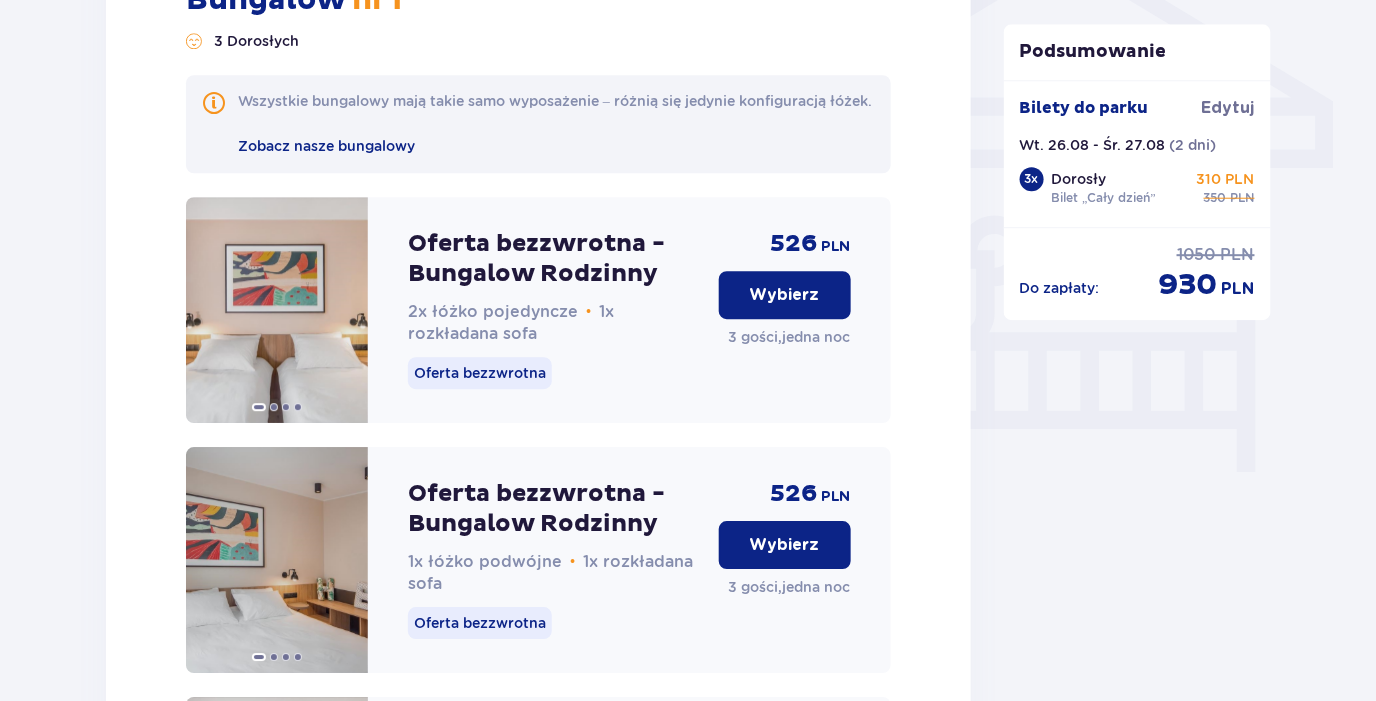 scroll, scrollTop: 1785, scrollLeft: 0, axis: vertical 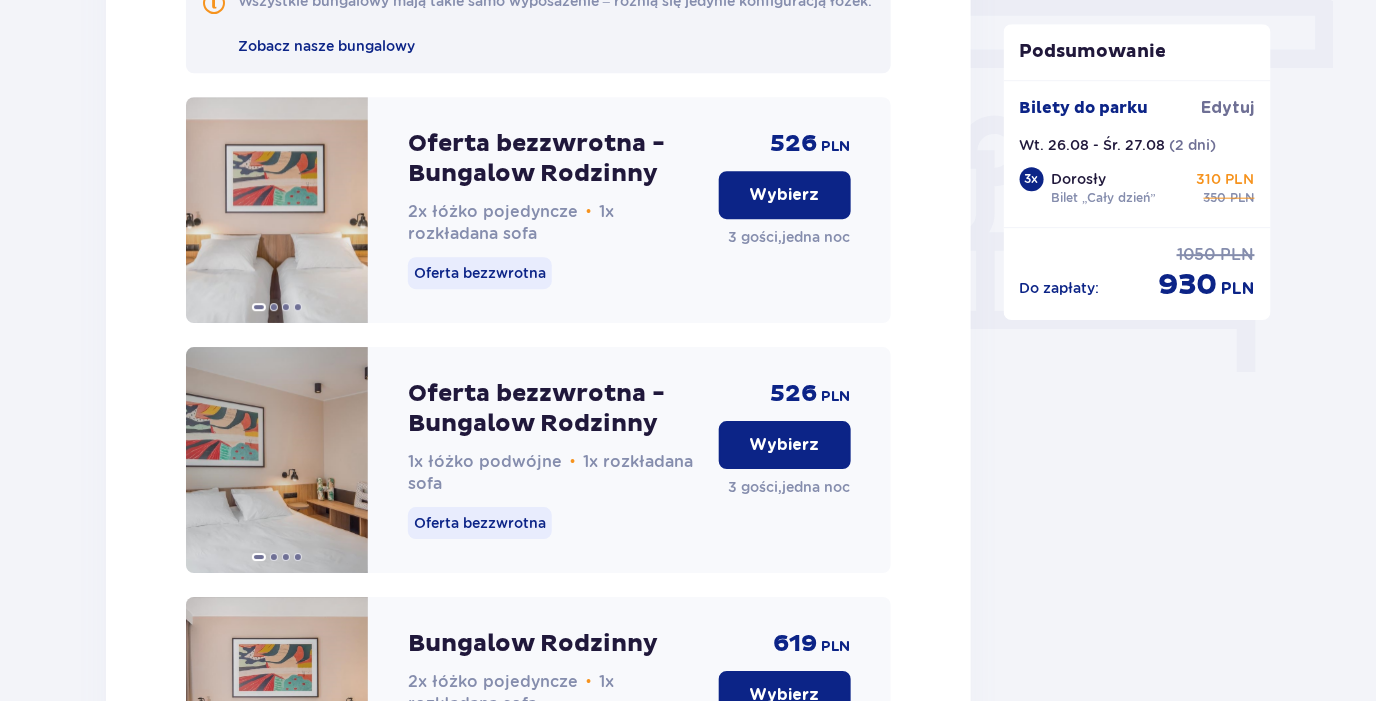 click on "Wybierz" at bounding box center [785, 445] 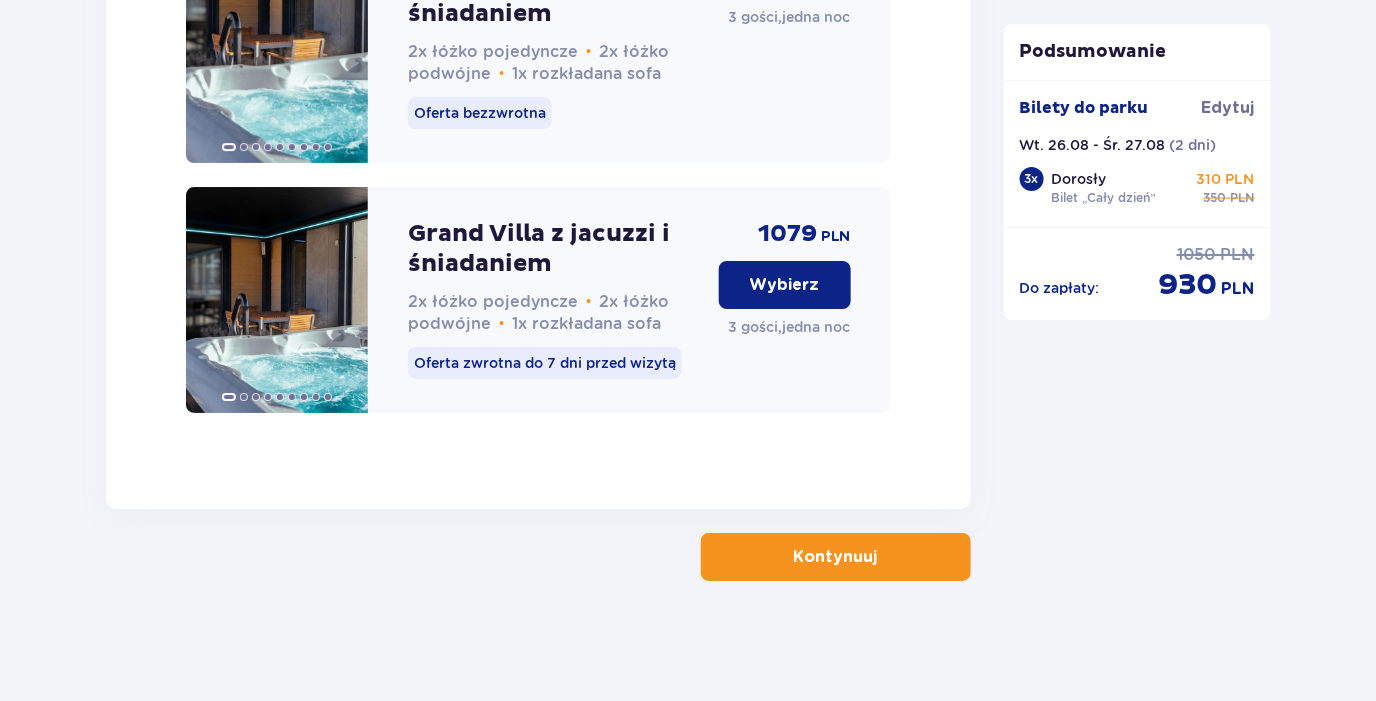 scroll, scrollTop: 4486, scrollLeft: 0, axis: vertical 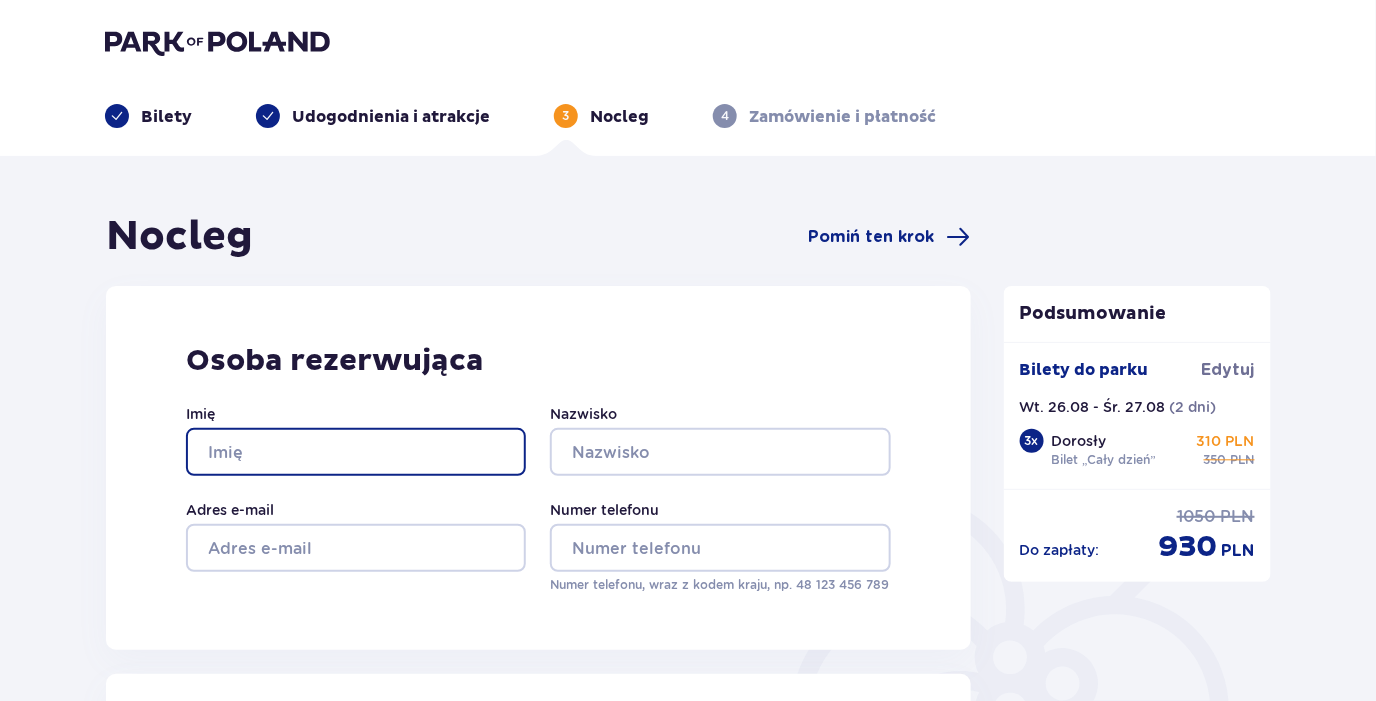 click on "Imię" at bounding box center (356, 452) 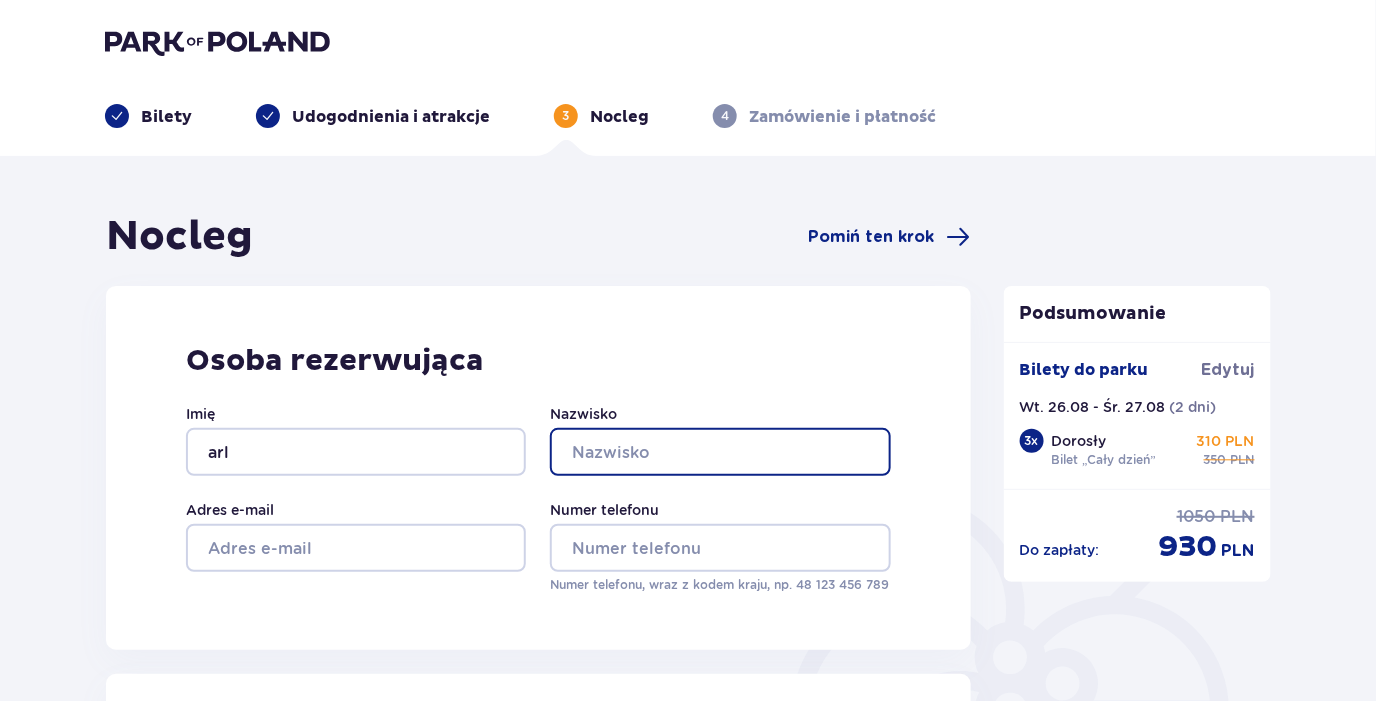 click on "Nazwisko" at bounding box center (720, 452) 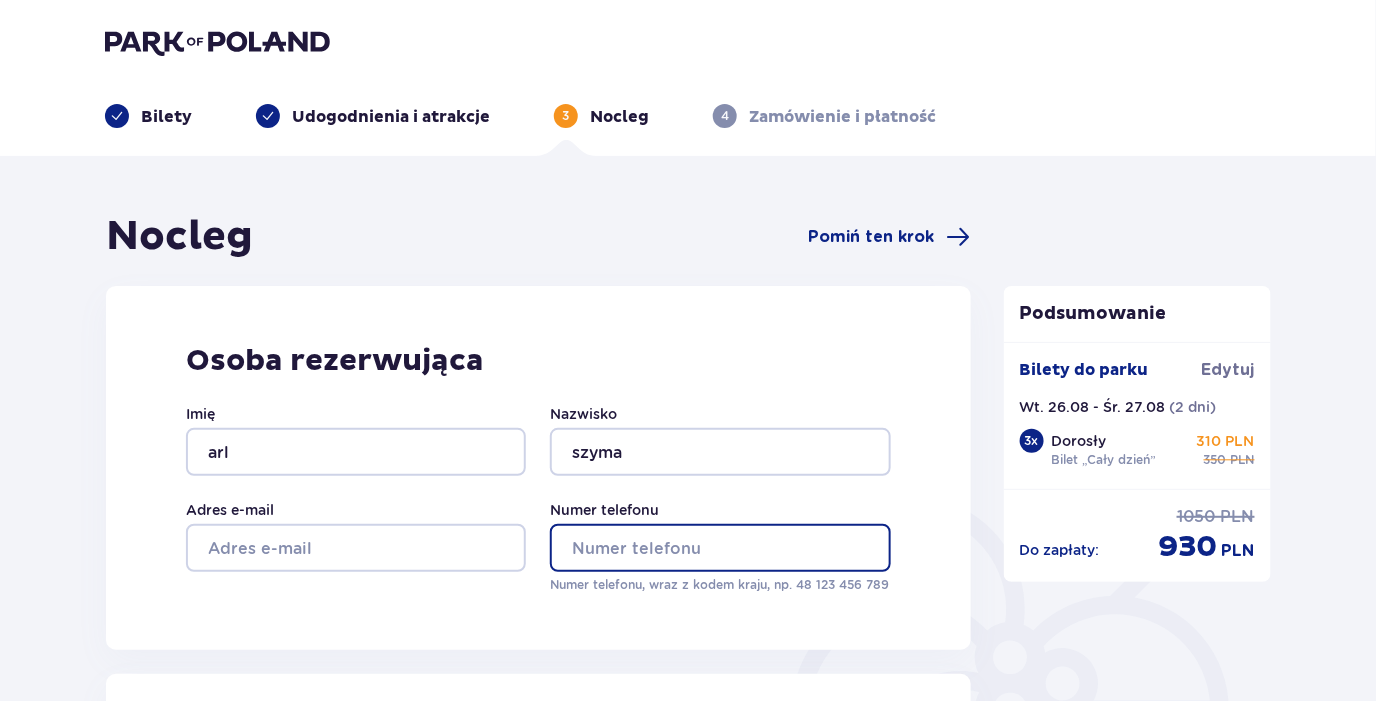 click on "Numer telefonu" at bounding box center (720, 548) 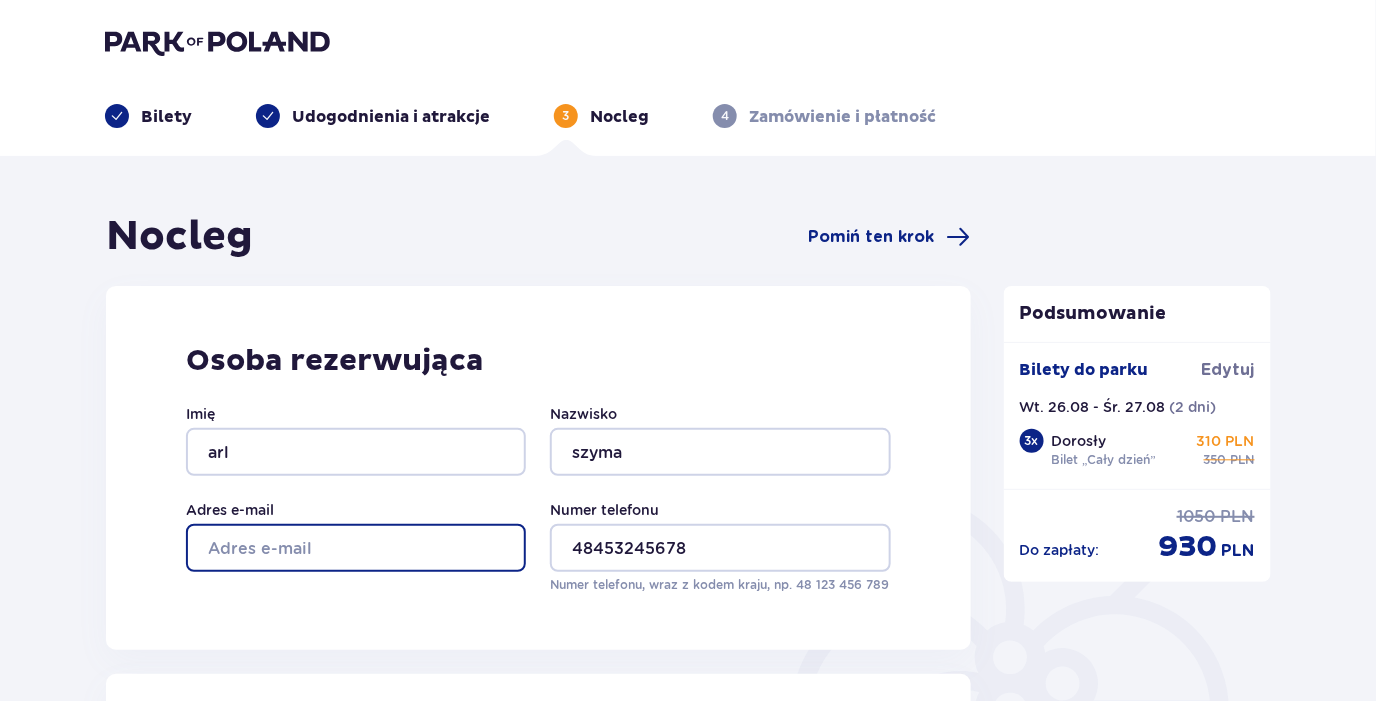 click on "Adres e-mail" at bounding box center (356, 548) 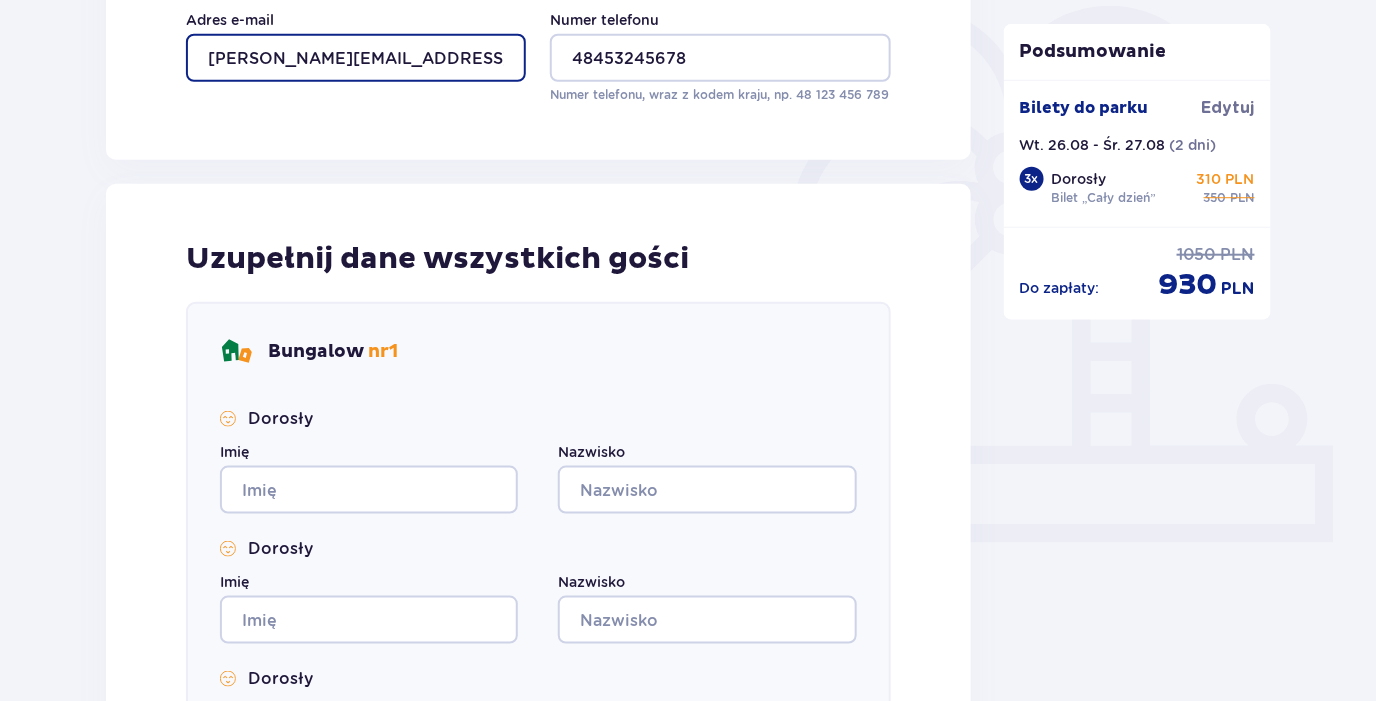 scroll, scrollTop: 600, scrollLeft: 0, axis: vertical 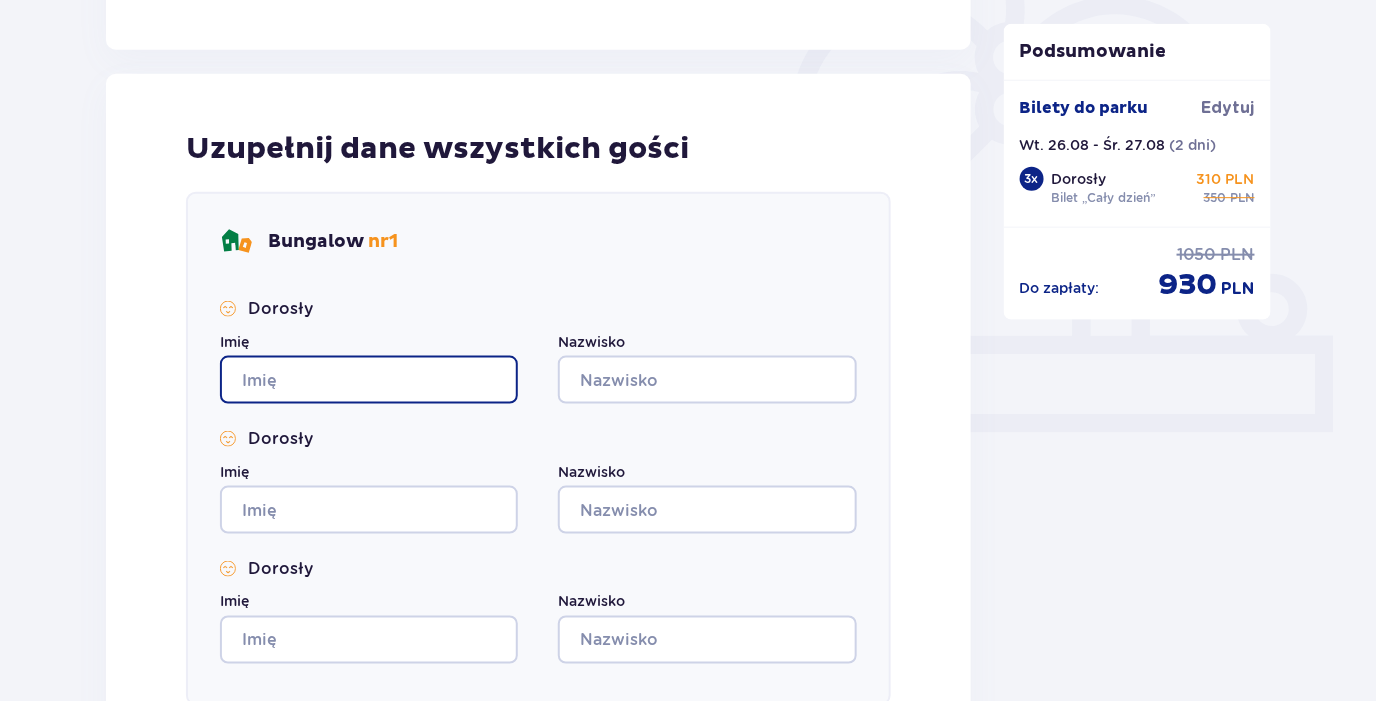 click on "Imię" at bounding box center [369, 380] 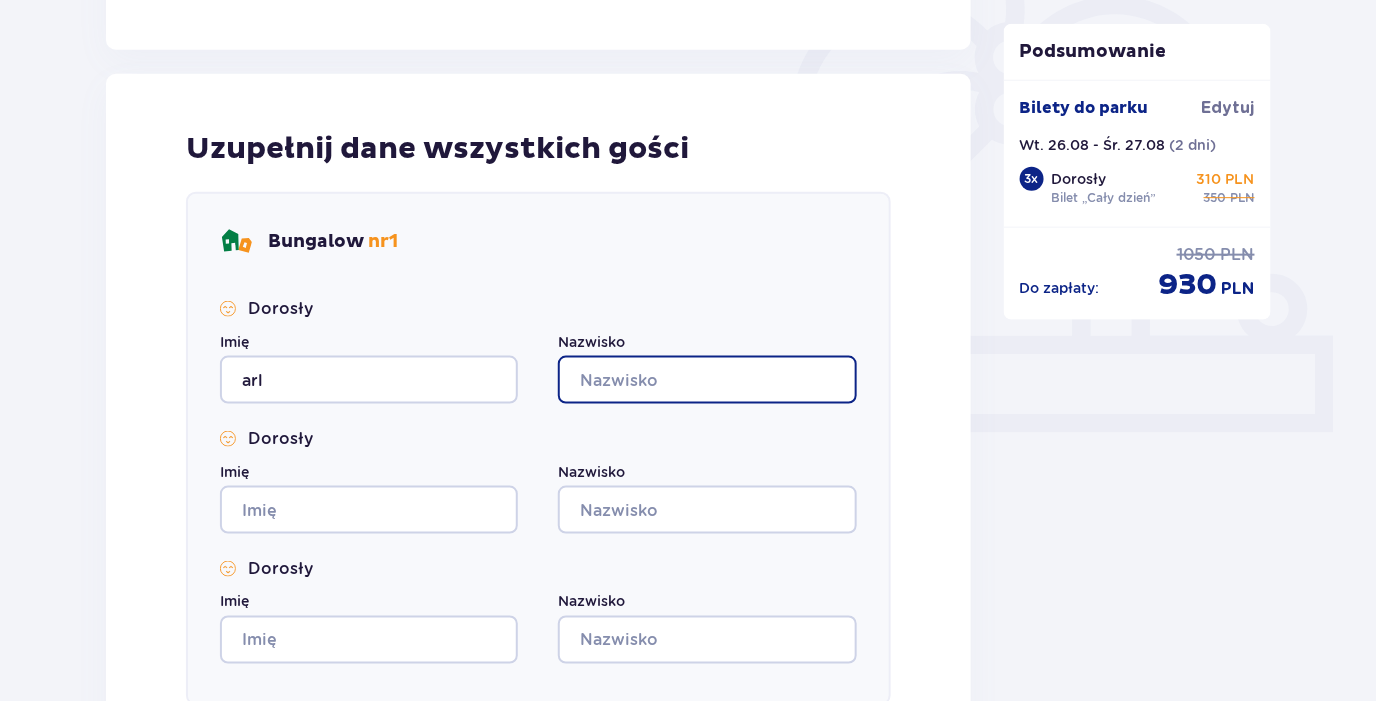 click on "Nazwisko" at bounding box center (707, 380) 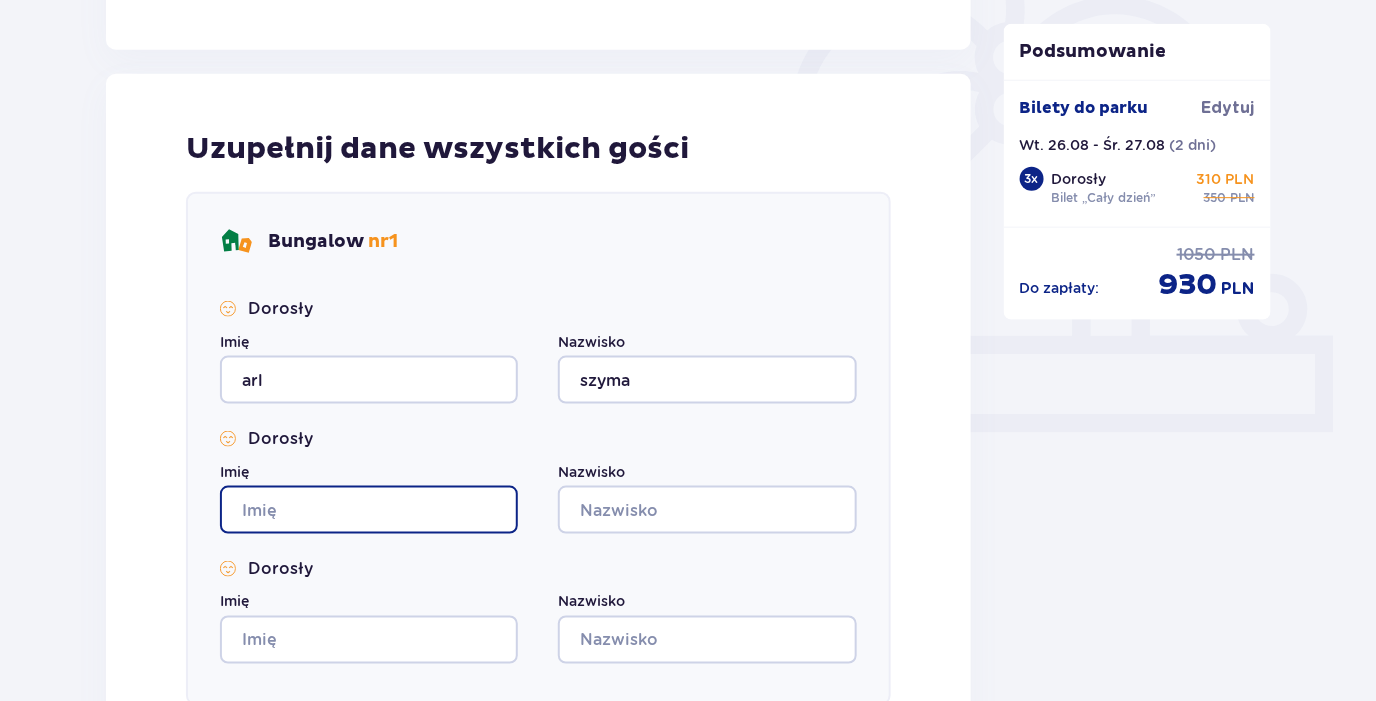 click on "Imię" at bounding box center (369, 510) 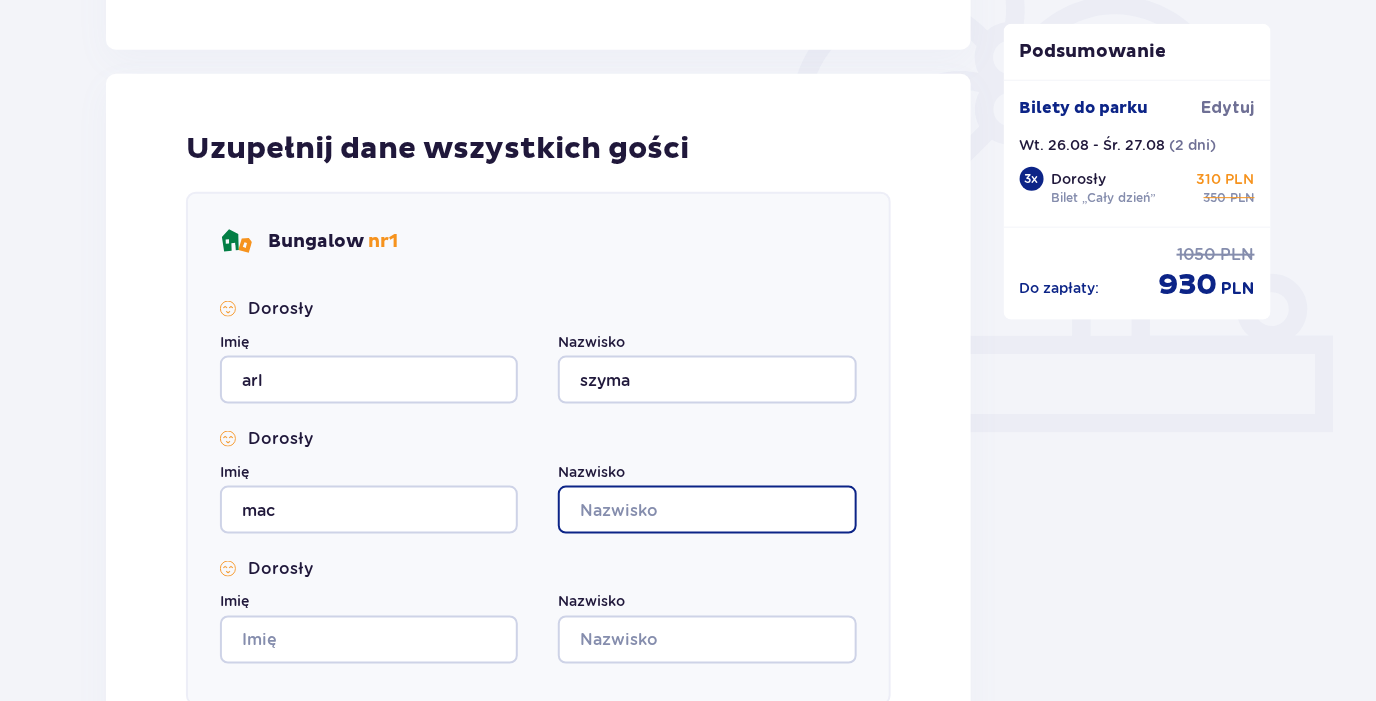 click on "Nazwisko" at bounding box center (707, 510) 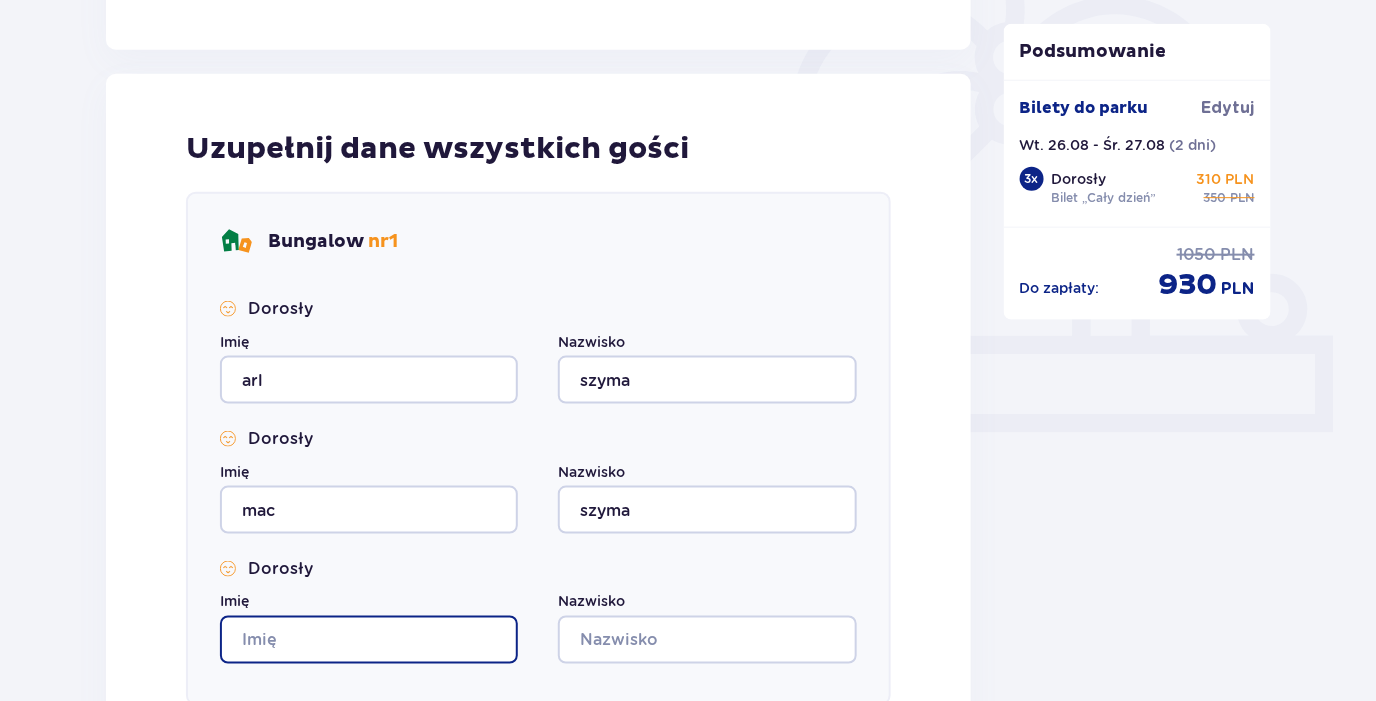 click on "Imię" at bounding box center (369, 640) 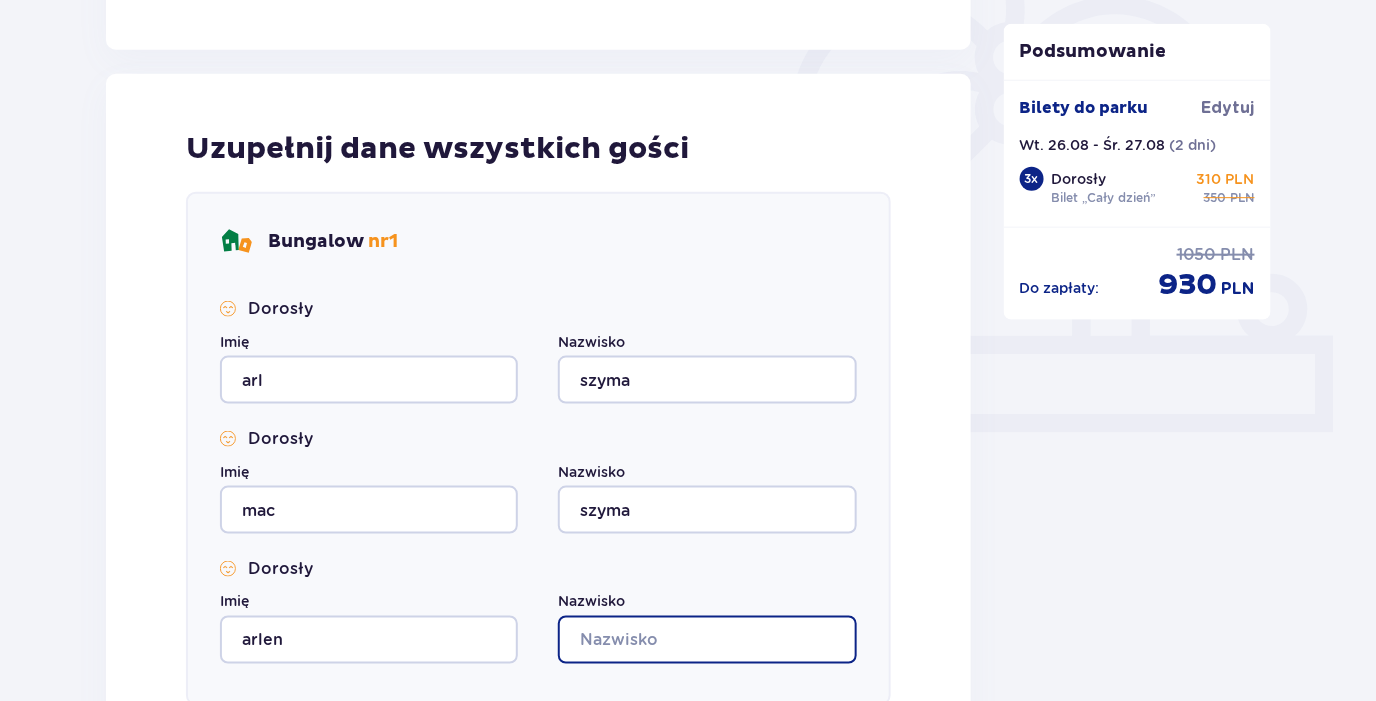 click on "Nazwisko" at bounding box center (707, 640) 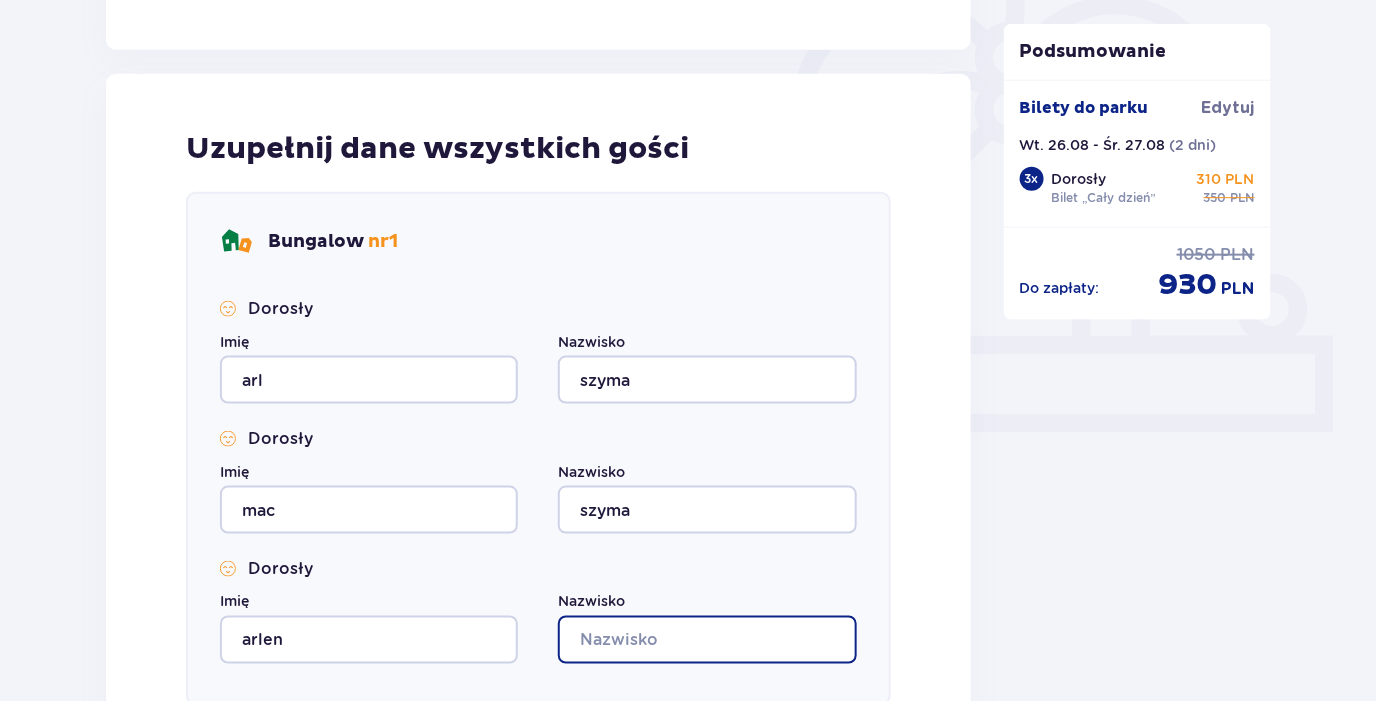 type on "szyma" 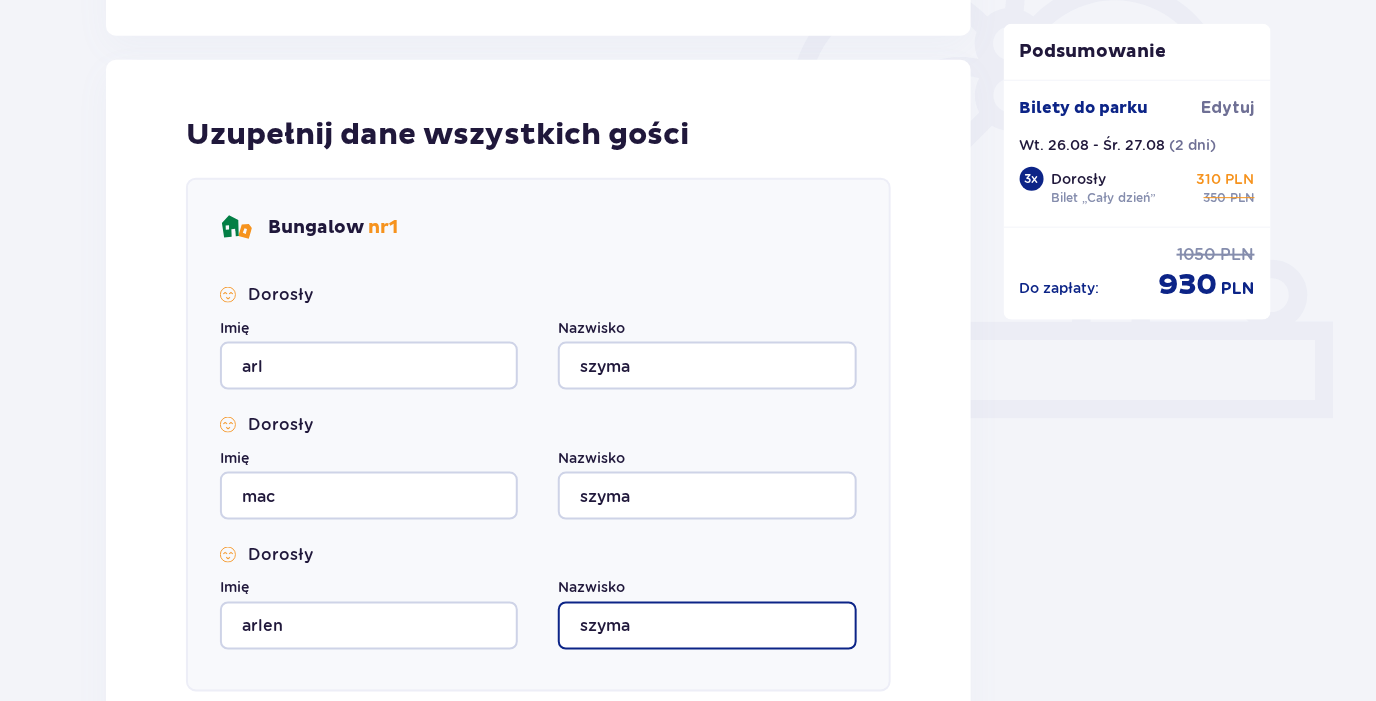 scroll, scrollTop: 979, scrollLeft: 0, axis: vertical 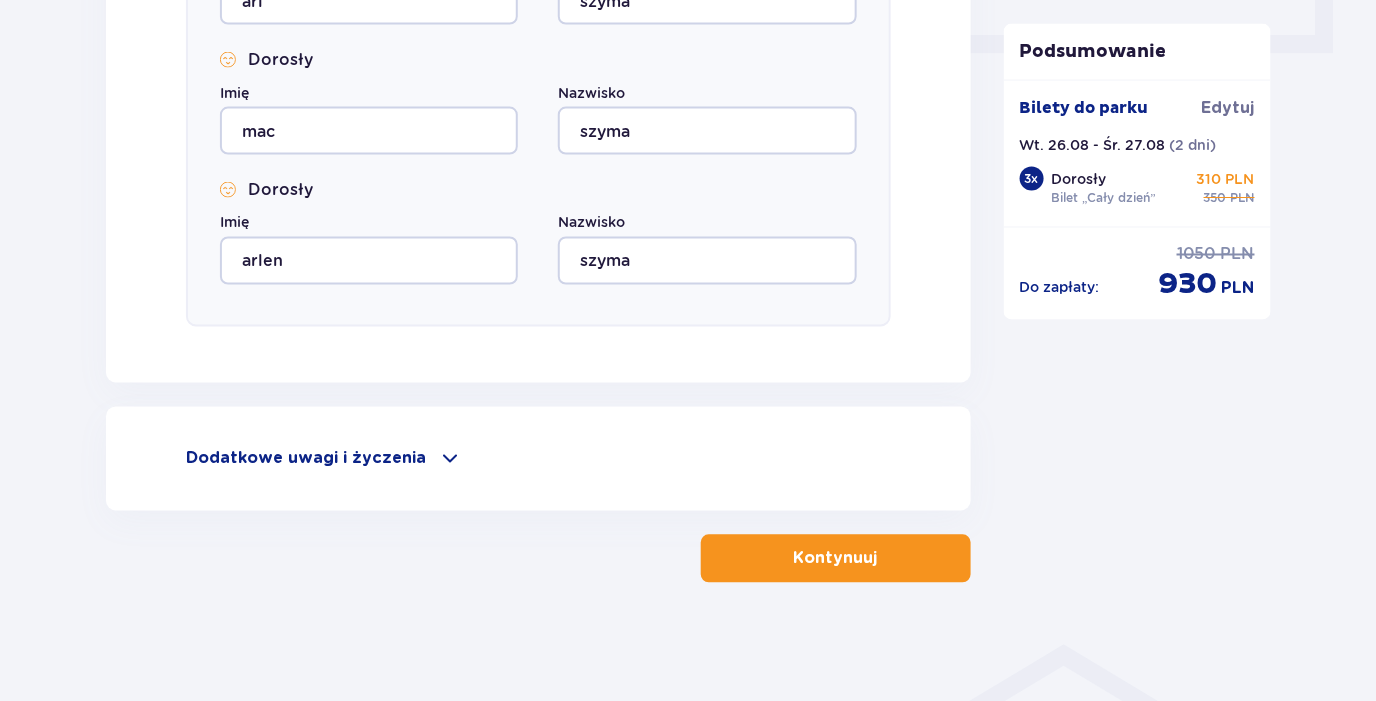 click on "Kontynuuj" at bounding box center [836, 559] 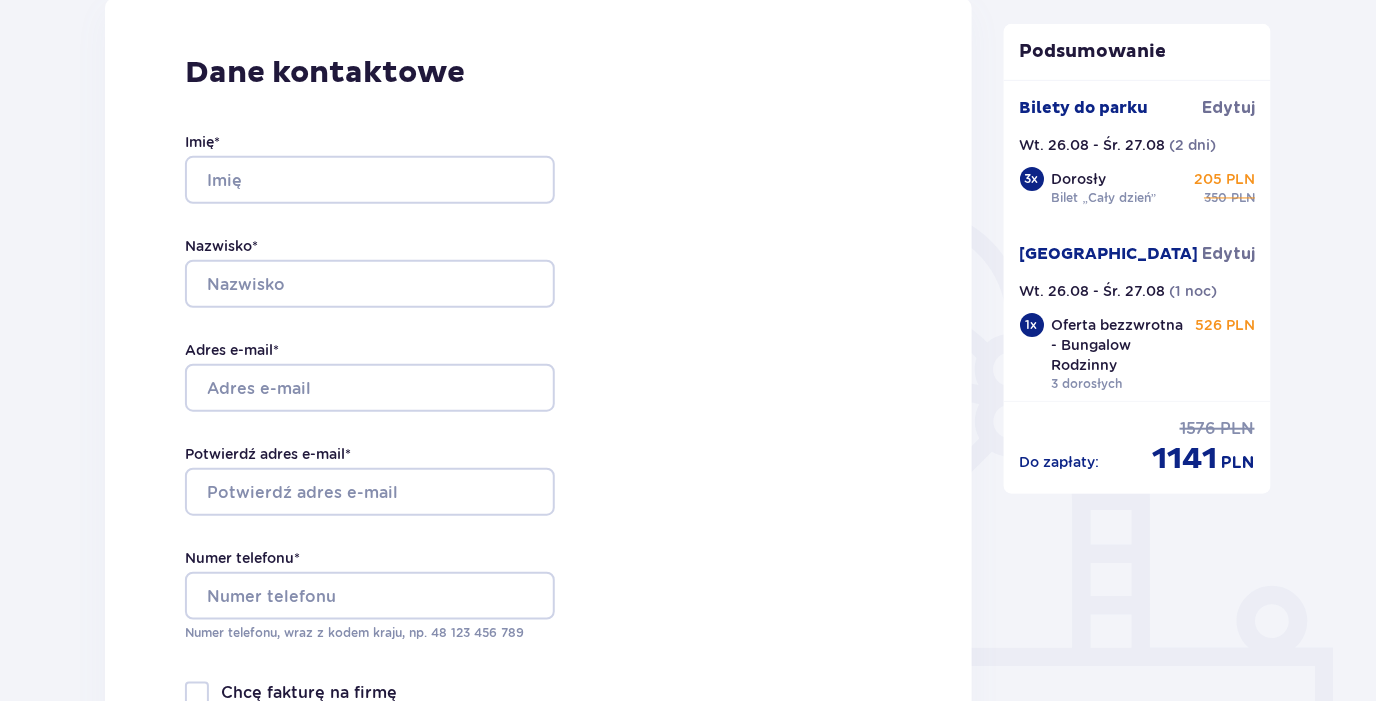 scroll, scrollTop: 299, scrollLeft: 0, axis: vertical 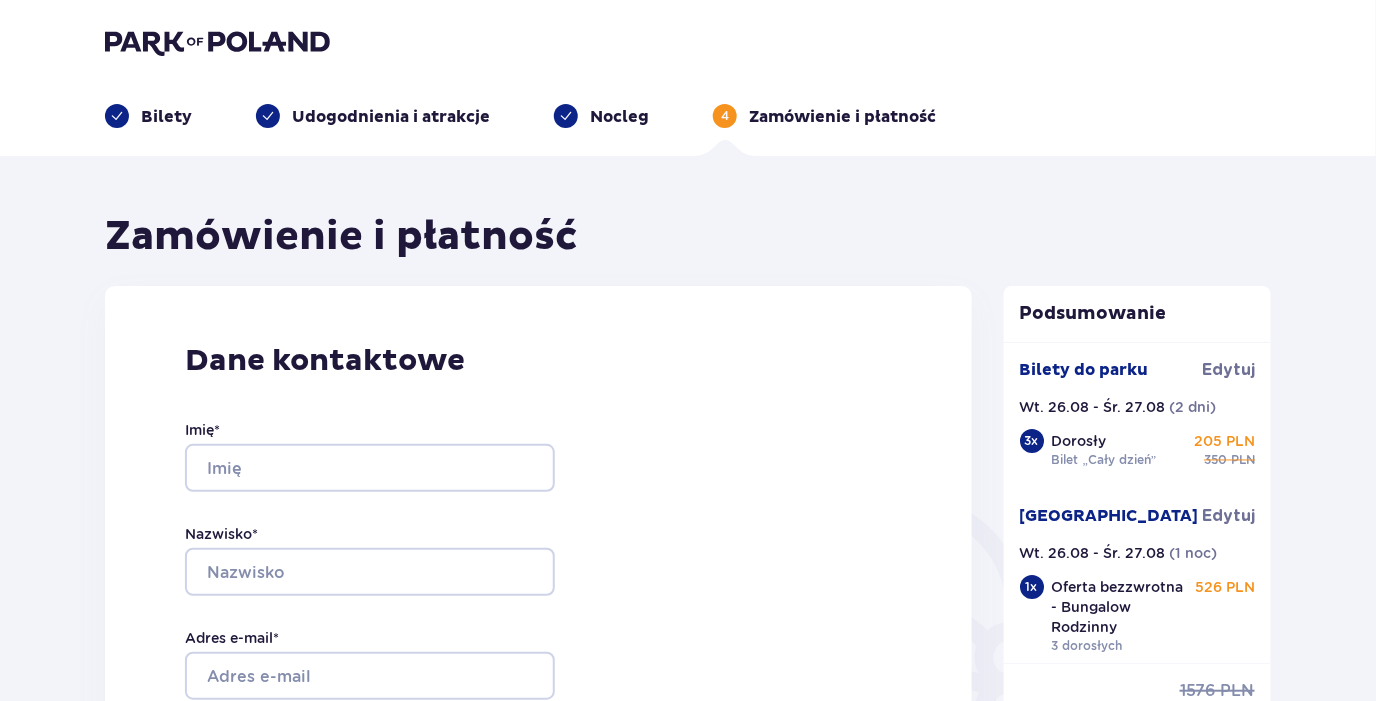 click on "Nocleg" at bounding box center [601, 116] 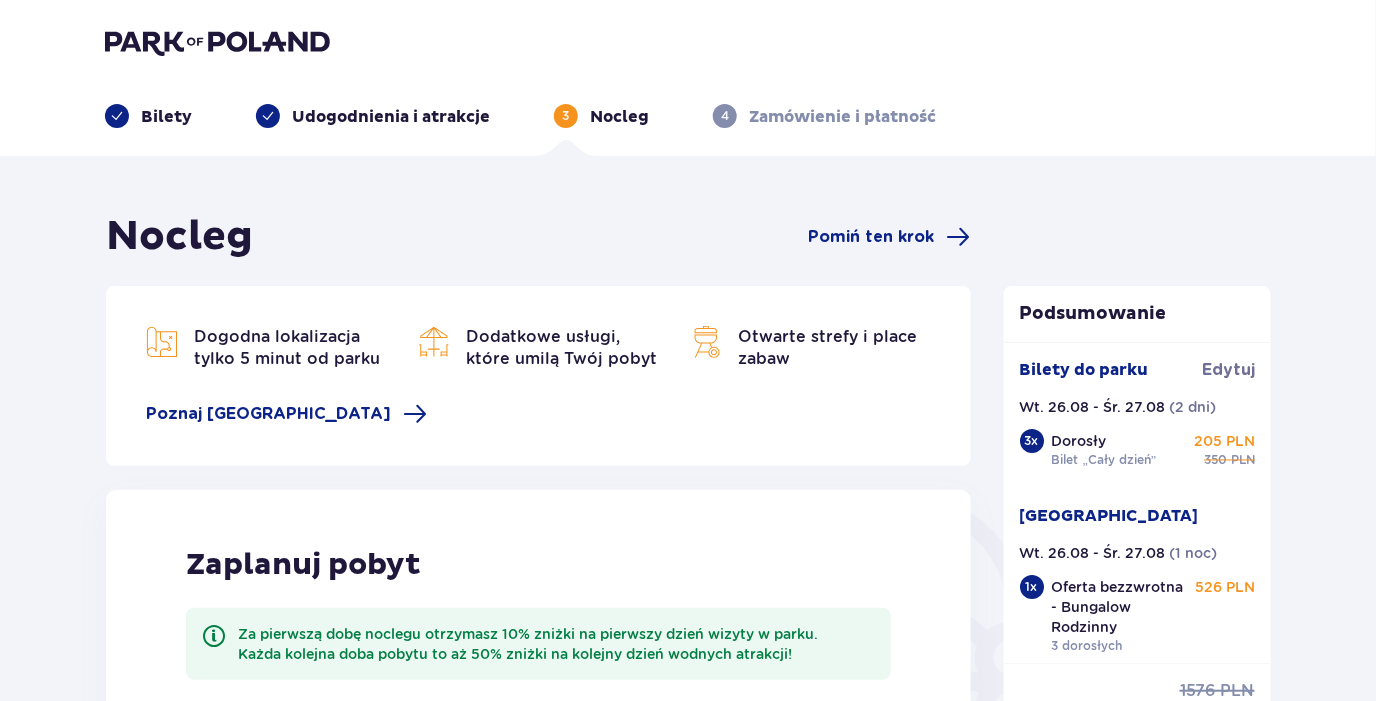 scroll, scrollTop: 299, scrollLeft: 0, axis: vertical 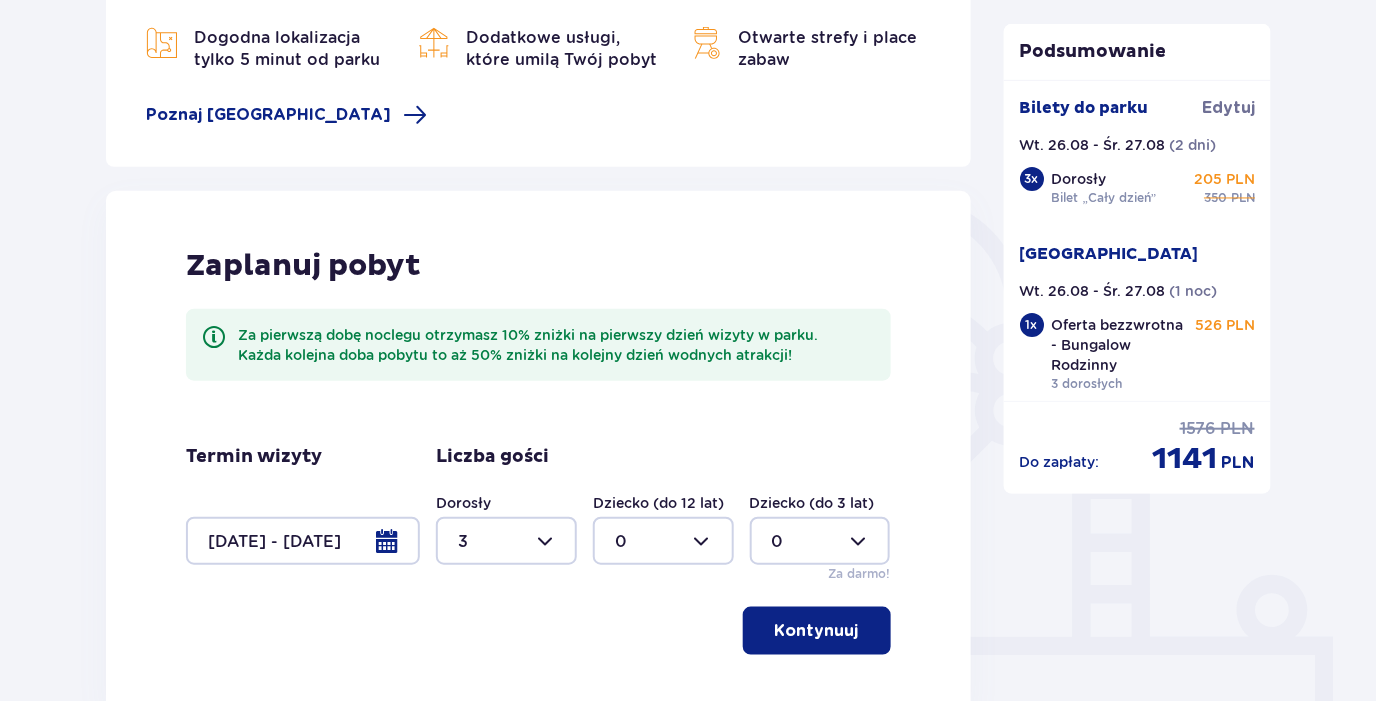 click at bounding box center [303, 541] 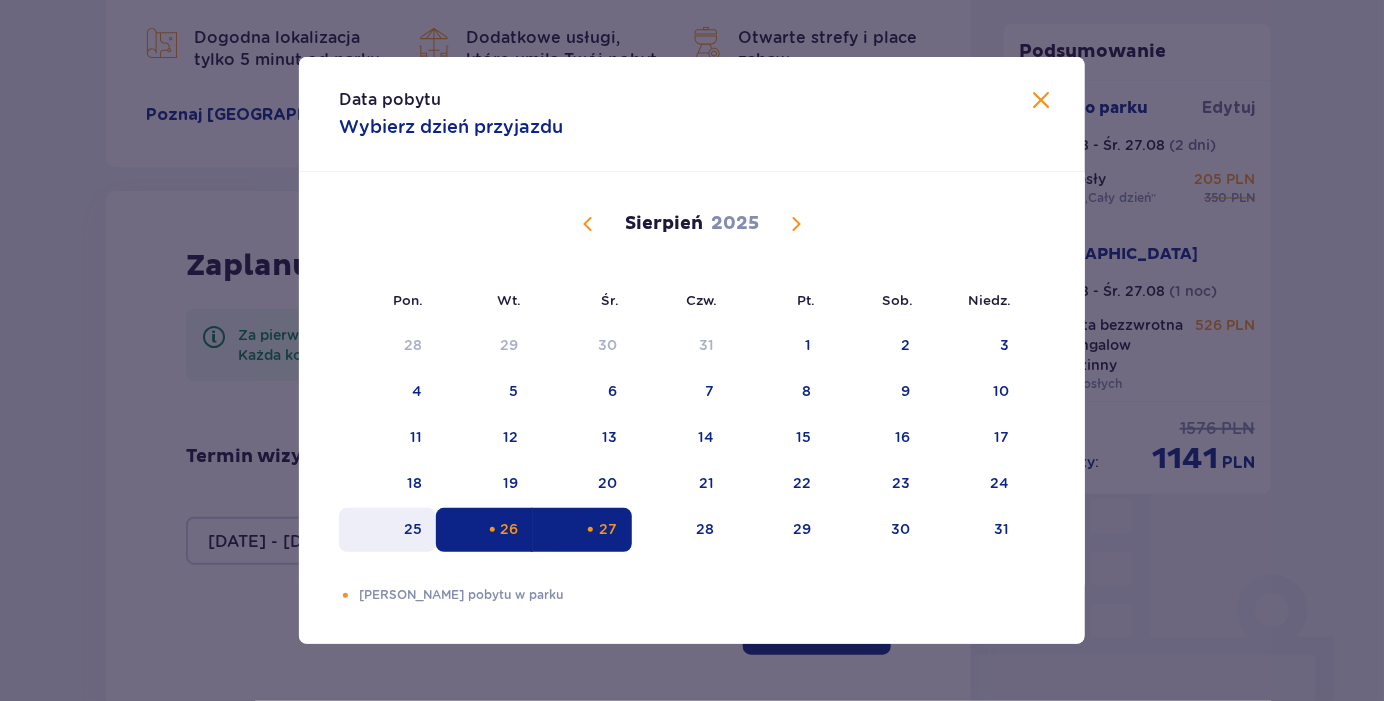 click on "25" at bounding box center [387, 530] 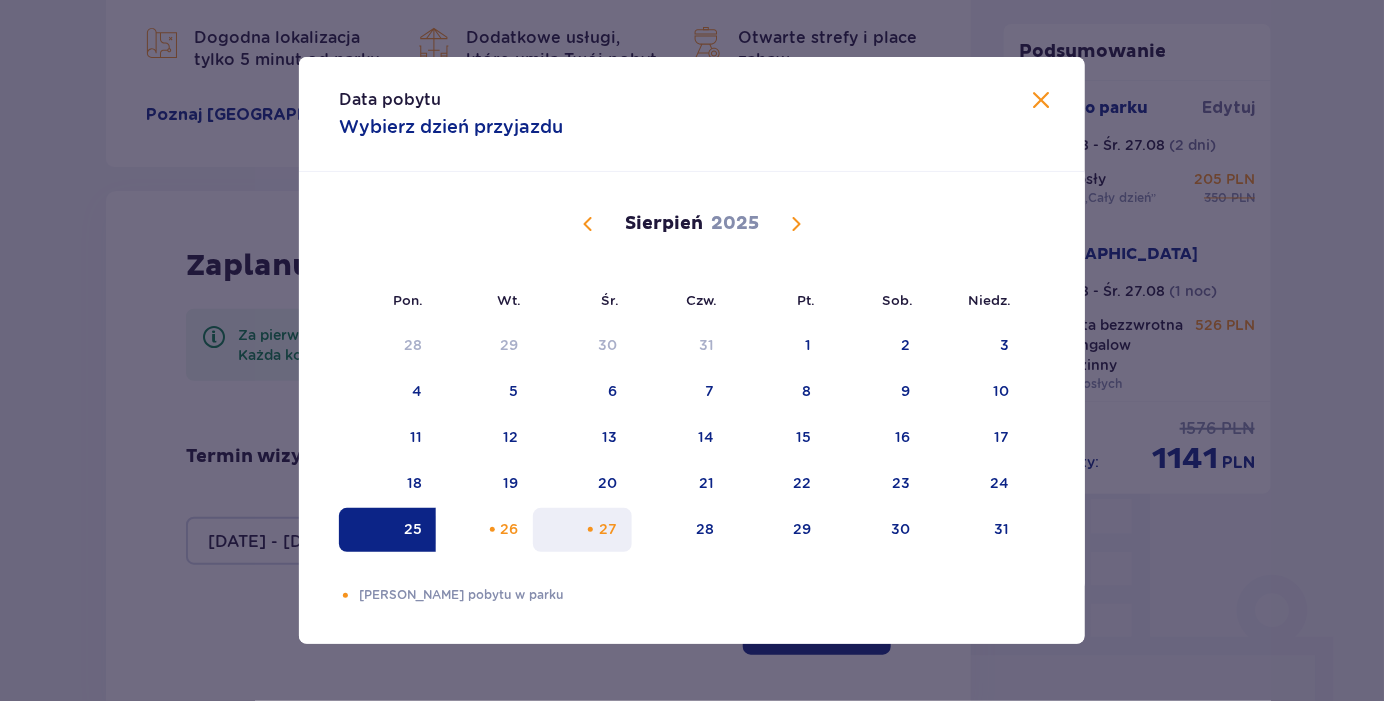 click at bounding box center (590, 529) 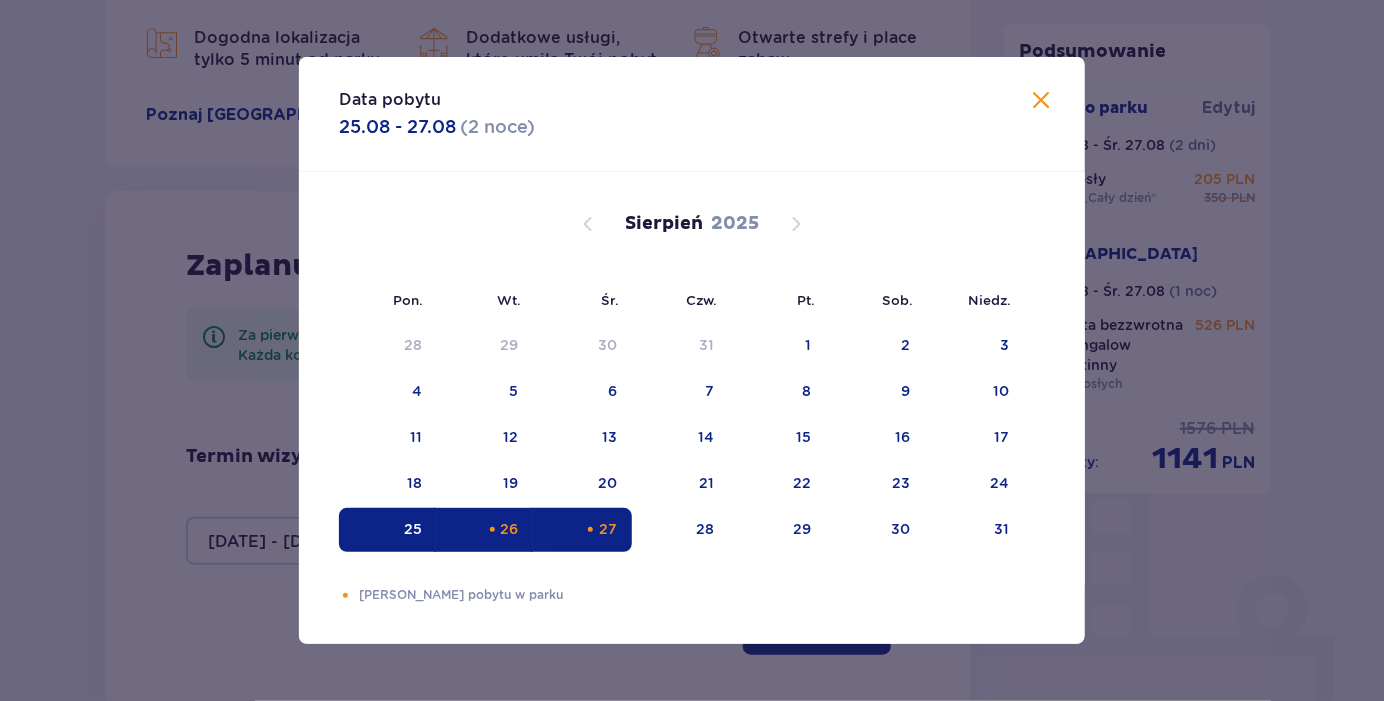 type on "25.08.25 - 27.08.25" 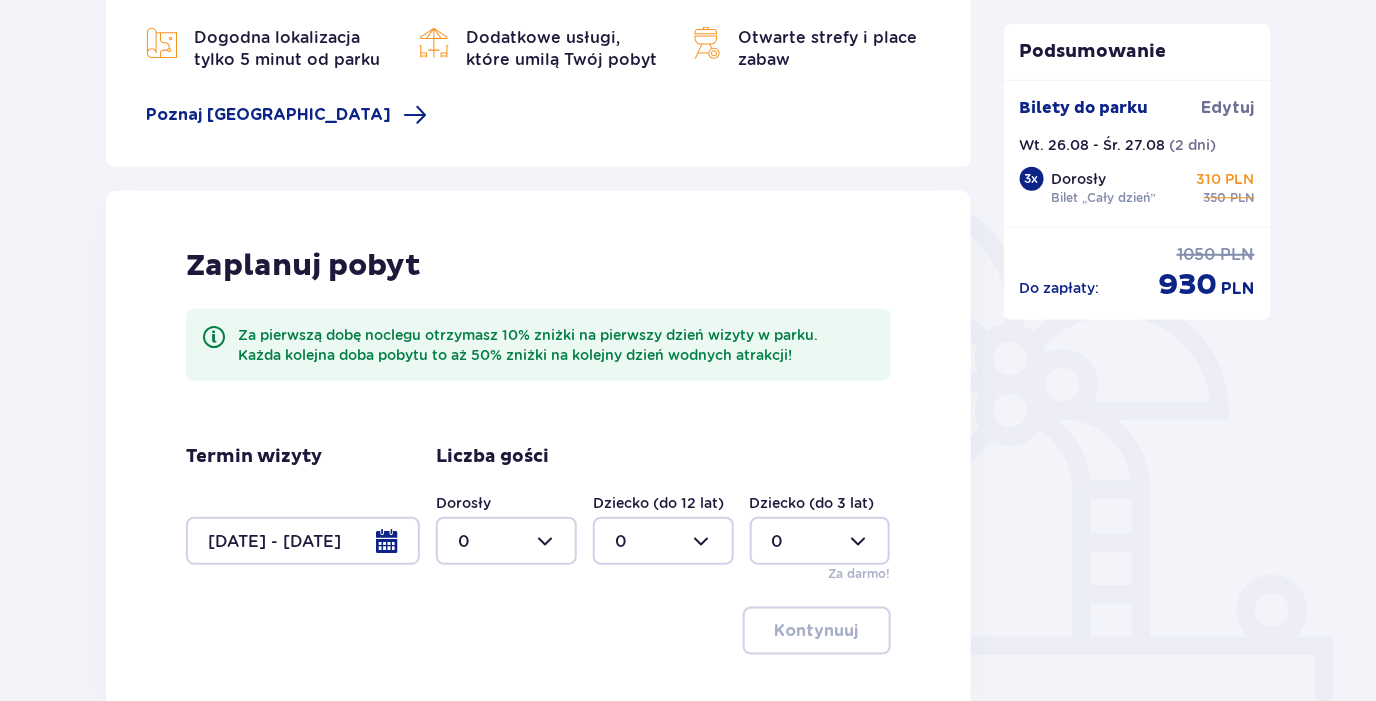 click at bounding box center [506, 541] 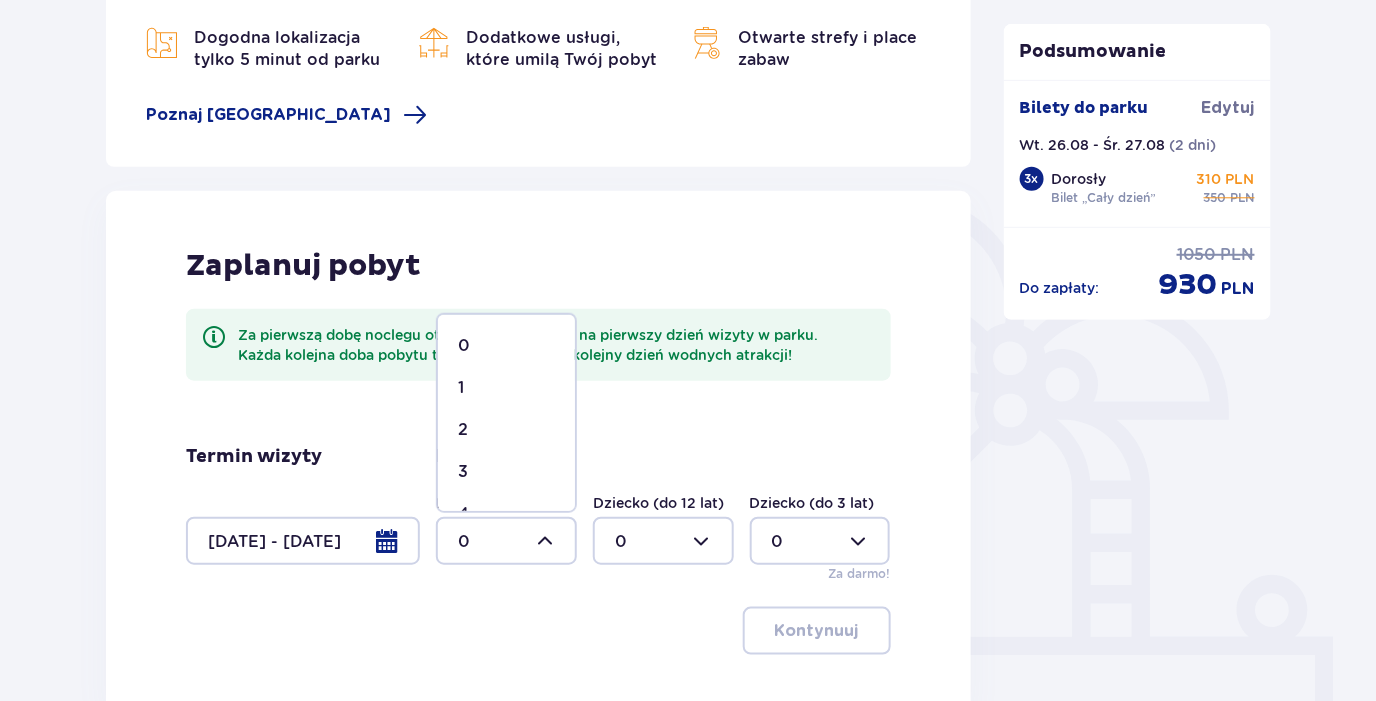 click on "2" at bounding box center (506, 430) 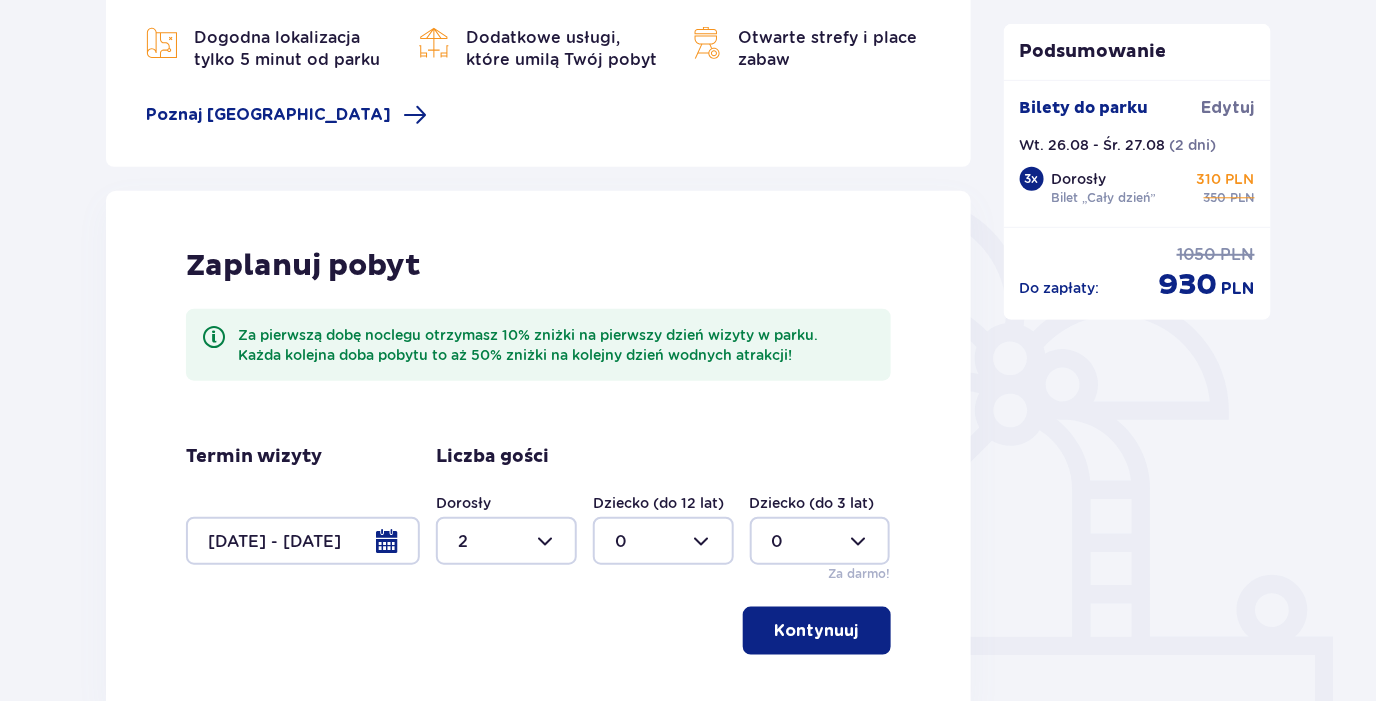 click at bounding box center (506, 541) 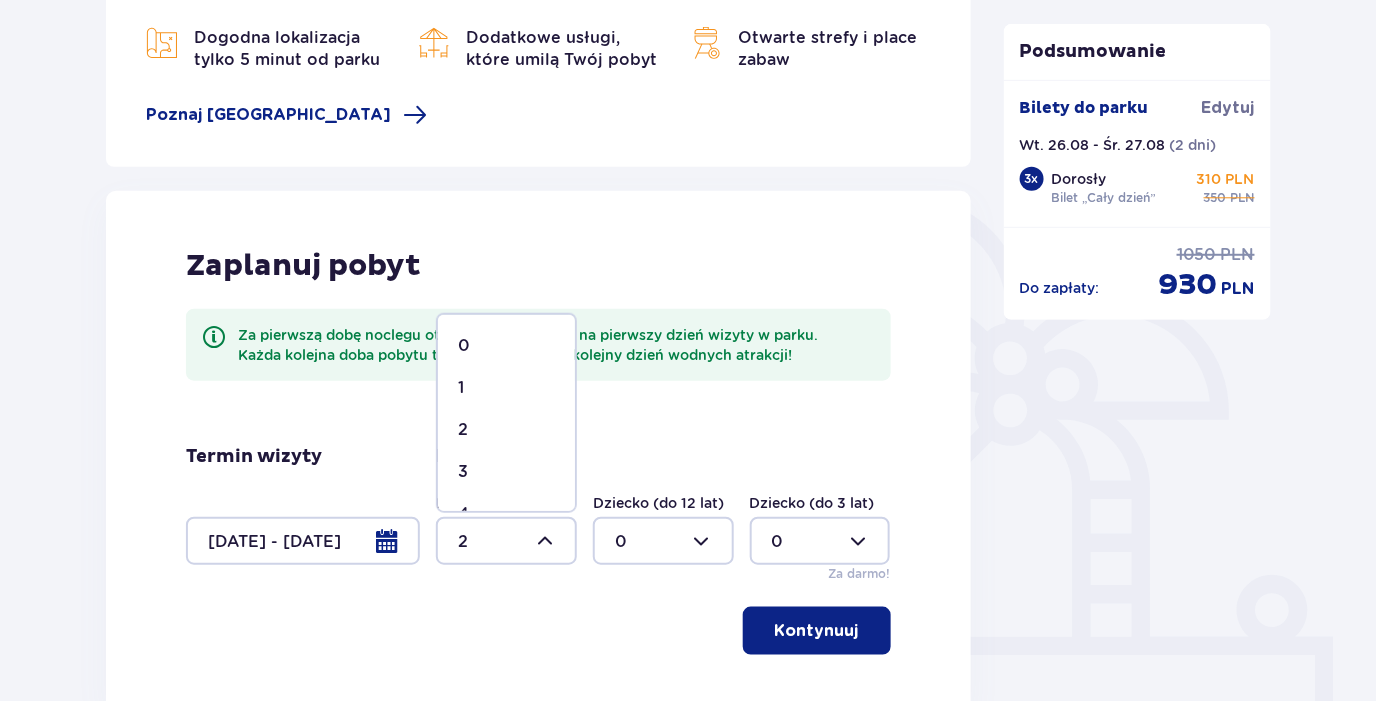 click on "3" at bounding box center [506, 472] 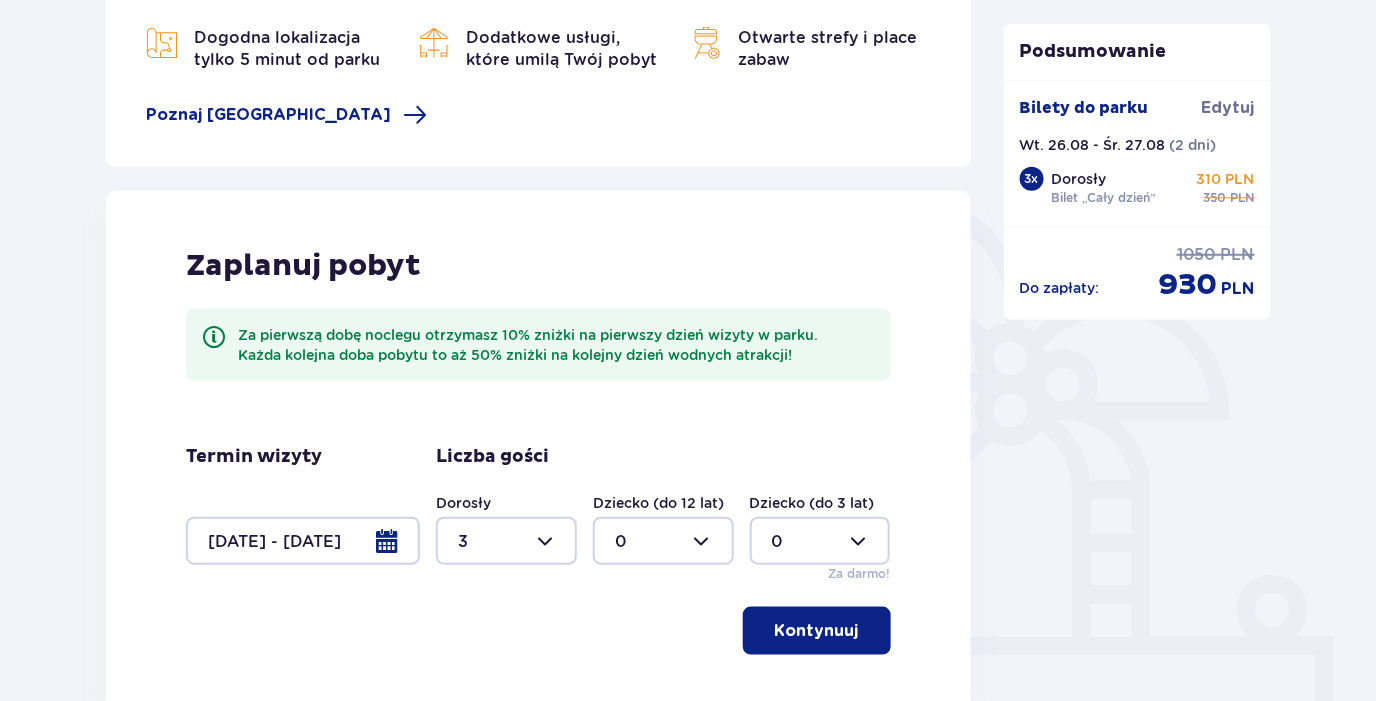 click on "Kontynuuj" at bounding box center (817, 631) 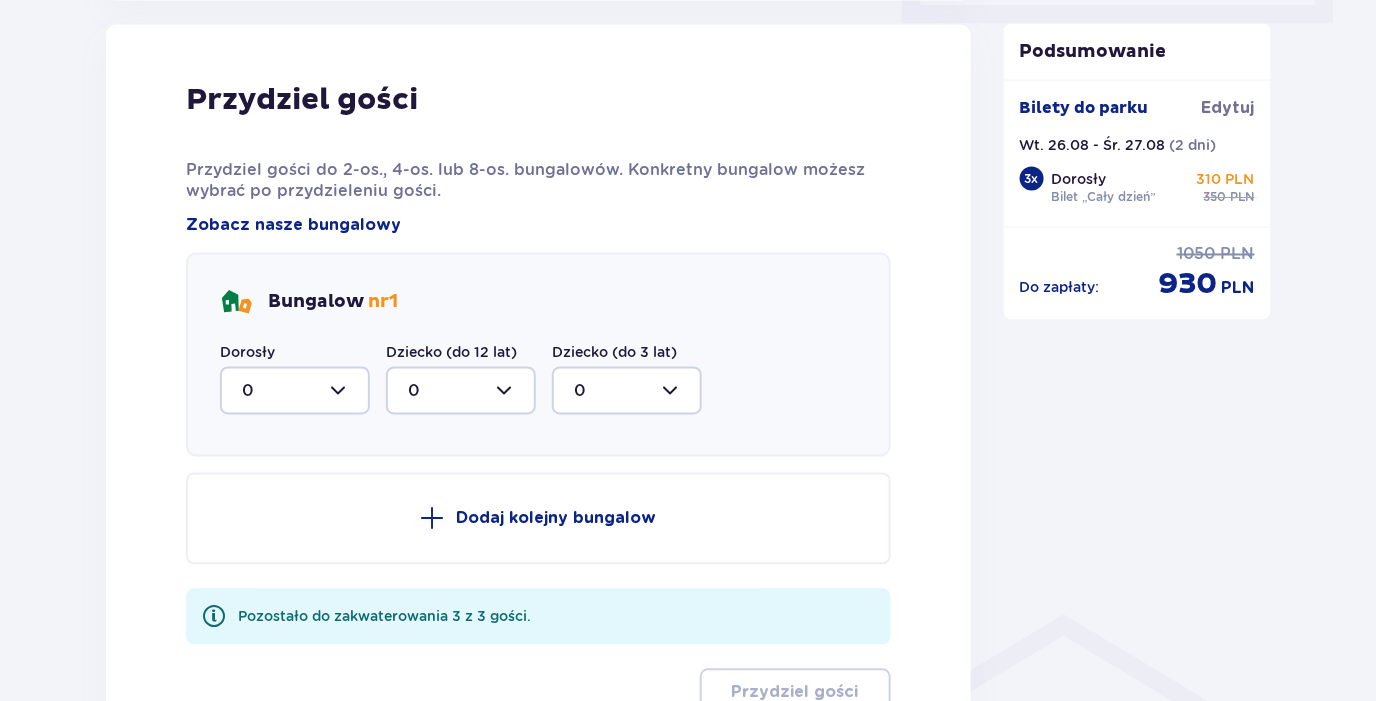 scroll, scrollTop: 1009, scrollLeft: 0, axis: vertical 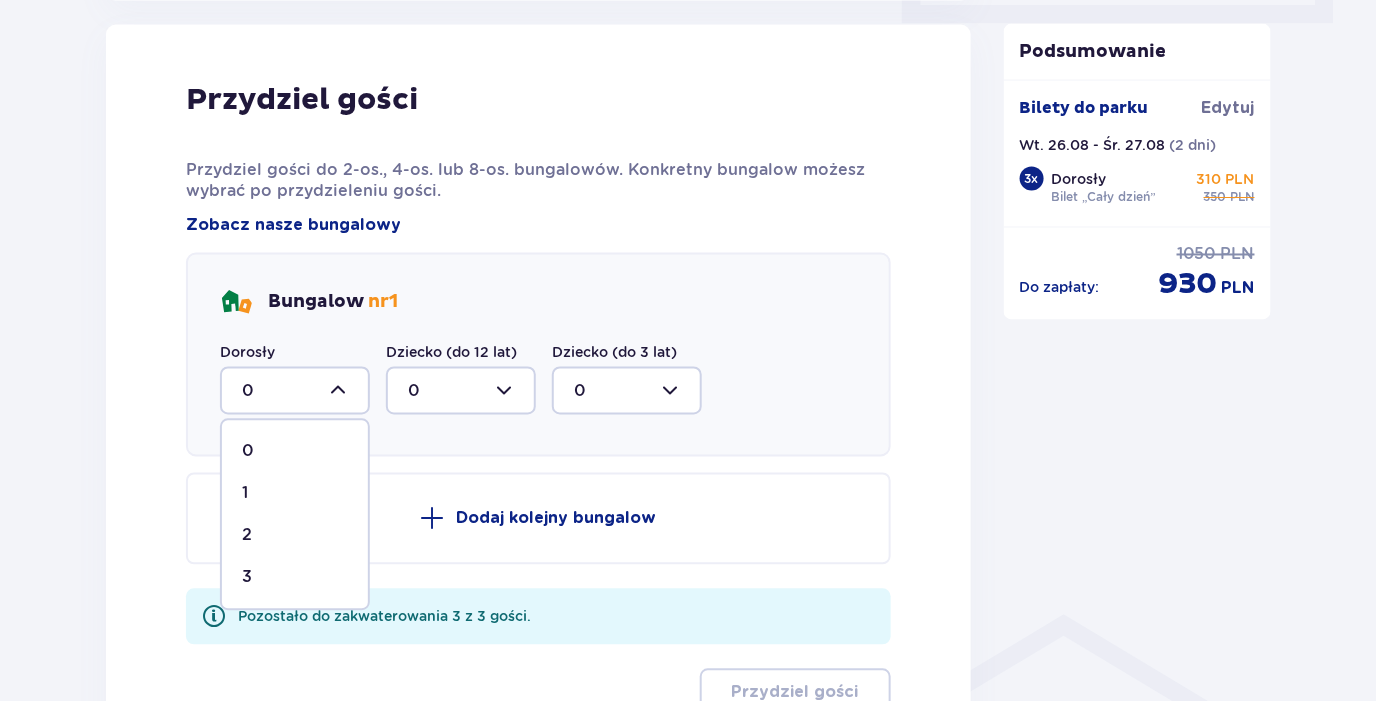 click on "3" at bounding box center [295, 578] 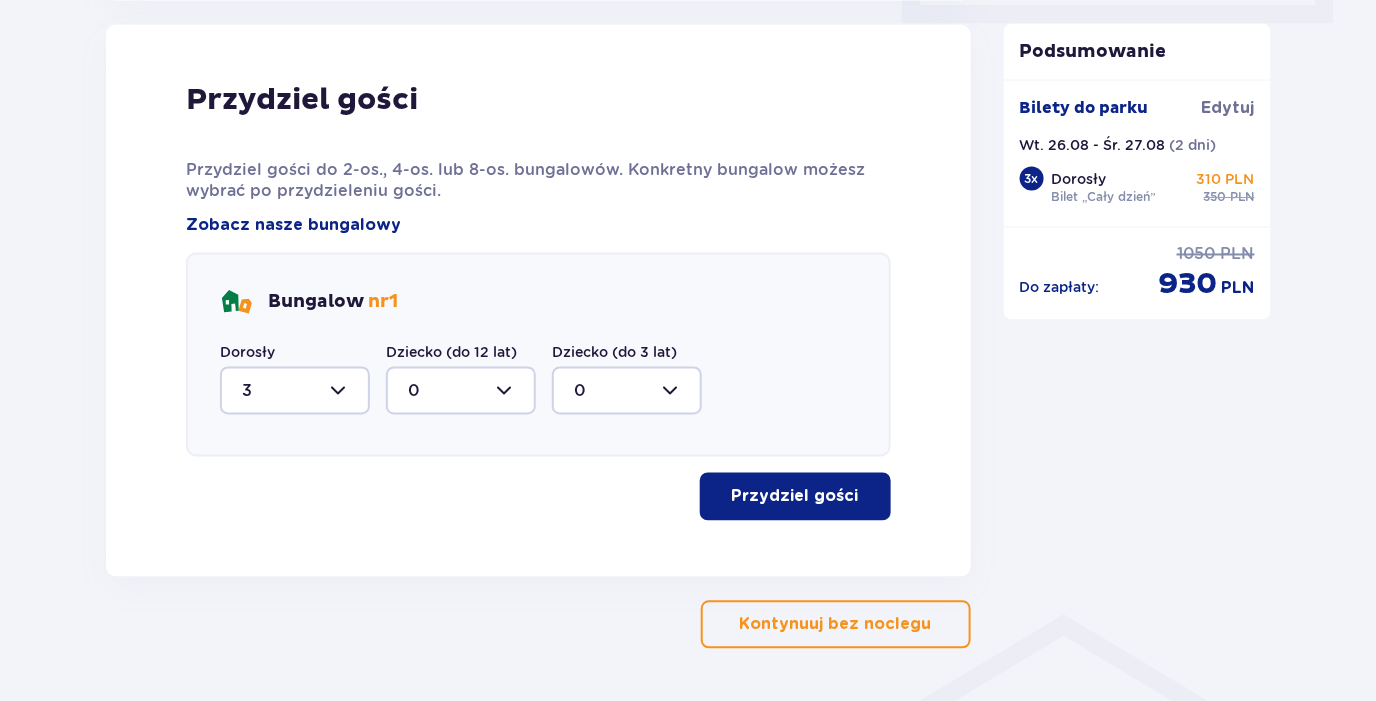 click at bounding box center [863, 497] 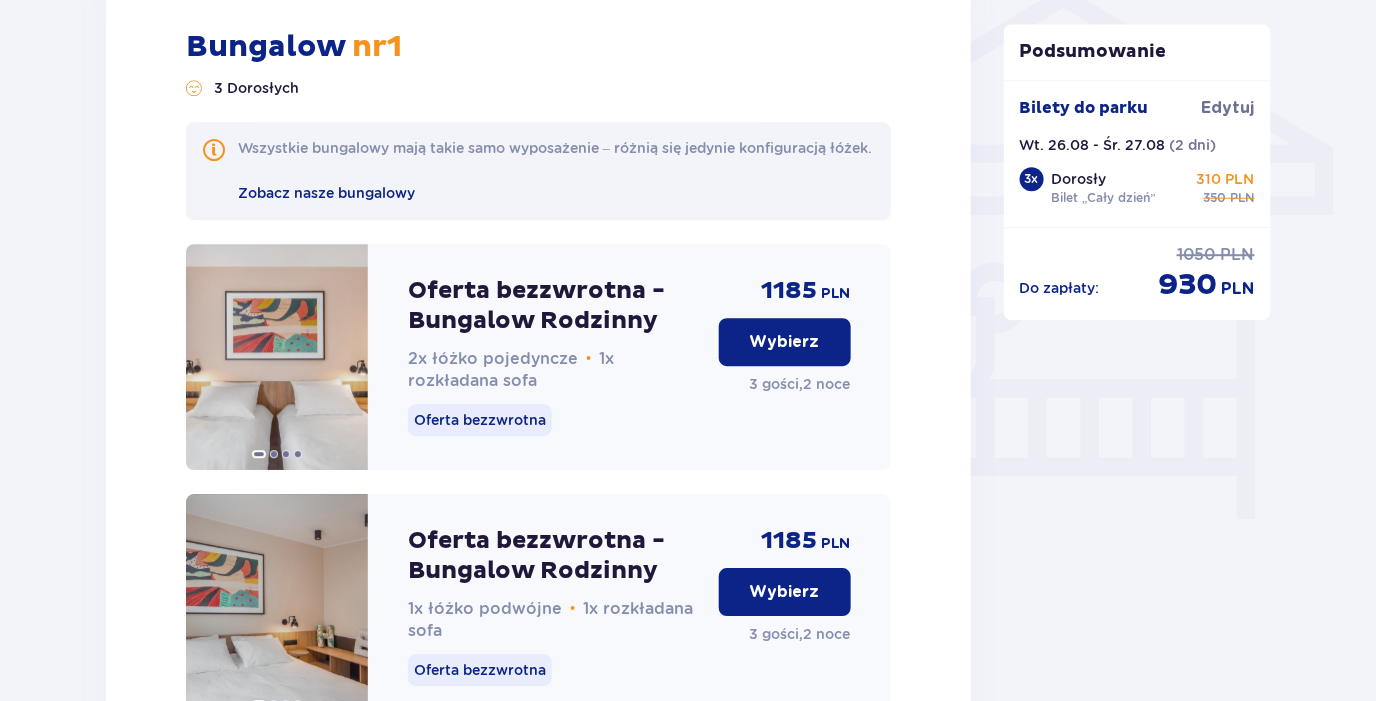 scroll, scrollTop: 1685, scrollLeft: 0, axis: vertical 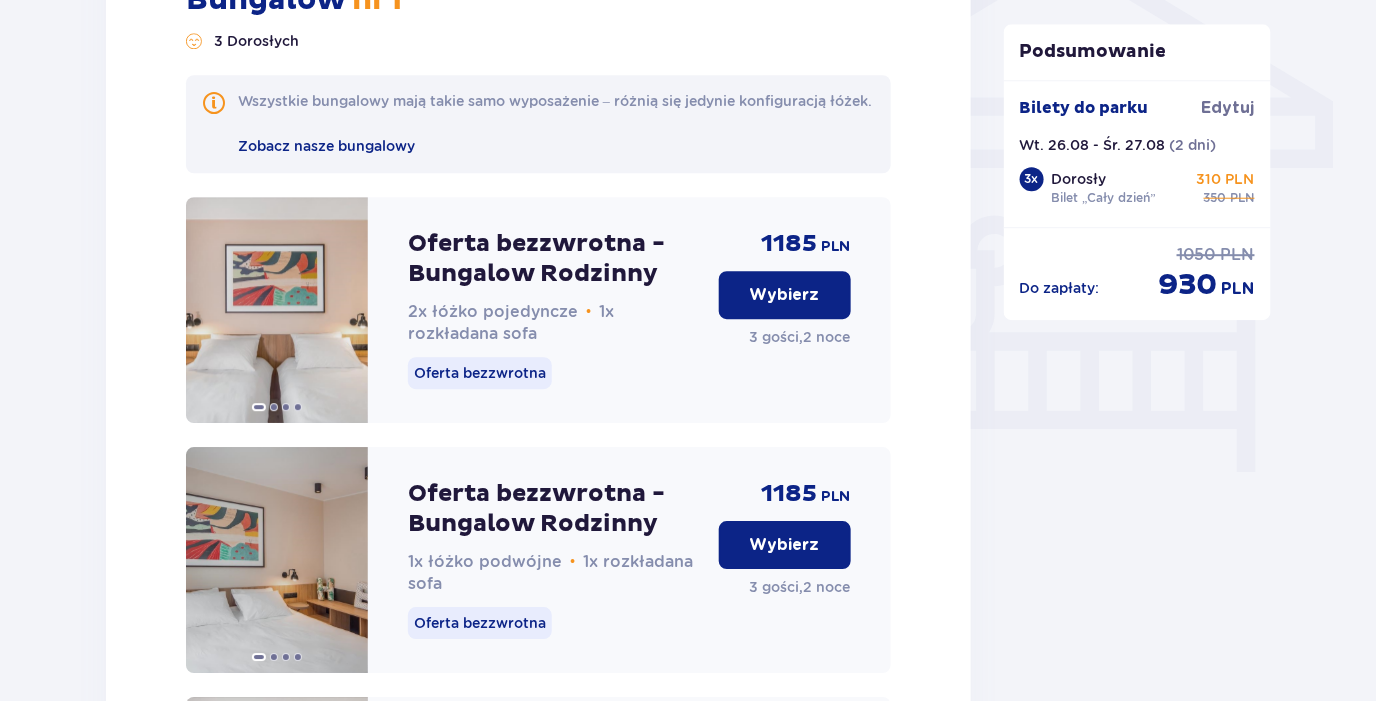 click on "Wybierz" at bounding box center [785, 295] 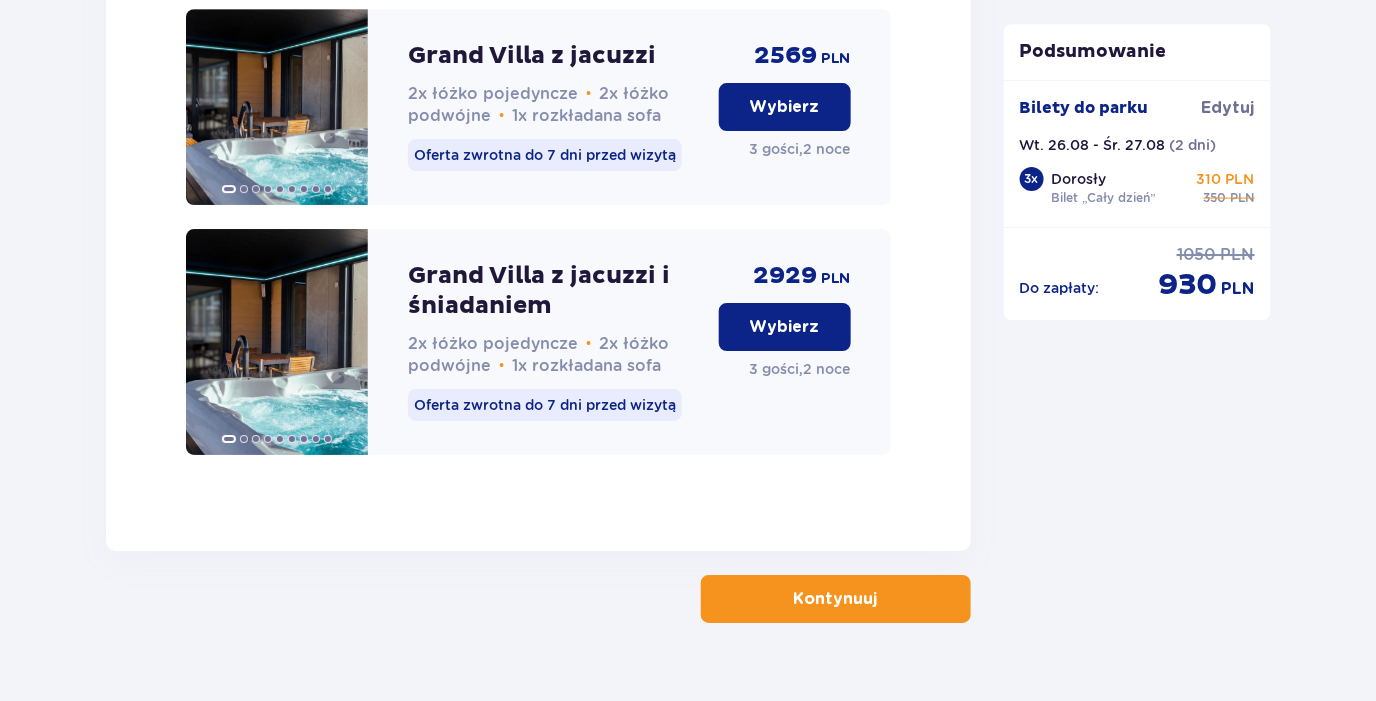 scroll, scrollTop: 4486, scrollLeft: 0, axis: vertical 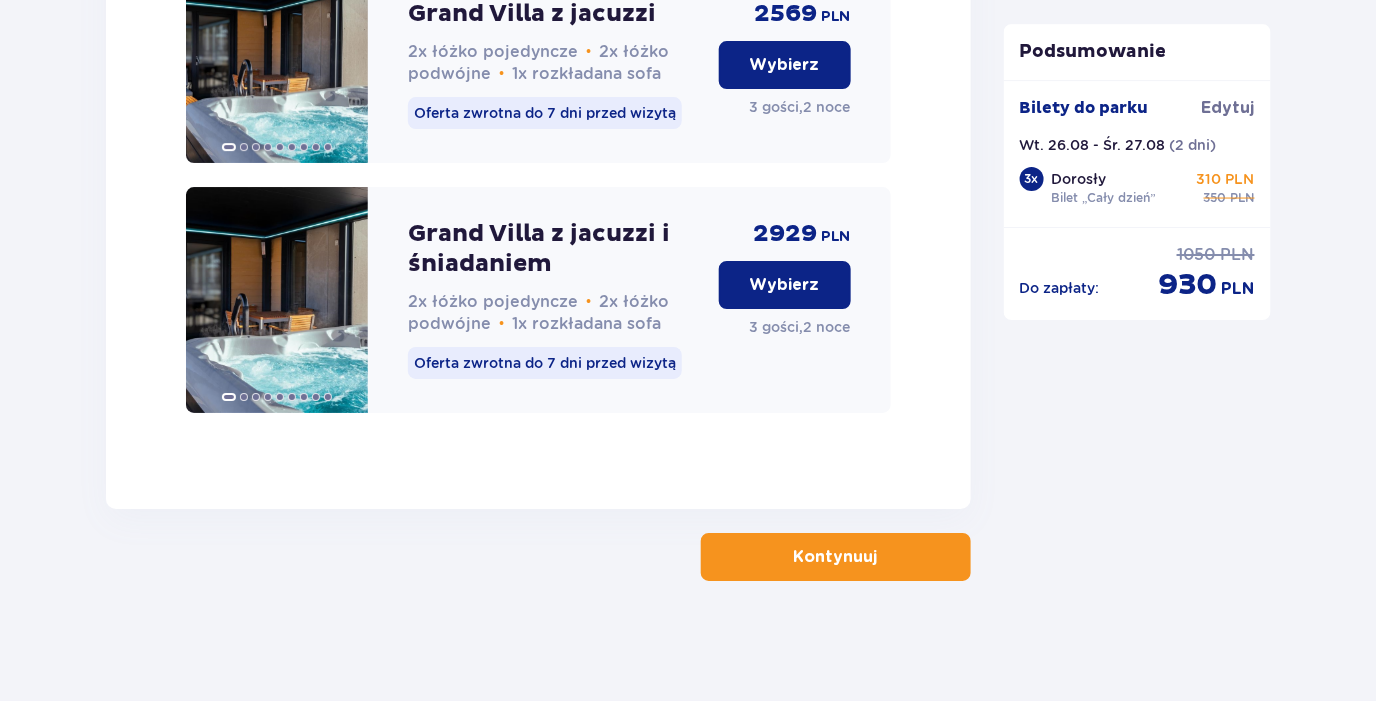 click on "Kontynuuj" at bounding box center [836, 557] 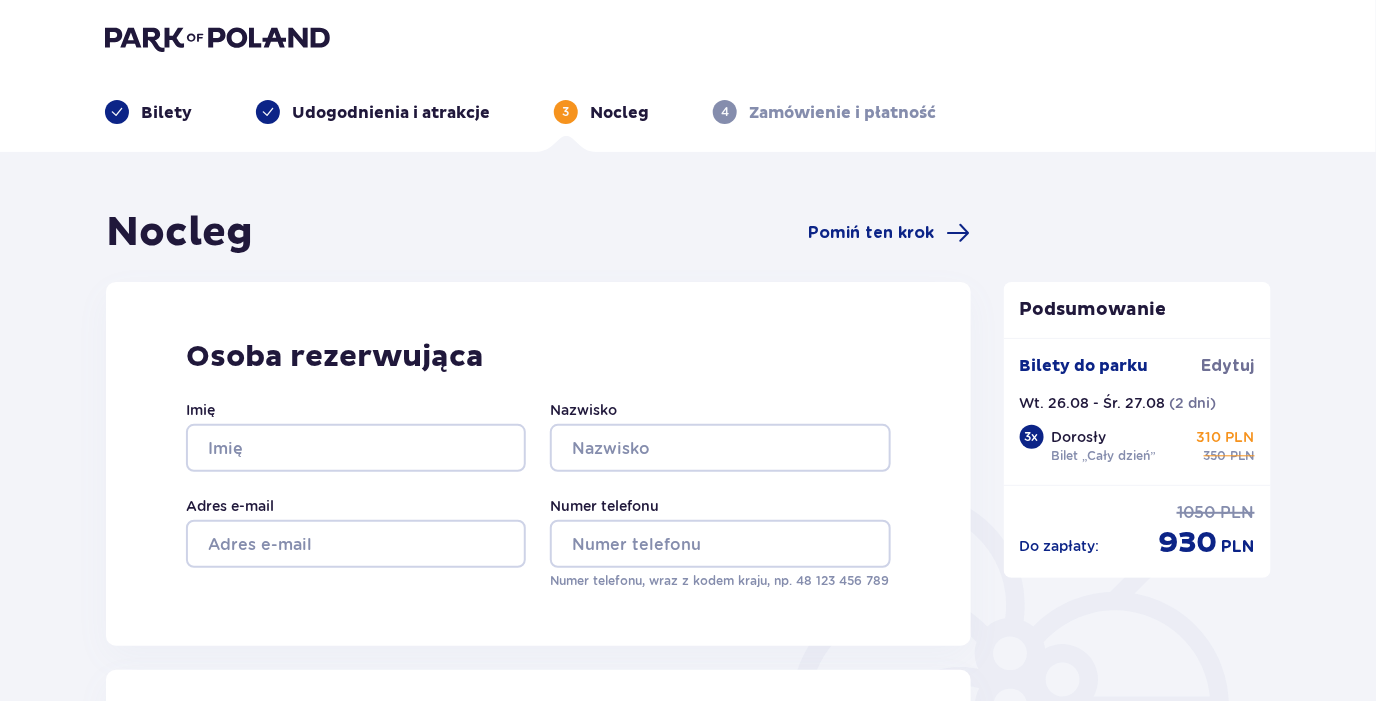 scroll, scrollTop: 0, scrollLeft: 0, axis: both 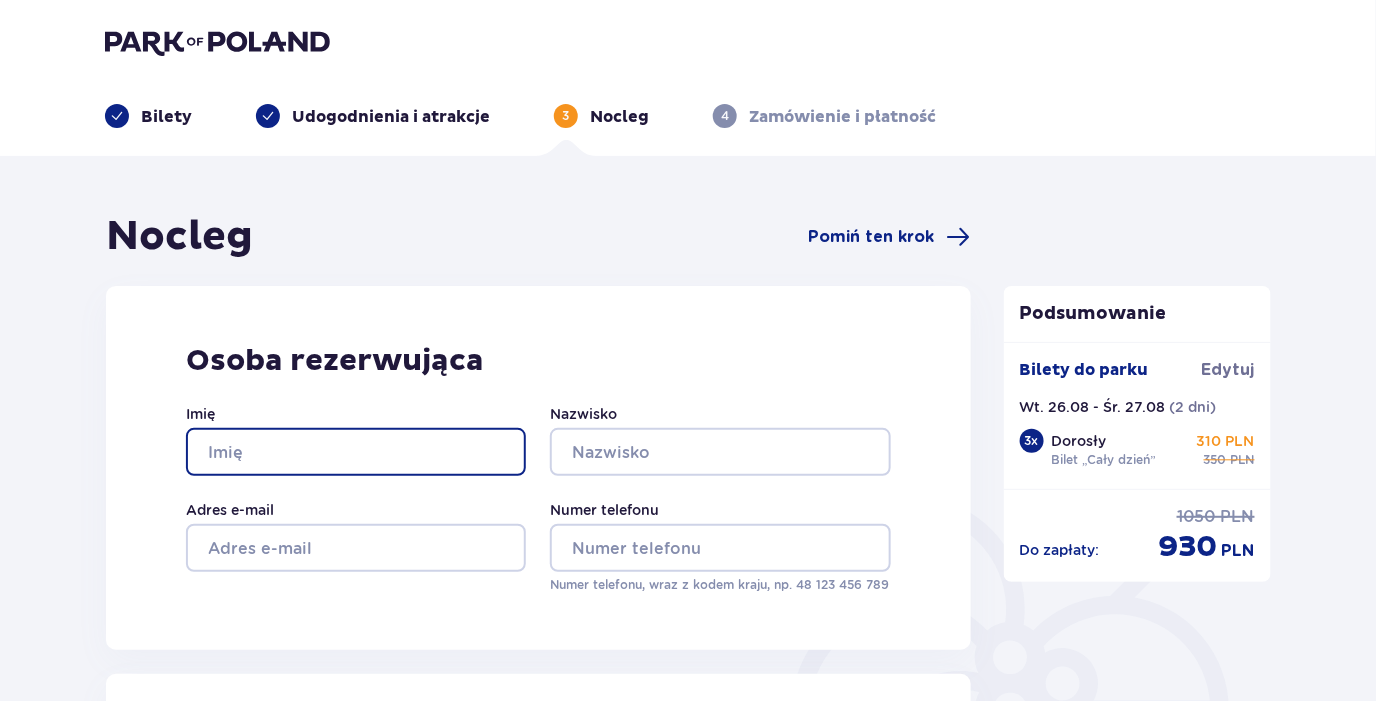 click on "Imię" at bounding box center (356, 452) 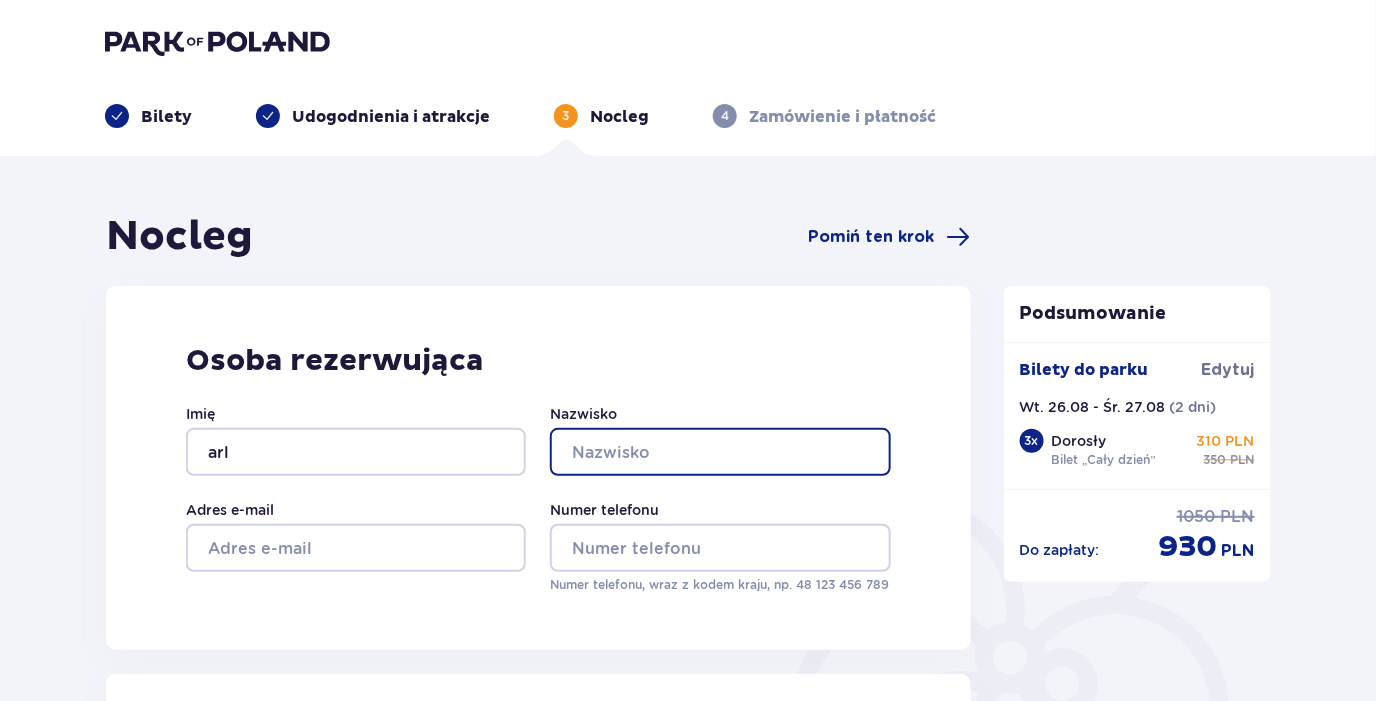 click on "Nazwisko" at bounding box center (720, 452) 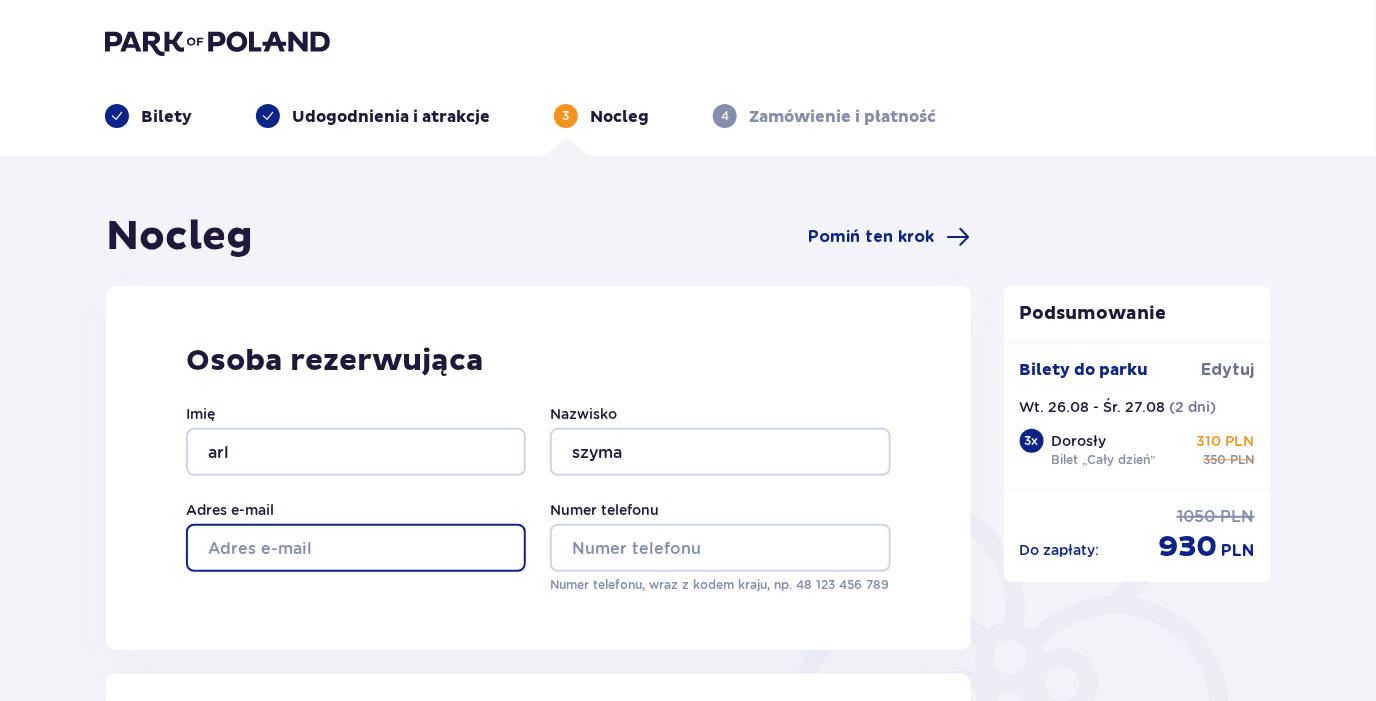click on "Adres e-mail" at bounding box center (356, 548) 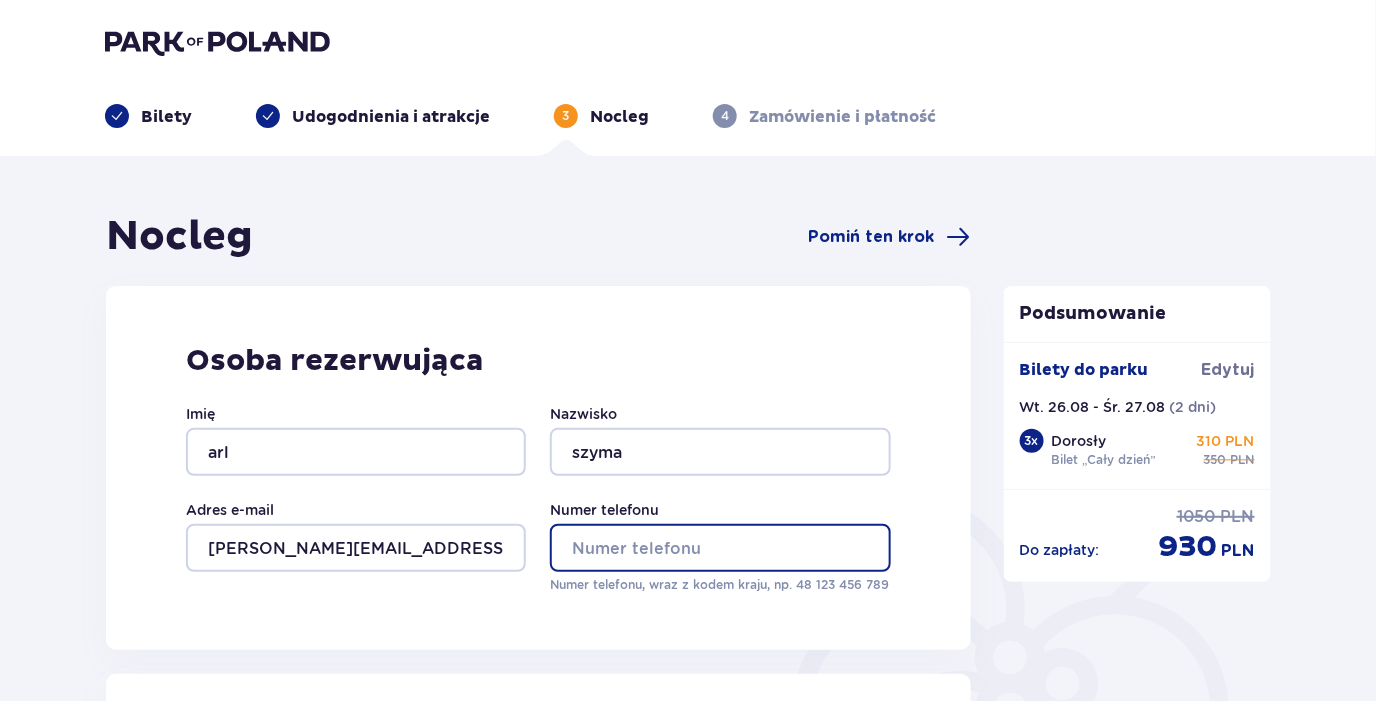 click on "Numer telefonu" at bounding box center (720, 548) 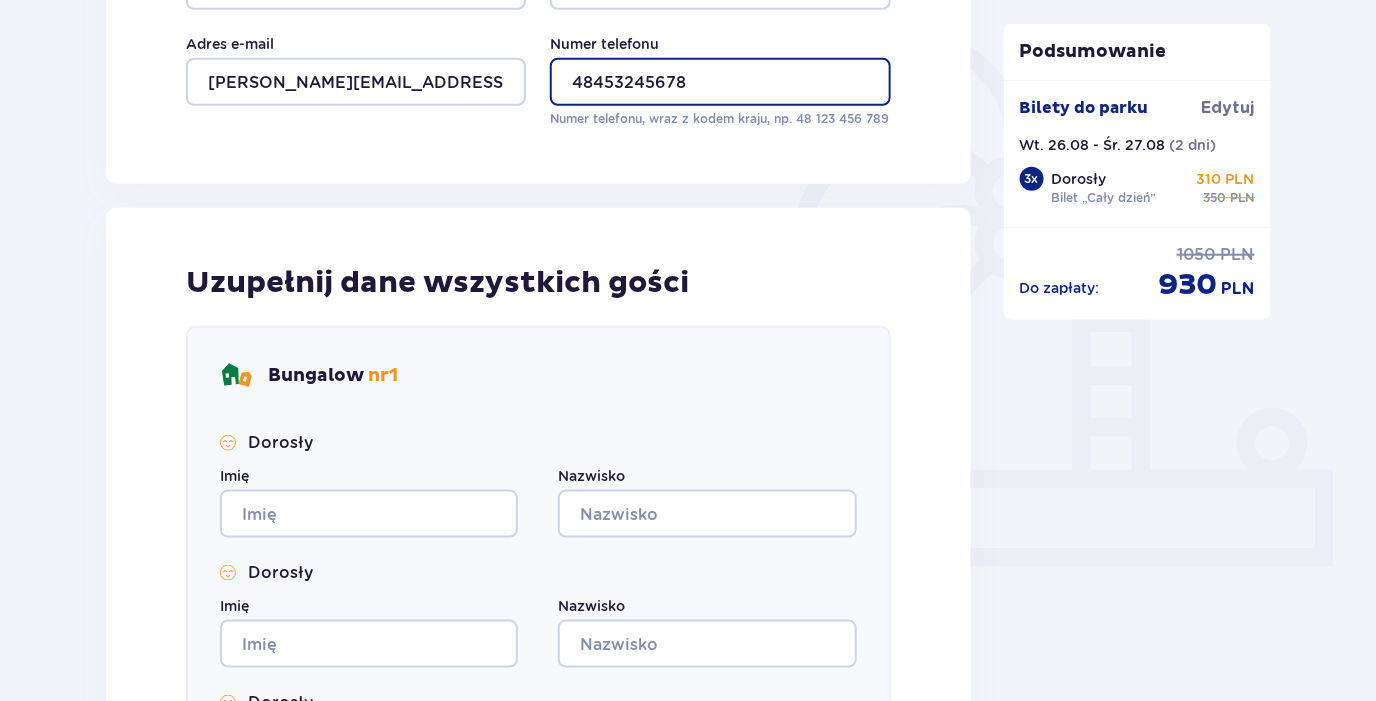 scroll, scrollTop: 600, scrollLeft: 0, axis: vertical 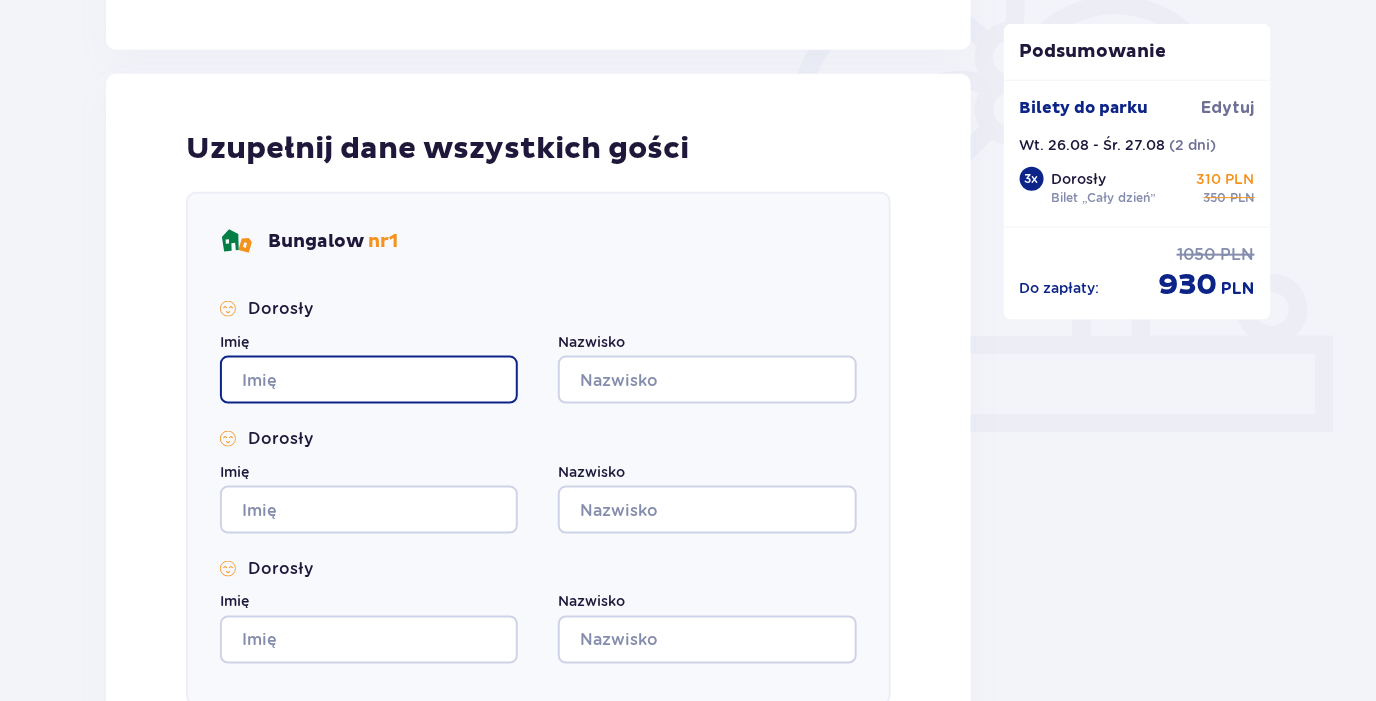 click on "Imię" at bounding box center [369, 380] 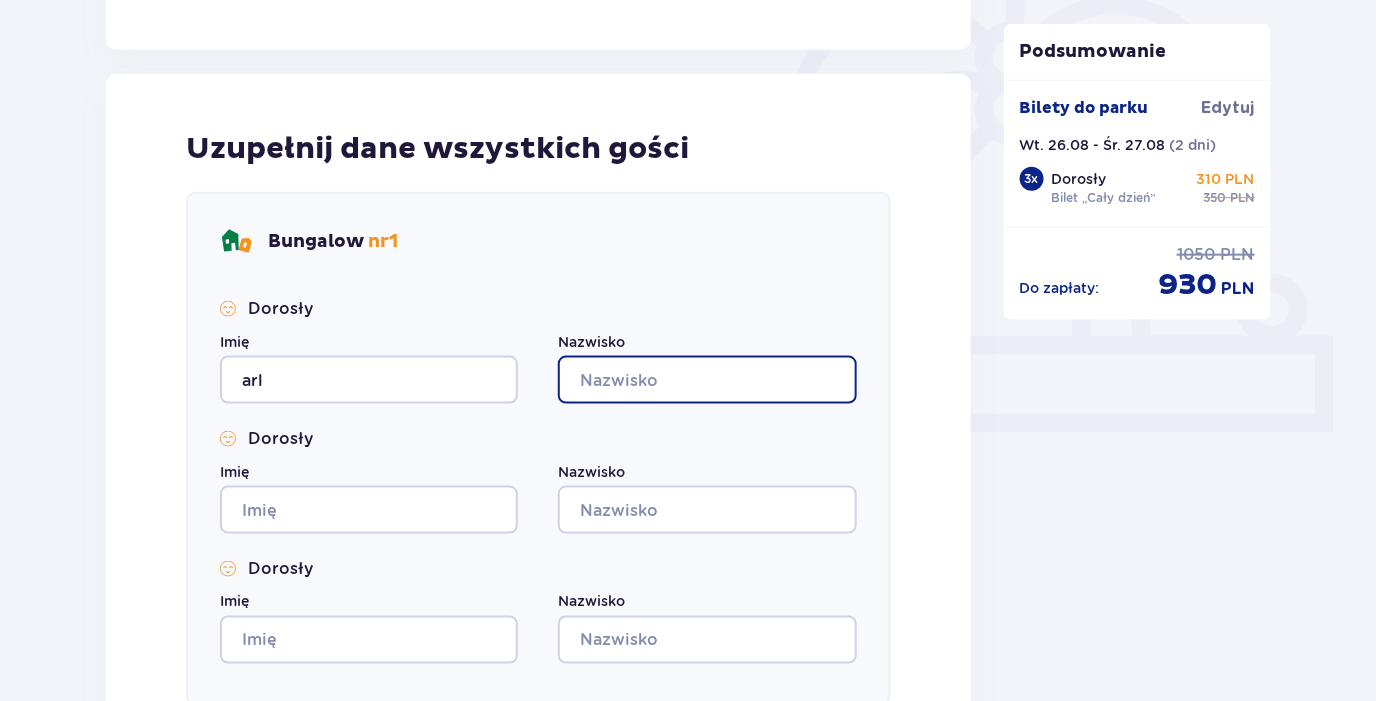 click on "Nazwisko" at bounding box center [707, 380] 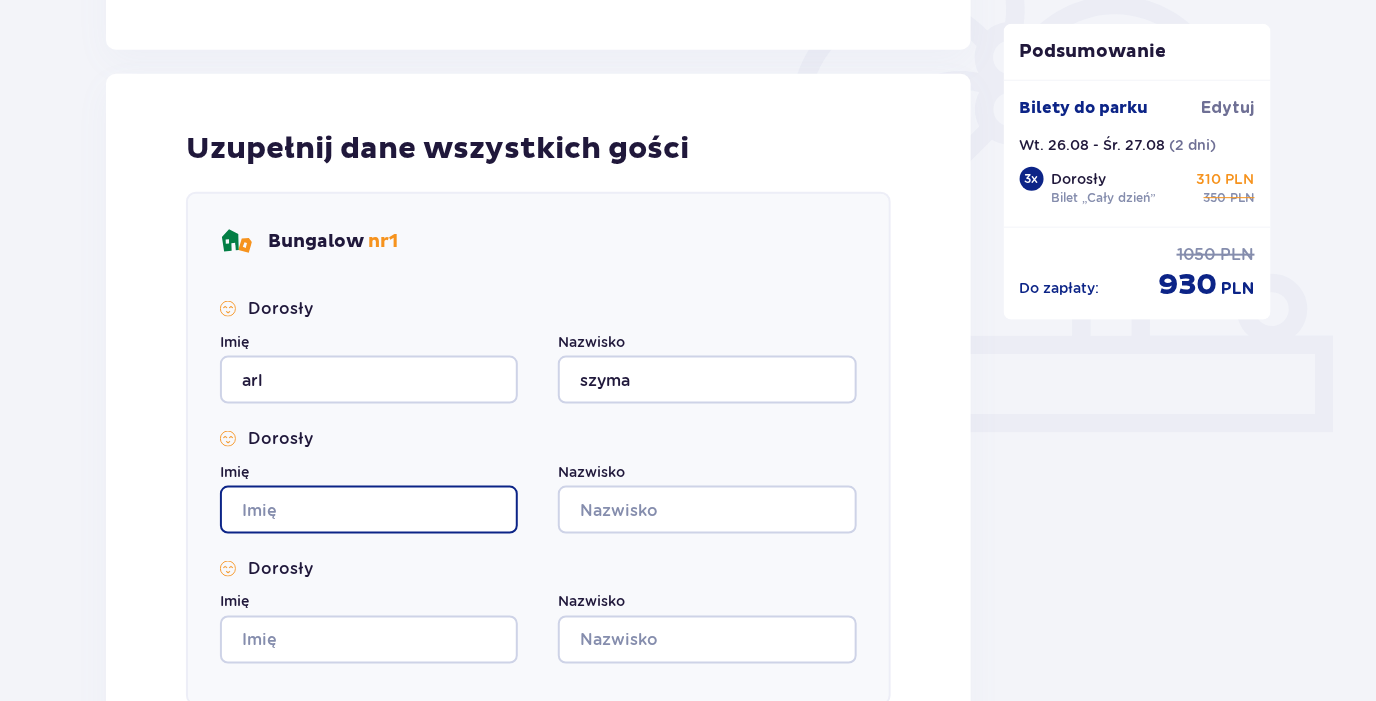 click on "Imię" at bounding box center (369, 510) 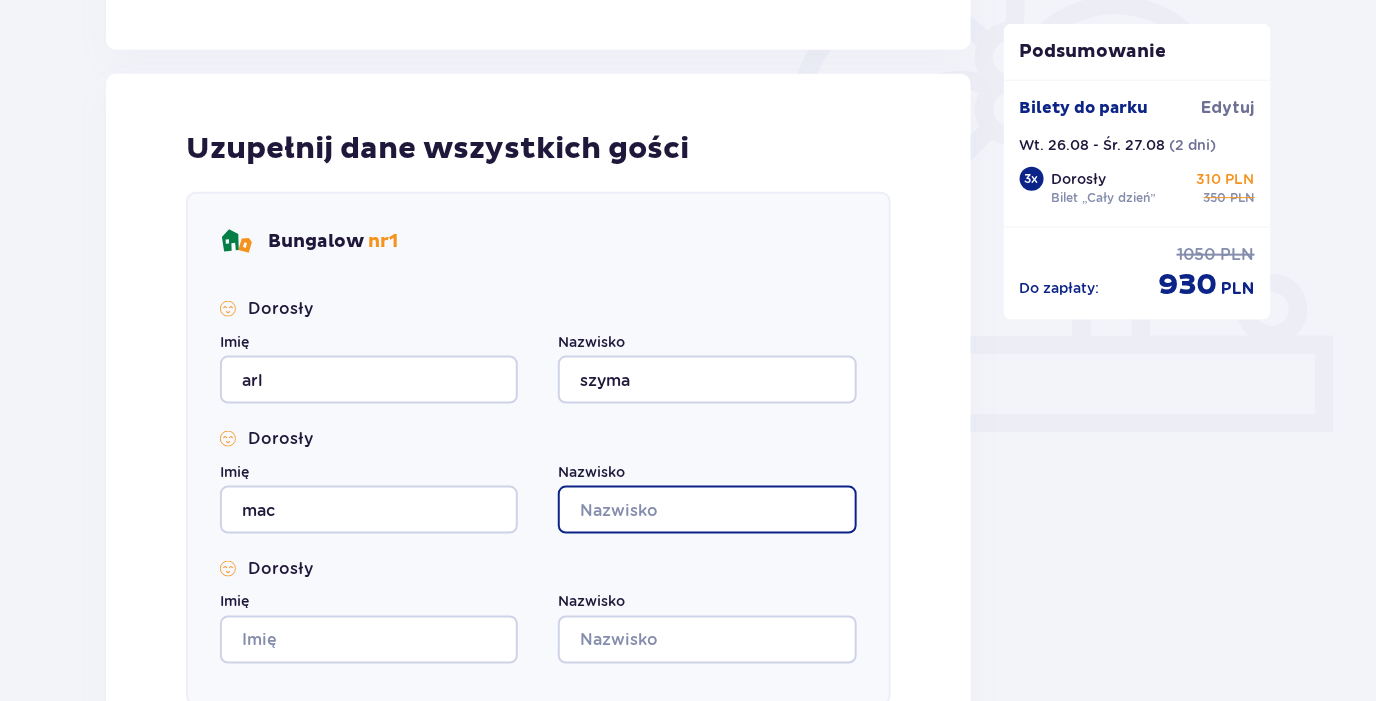 click on "Nazwisko" at bounding box center [707, 510] 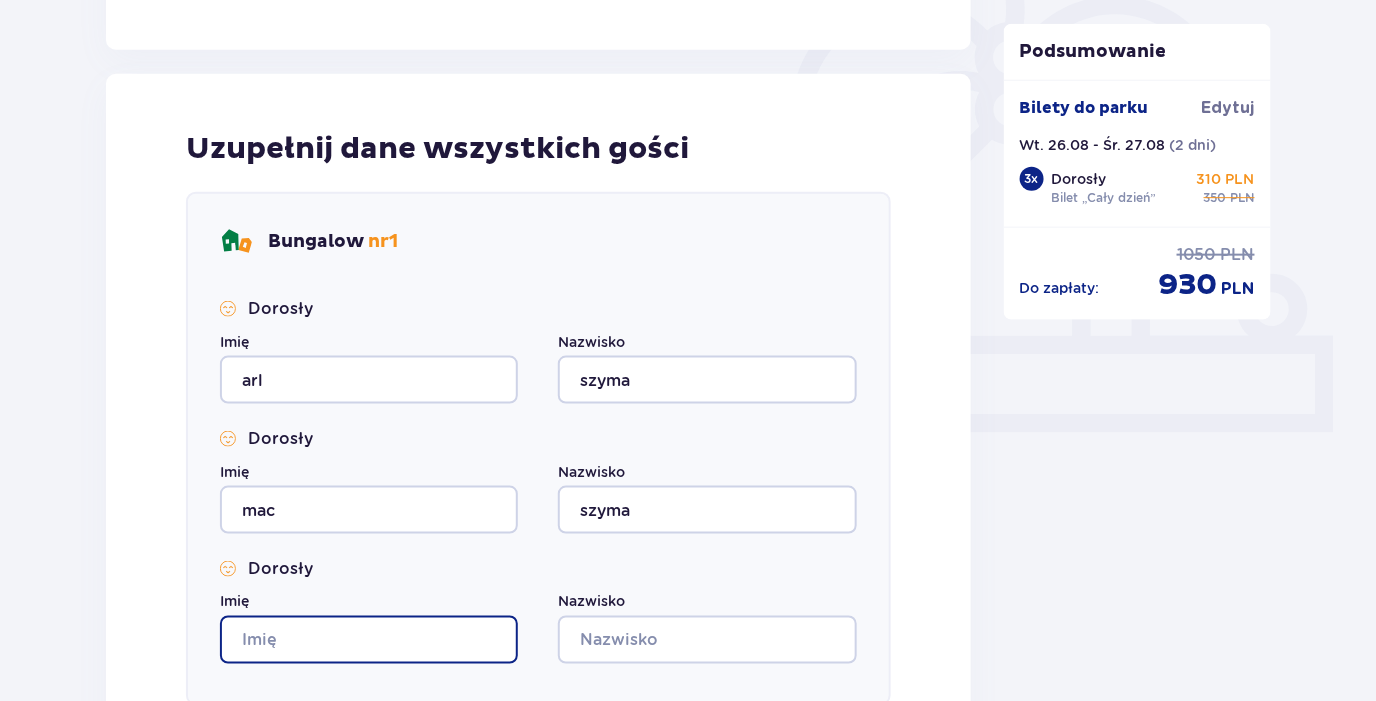 click on "Imię" at bounding box center [369, 640] 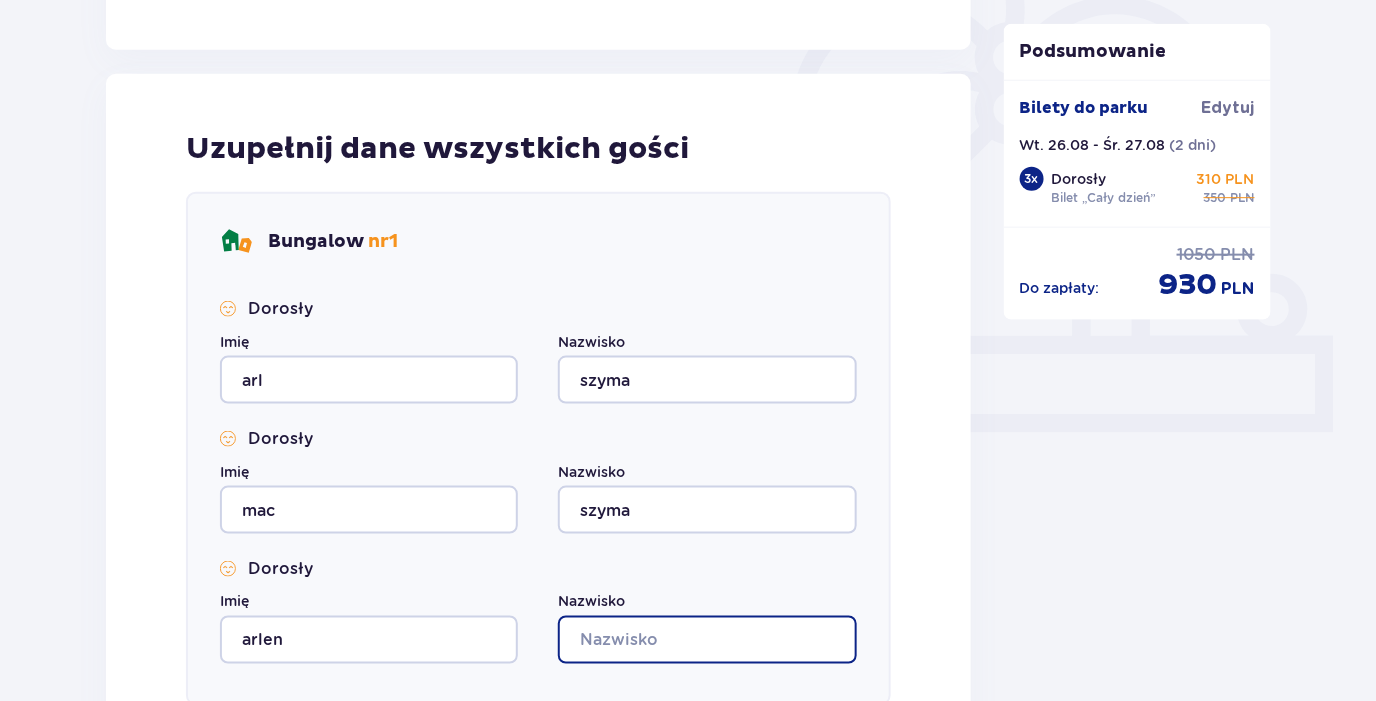 click on "Nazwisko" at bounding box center [707, 640] 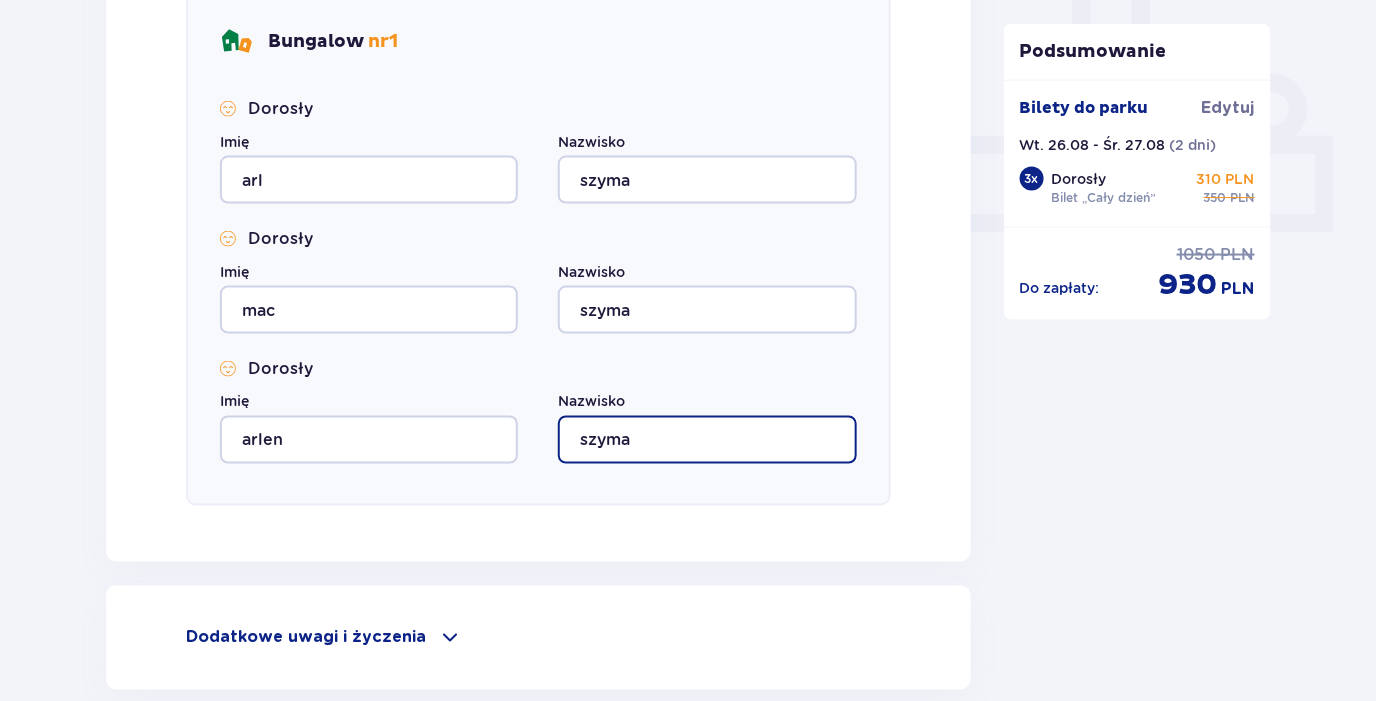 scroll, scrollTop: 979, scrollLeft: 0, axis: vertical 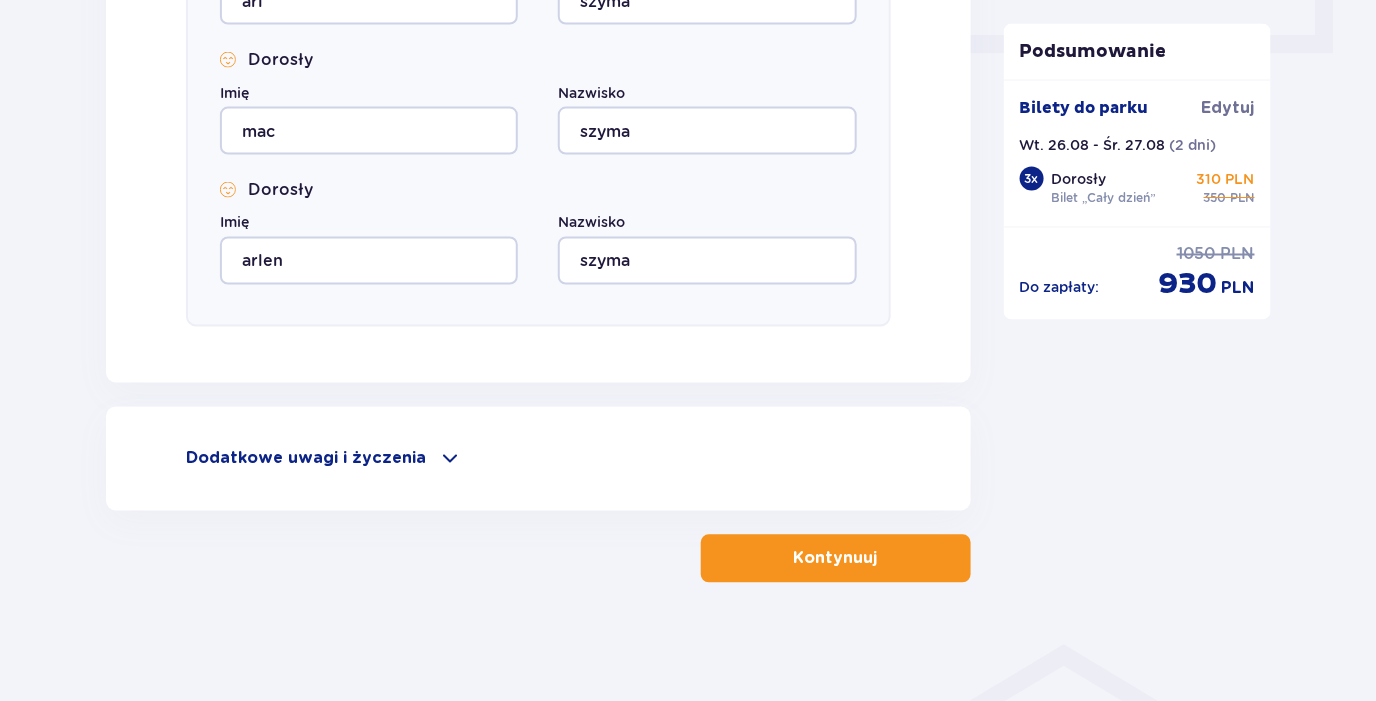 click on "Kontynuuj" at bounding box center (836, 559) 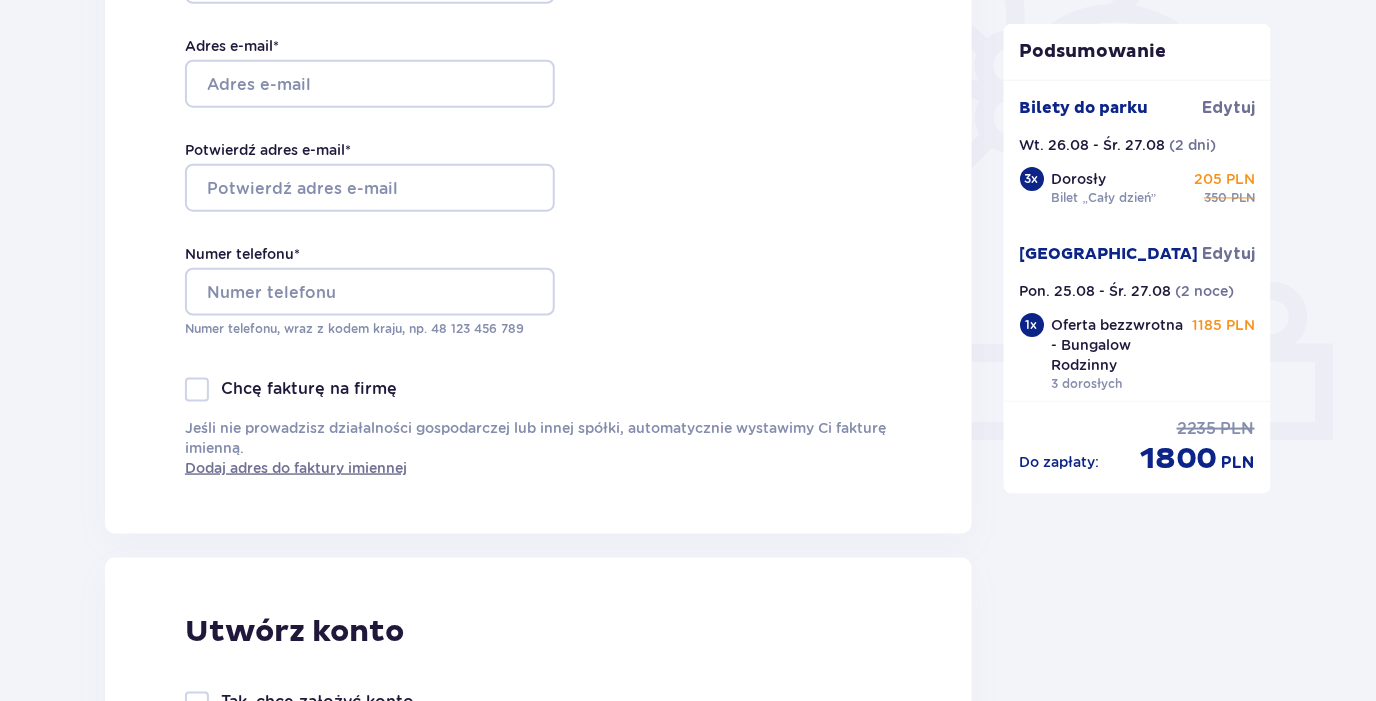 scroll, scrollTop: 600, scrollLeft: 0, axis: vertical 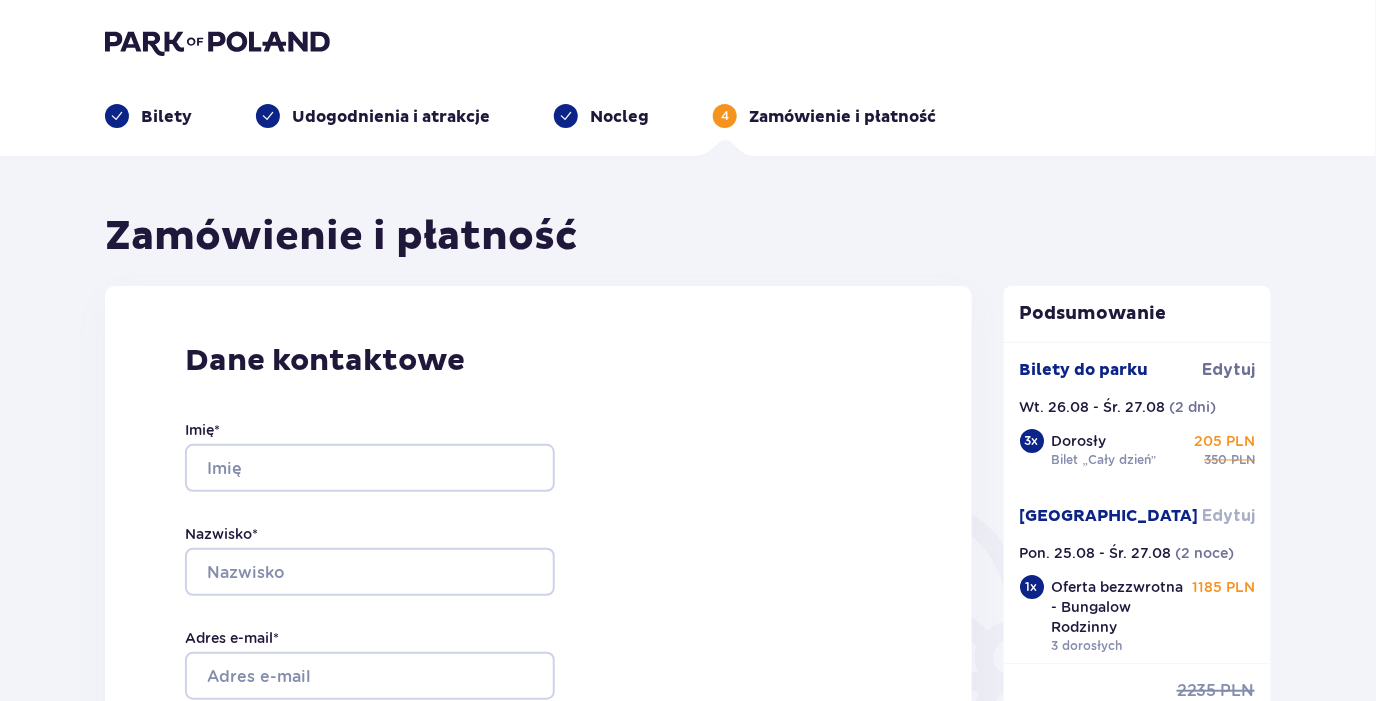 click on "Edytuj" at bounding box center (1228, 516) 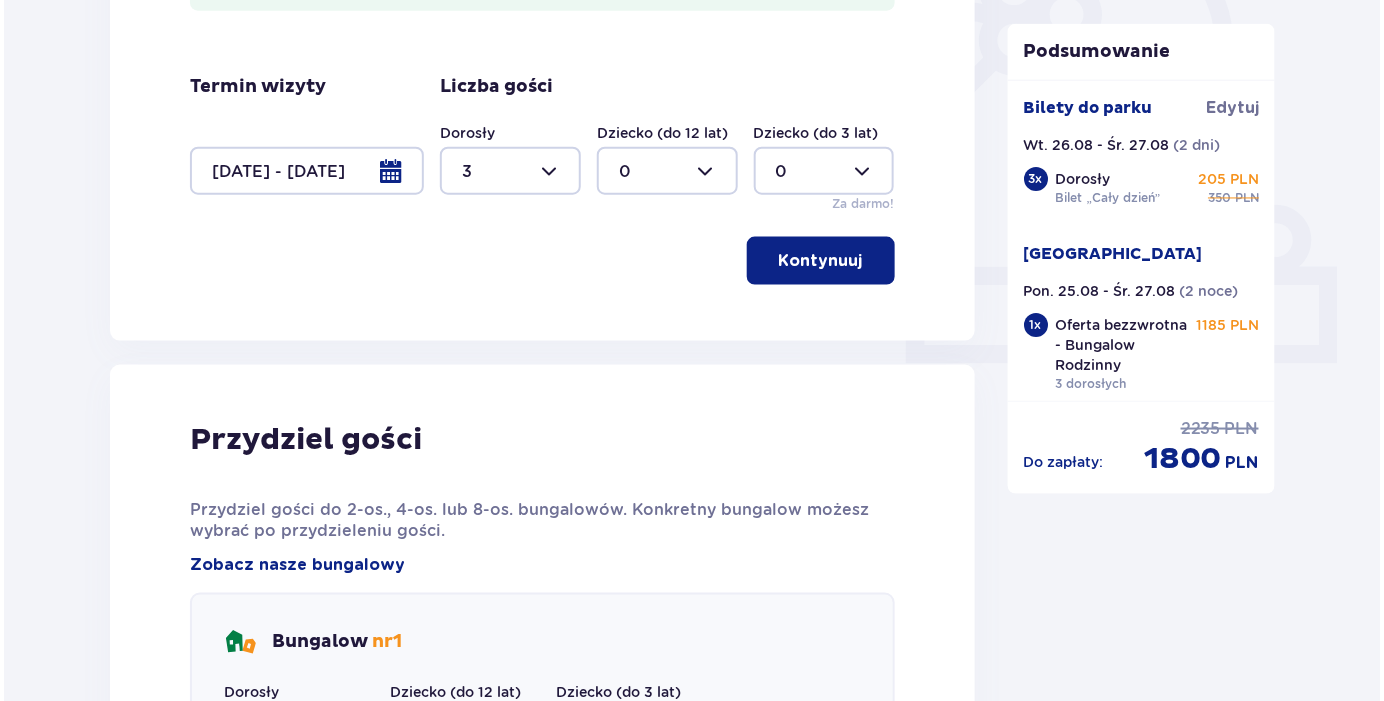 scroll, scrollTop: 600, scrollLeft: 0, axis: vertical 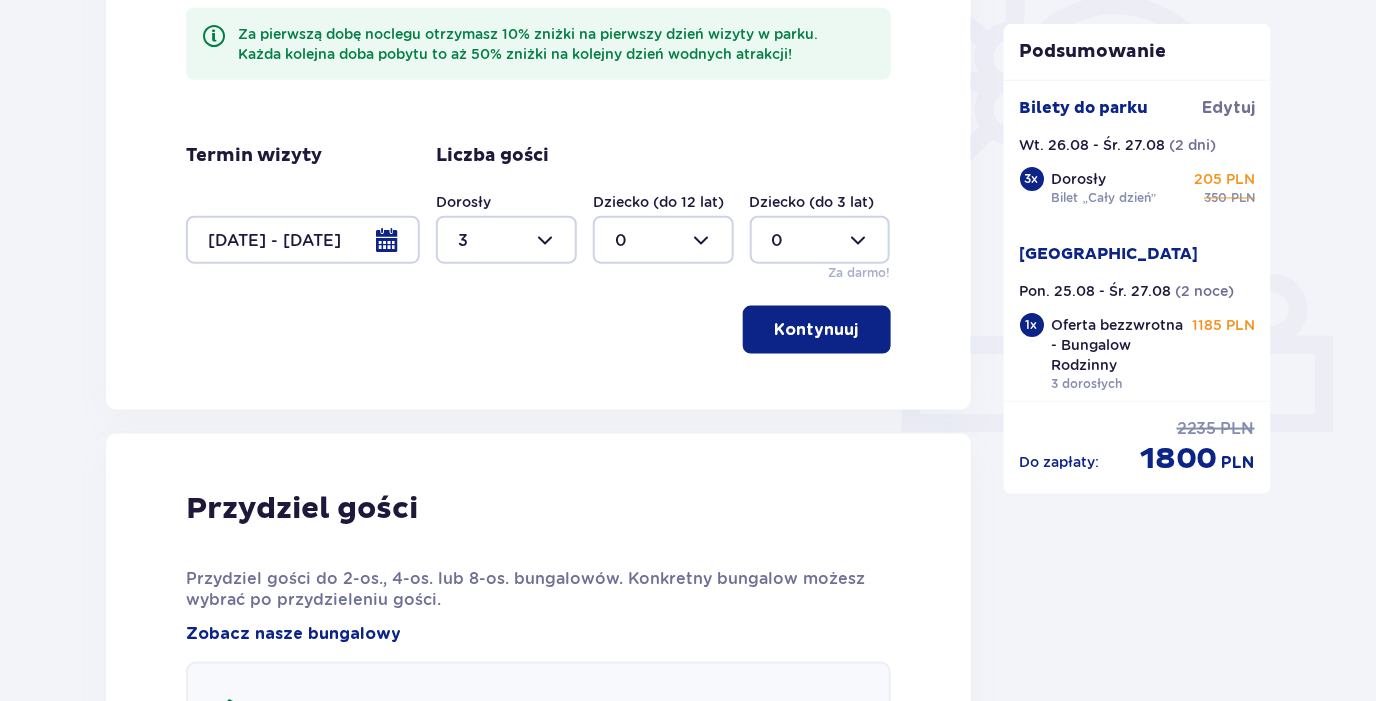 click at bounding box center [303, 240] 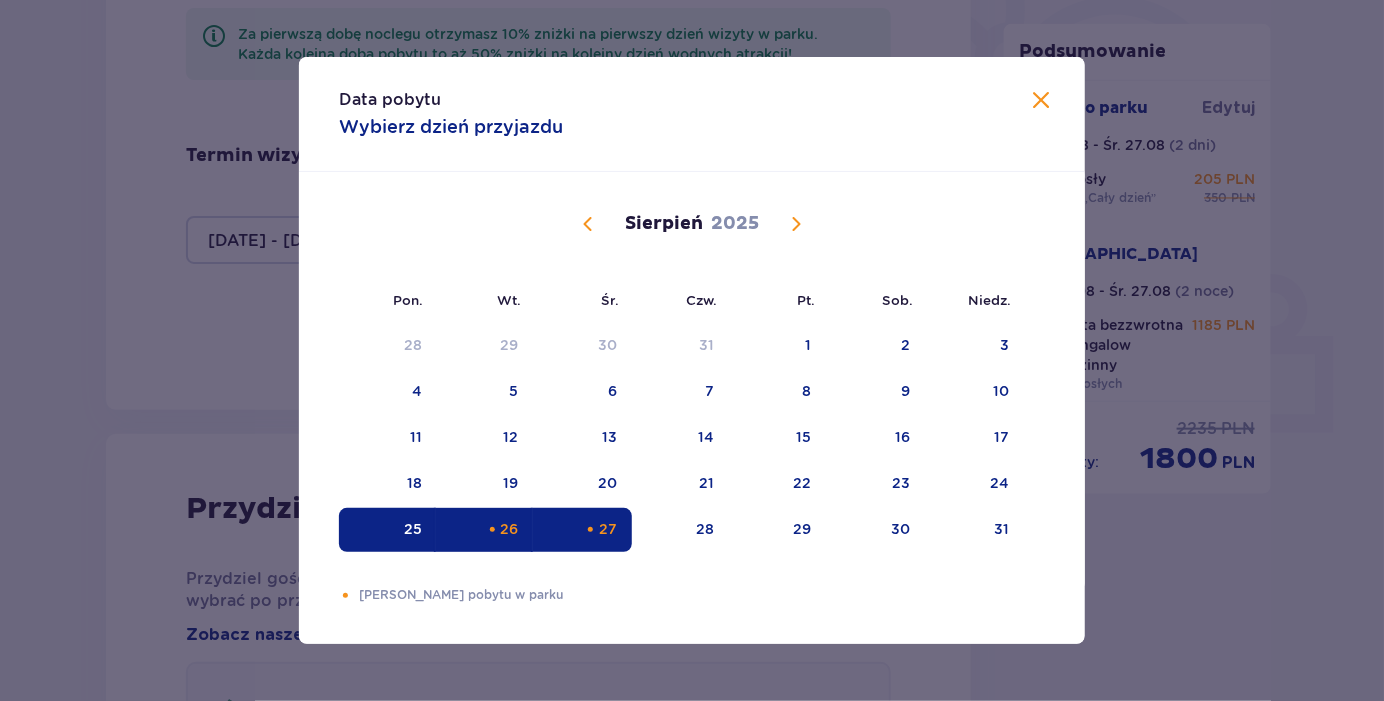 click on "26" at bounding box center [510, 529] 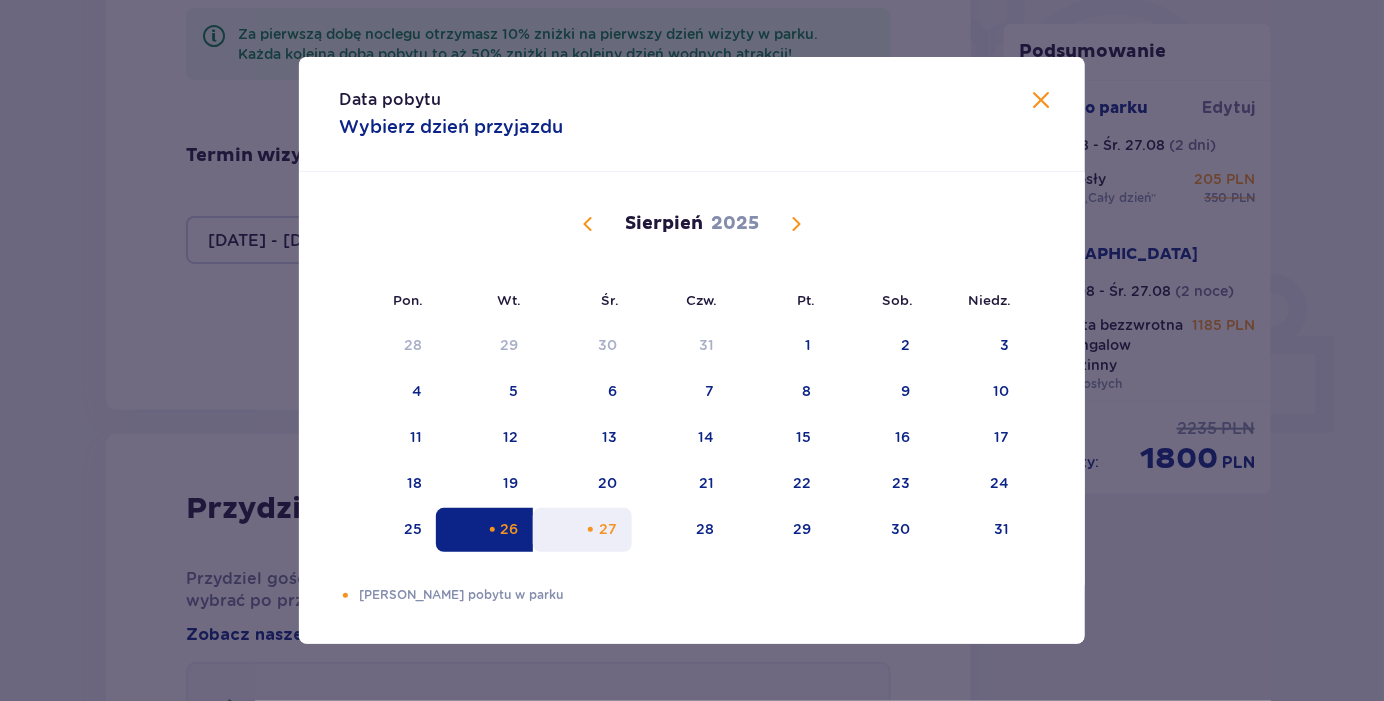 click on "27" at bounding box center [582, 530] 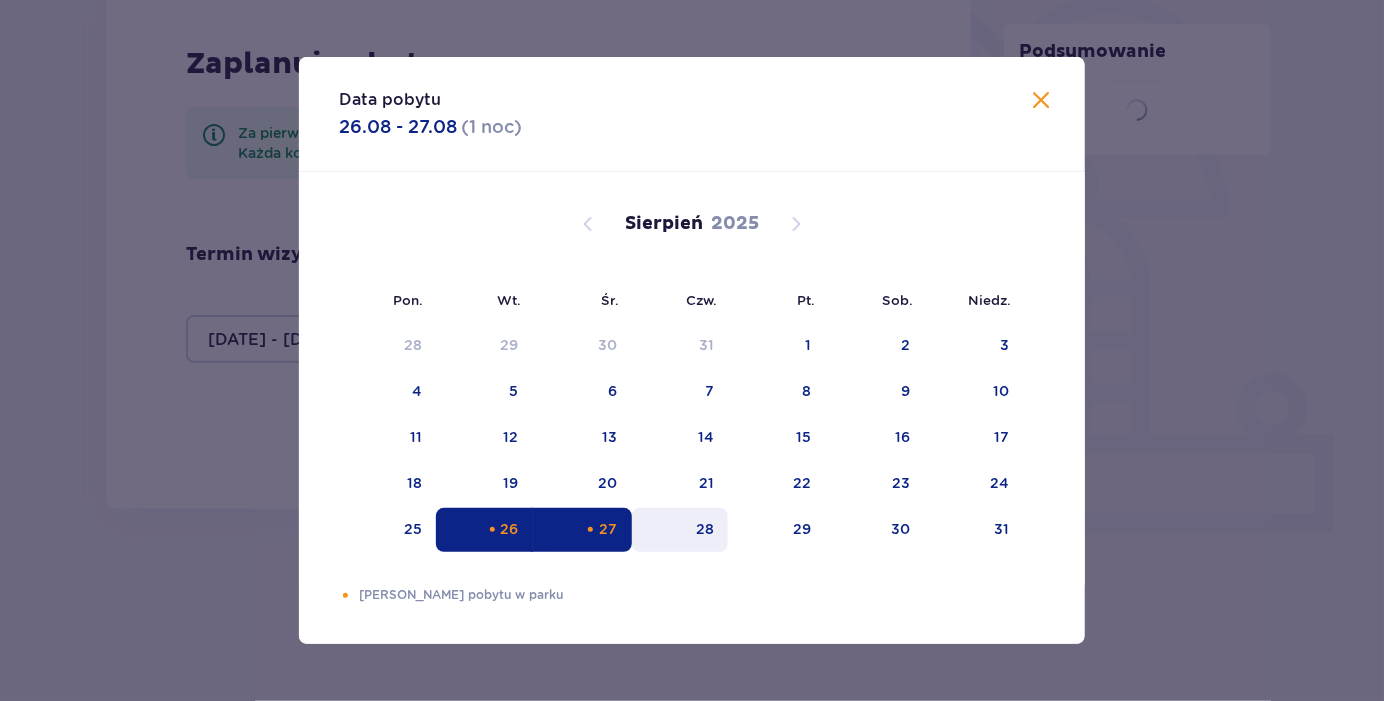 type on "[DATE] - [DATE]" 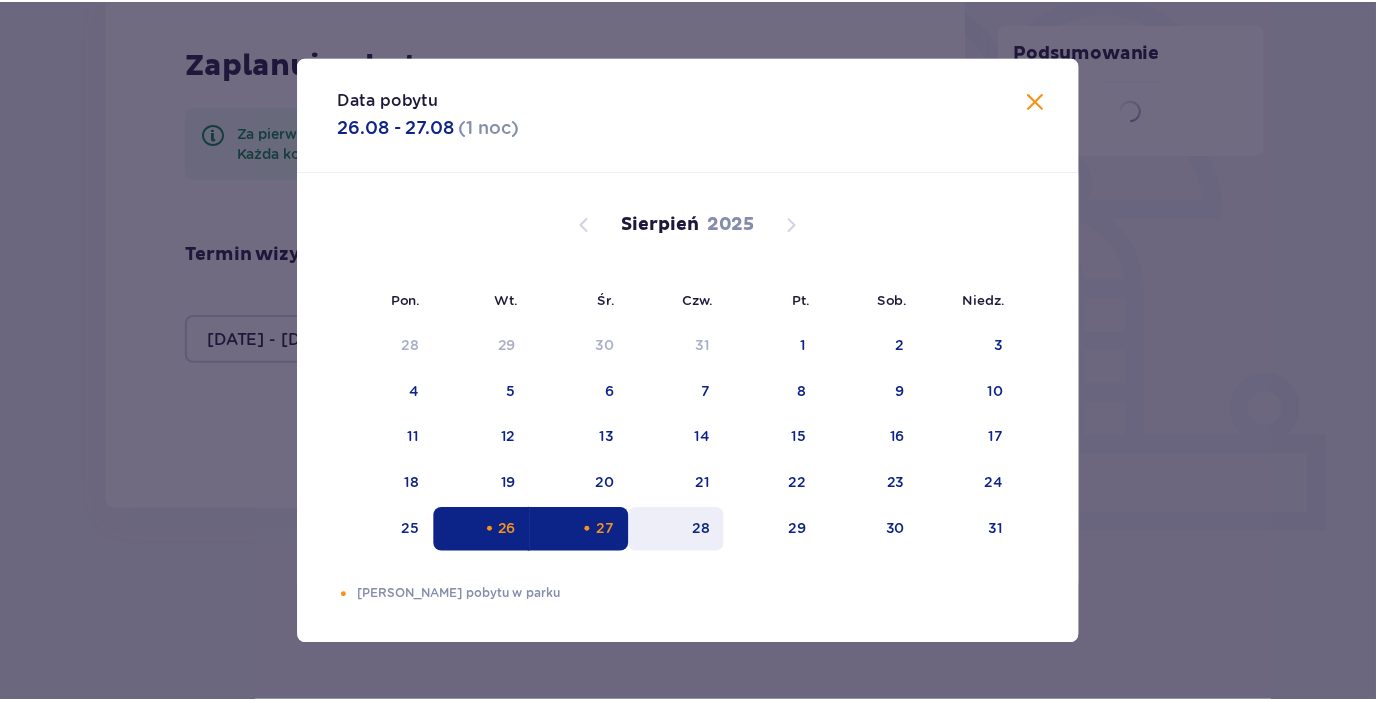scroll, scrollTop: 500, scrollLeft: 0, axis: vertical 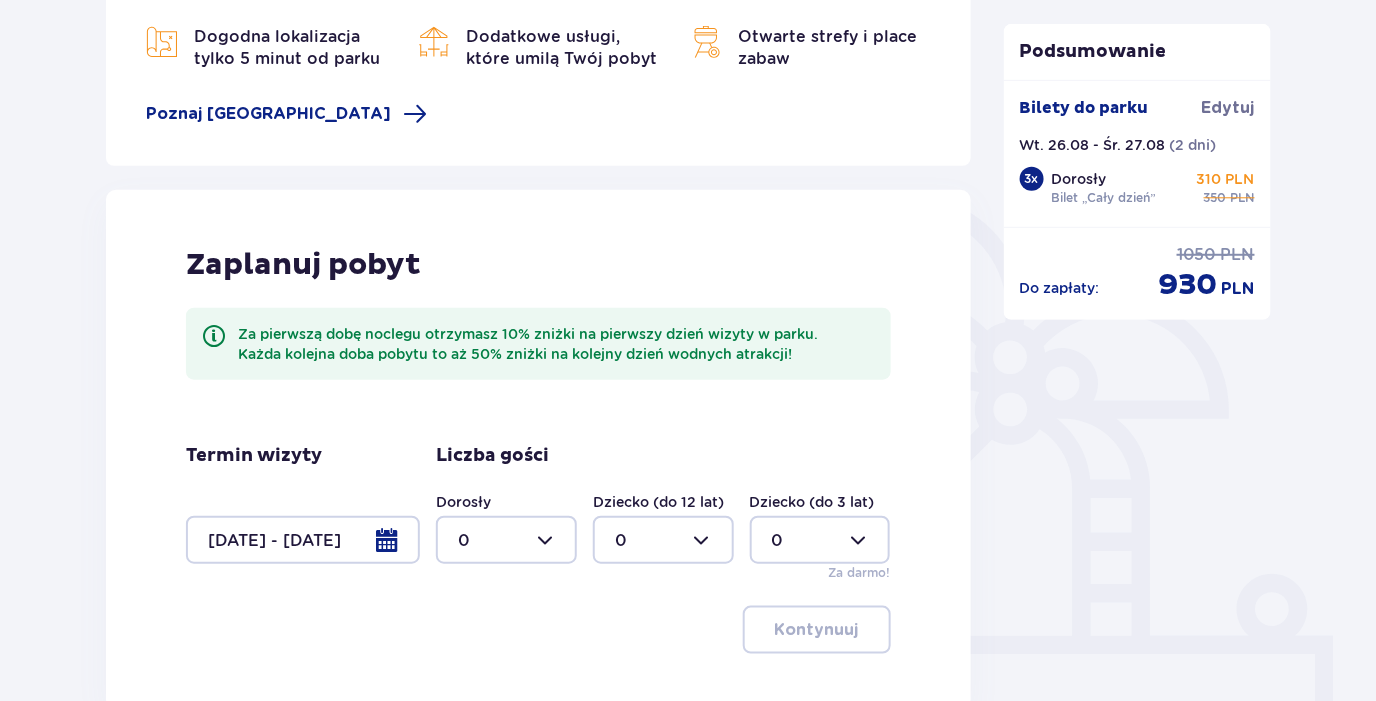click at bounding box center (506, 540) 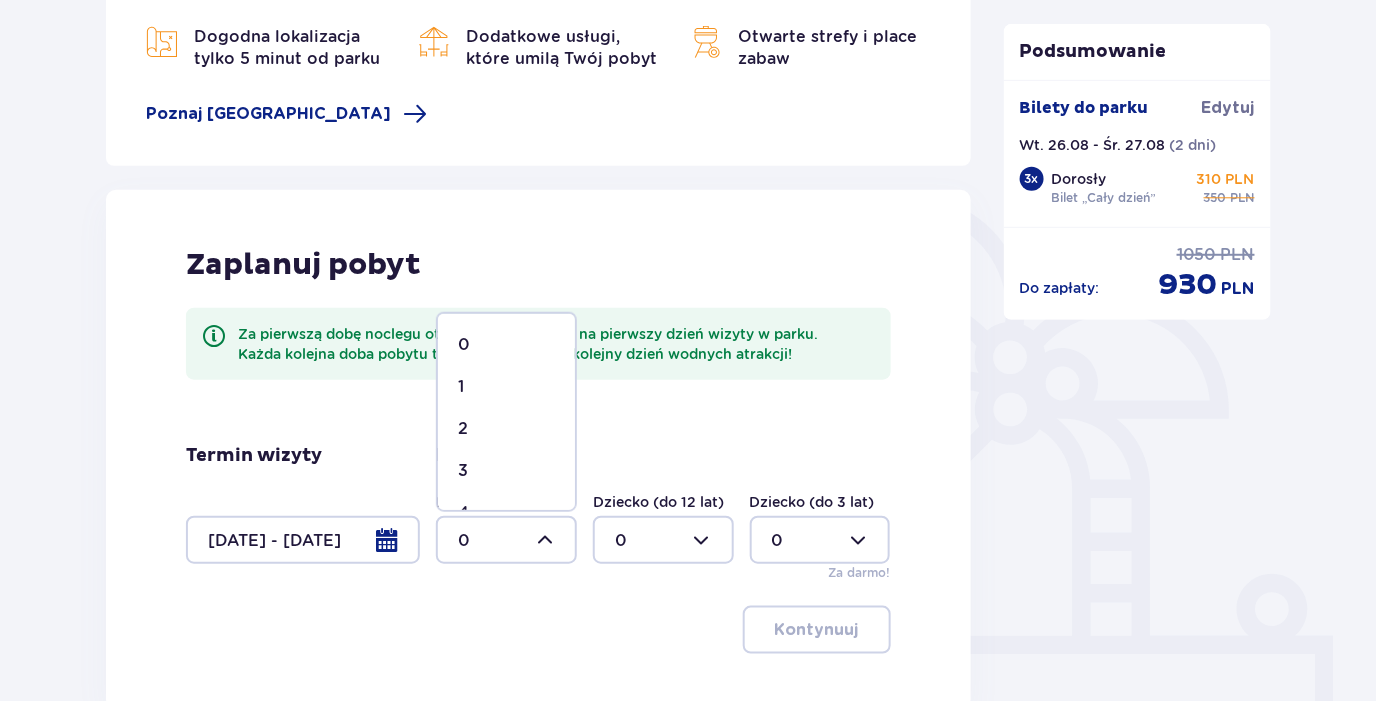 click on "3" at bounding box center [506, 471] 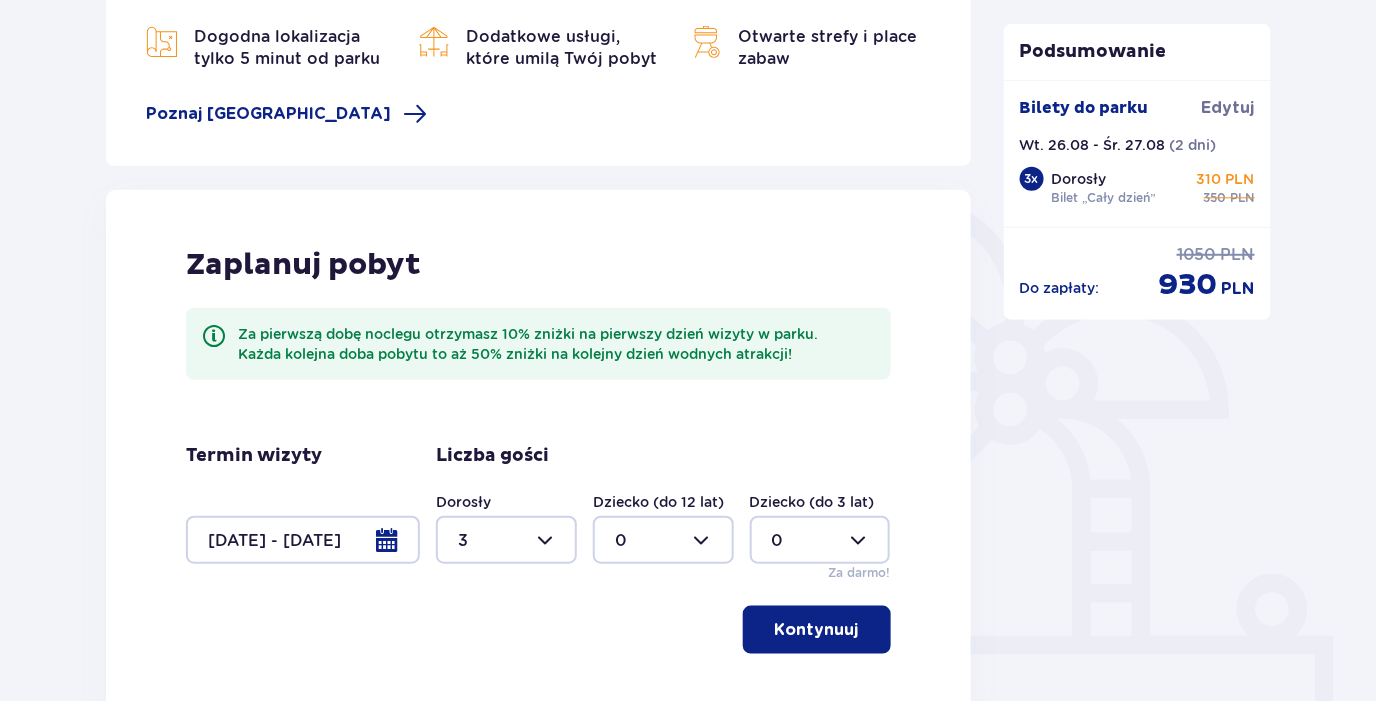 click on "Kontynuuj" at bounding box center (817, 630) 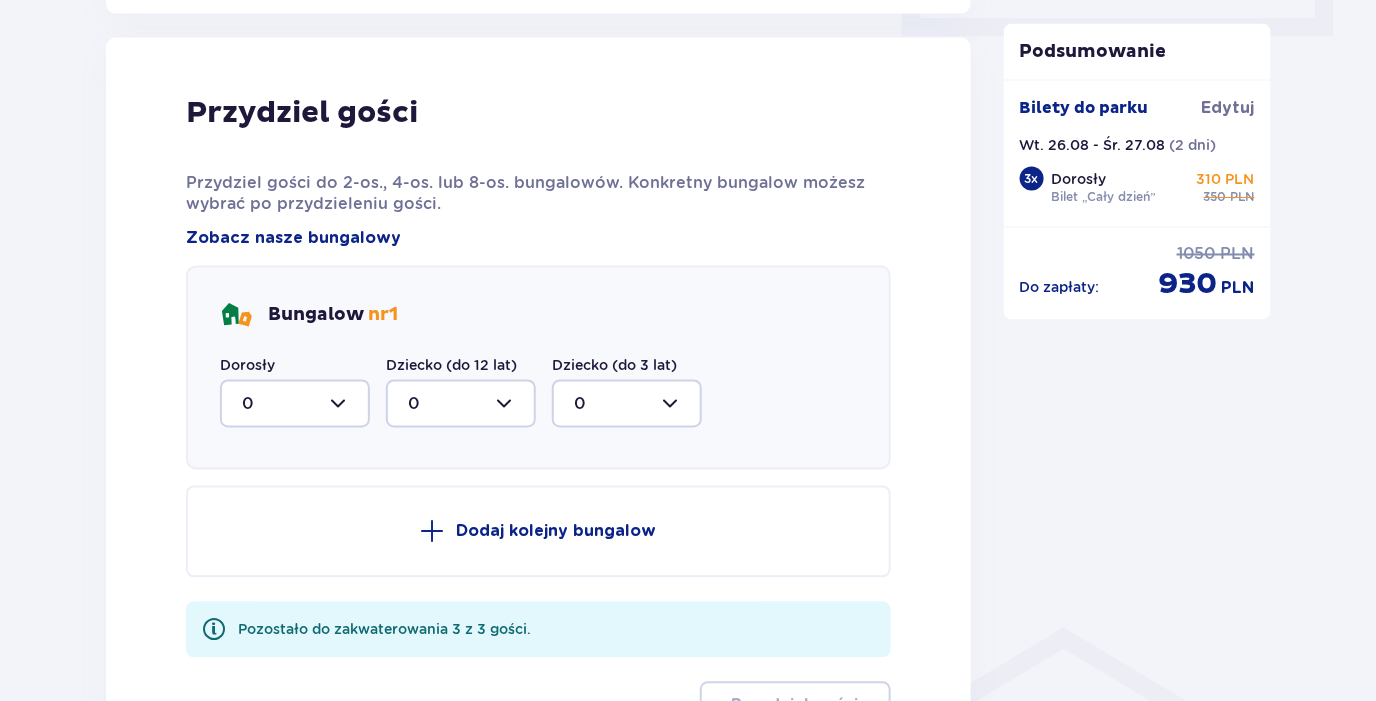 scroll, scrollTop: 1009, scrollLeft: 0, axis: vertical 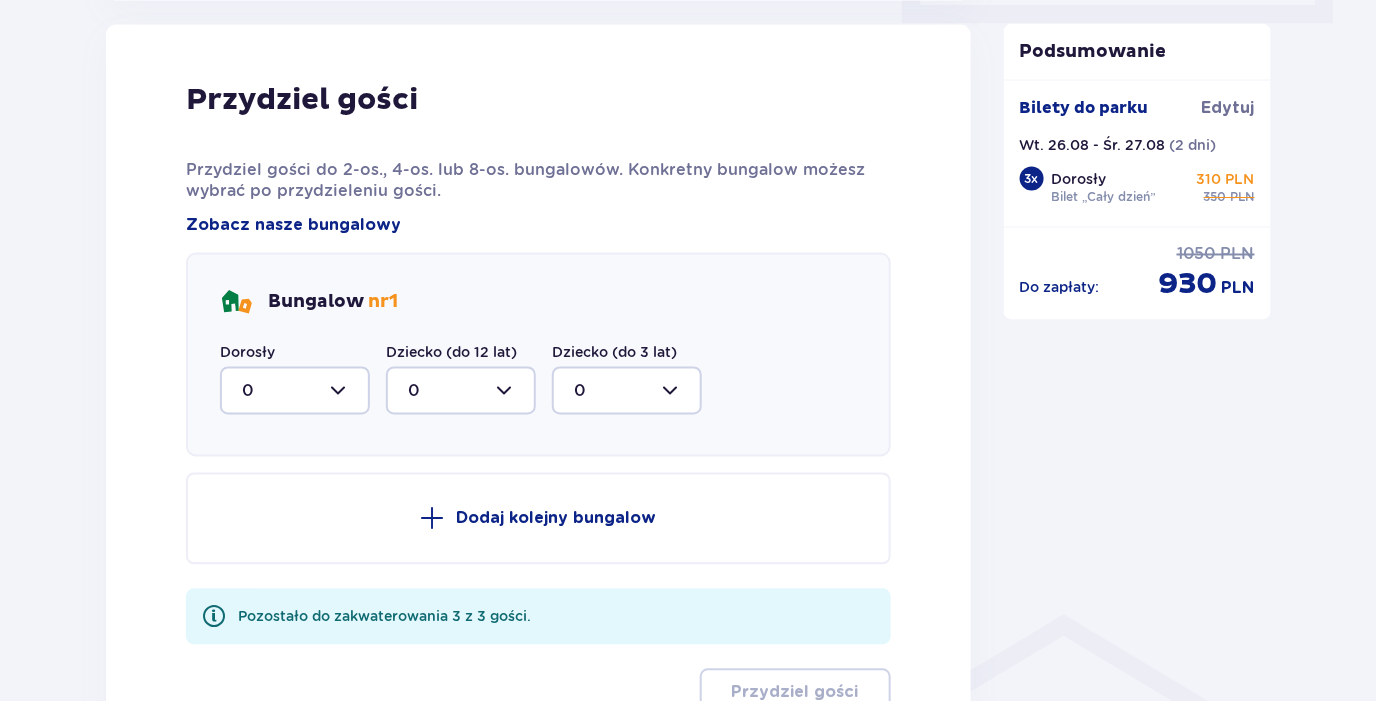click at bounding box center (295, 391) 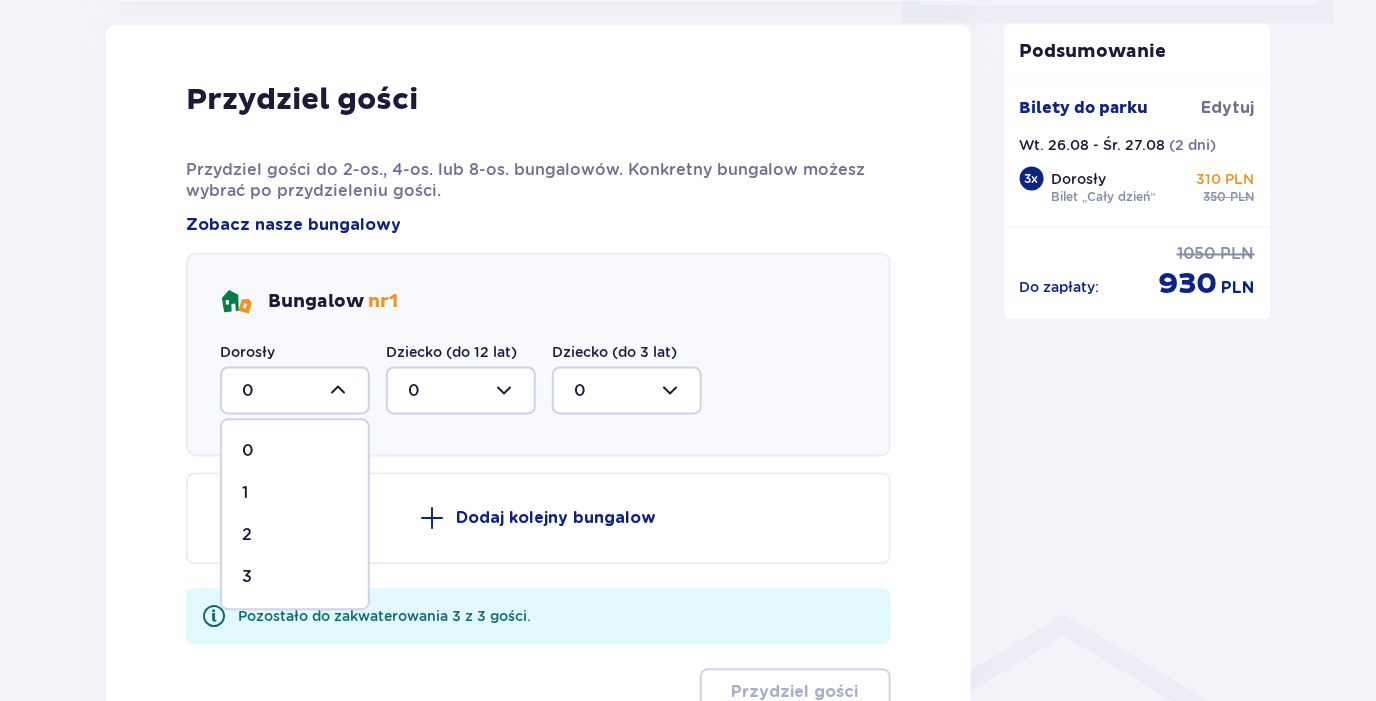 click on "3" at bounding box center [295, 578] 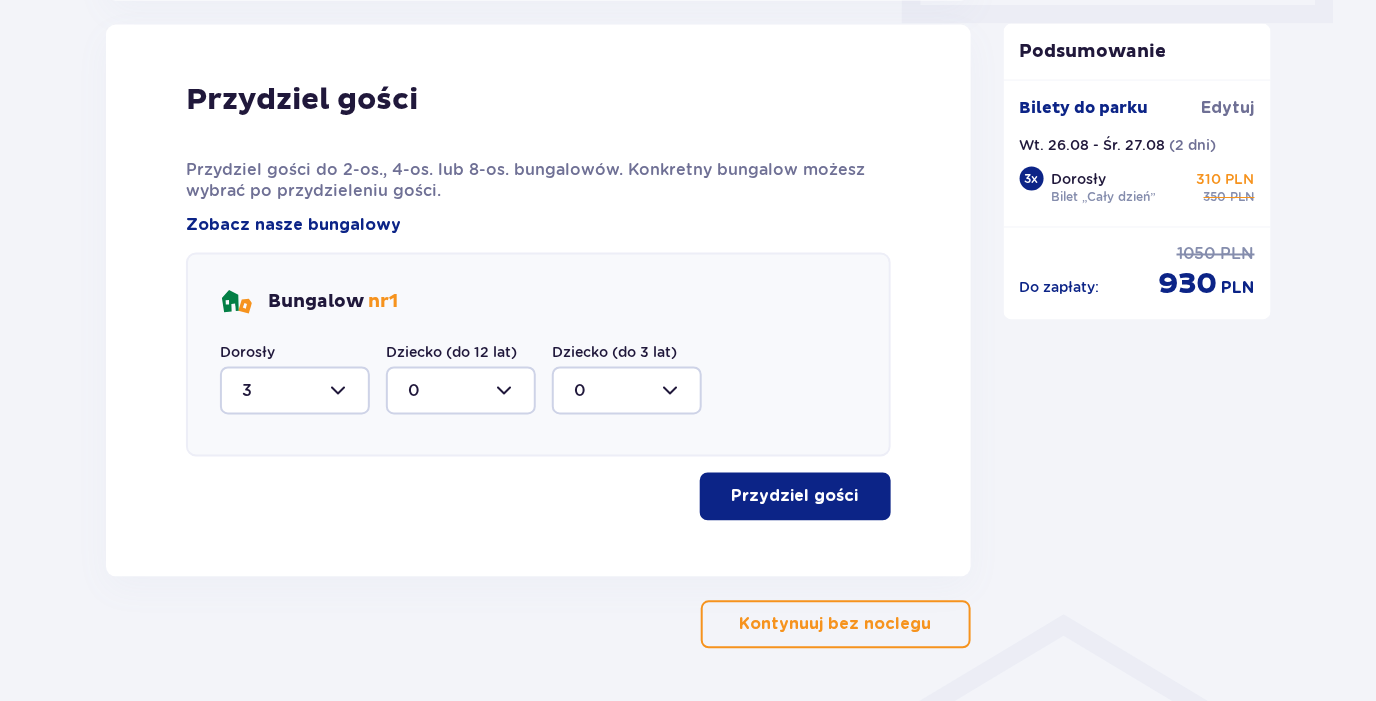 click on "Przydziel gości" at bounding box center [795, 497] 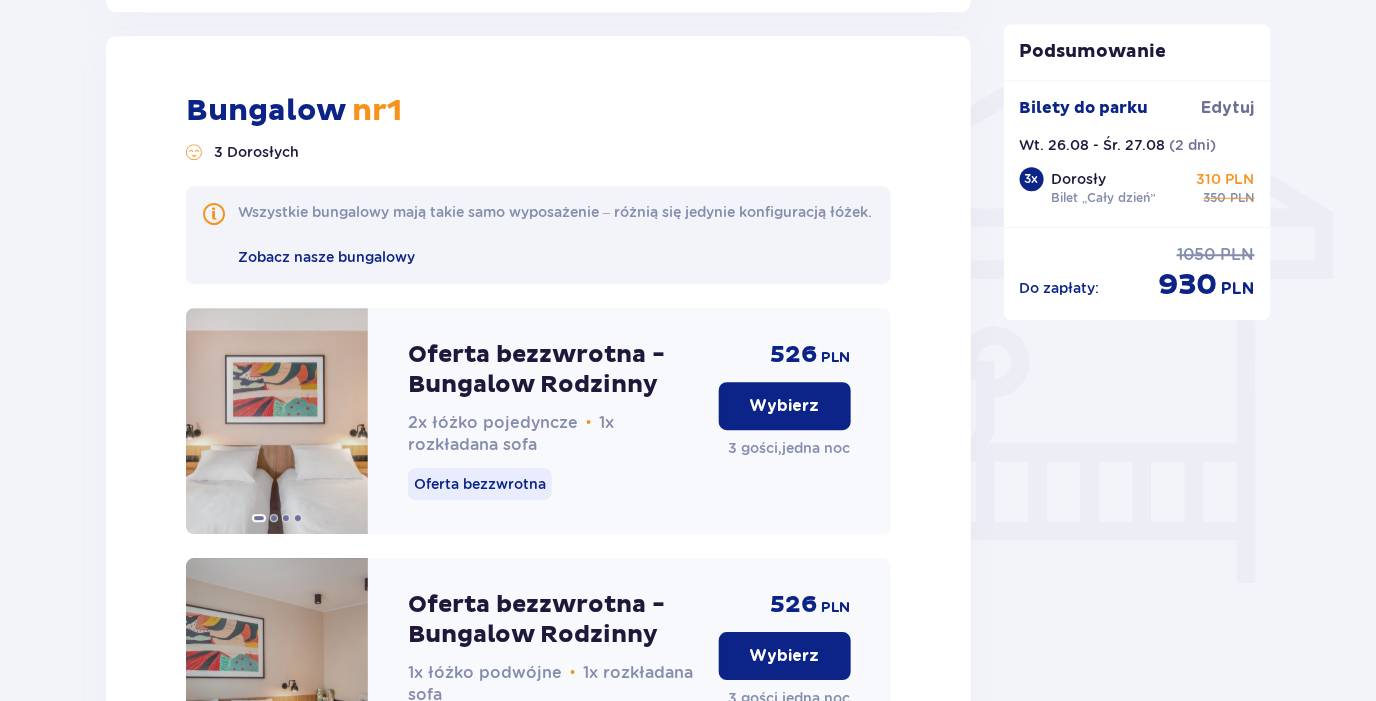 scroll, scrollTop: 1584, scrollLeft: 0, axis: vertical 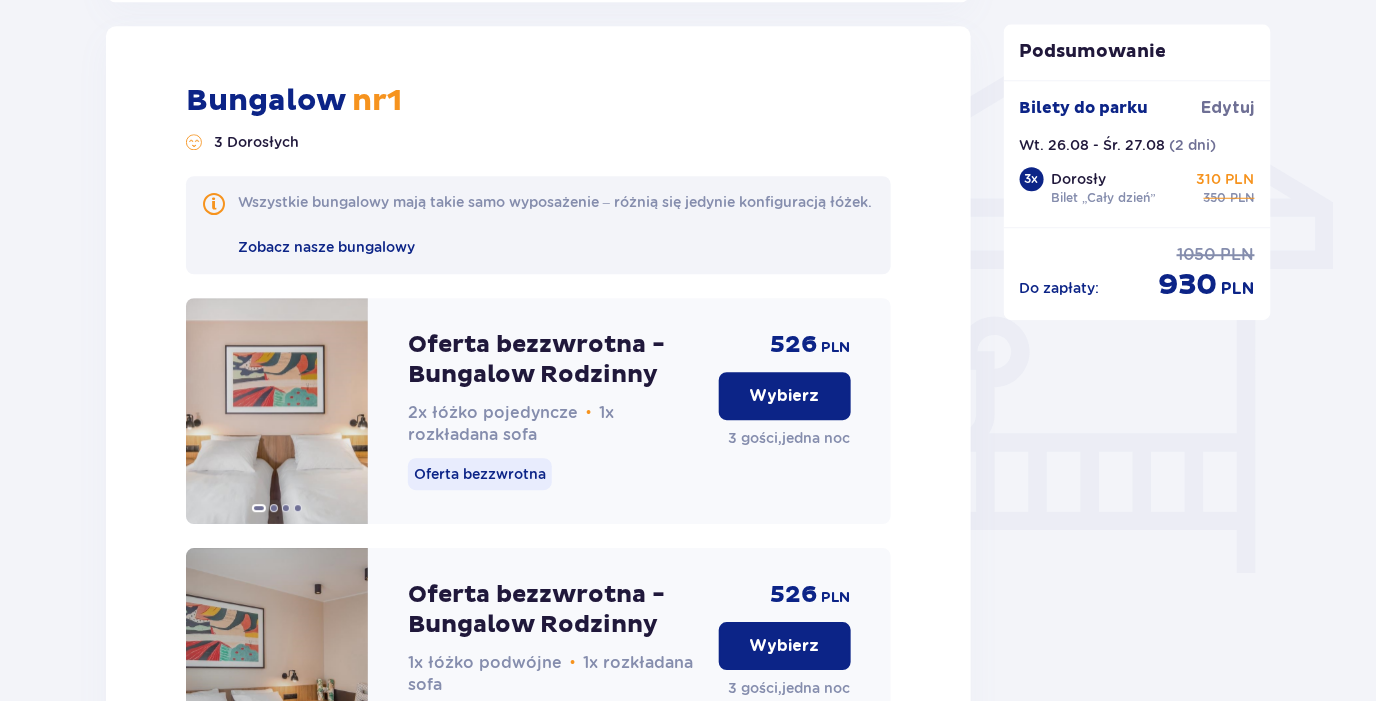 click on "Wybierz" at bounding box center (785, 396) 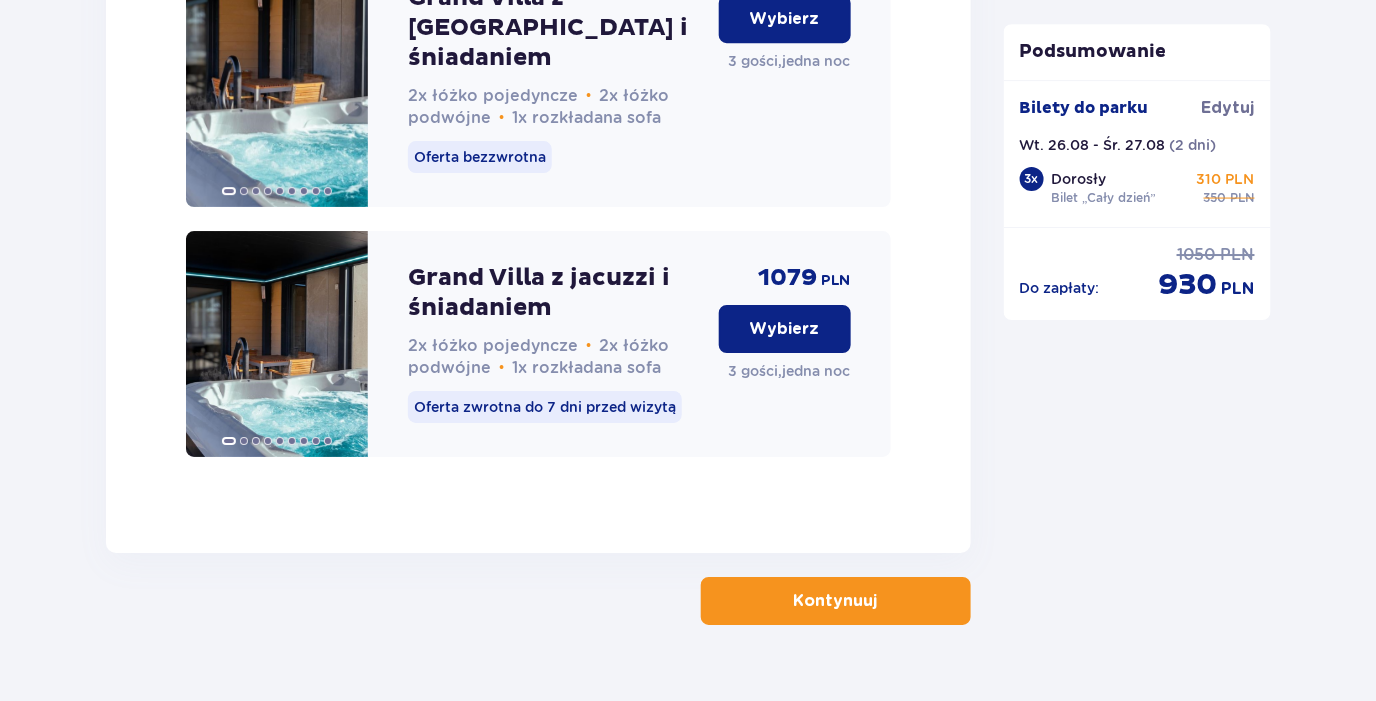 scroll, scrollTop: 4486, scrollLeft: 0, axis: vertical 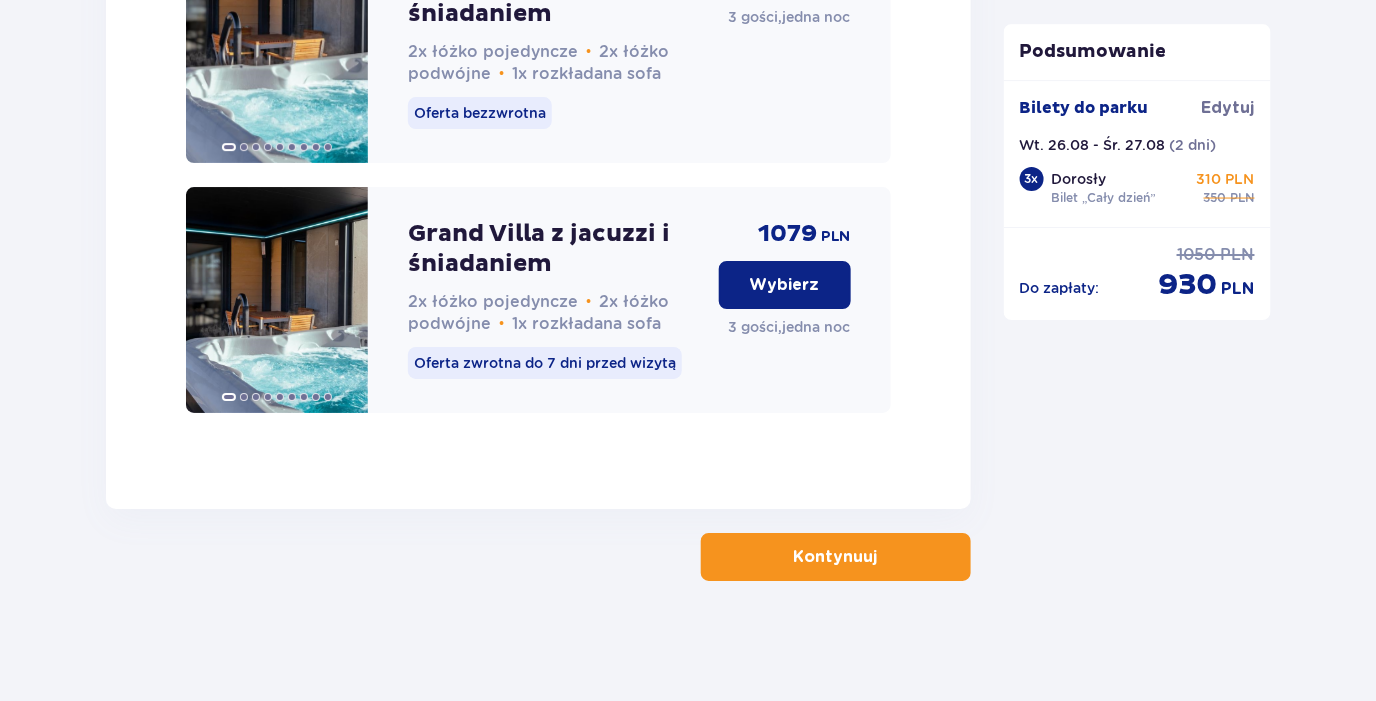 click on "Kontynuuj" at bounding box center (836, 557) 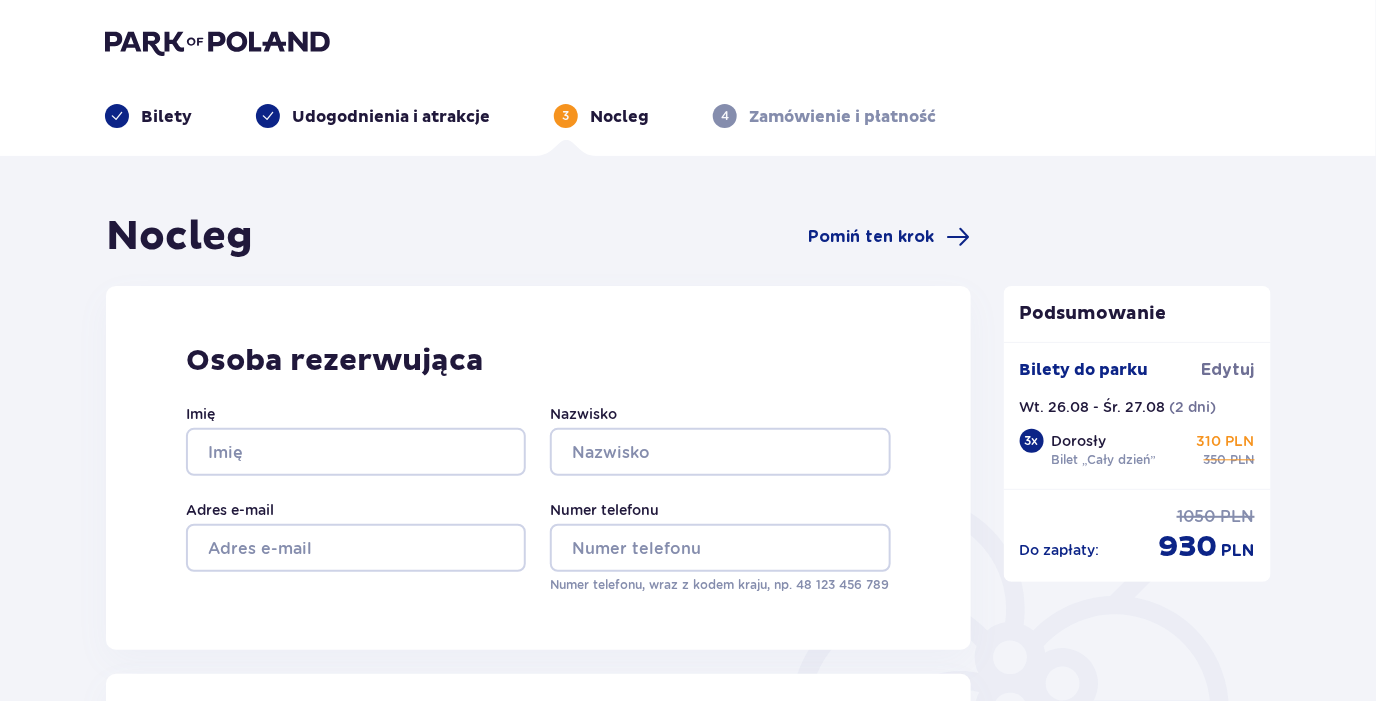 scroll, scrollTop: 0, scrollLeft: 0, axis: both 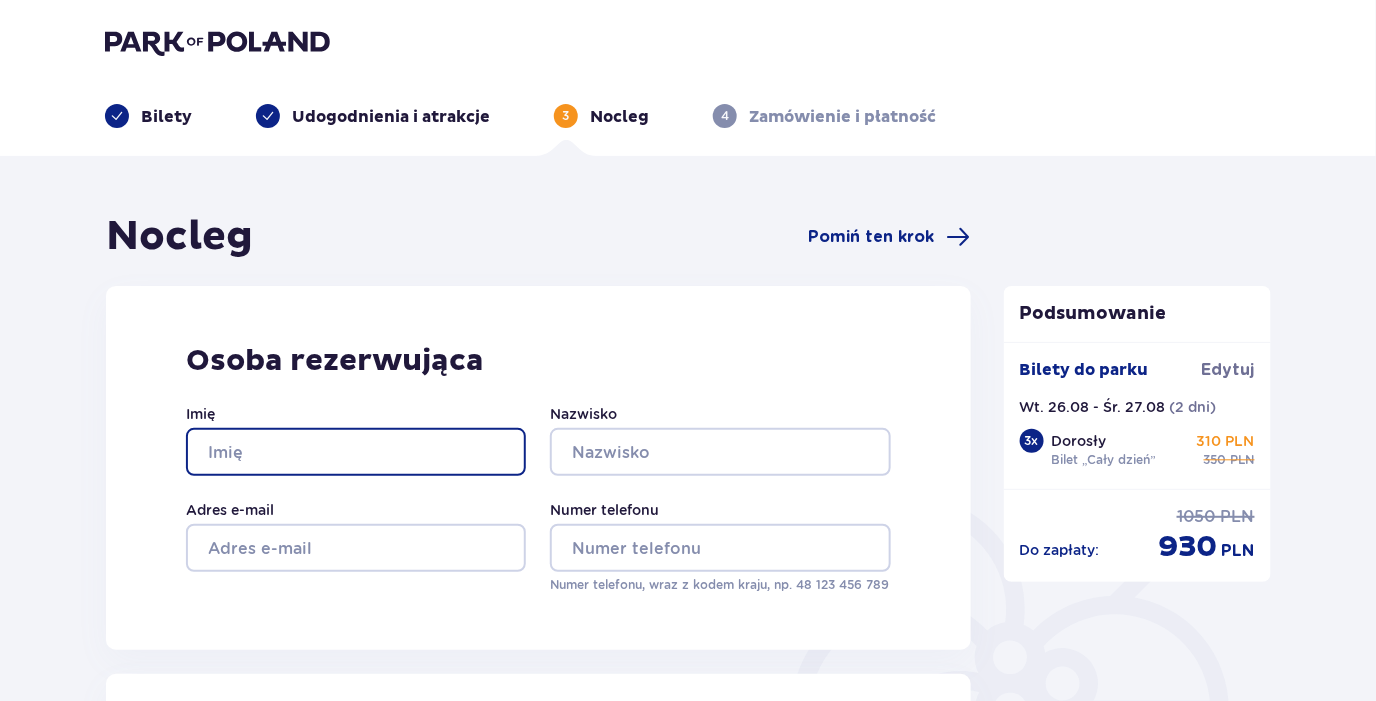 click on "Imię" at bounding box center [356, 452] 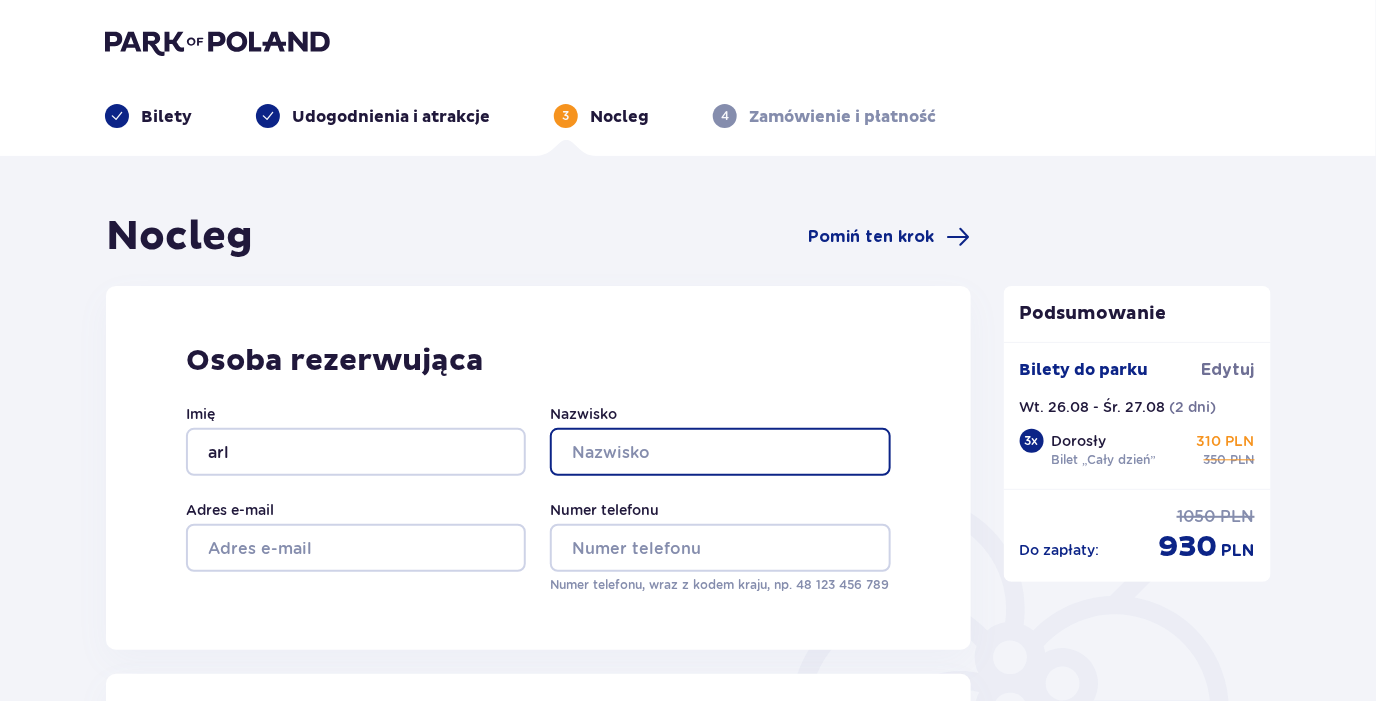 click on "Nazwisko" at bounding box center (720, 452) 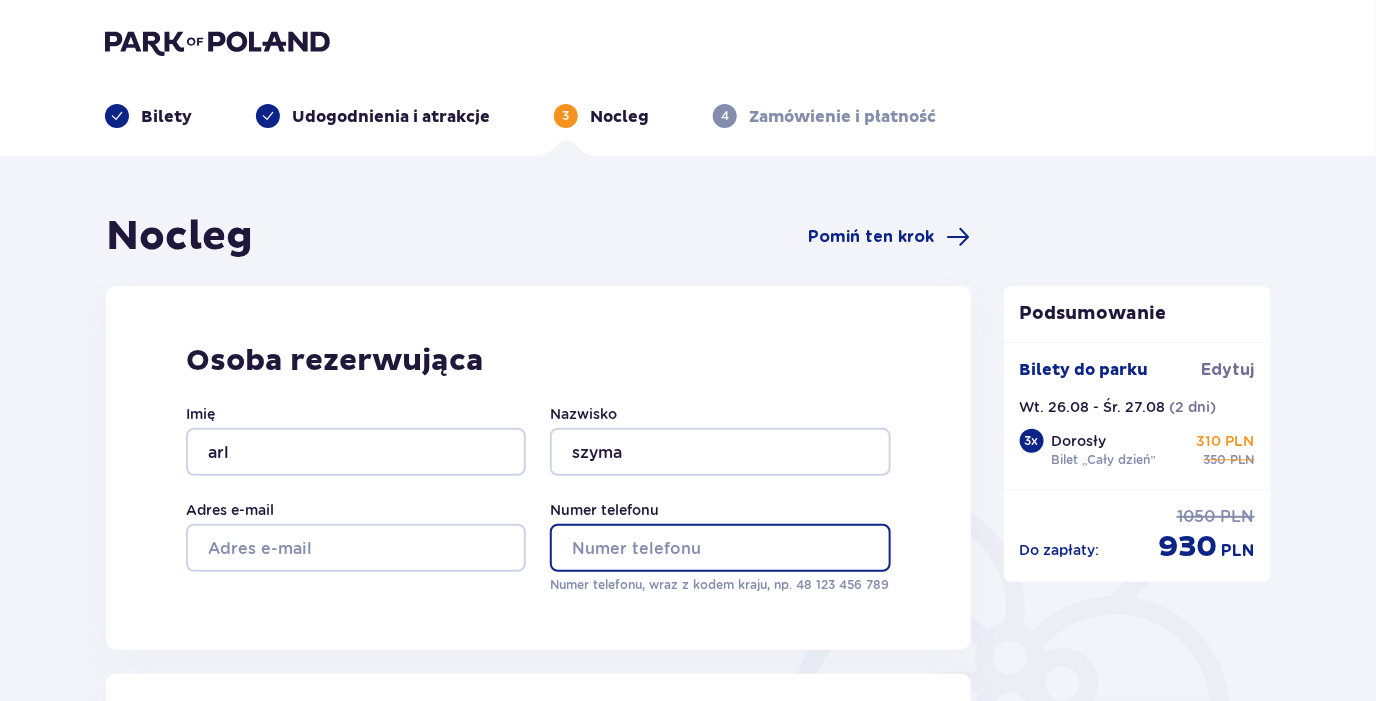 click on "Numer telefonu" at bounding box center (720, 548) 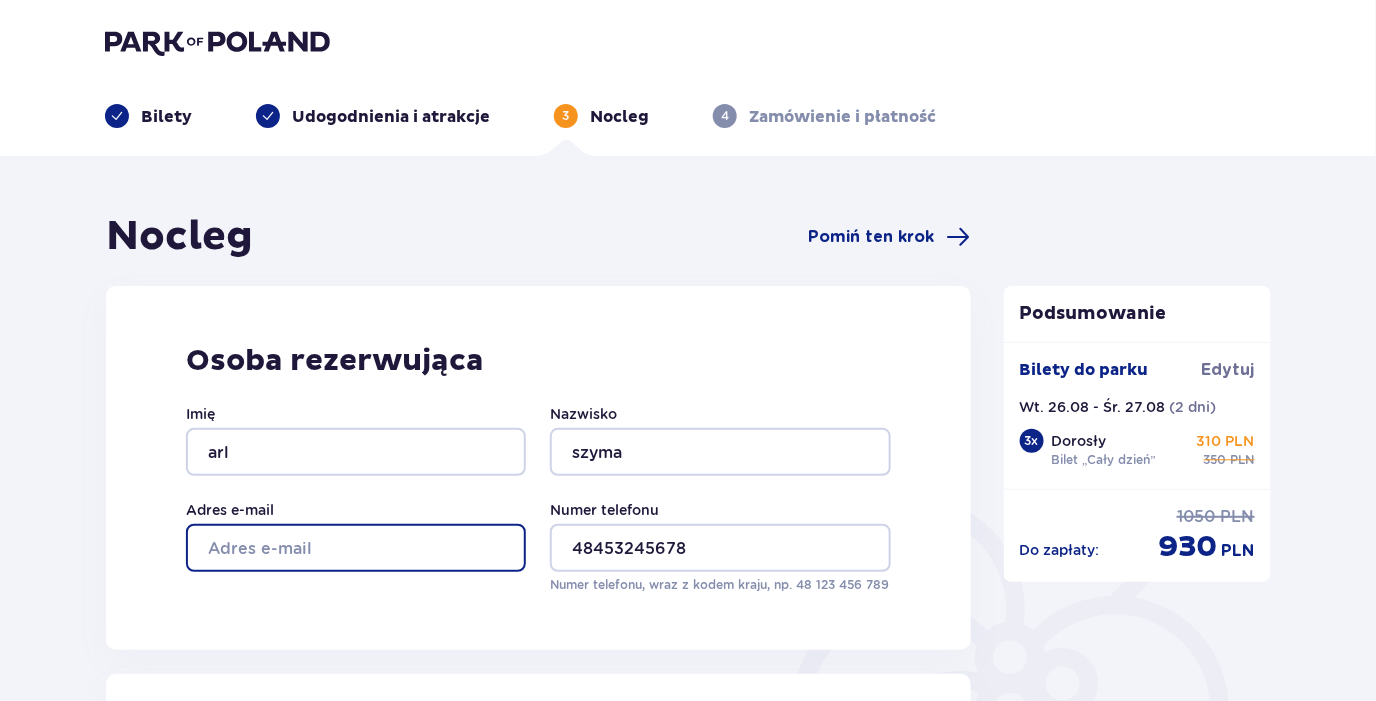click on "Adres e-mail" at bounding box center [356, 548] 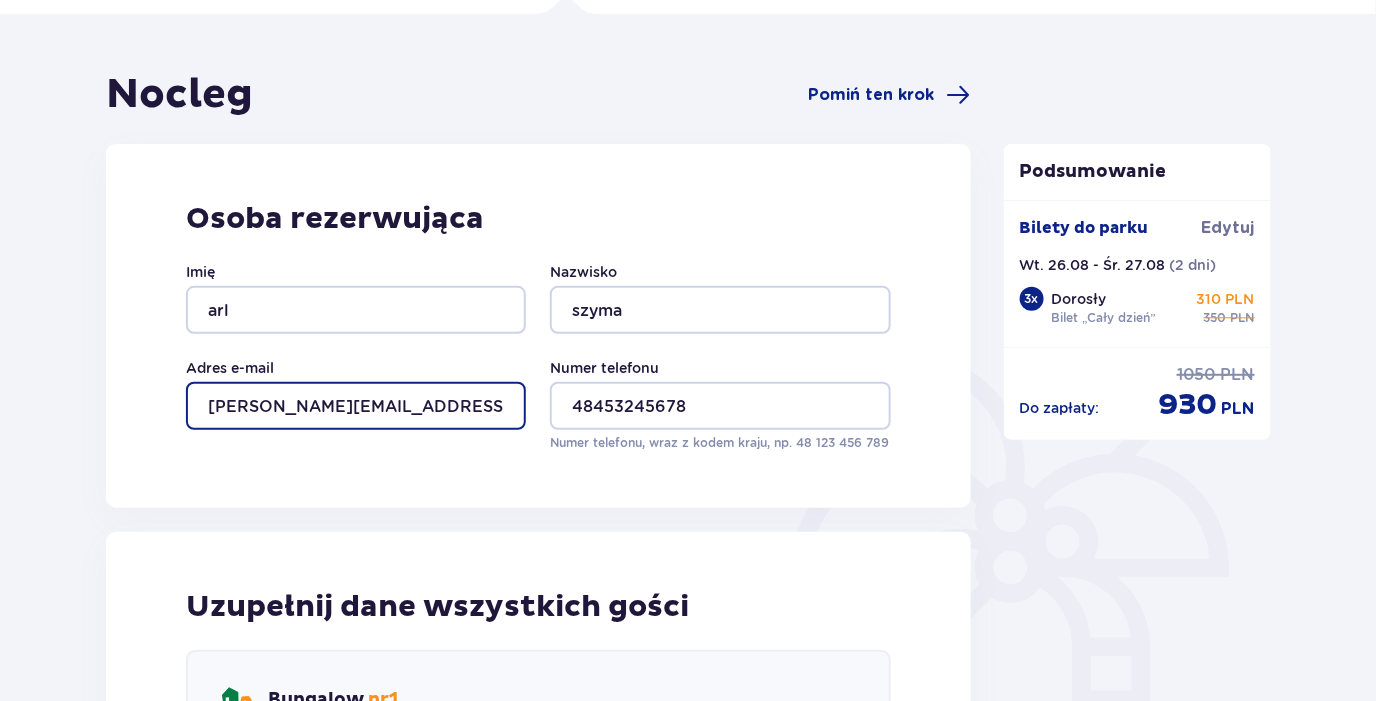 scroll, scrollTop: 500, scrollLeft: 0, axis: vertical 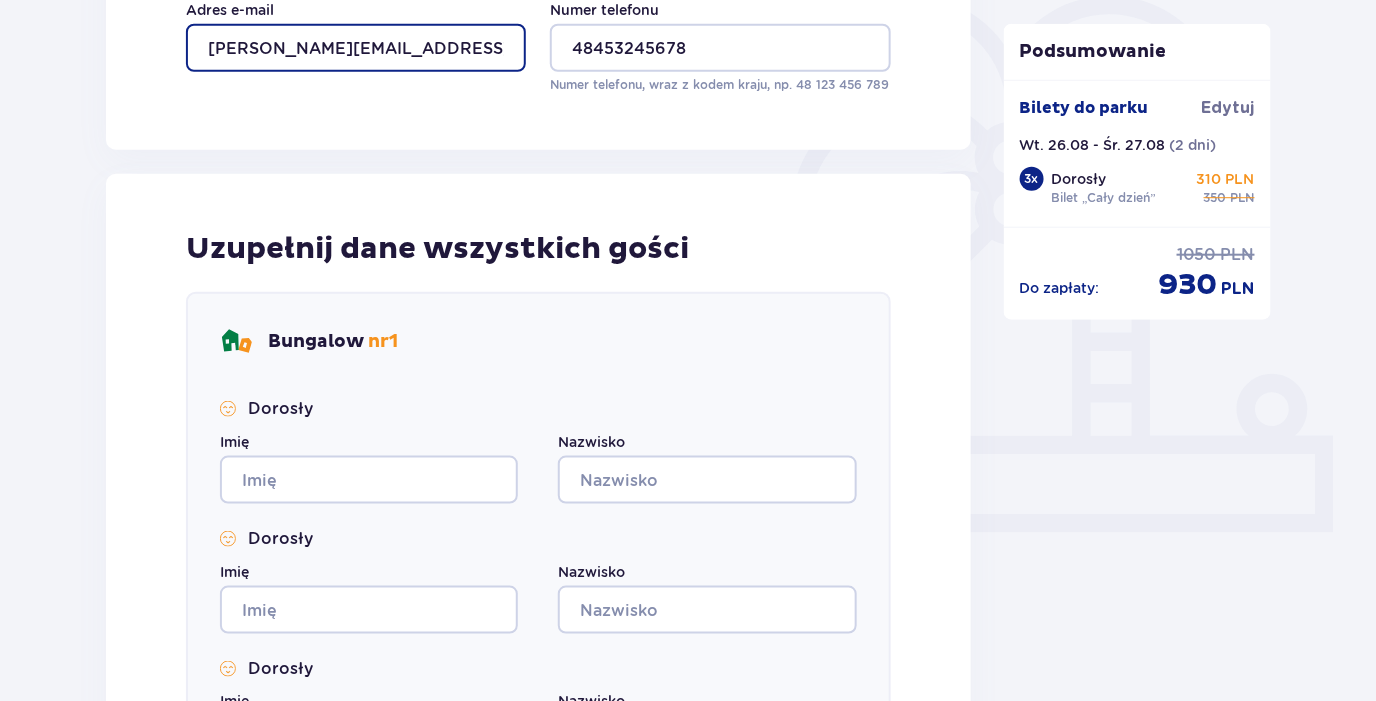 type on "arleta@op.pl" 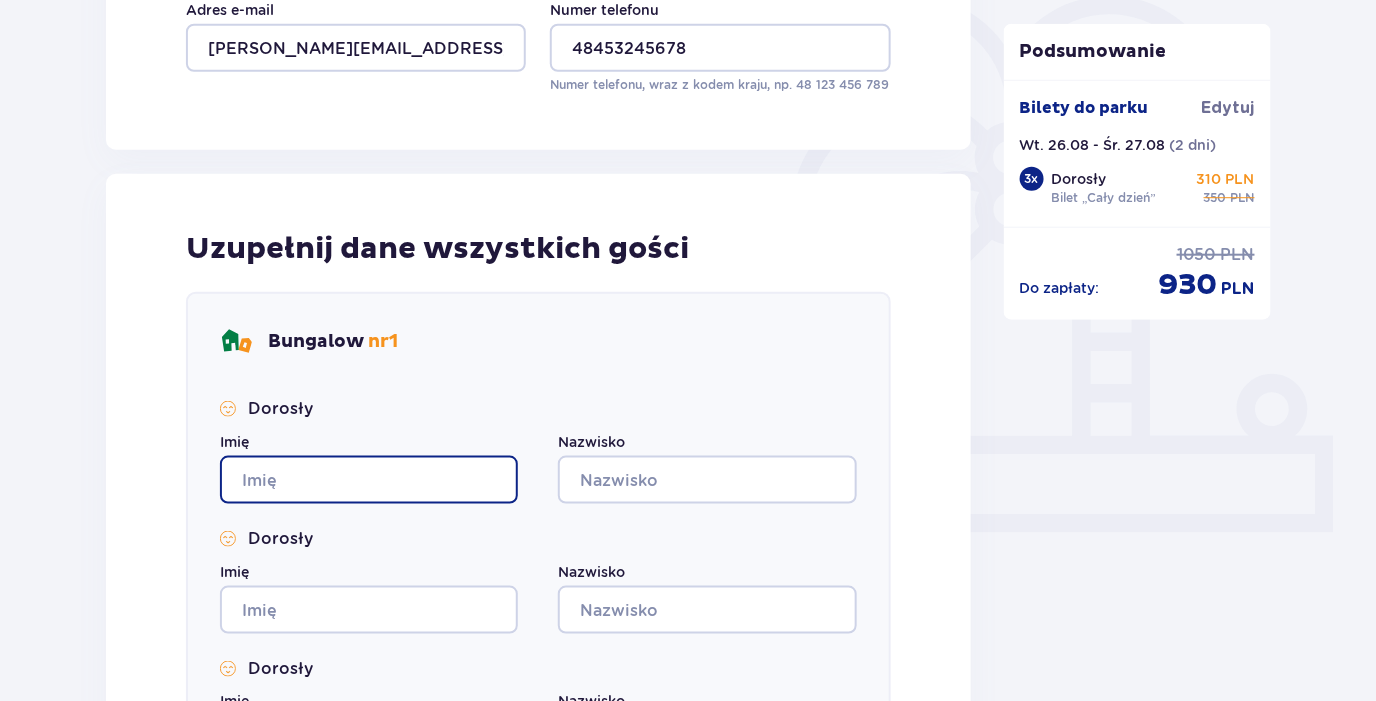 click on "Imię" at bounding box center [369, 480] 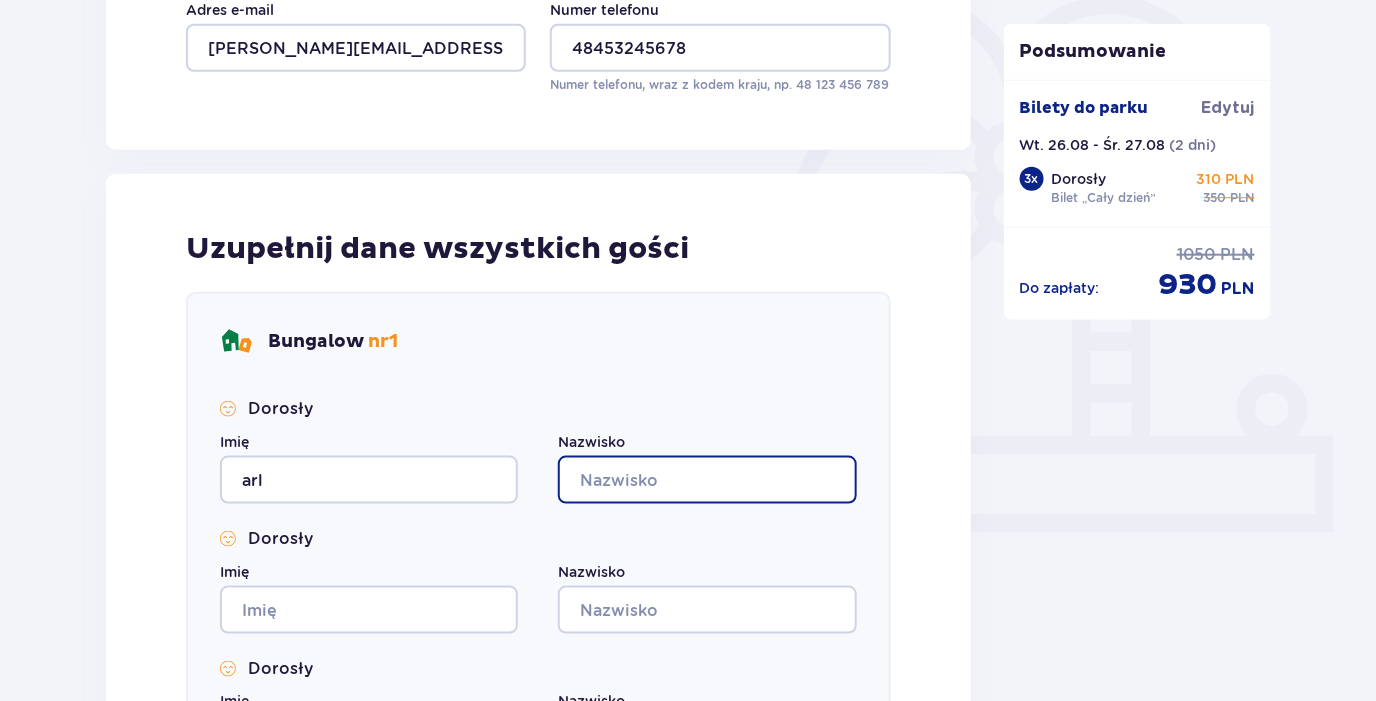 click on "Nazwisko" at bounding box center (707, 480) 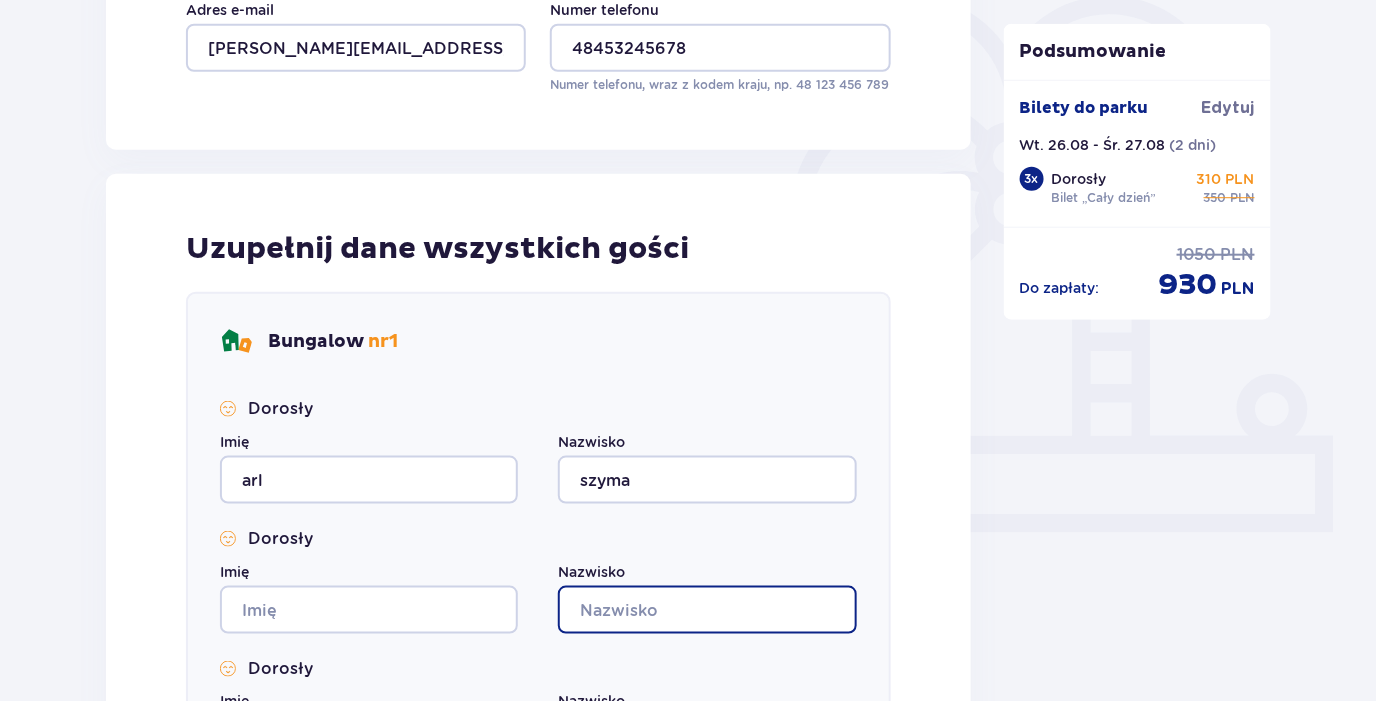 click on "Nazwisko" at bounding box center (707, 610) 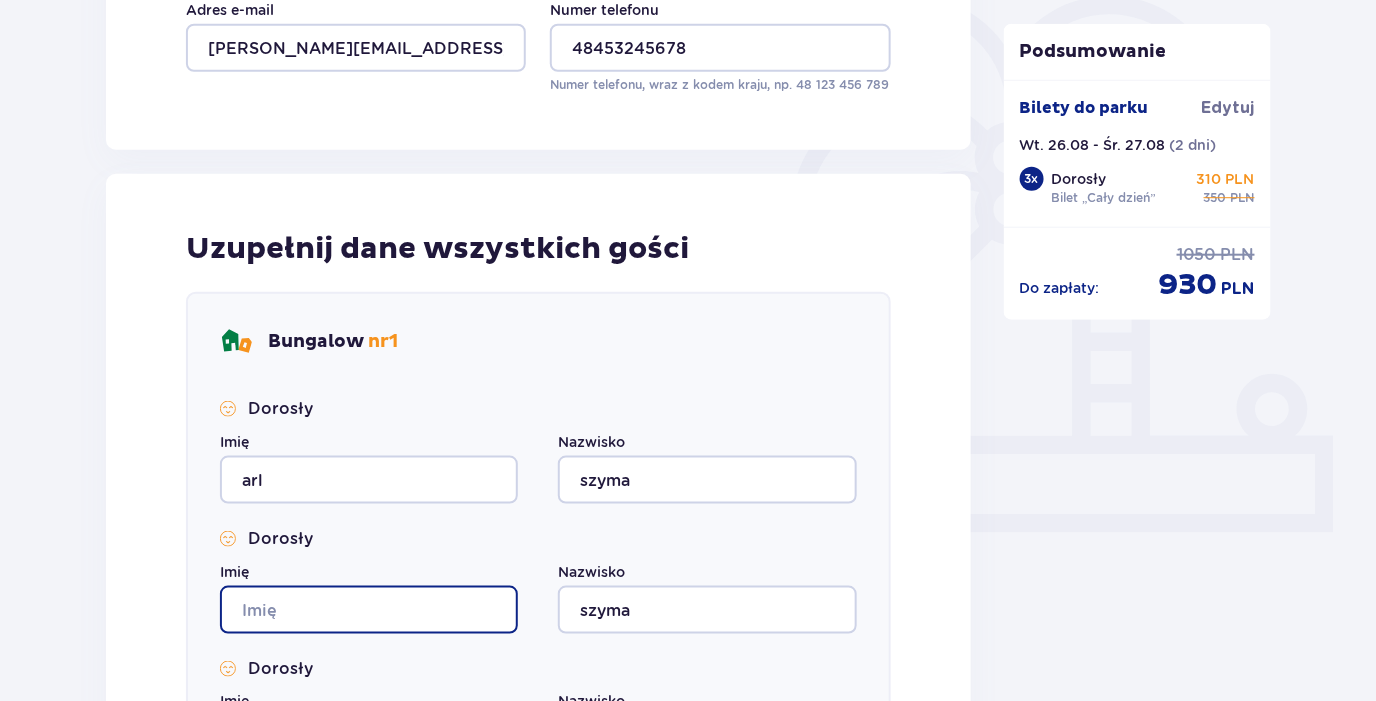 click on "Imię" at bounding box center (369, 610) 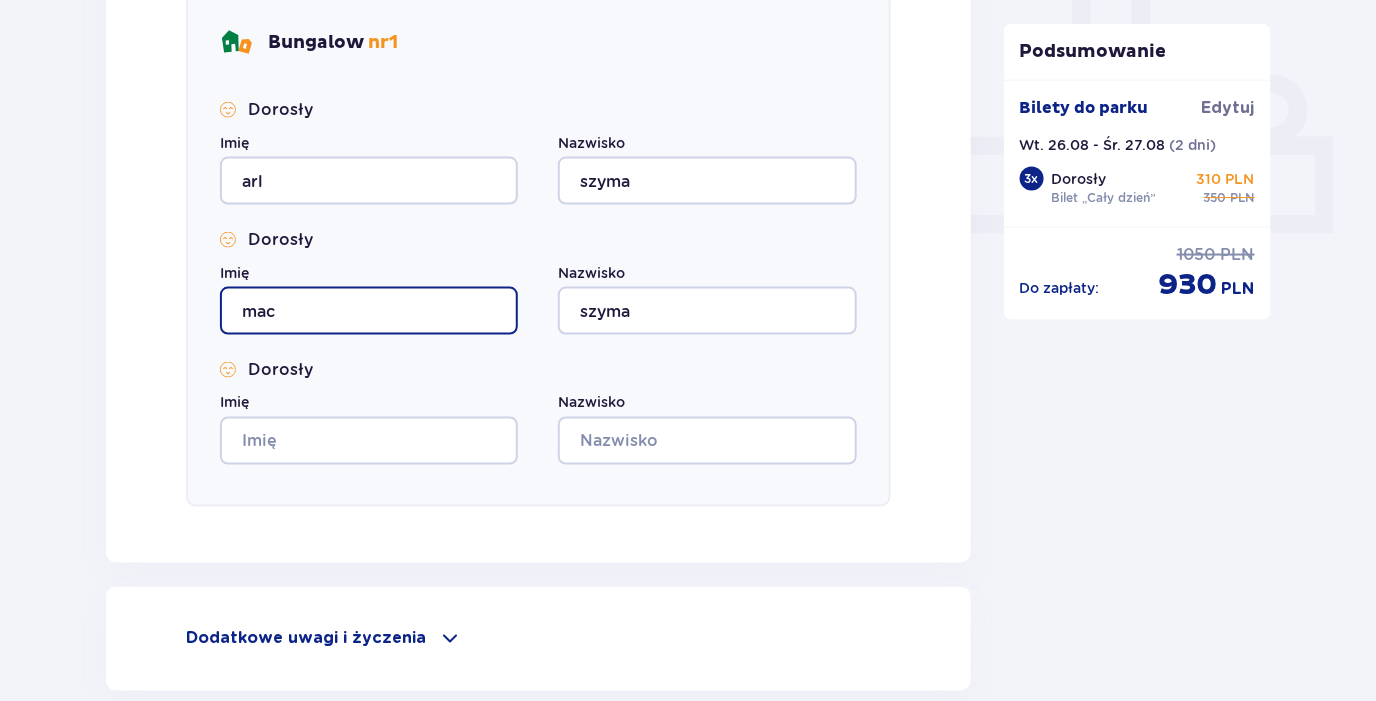 scroll, scrollTop: 800, scrollLeft: 0, axis: vertical 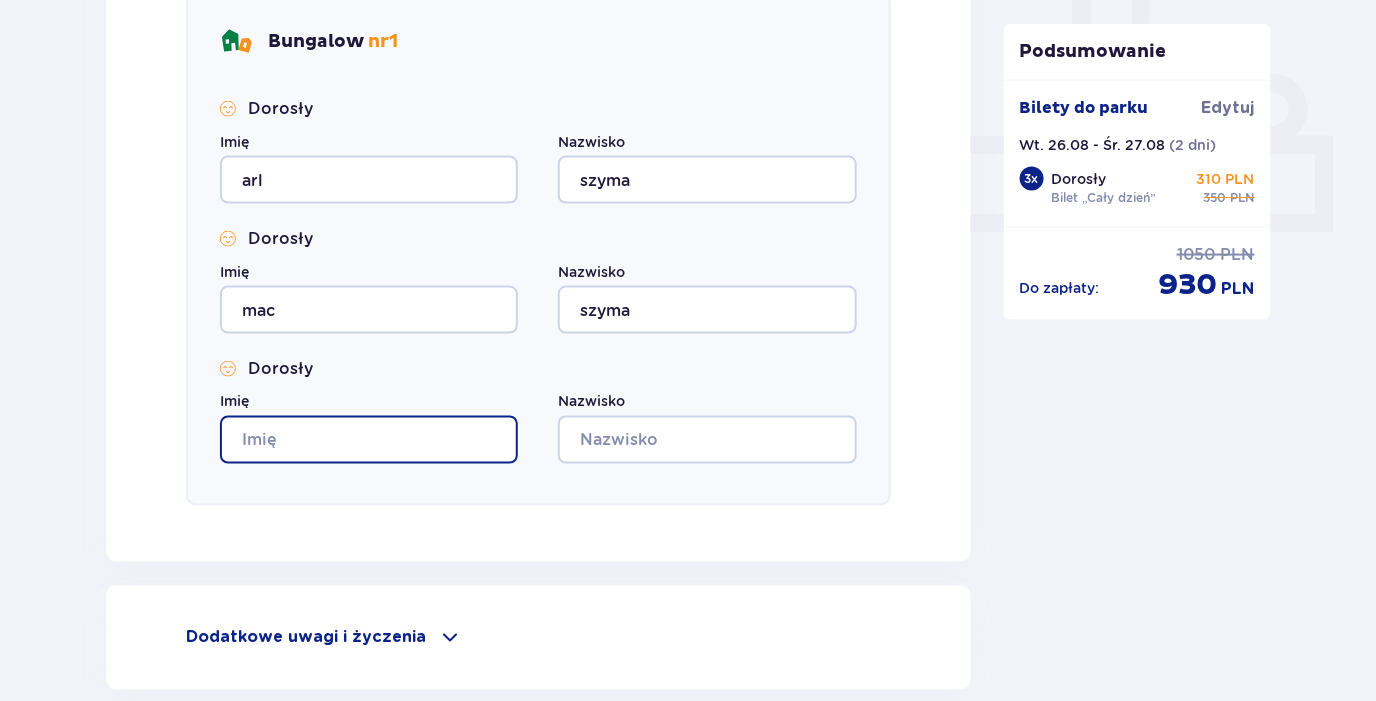 click on "Imię" at bounding box center (369, 440) 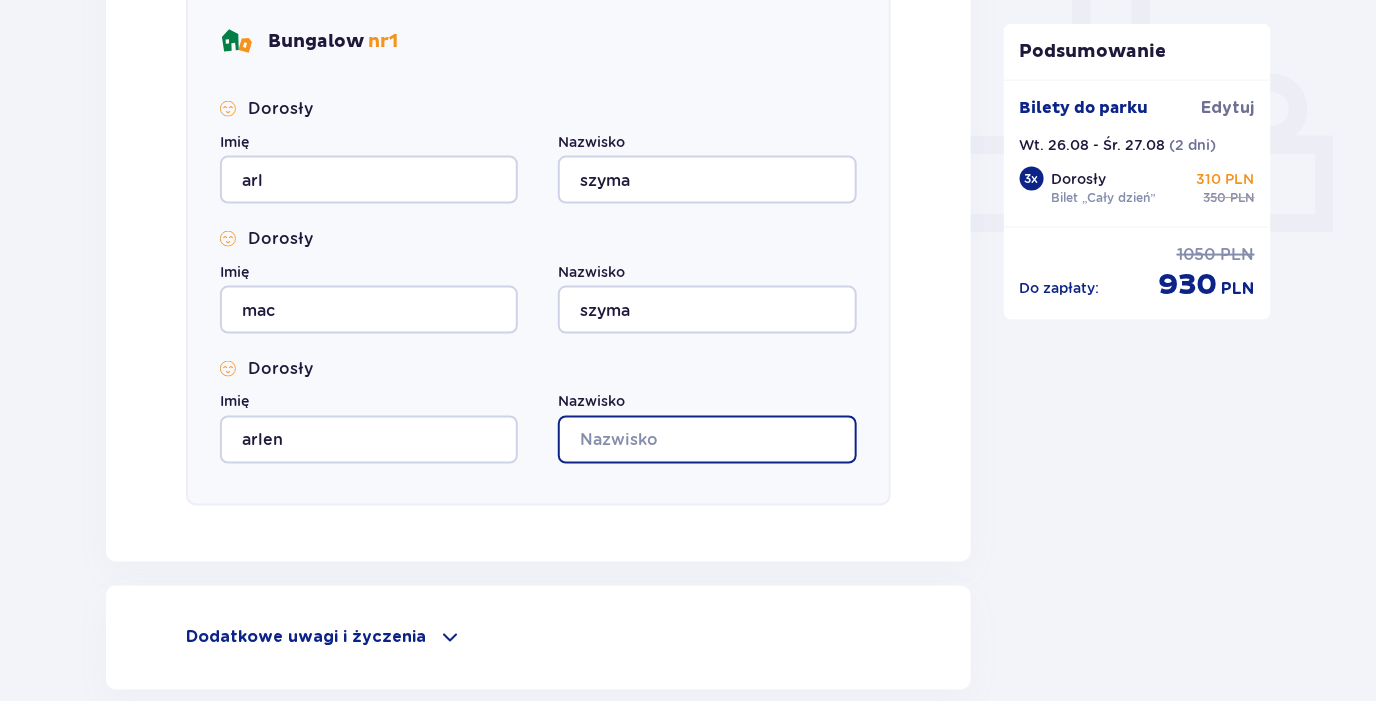 click on "Nazwisko" at bounding box center (707, 440) 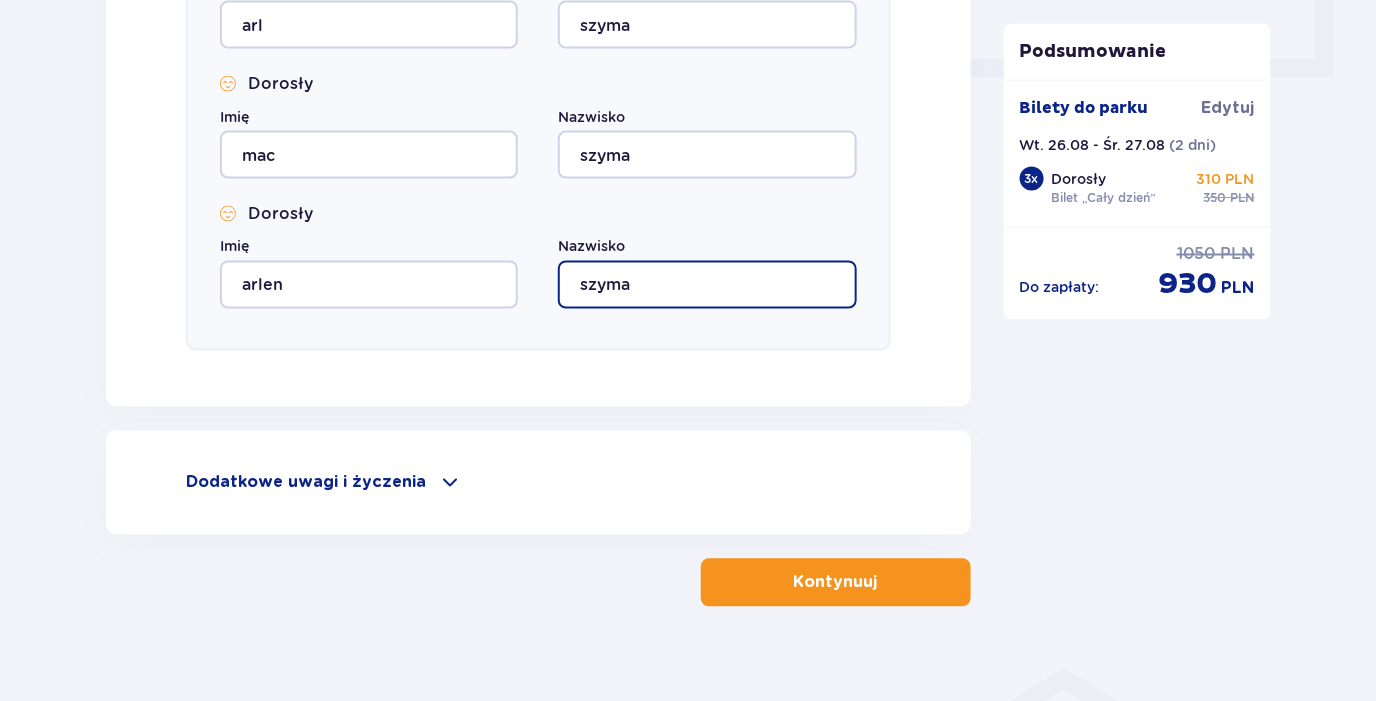 scroll, scrollTop: 979, scrollLeft: 0, axis: vertical 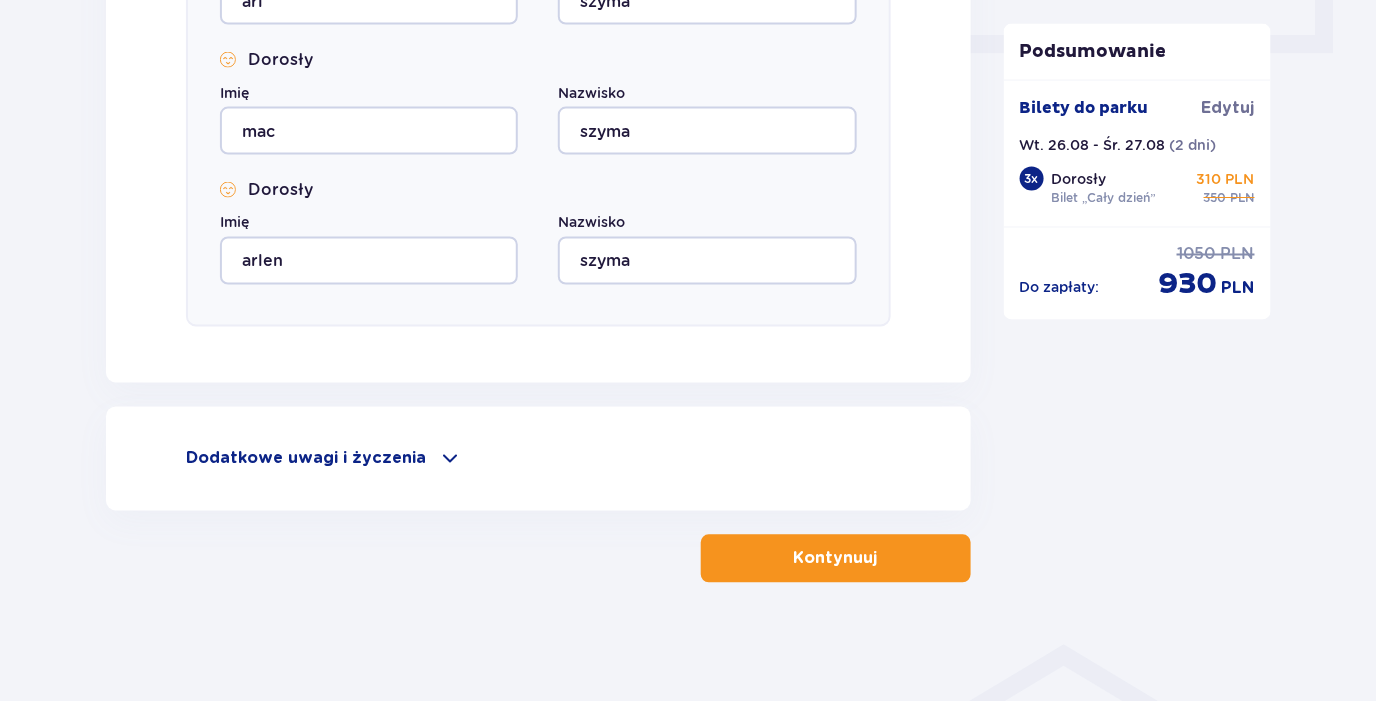 click on "Kontynuuj" at bounding box center [836, 559] 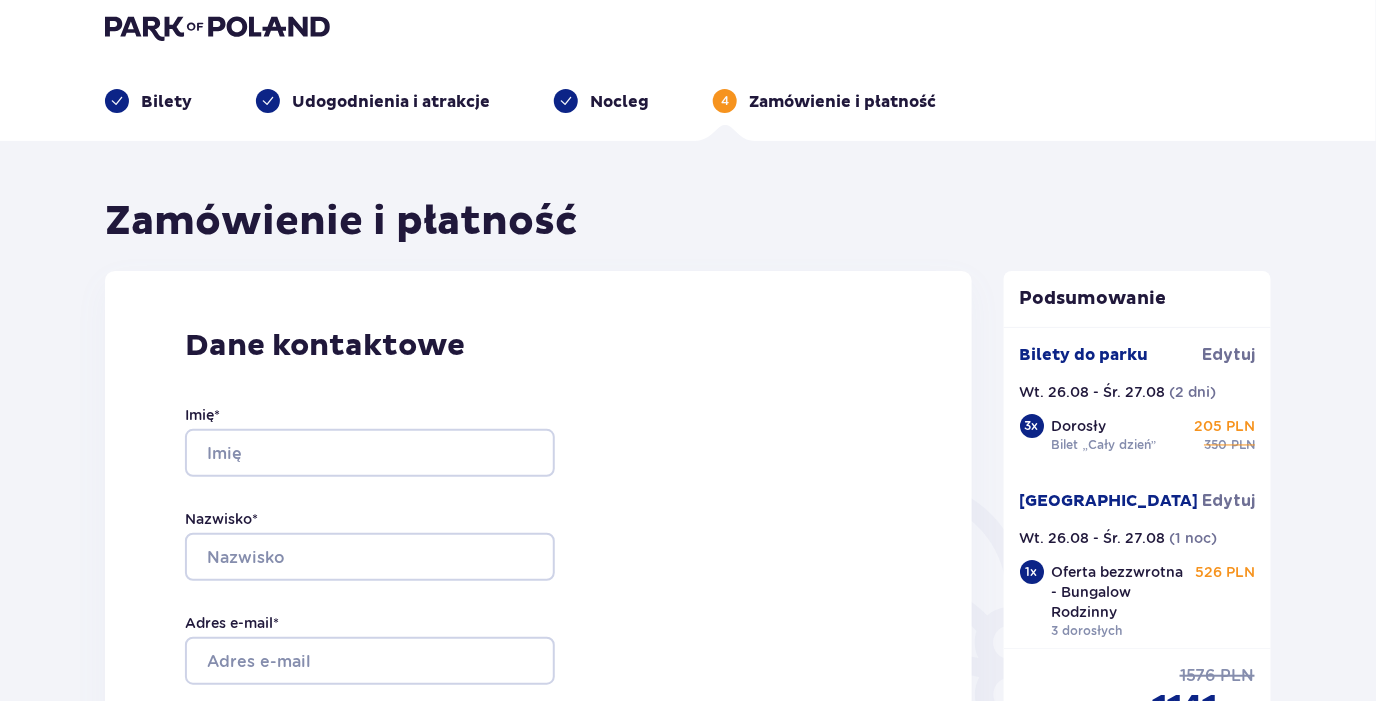 scroll, scrollTop: 0, scrollLeft: 0, axis: both 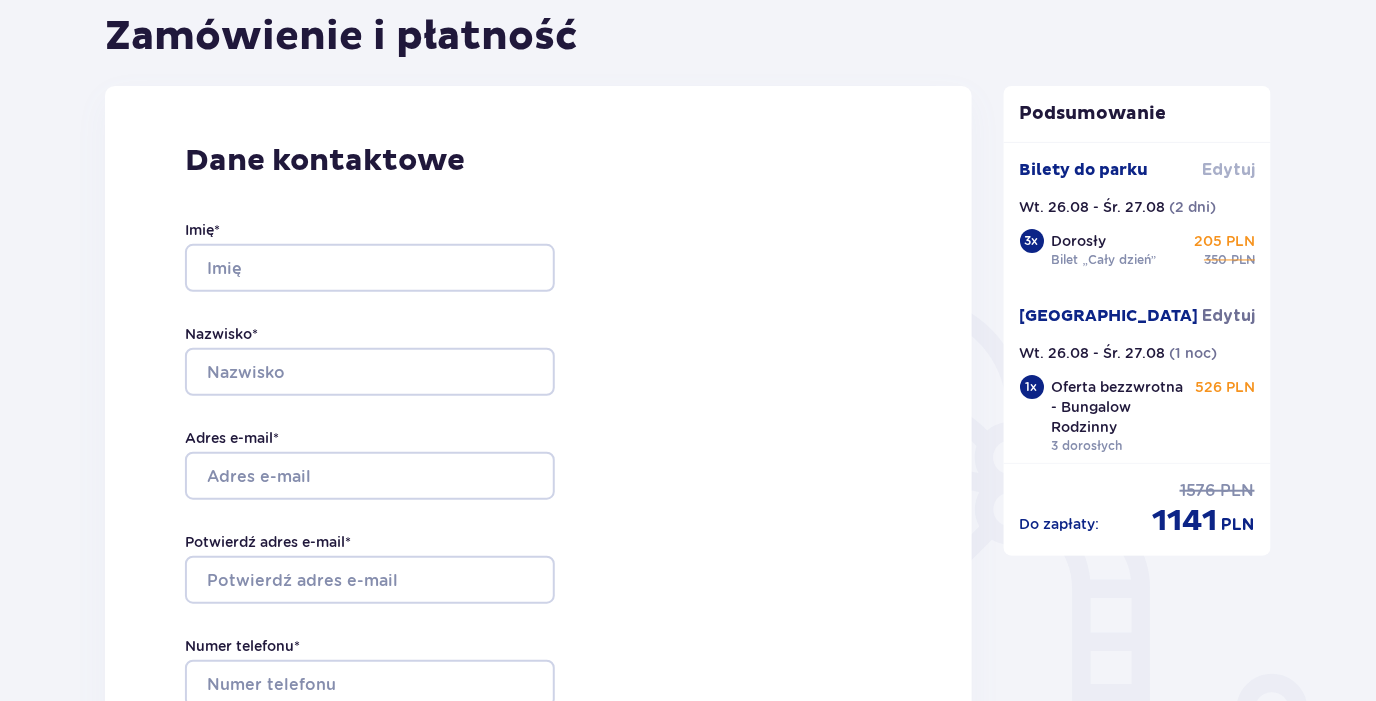 click on "Edytuj" at bounding box center (1228, 170) 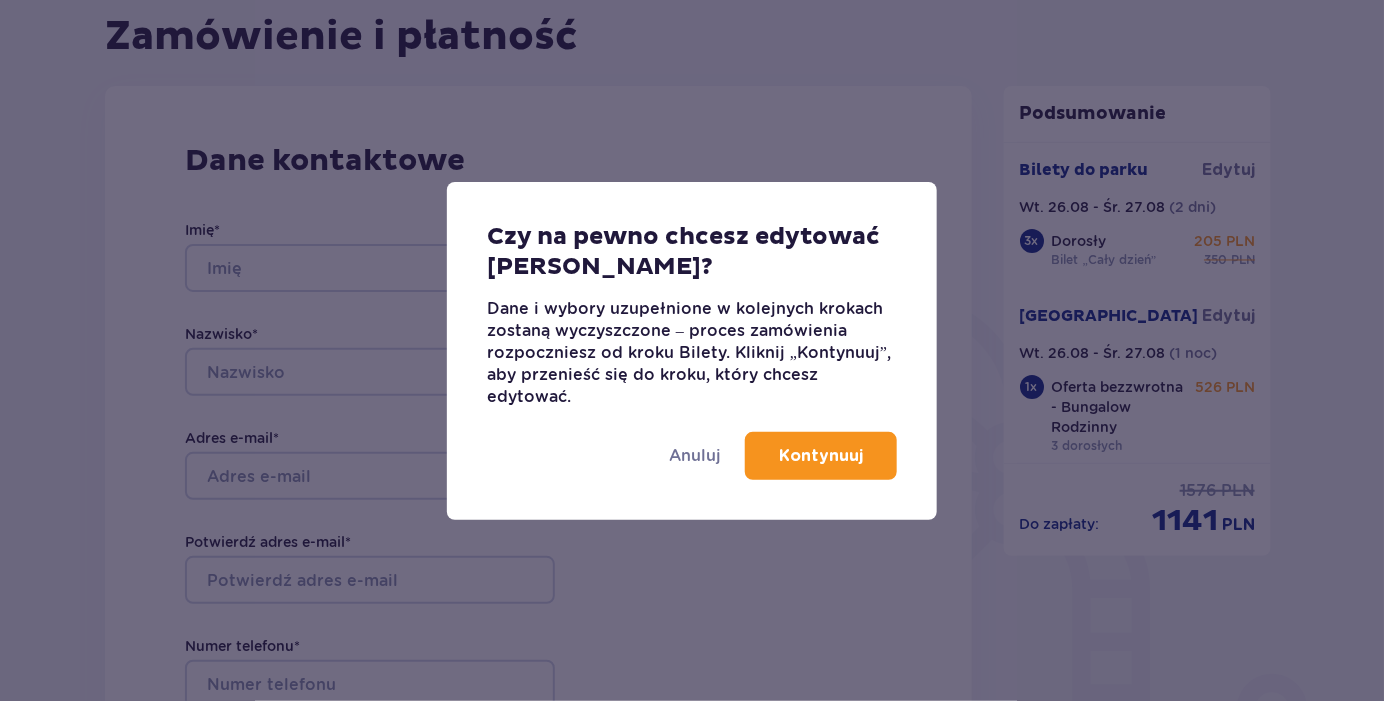 click on "Kontynuuj" at bounding box center (821, 456) 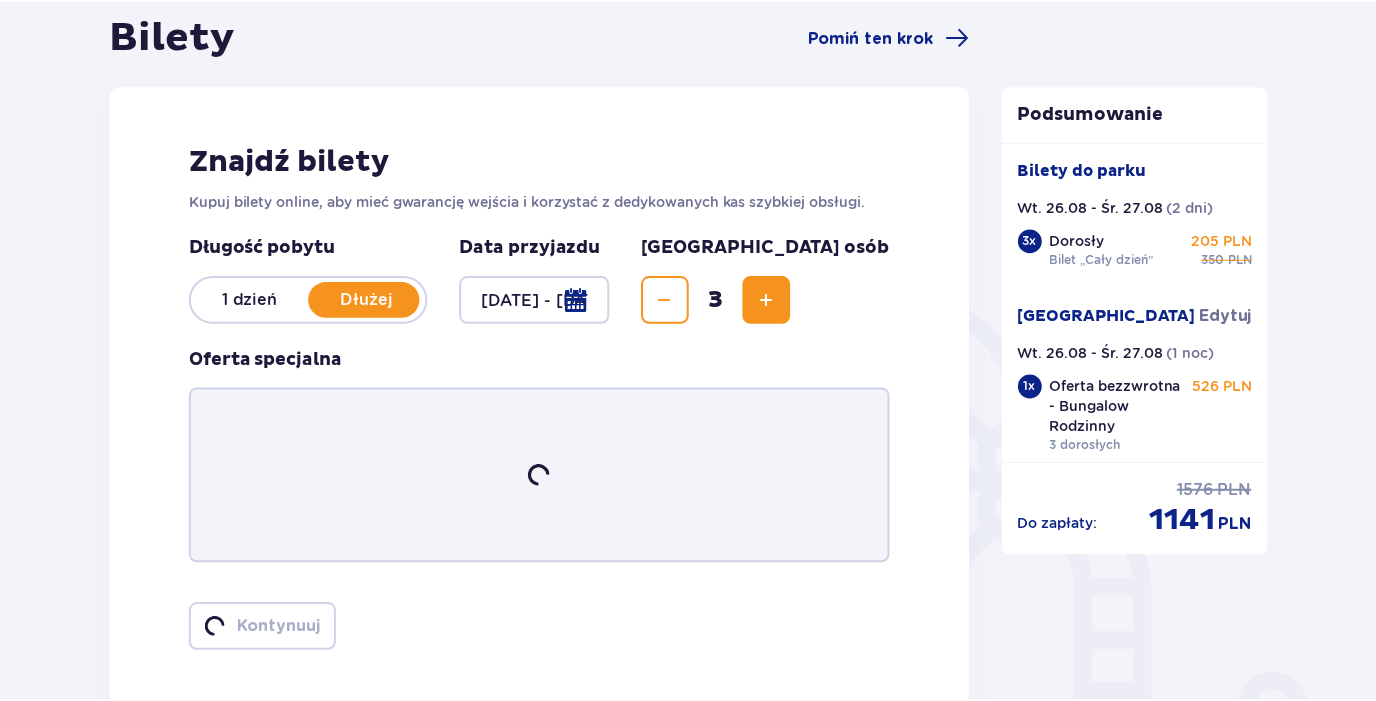 scroll, scrollTop: 0, scrollLeft: 0, axis: both 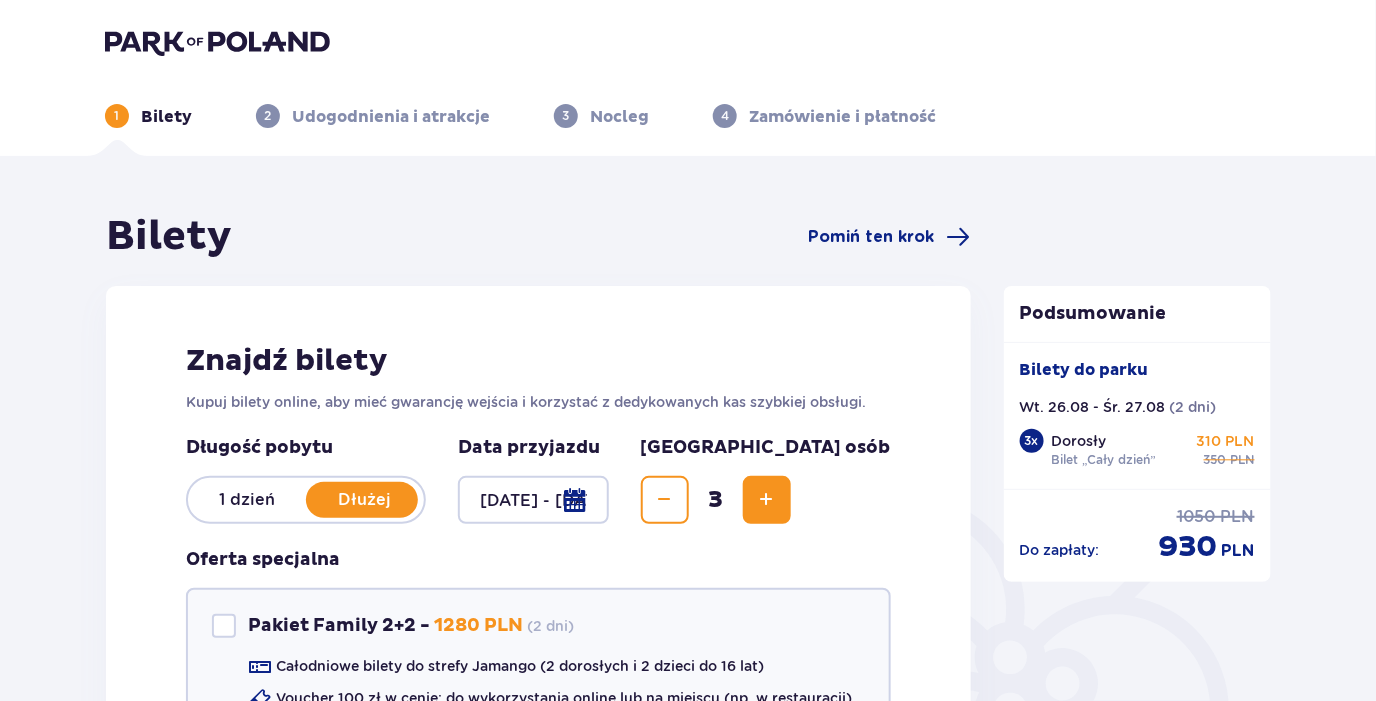 click at bounding box center [533, 500] 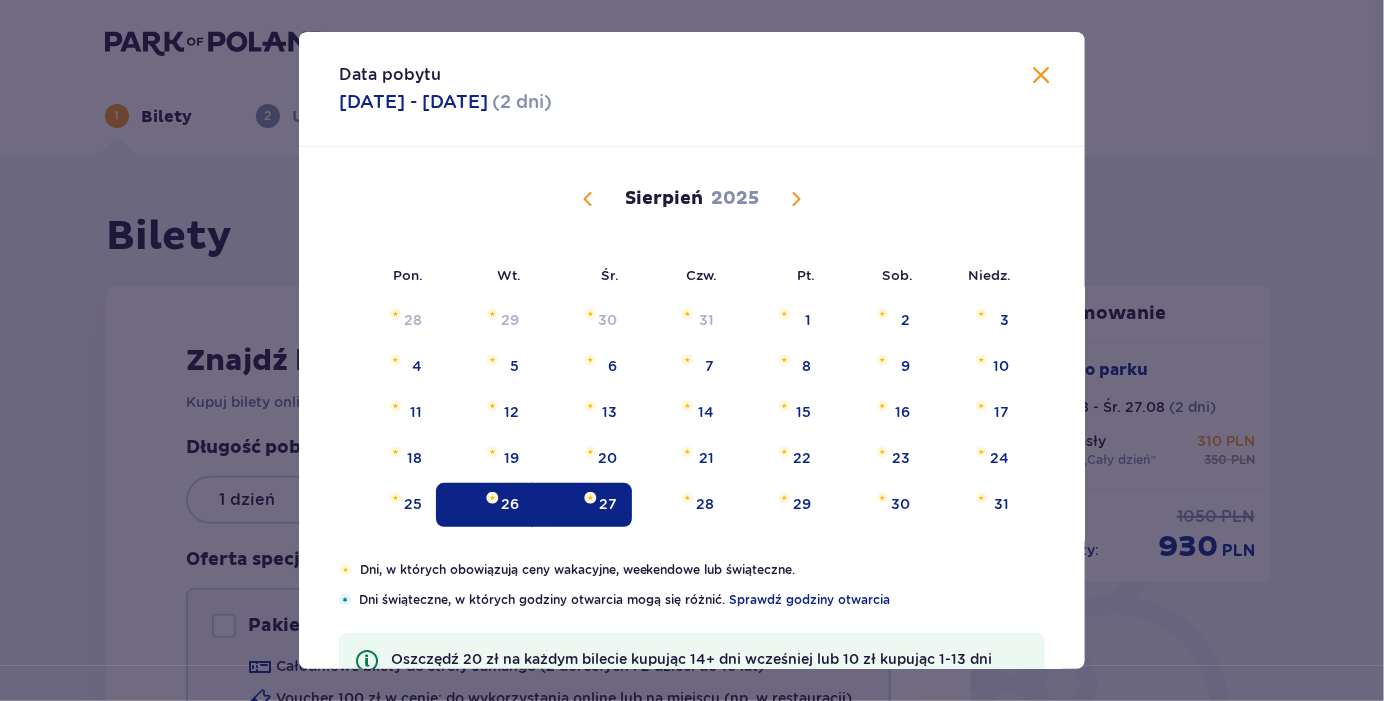 click at bounding box center (1041, 76) 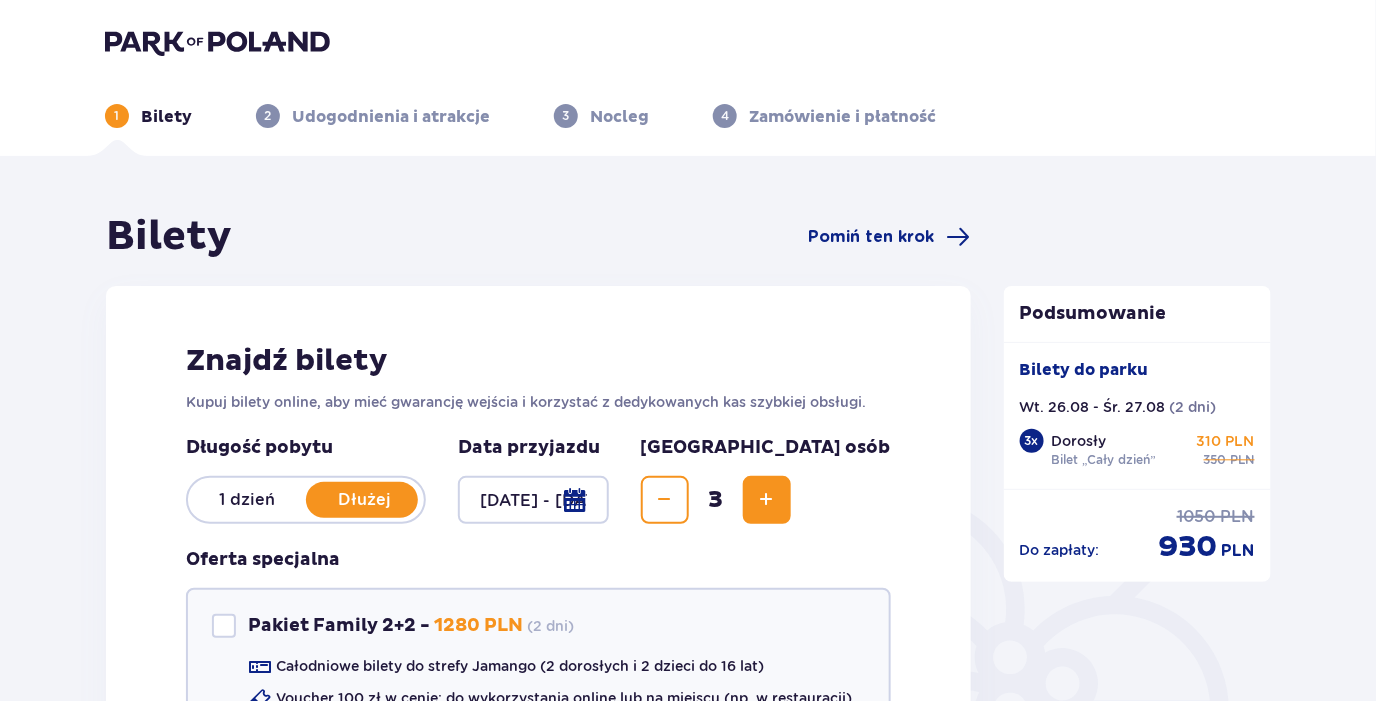 click on "1 dzień" at bounding box center (247, 500) 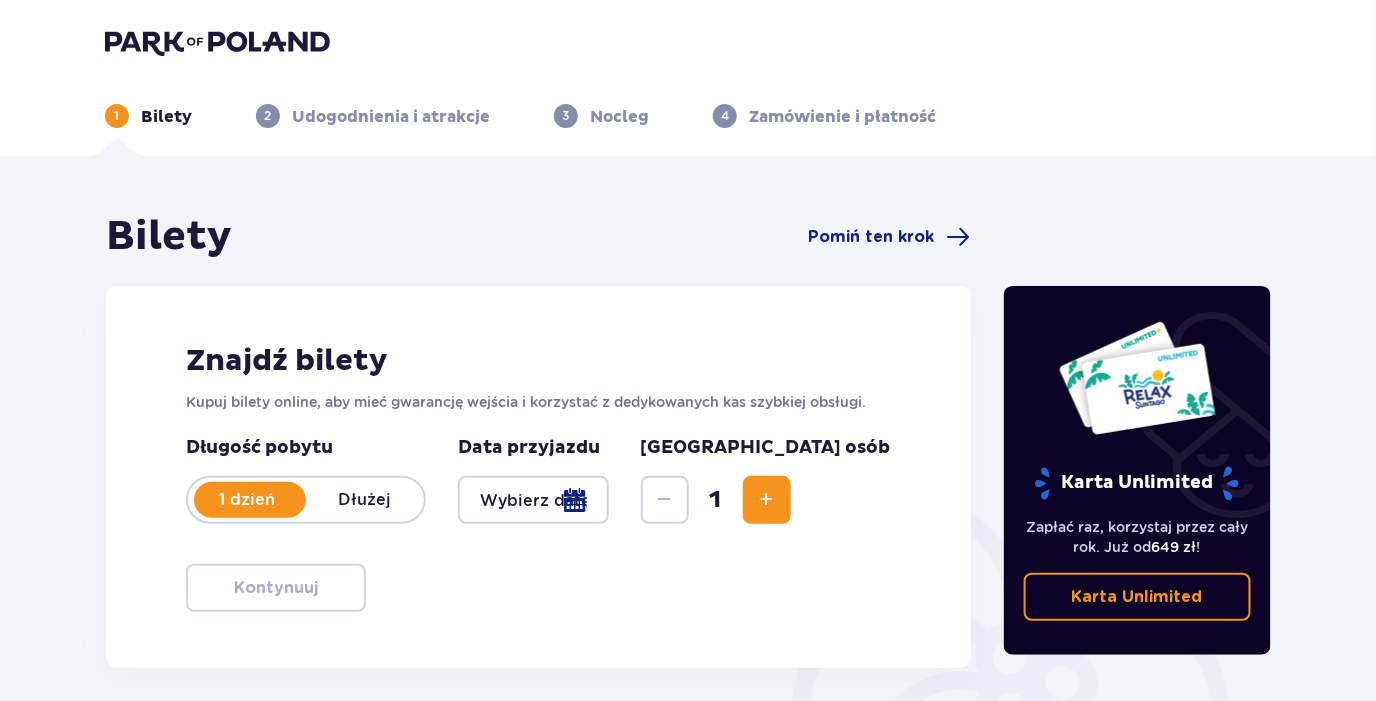 click at bounding box center [533, 500] 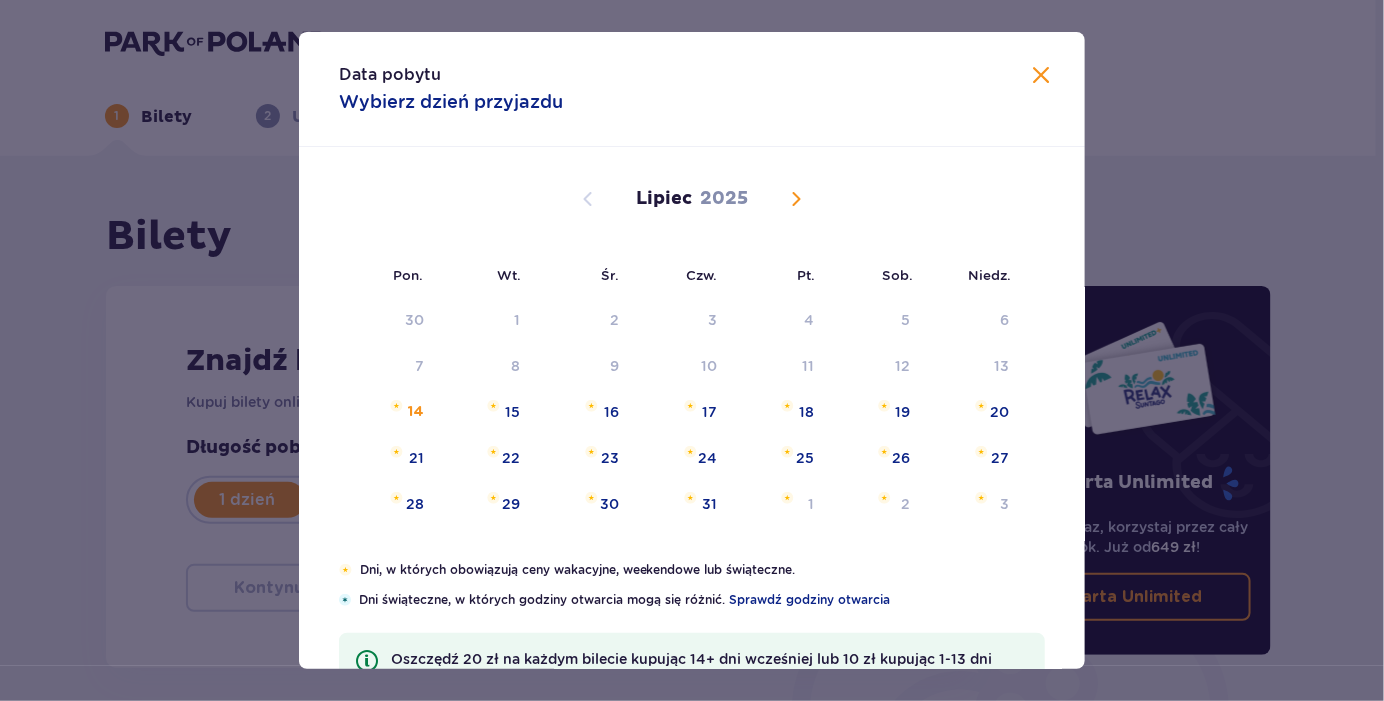 click at bounding box center (796, 199) 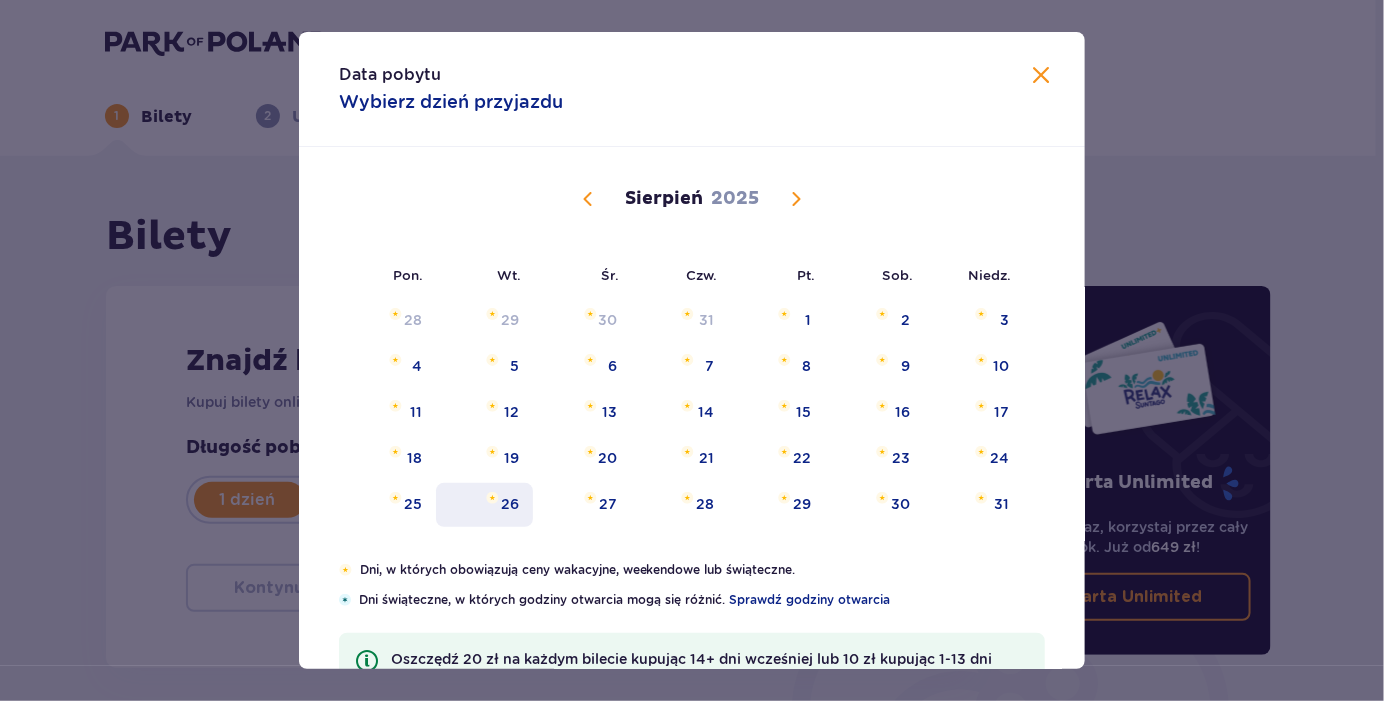 click on "26" at bounding box center (484, 505) 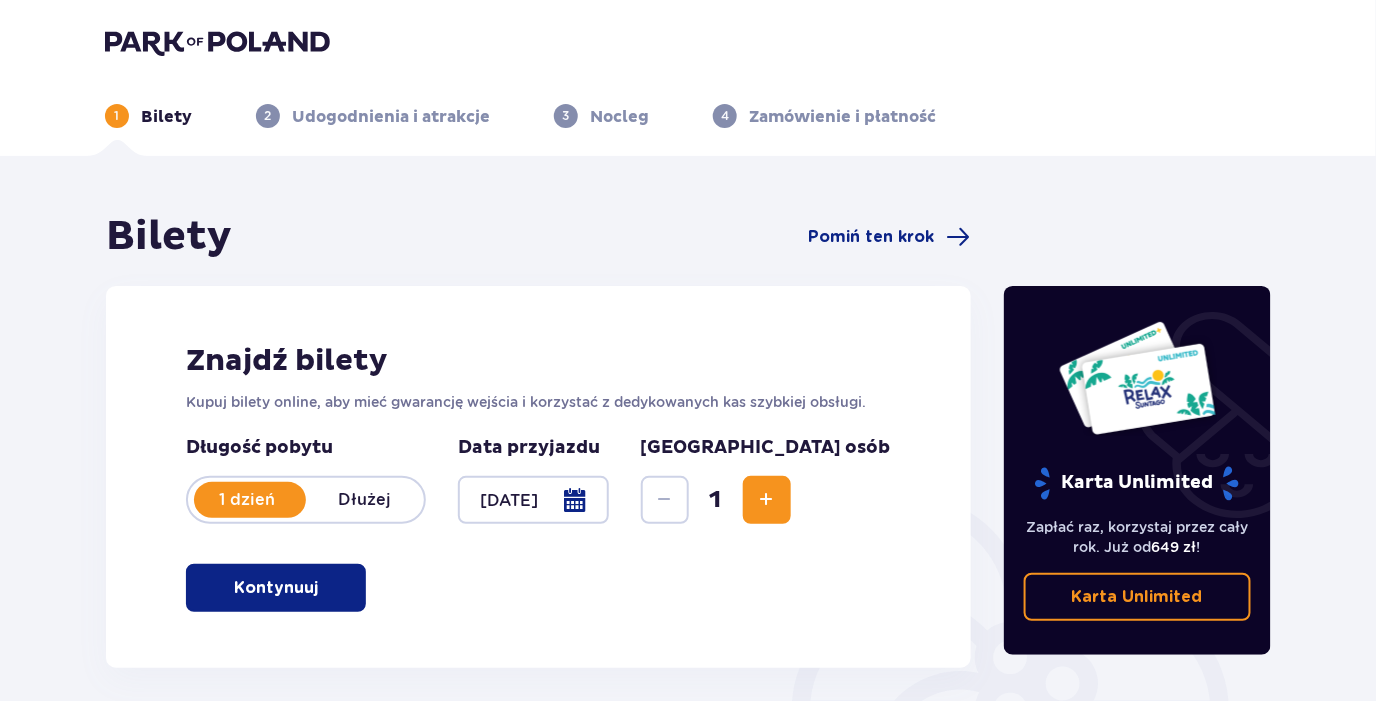 click on "Kontynuuj" at bounding box center (276, 588) 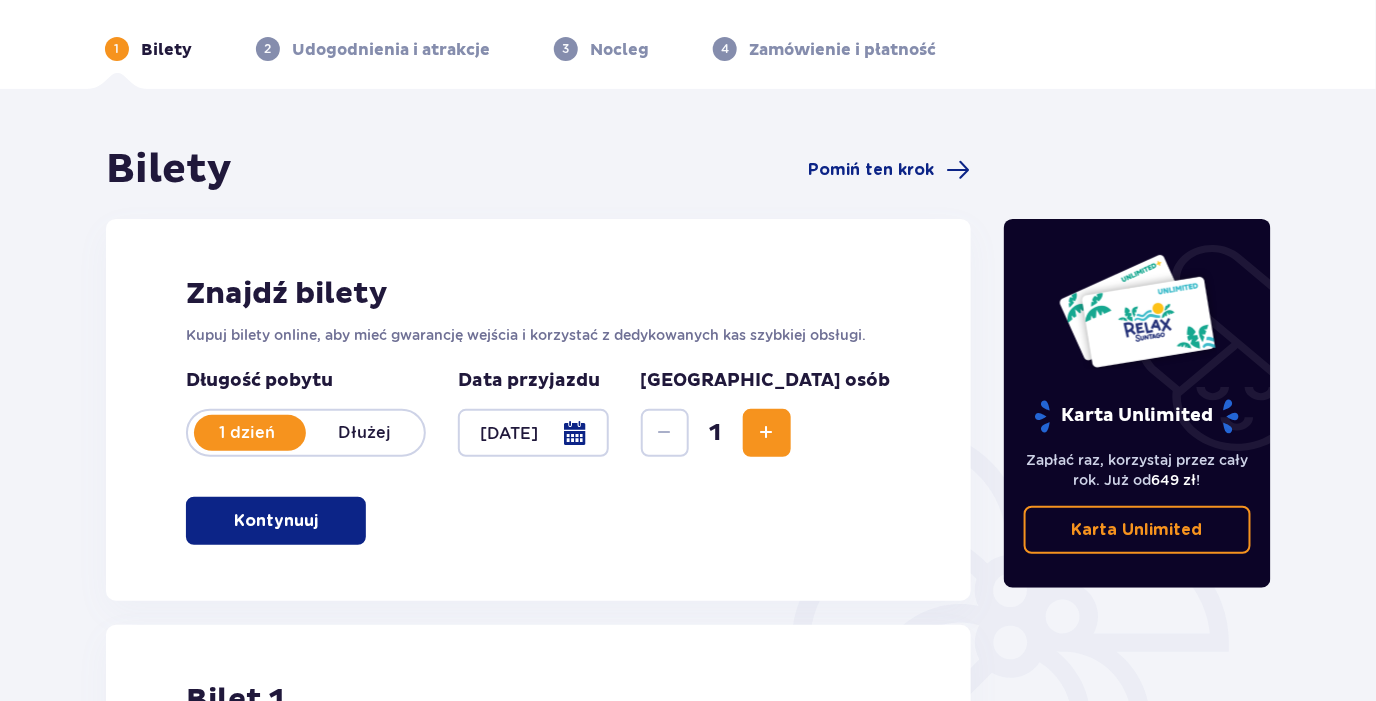 scroll, scrollTop: 68, scrollLeft: 0, axis: vertical 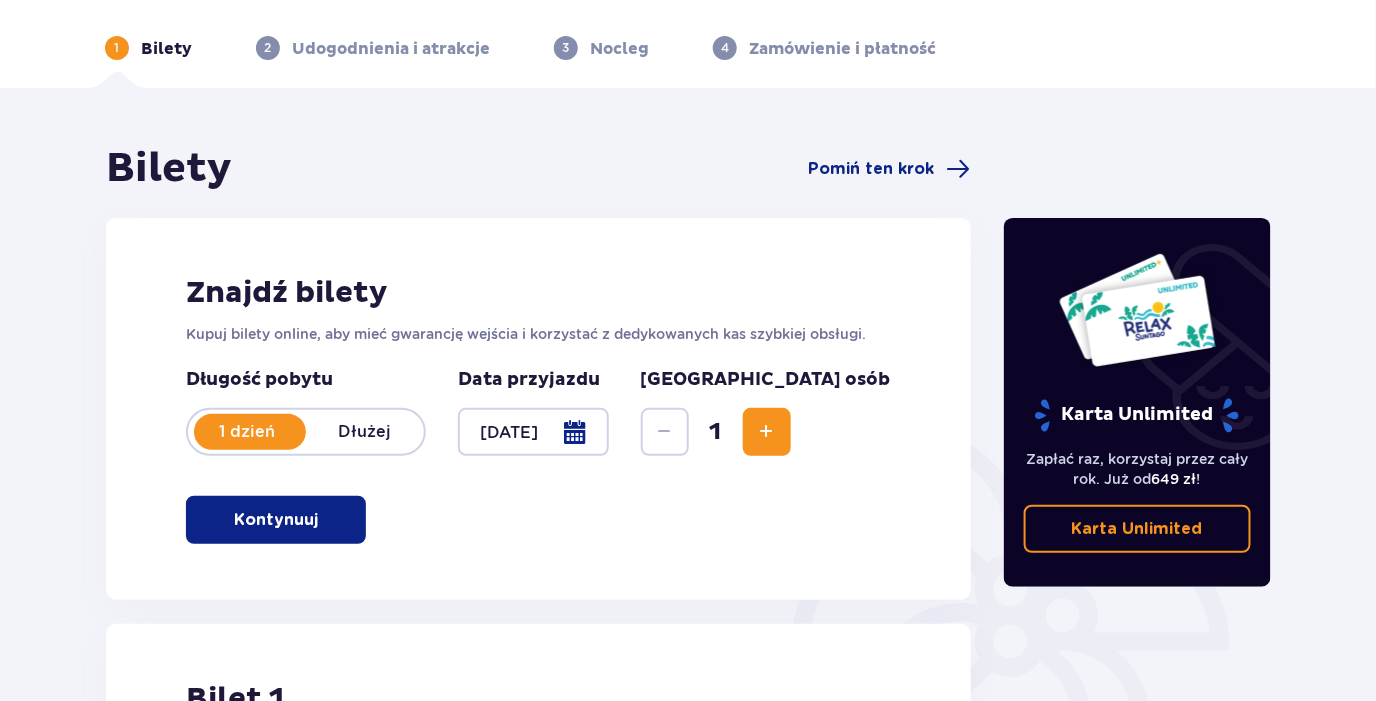click at bounding box center (767, 432) 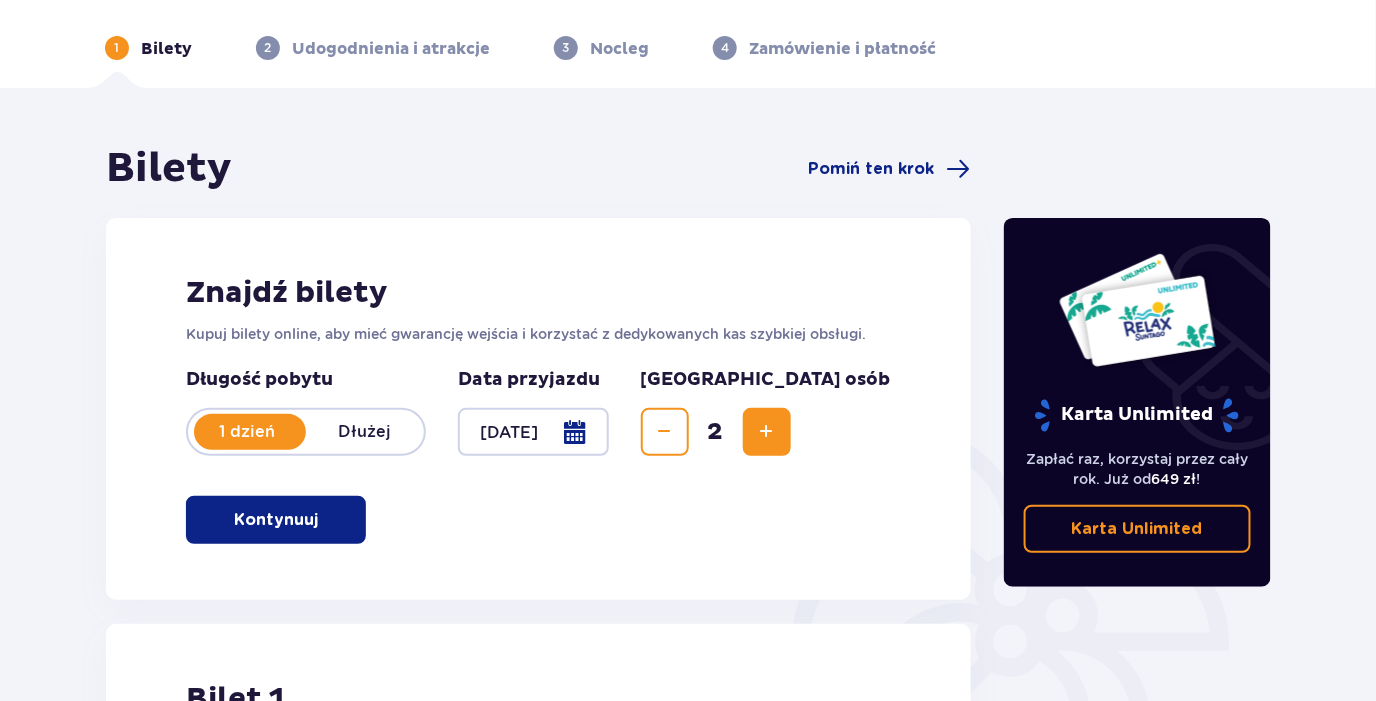 click on "Znajdź bilety Kupuj bilety online, aby mieć gwarancję wejścia i korzystać z dedykowanych kas szybkiej obsługi. Długość pobytu 1 dzień Dłużej Data przyjazdu 26.08.25 Liczba osób 2 Kontynuuj" at bounding box center (538, 409) 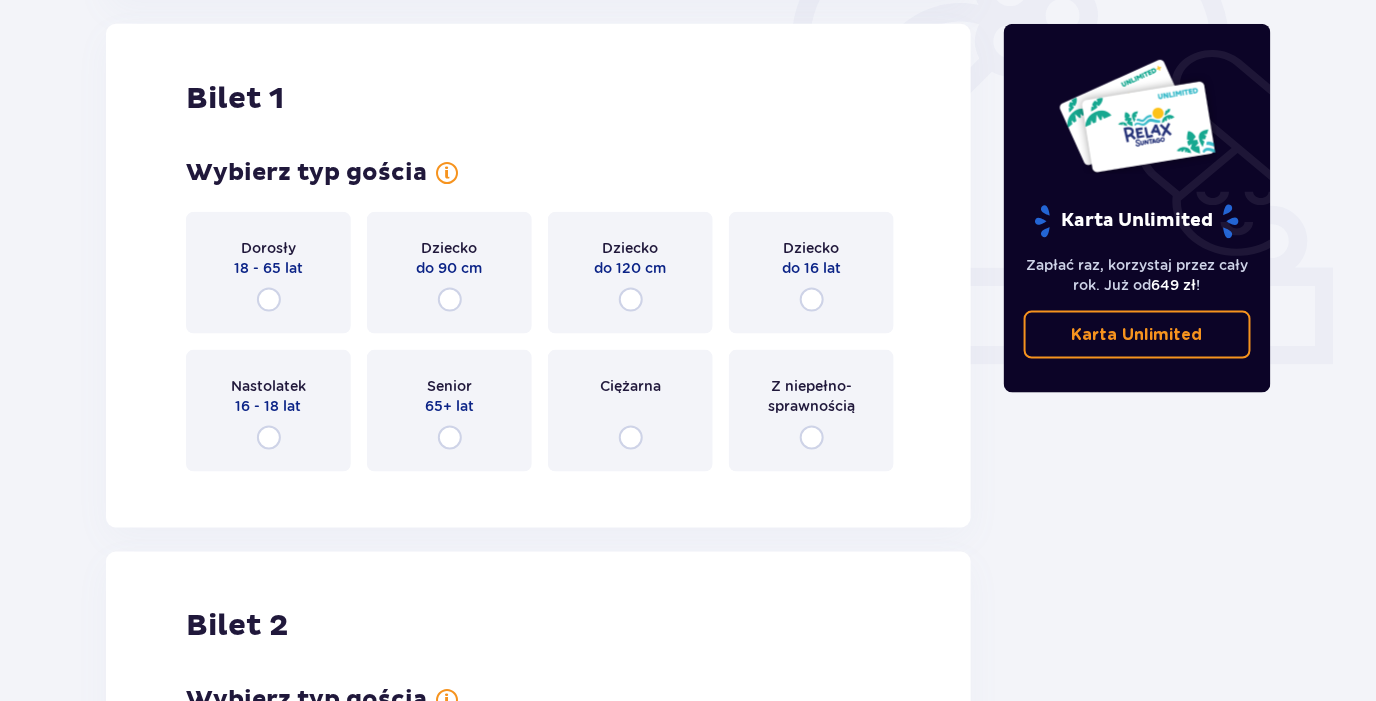 scroll, scrollTop: 367, scrollLeft: 0, axis: vertical 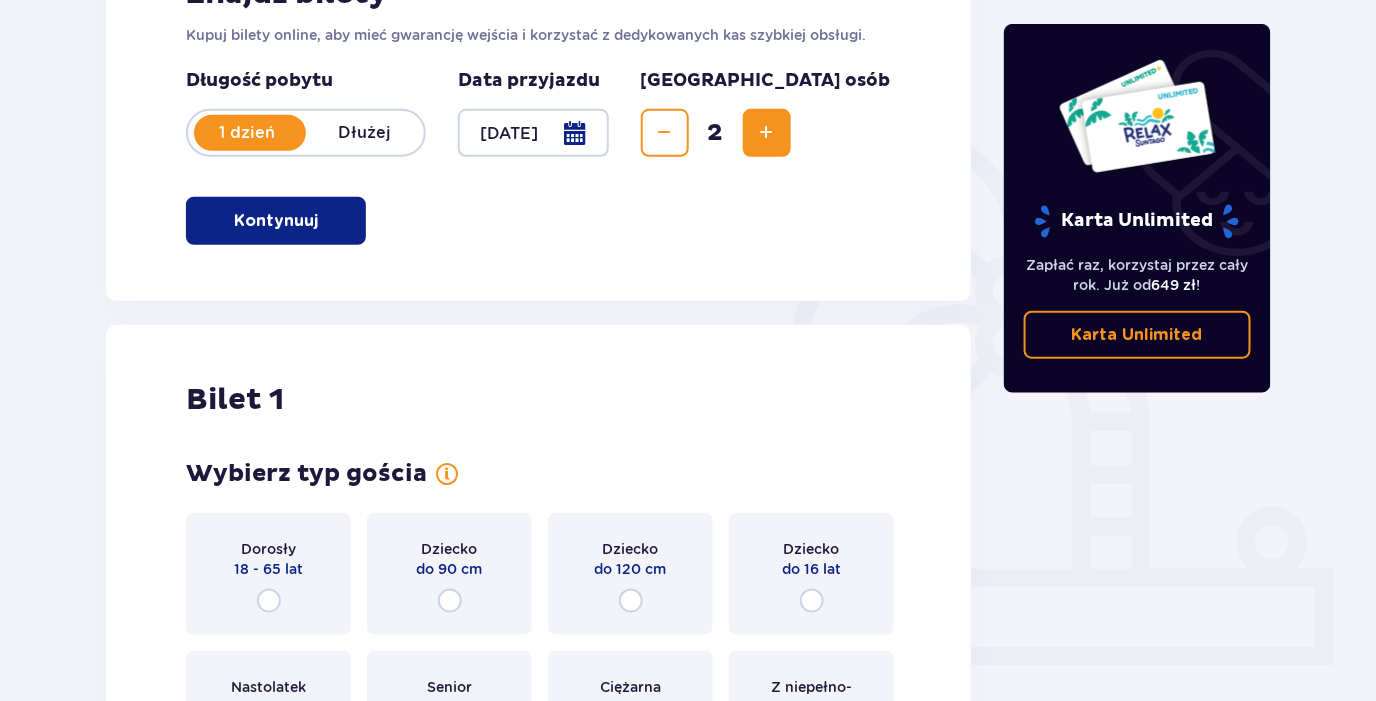 click at bounding box center (767, 133) 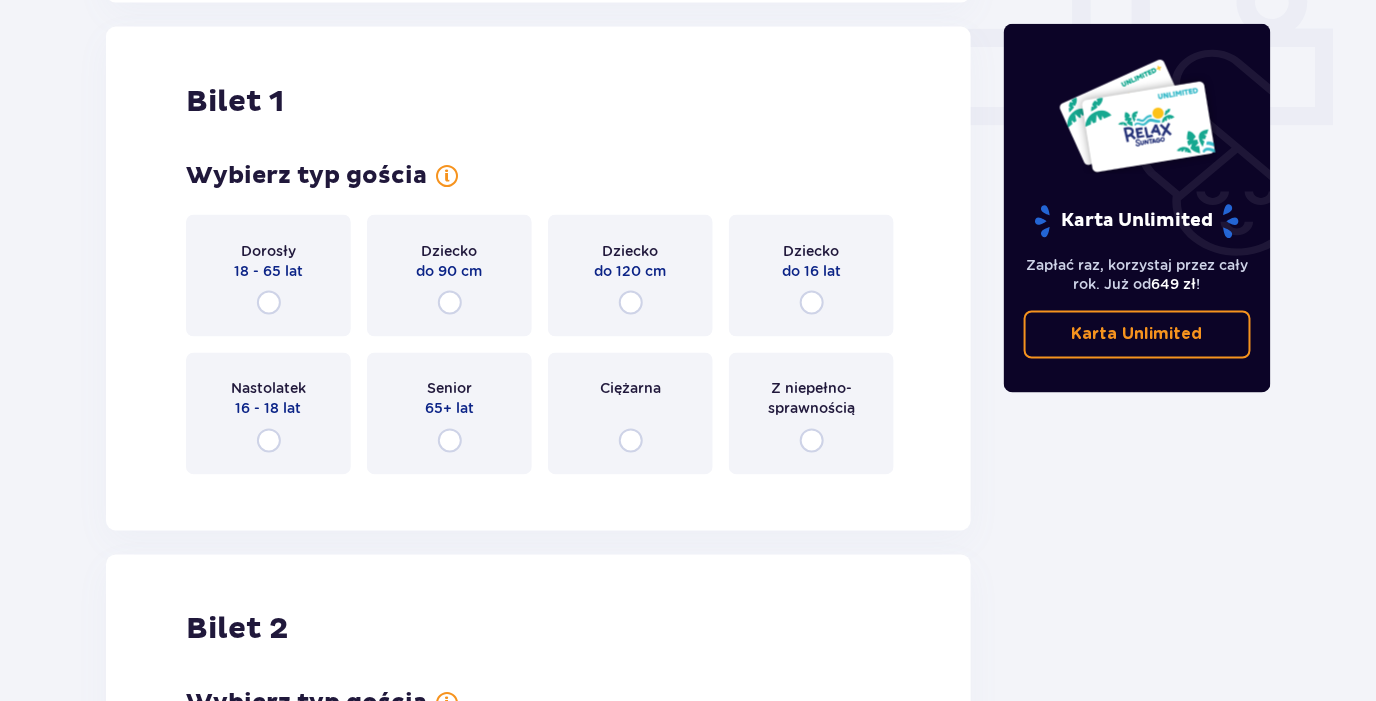 scroll, scrollTop: 908, scrollLeft: 0, axis: vertical 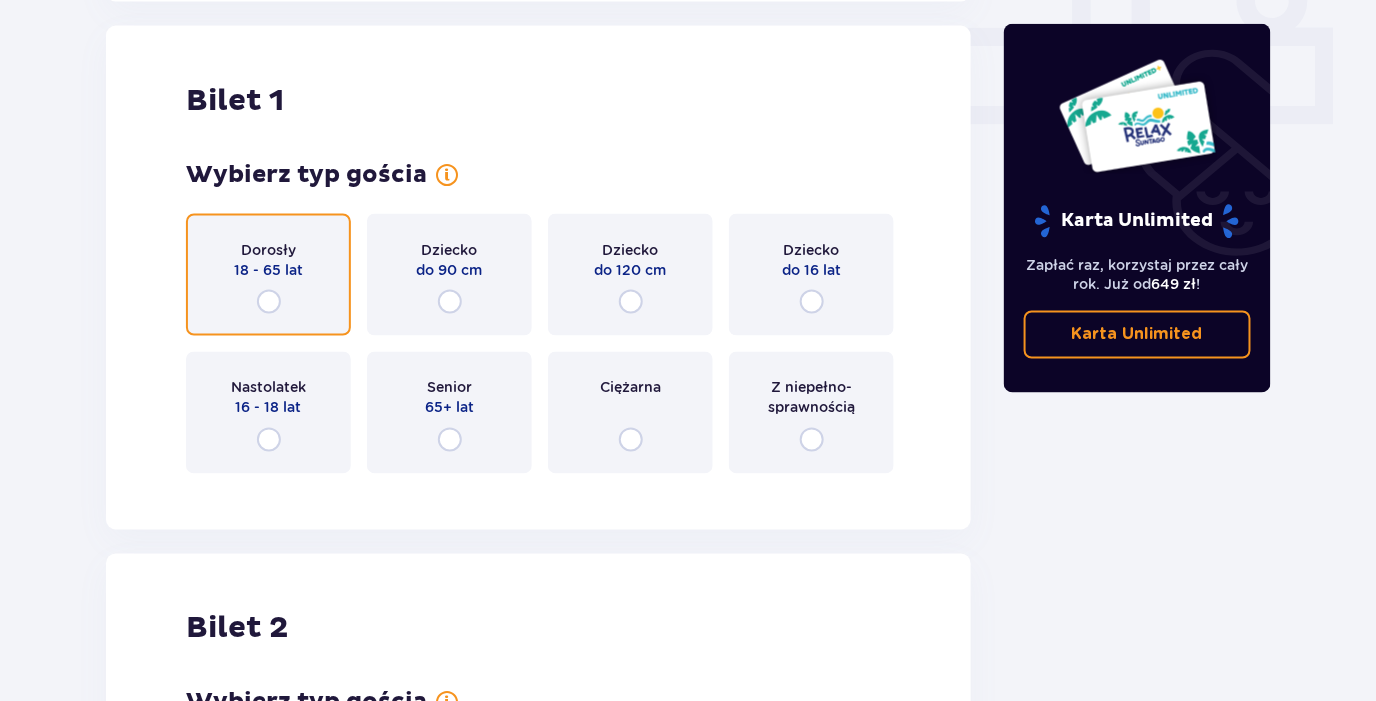 click at bounding box center (269, 302) 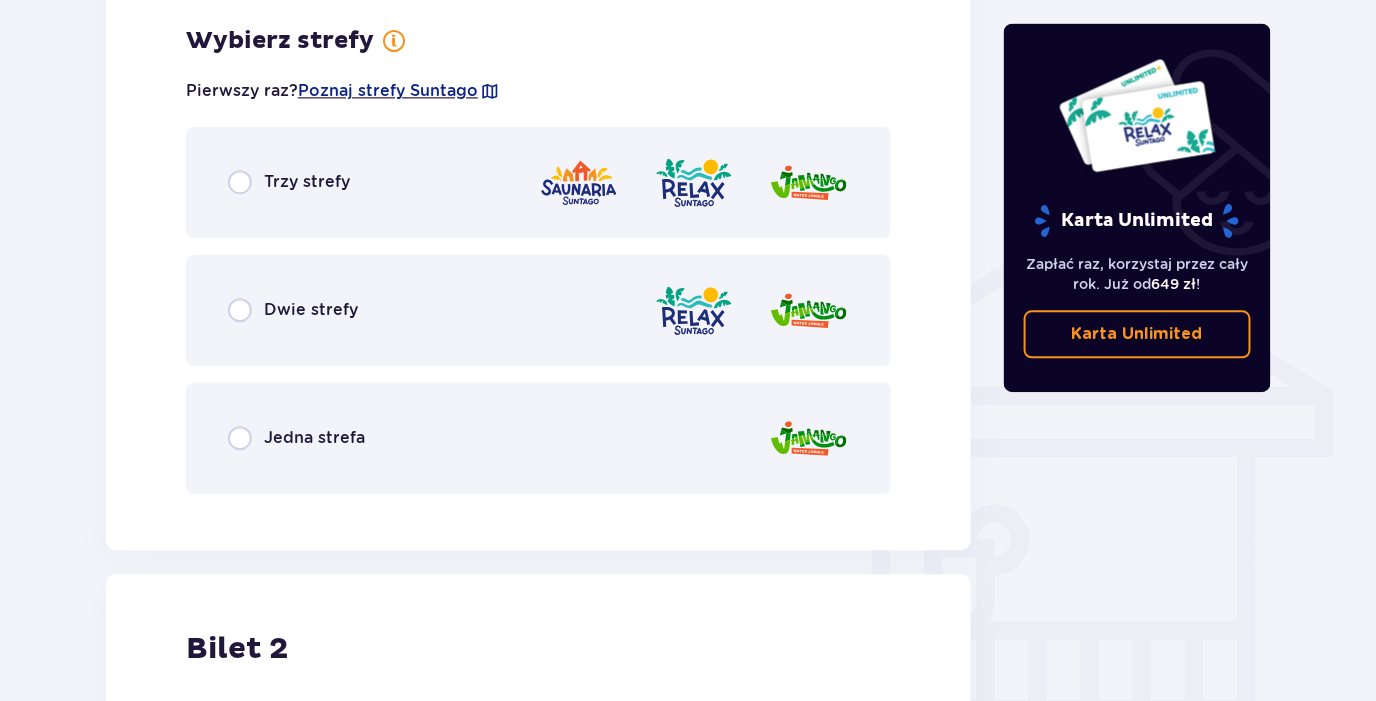 scroll, scrollTop: 1396, scrollLeft: 0, axis: vertical 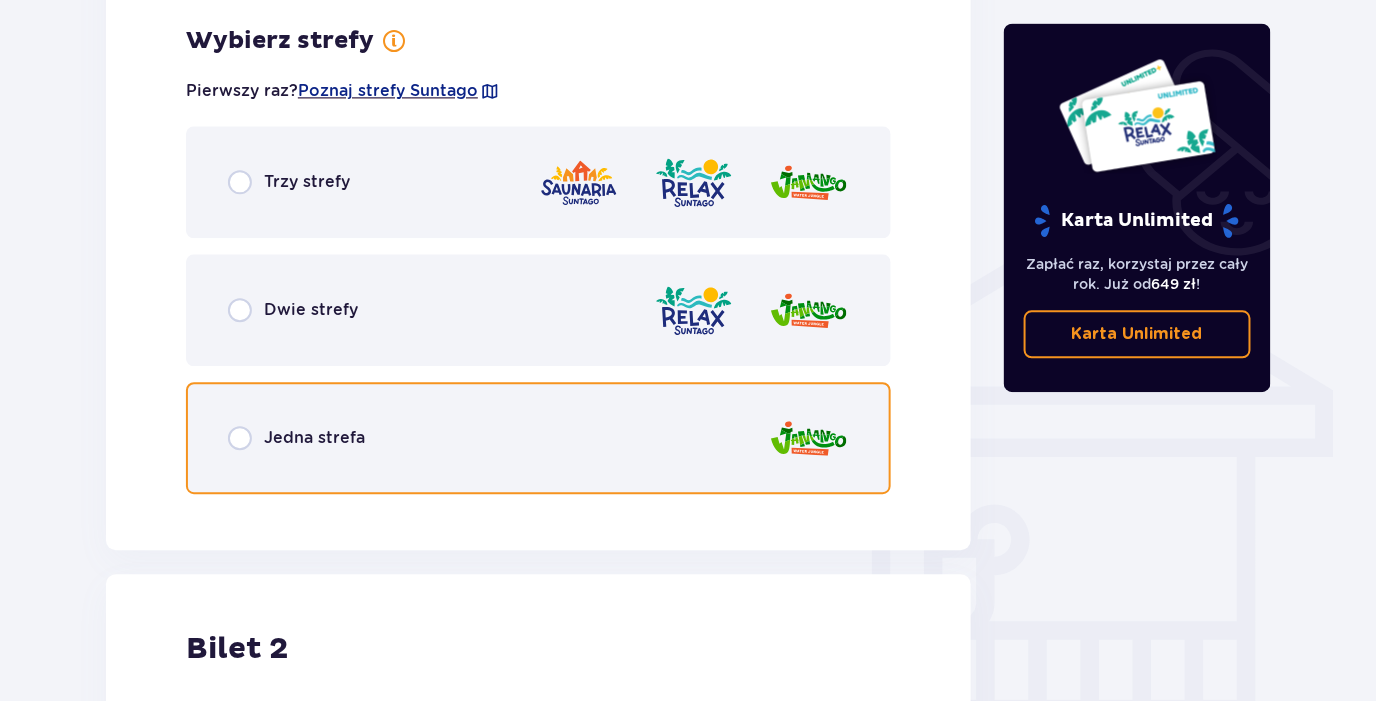 click at bounding box center [240, 438] 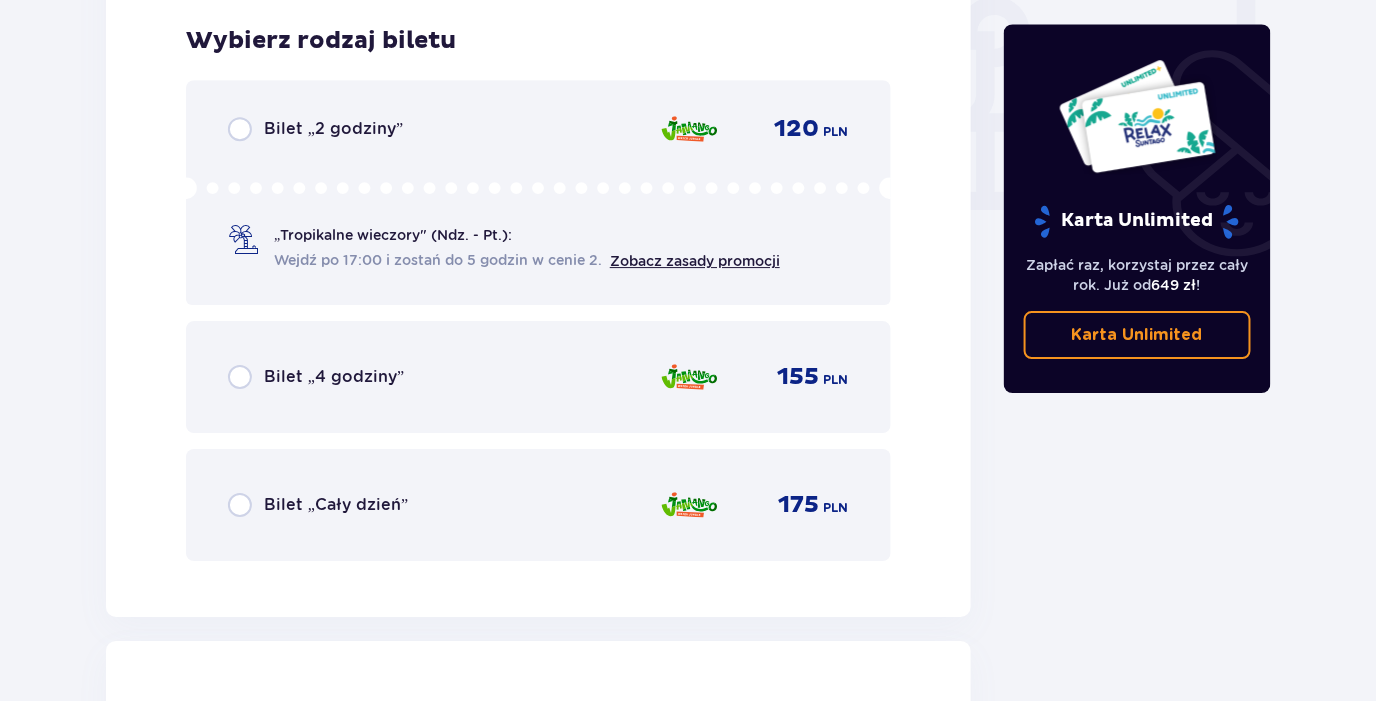 click on "Bilet „Cały dzień”" at bounding box center (336, 505) 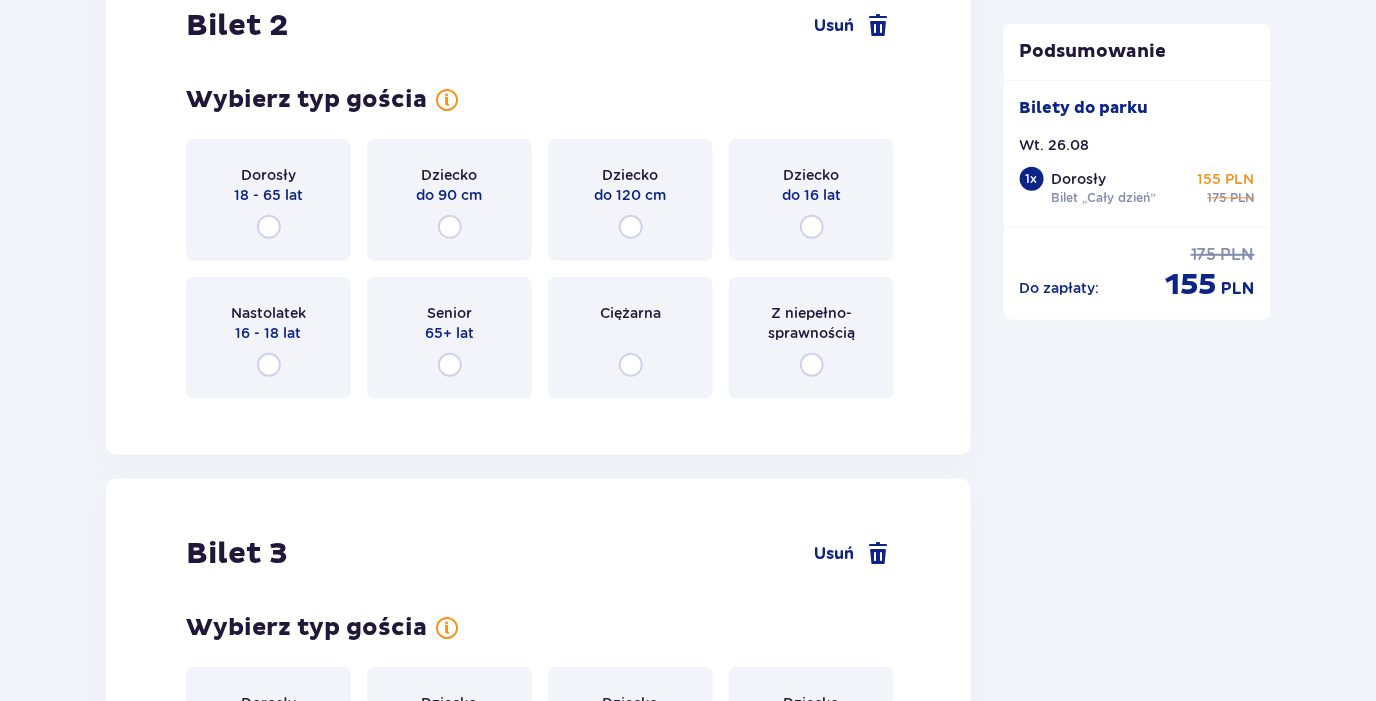 scroll, scrollTop: 2605, scrollLeft: 0, axis: vertical 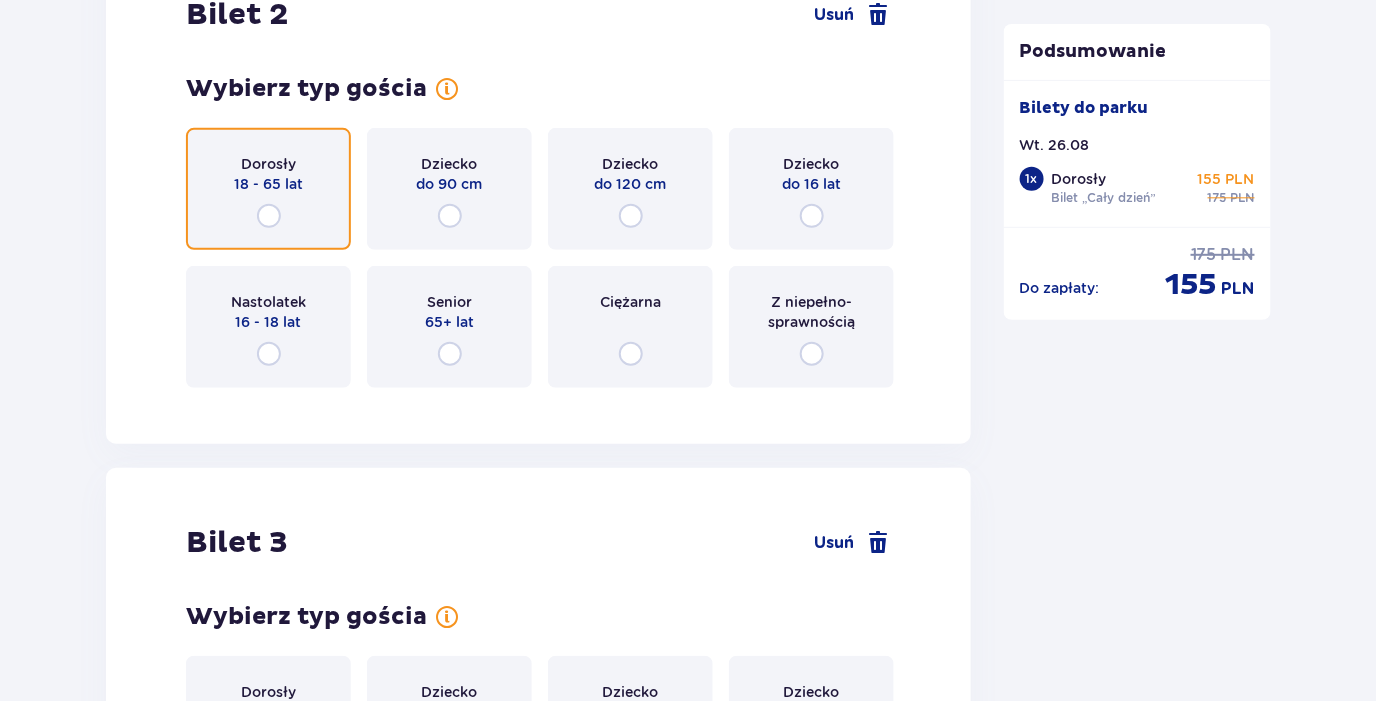 click at bounding box center [269, 216] 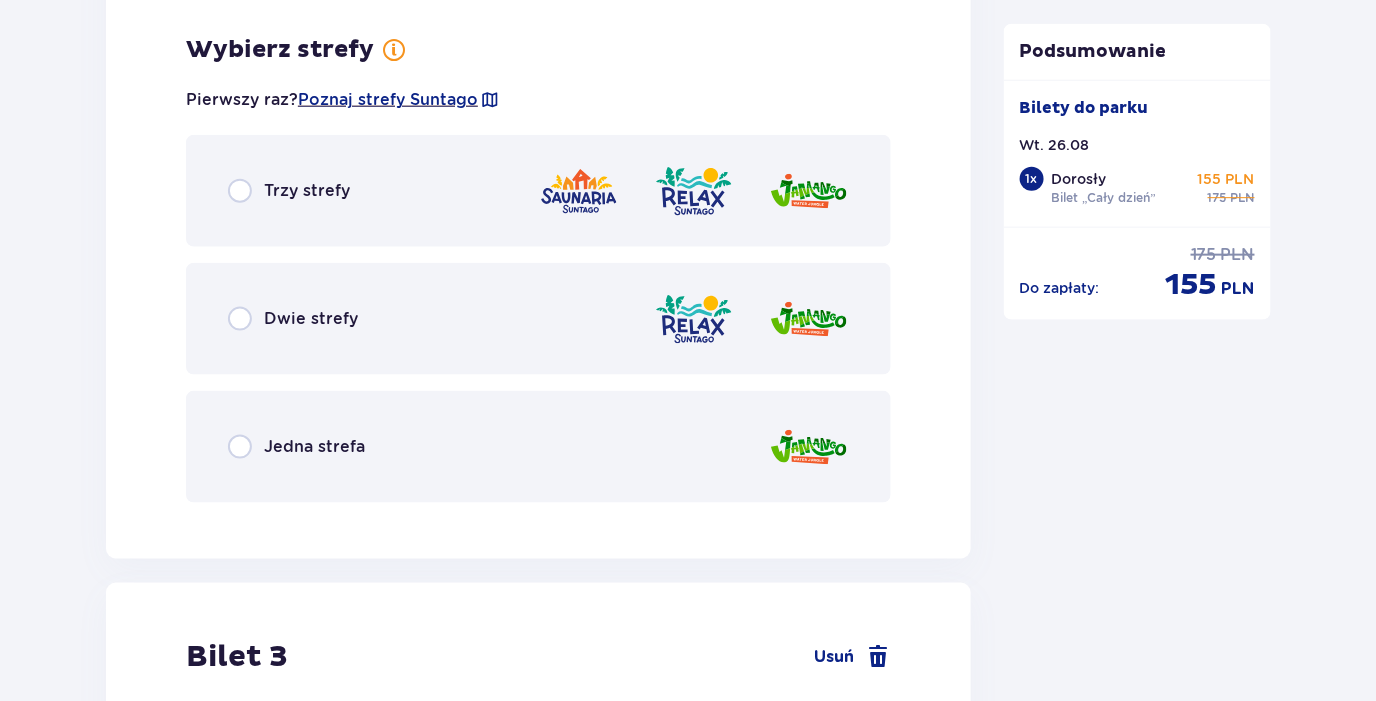 scroll, scrollTop: 3006, scrollLeft: 0, axis: vertical 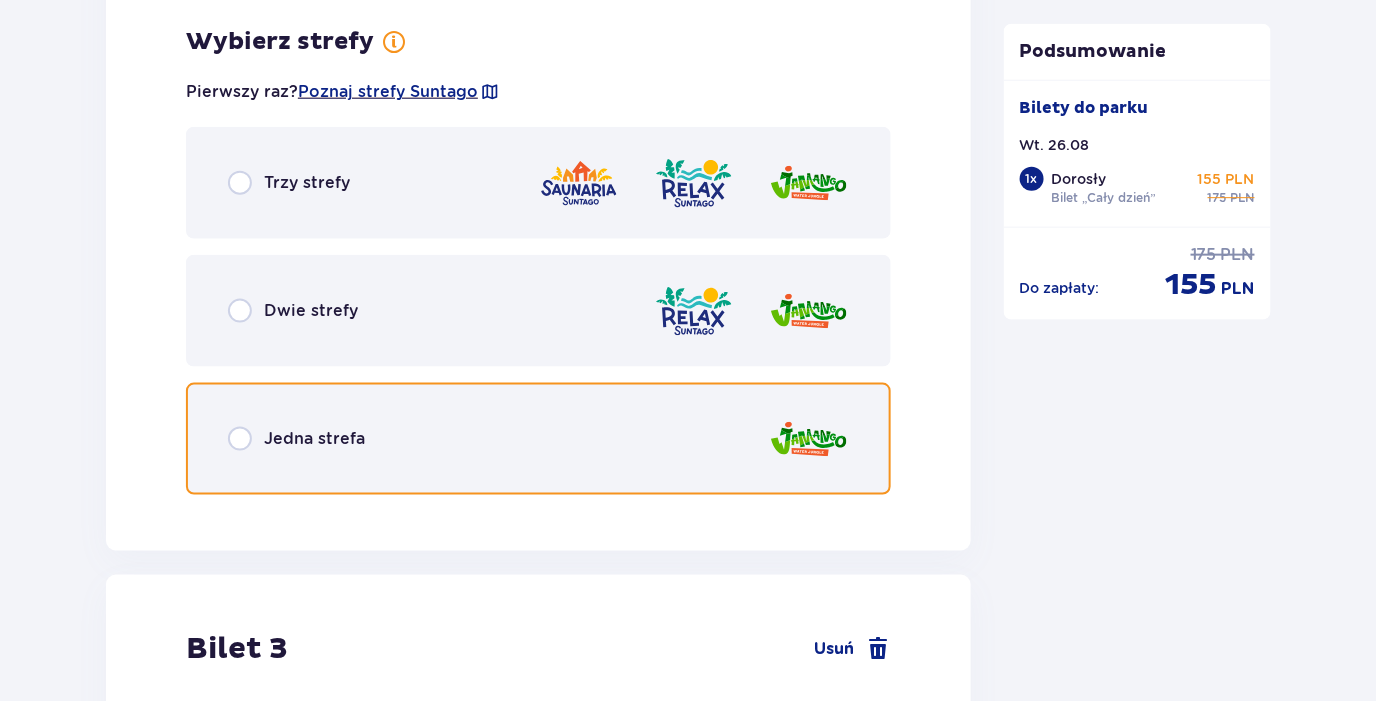 click at bounding box center (240, 439) 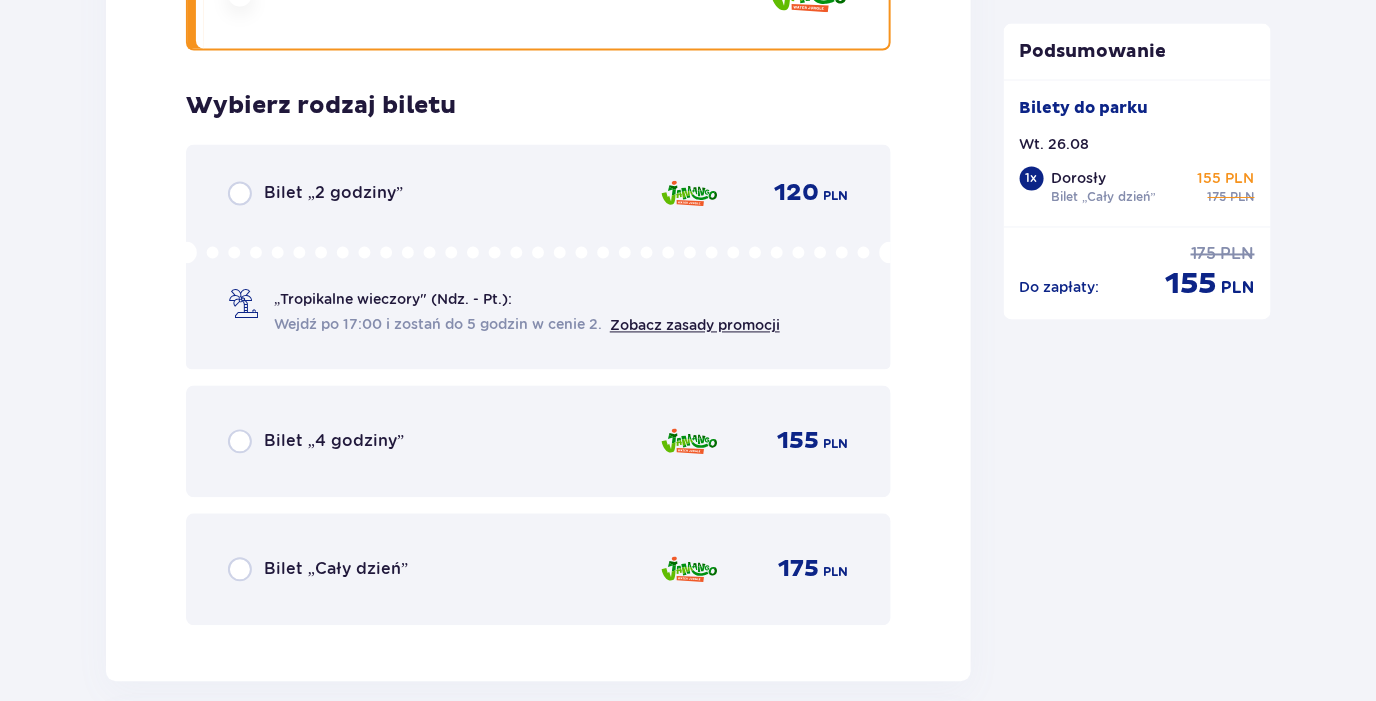 scroll, scrollTop: 3514, scrollLeft: 0, axis: vertical 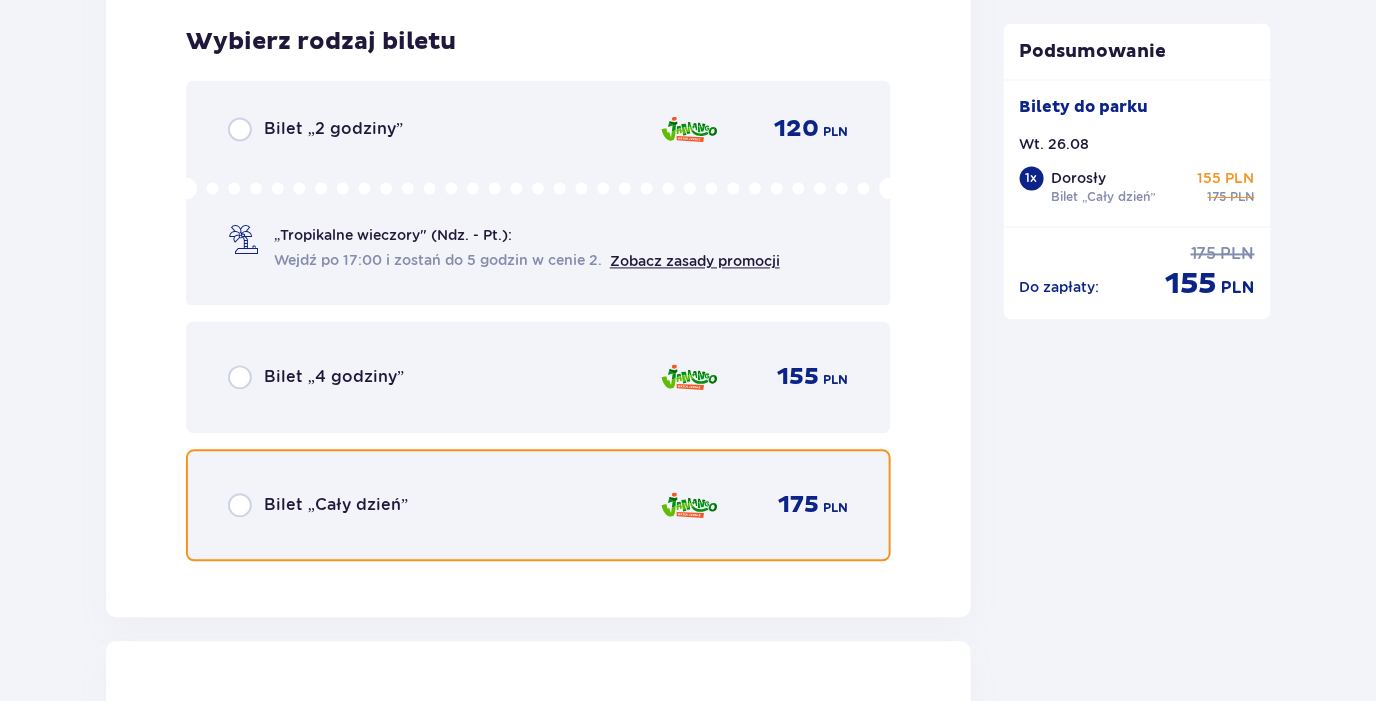click at bounding box center [240, 506] 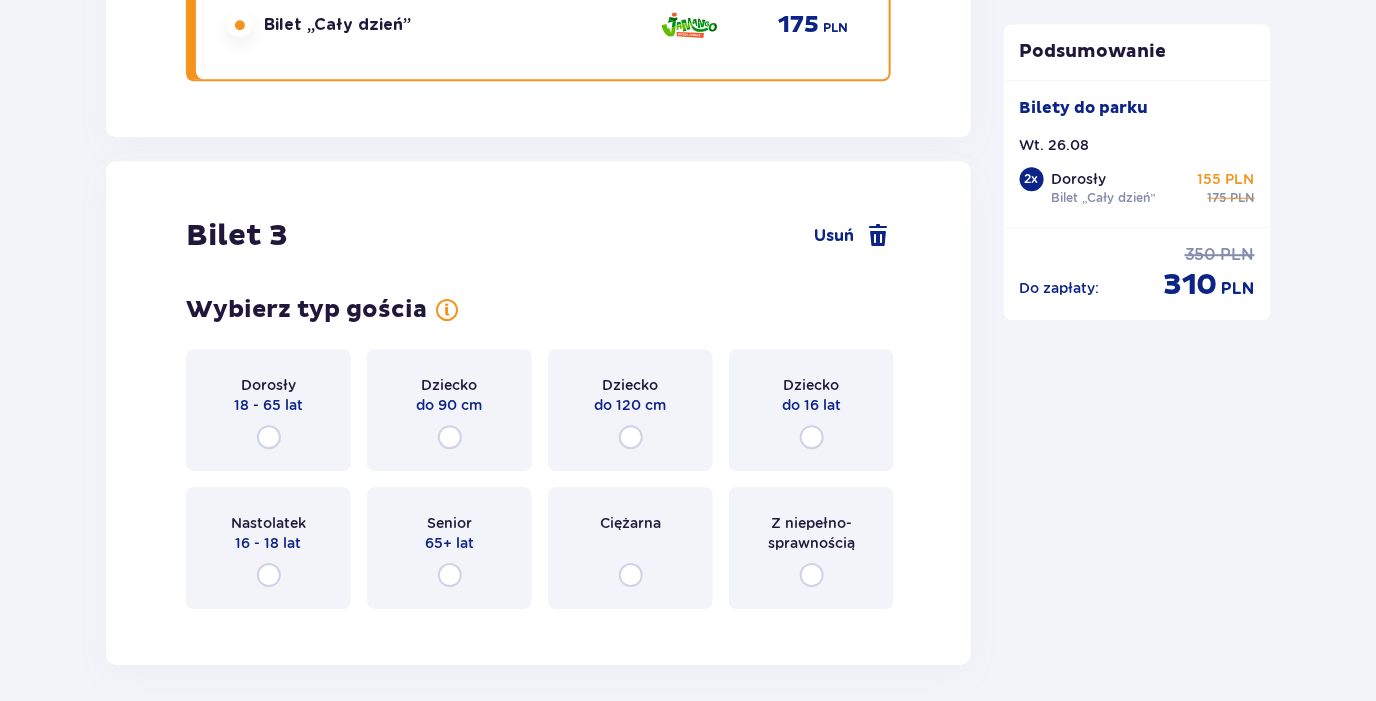 scroll, scrollTop: 4128, scrollLeft: 0, axis: vertical 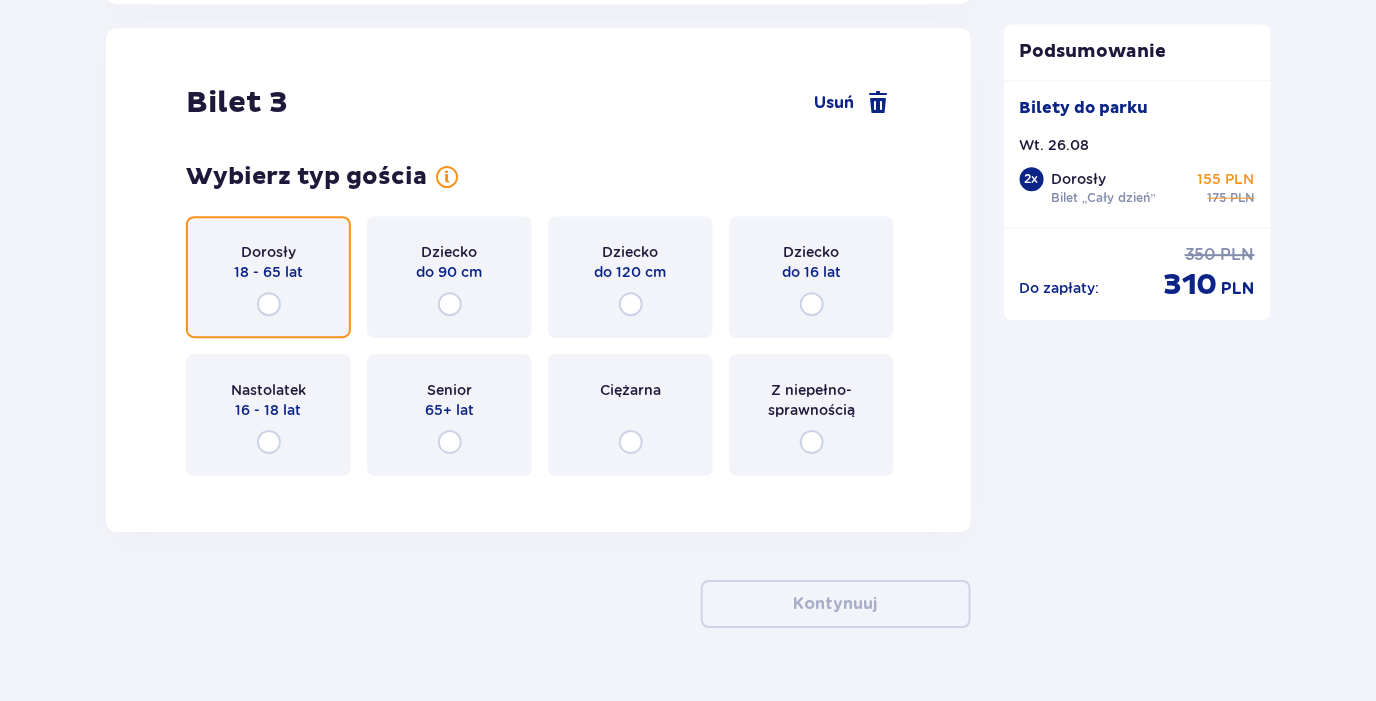 click at bounding box center (269, 304) 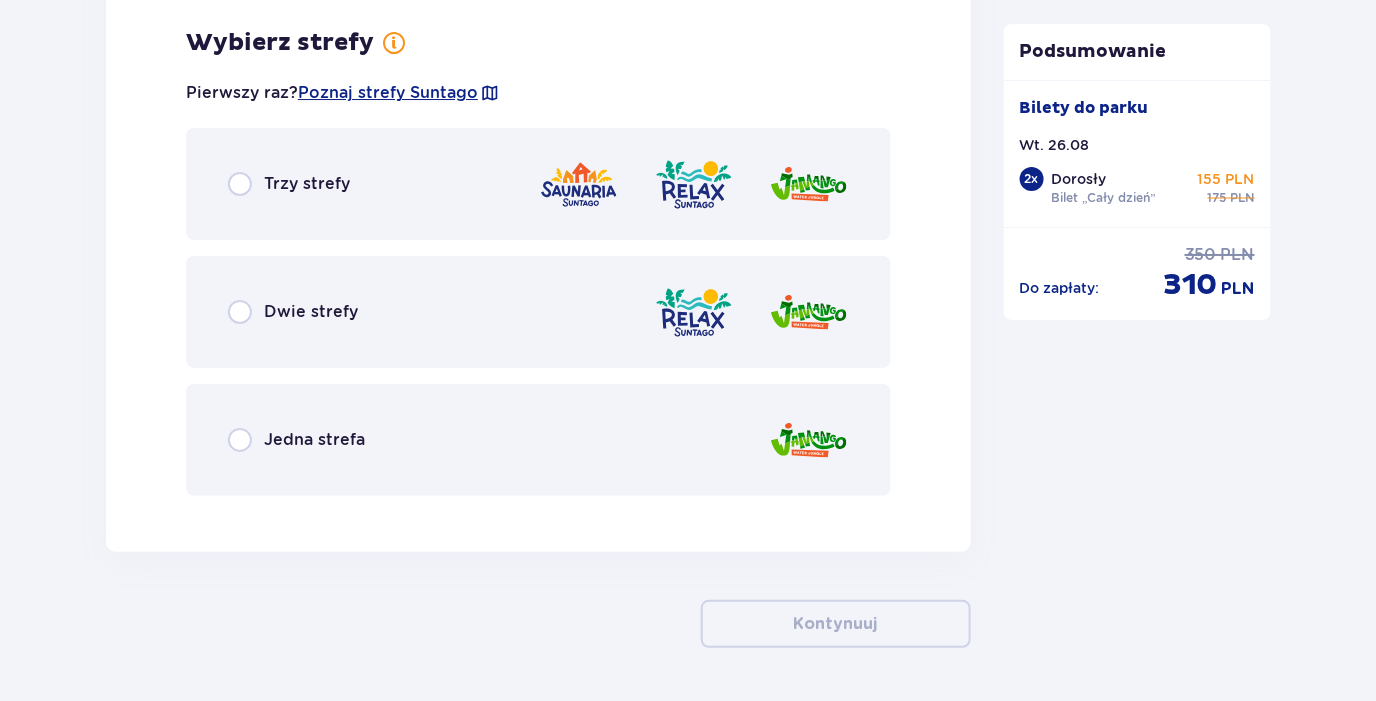 click on "Jedna strefa" at bounding box center [314, 440] 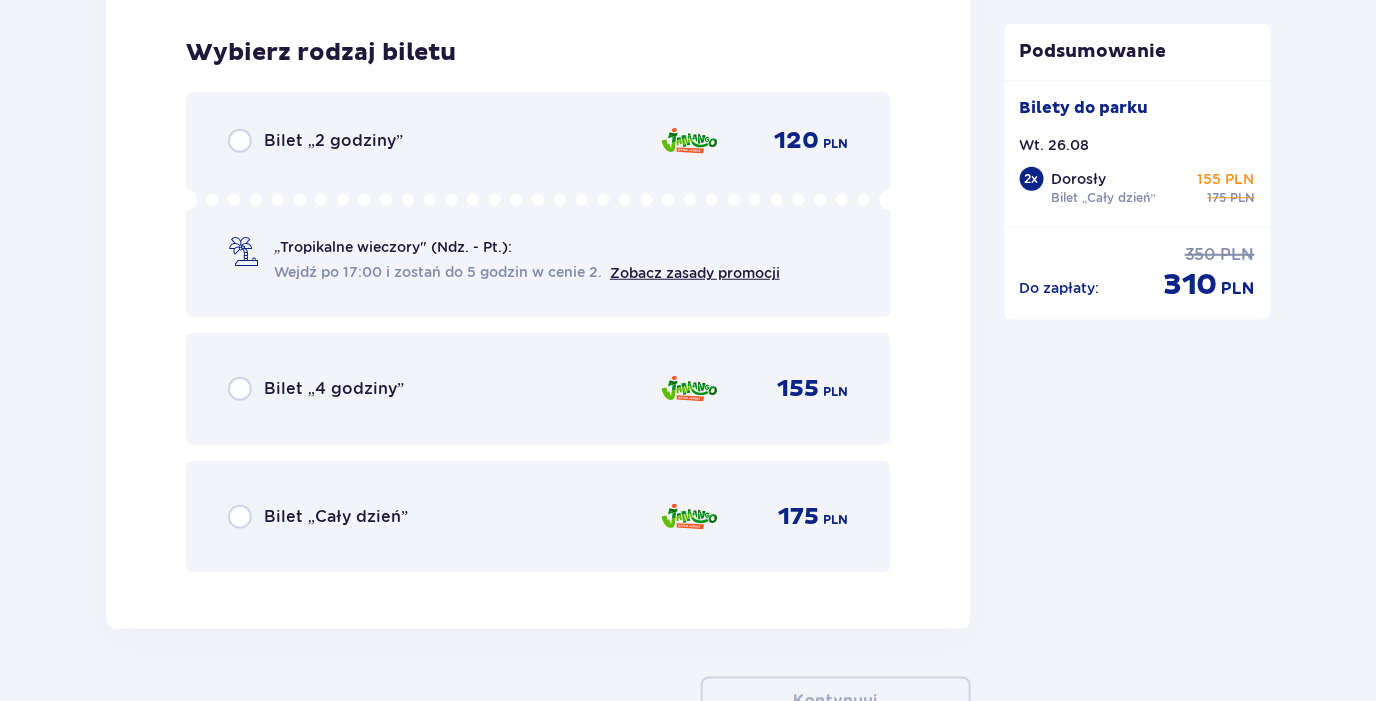 scroll, scrollTop: 5124, scrollLeft: 0, axis: vertical 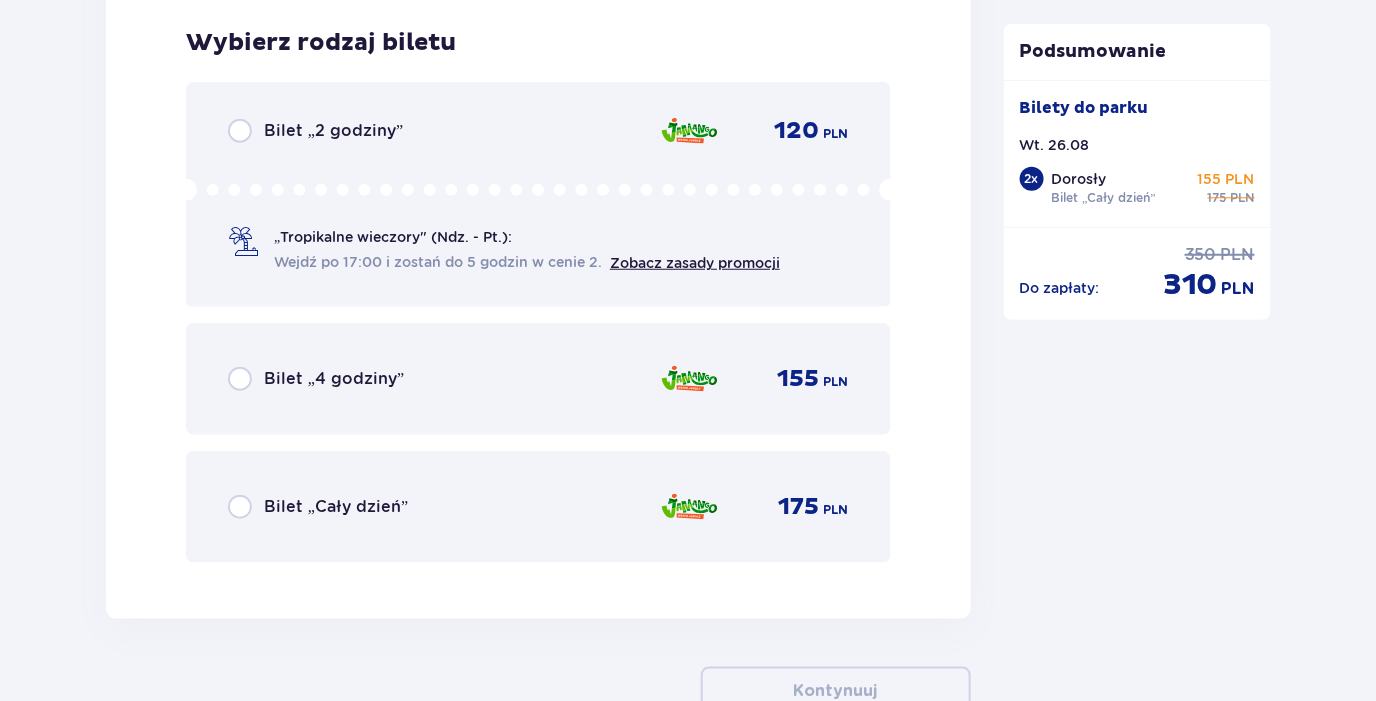 click on "Bilet „Cały dzień”" at bounding box center (336, 507) 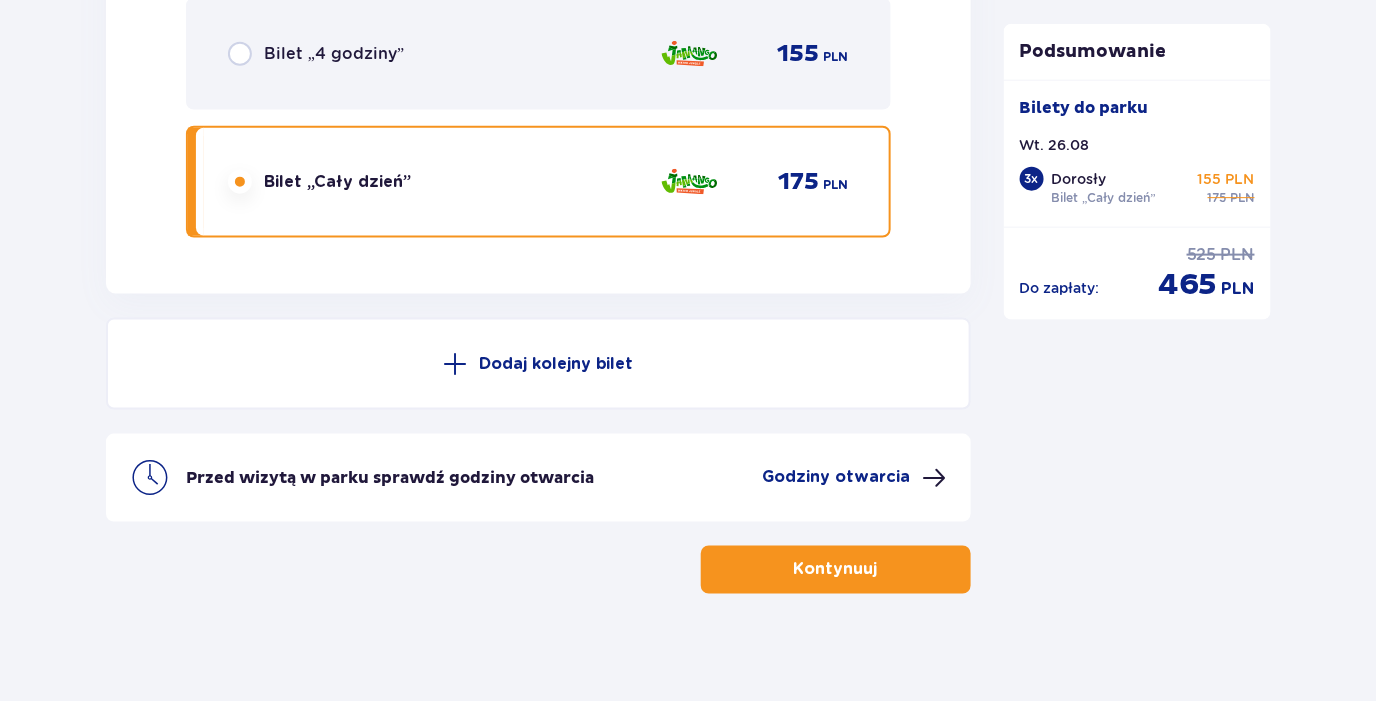 scroll, scrollTop: 5455, scrollLeft: 0, axis: vertical 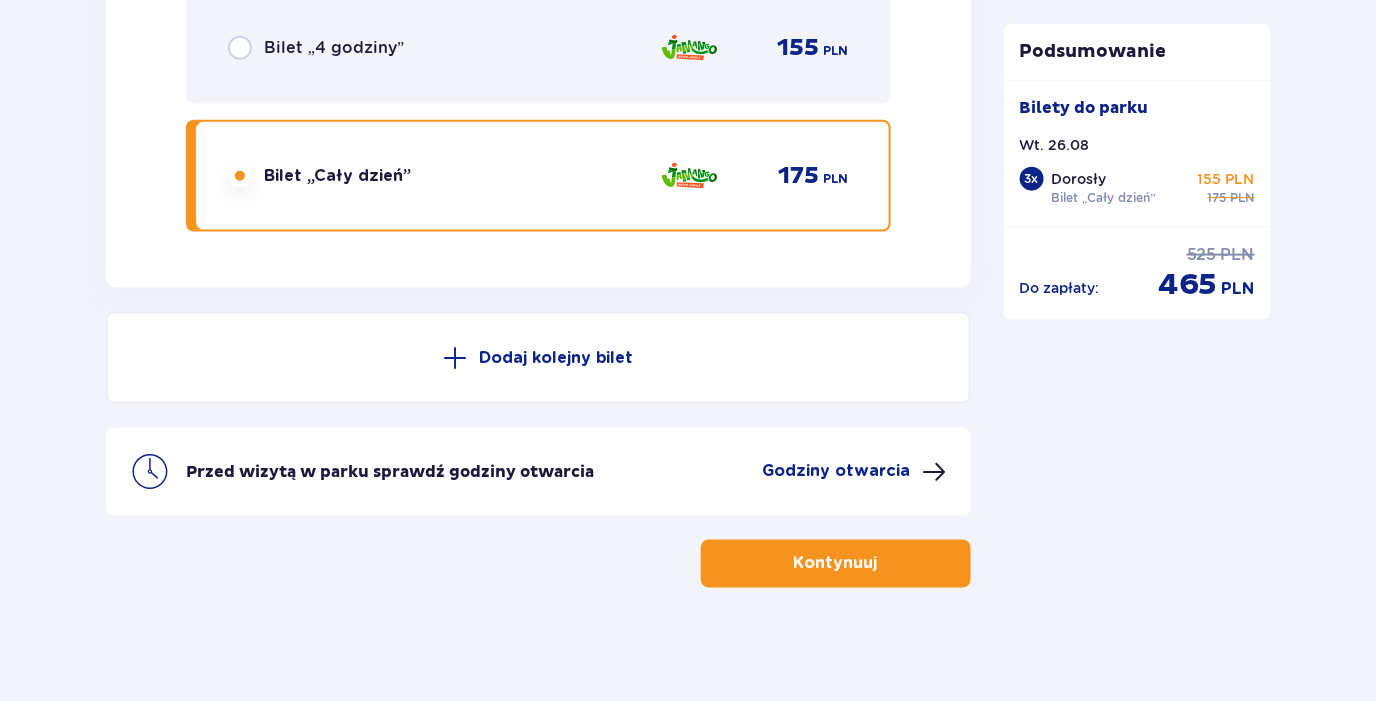 click at bounding box center [882, 564] 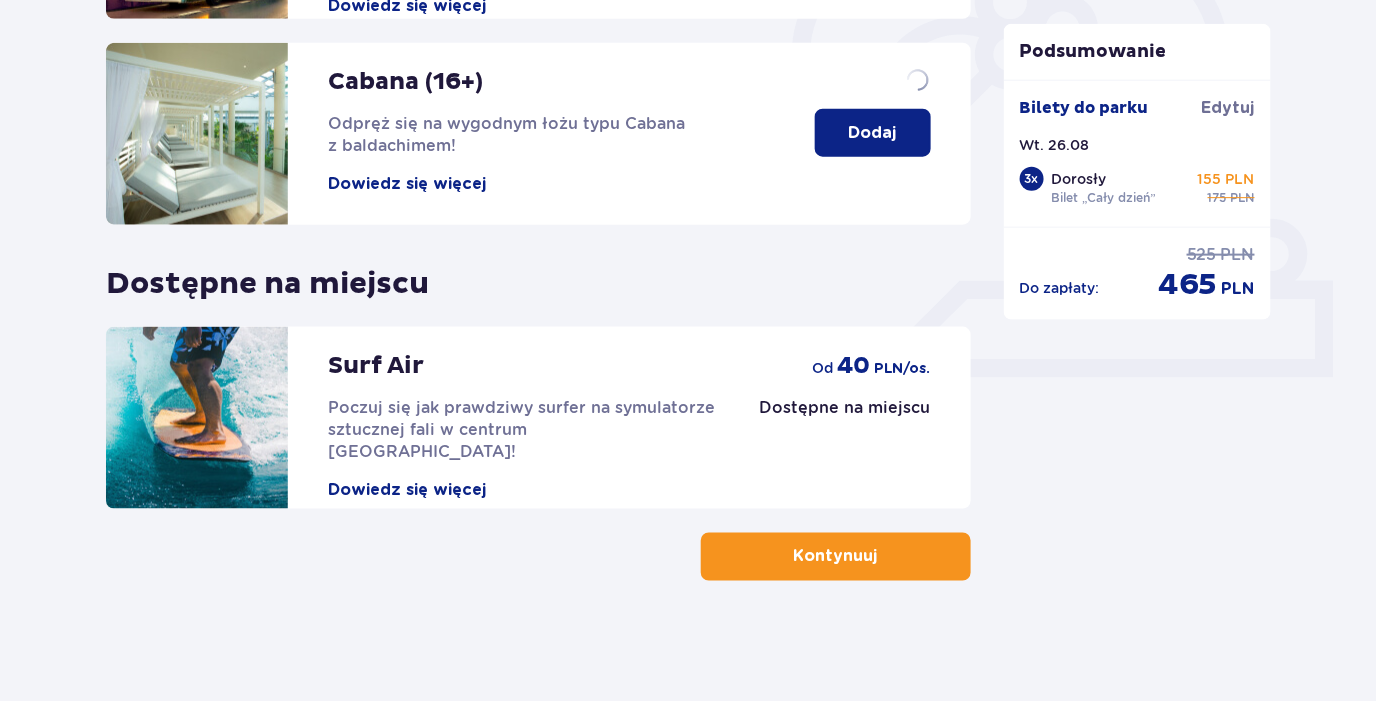 scroll, scrollTop: 0, scrollLeft: 0, axis: both 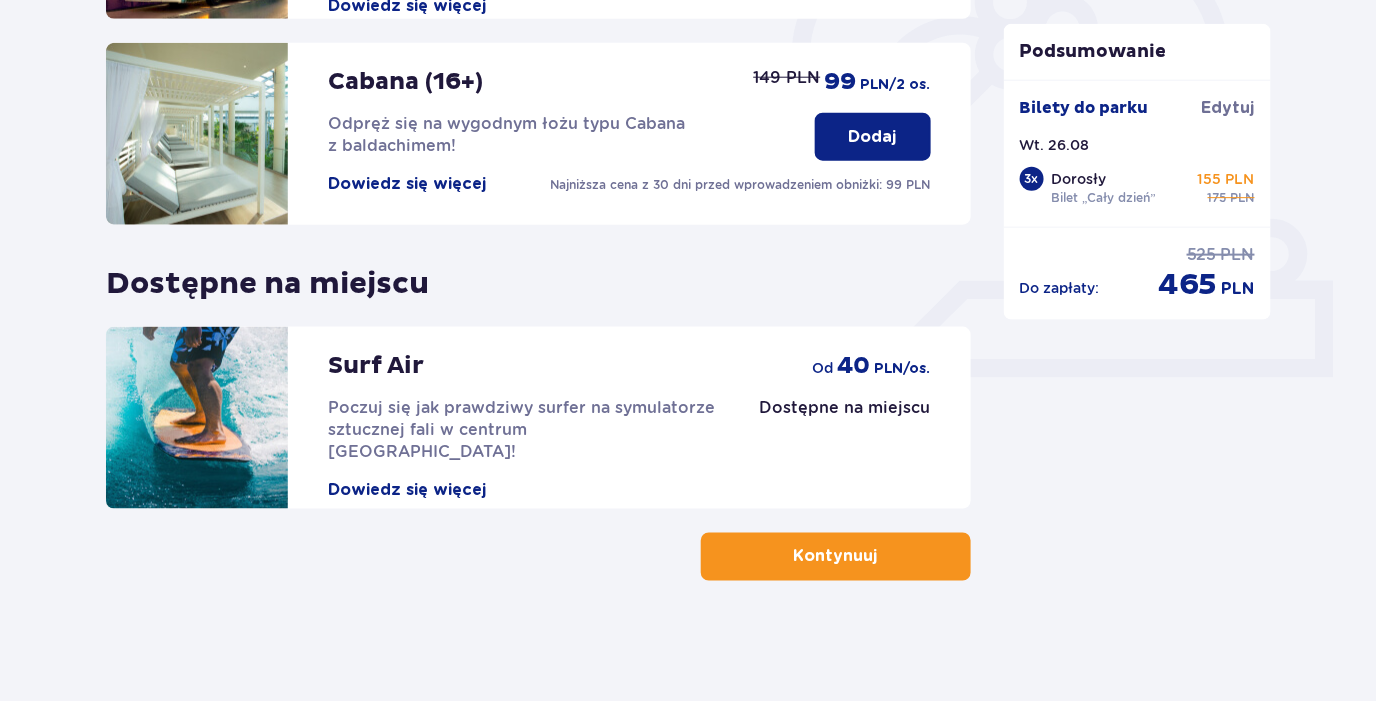 click at bounding box center (882, 557) 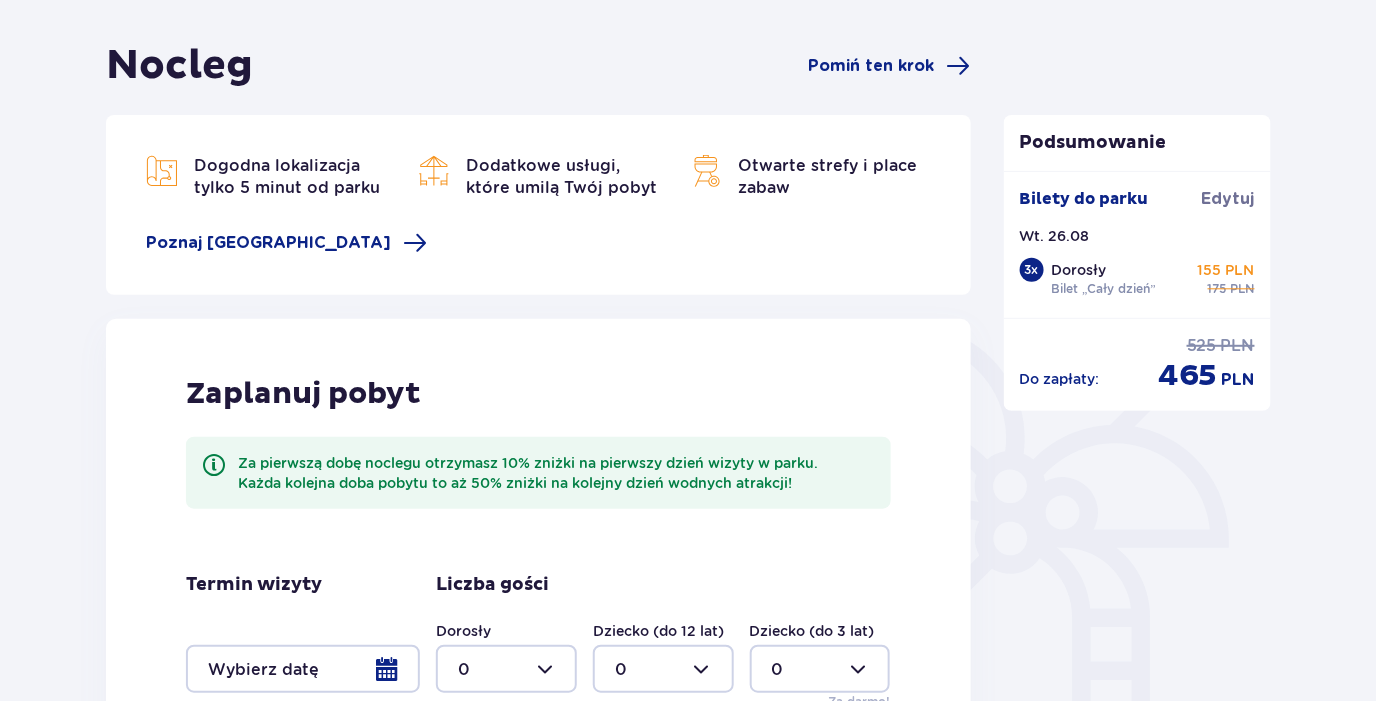 scroll, scrollTop: 471, scrollLeft: 0, axis: vertical 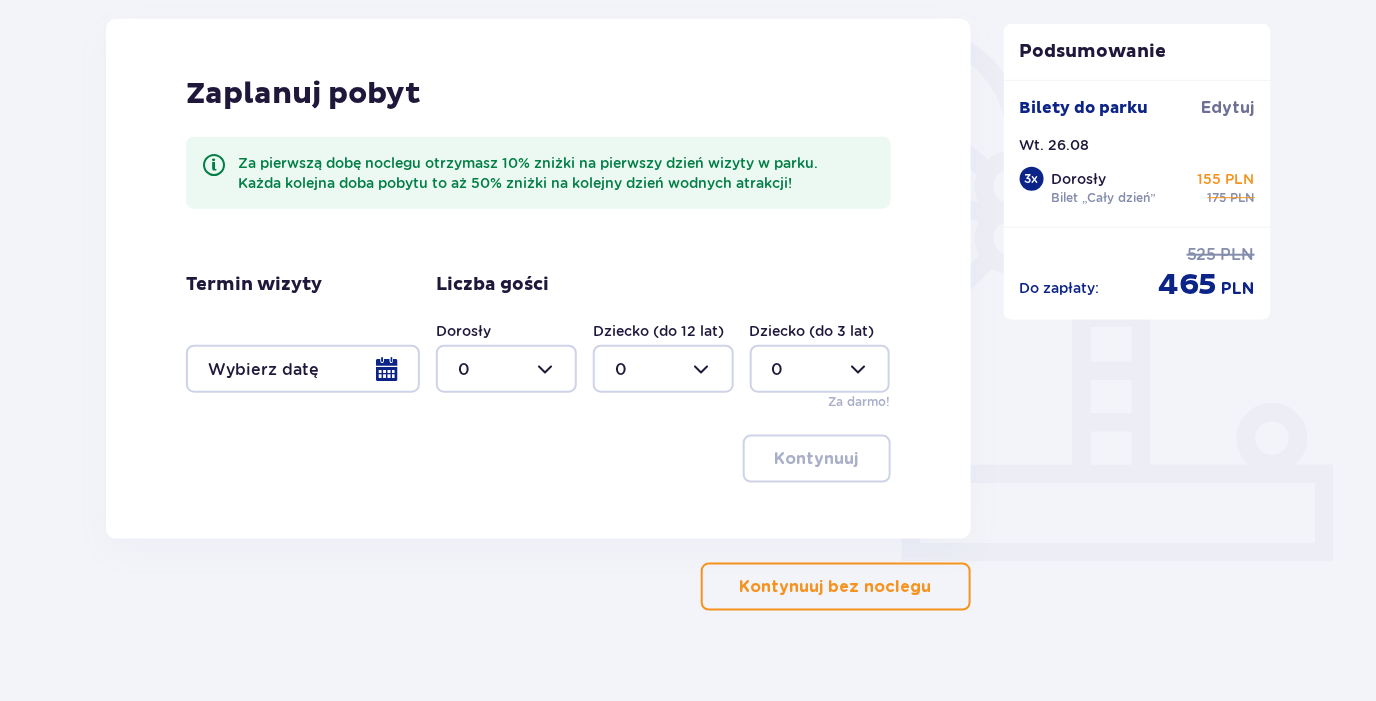 click at bounding box center (506, 369) 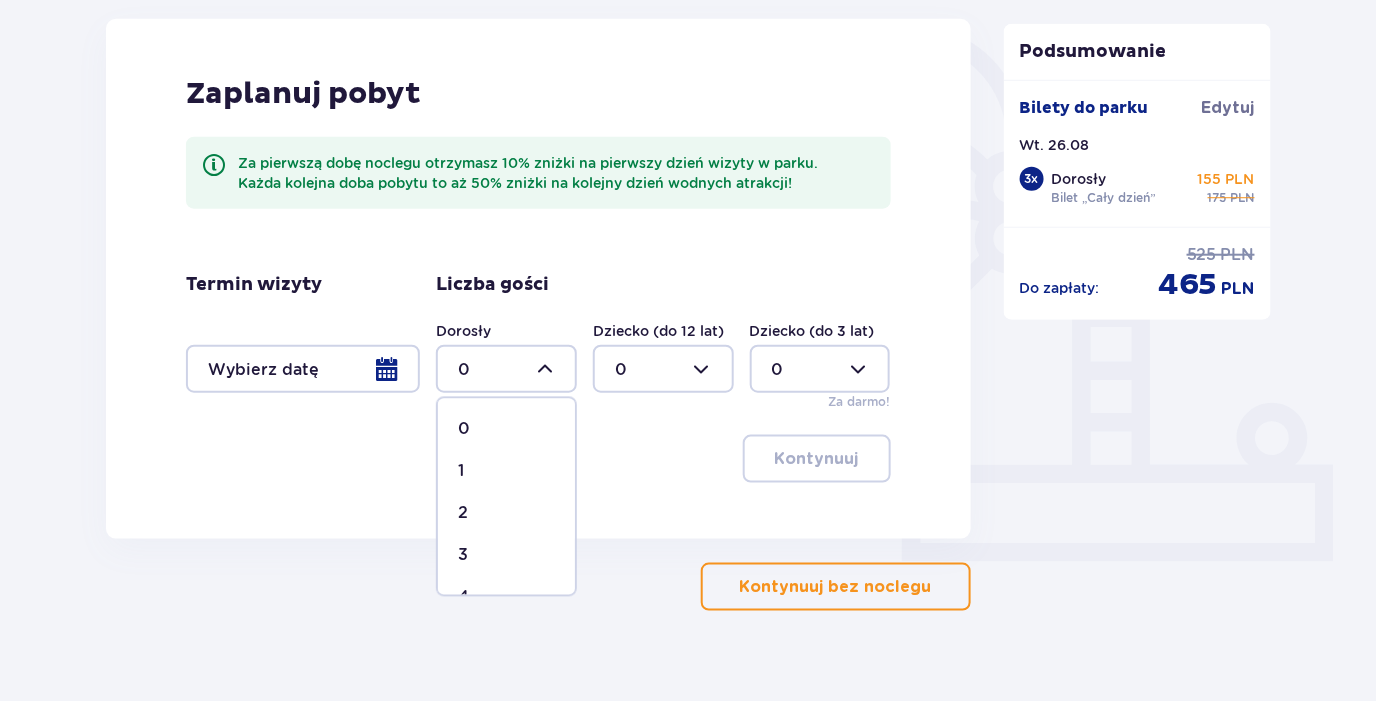 drag, startPoint x: 443, startPoint y: 557, endPoint x: 443, endPoint y: 537, distance: 20 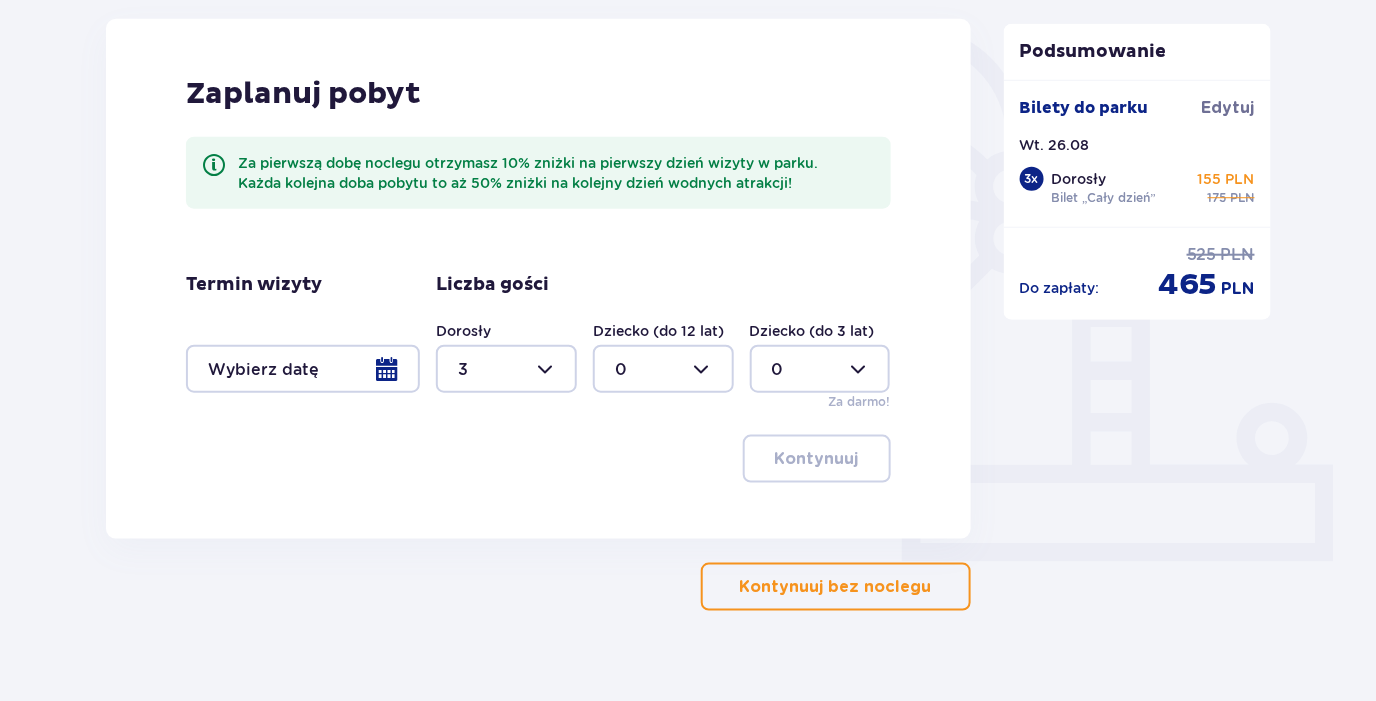 click at bounding box center [303, 369] 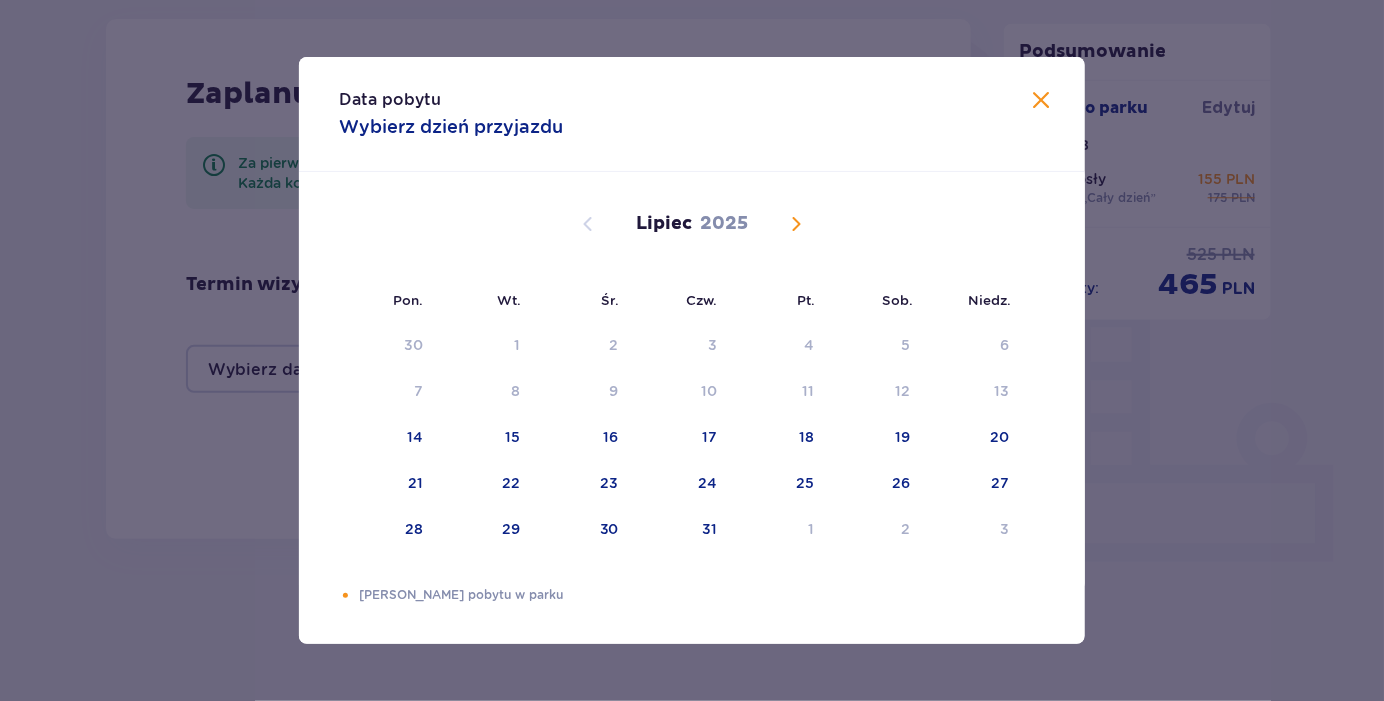 click at bounding box center [796, 224] 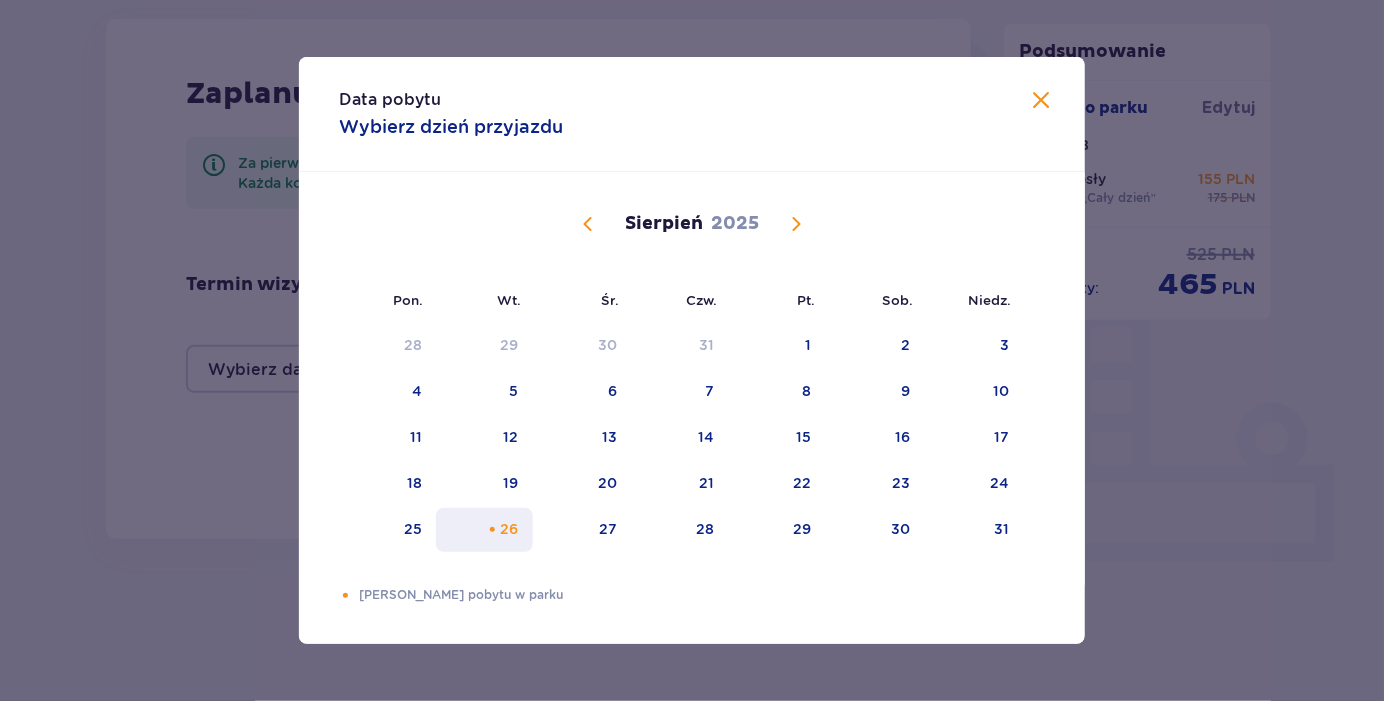 click on "26" at bounding box center (484, 530) 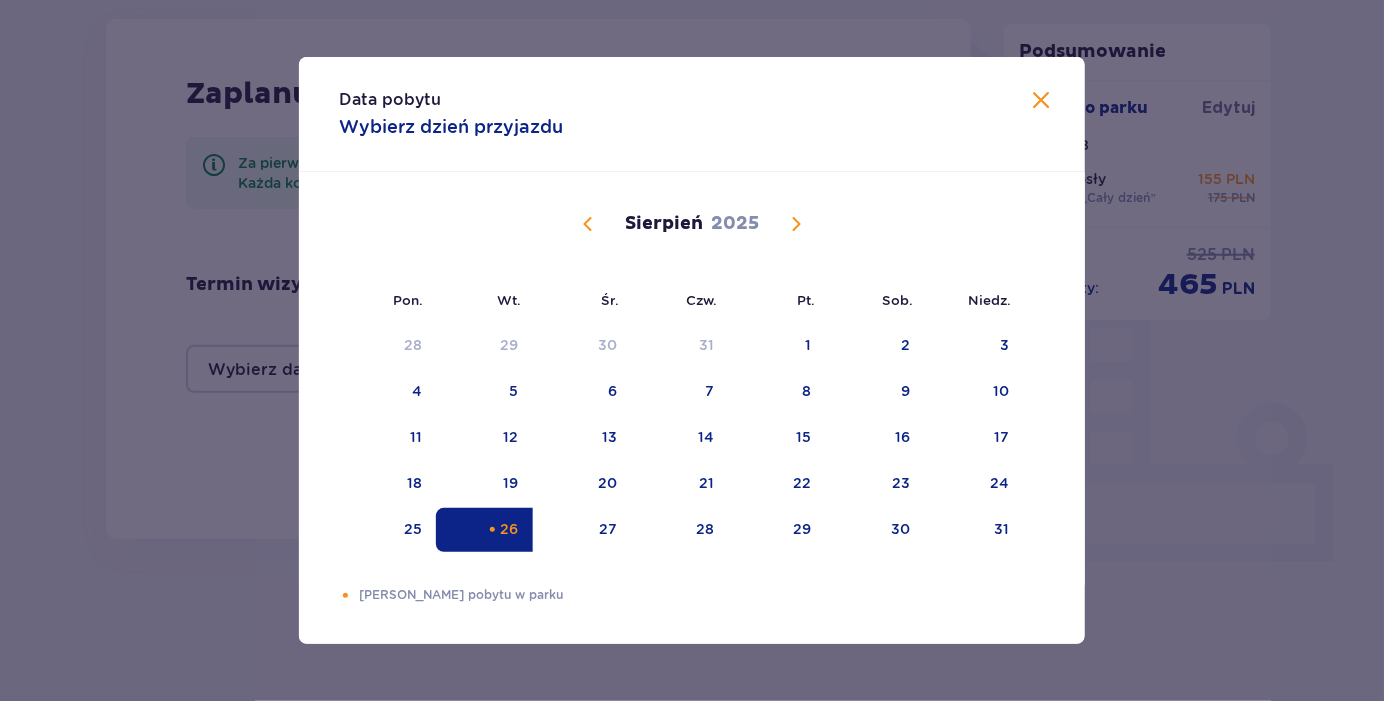 click on "Data pobytu Wybierz dzień przyjazdu Pon. Wt. Śr. Czw. Pt. Sob. Niedz. Lipiec 2025 30 1 2 3 4 5 6 7 8 9 10 11 12 13 14 15 16 17 18 19 20 21 22 23 24 25 26 27 28 29 30 31 1 2 3 Sierpień 2025 28 29 30 31 1 2 3 4 5 6 7 8 9 10 11 12 13 14 15 16 17 18 19 20 21 22 23 24 25 26 27 28 29 30 31 Wrzesień 2025 1 2 3 4 5 6 7 8 9 10 11 12 13 14 15 16 17 18 19 20 21 22 23 24 25 26 27 28 29 30 1 2 3 4 5 Dni Twojego pobytu w parku" at bounding box center (692, 350) 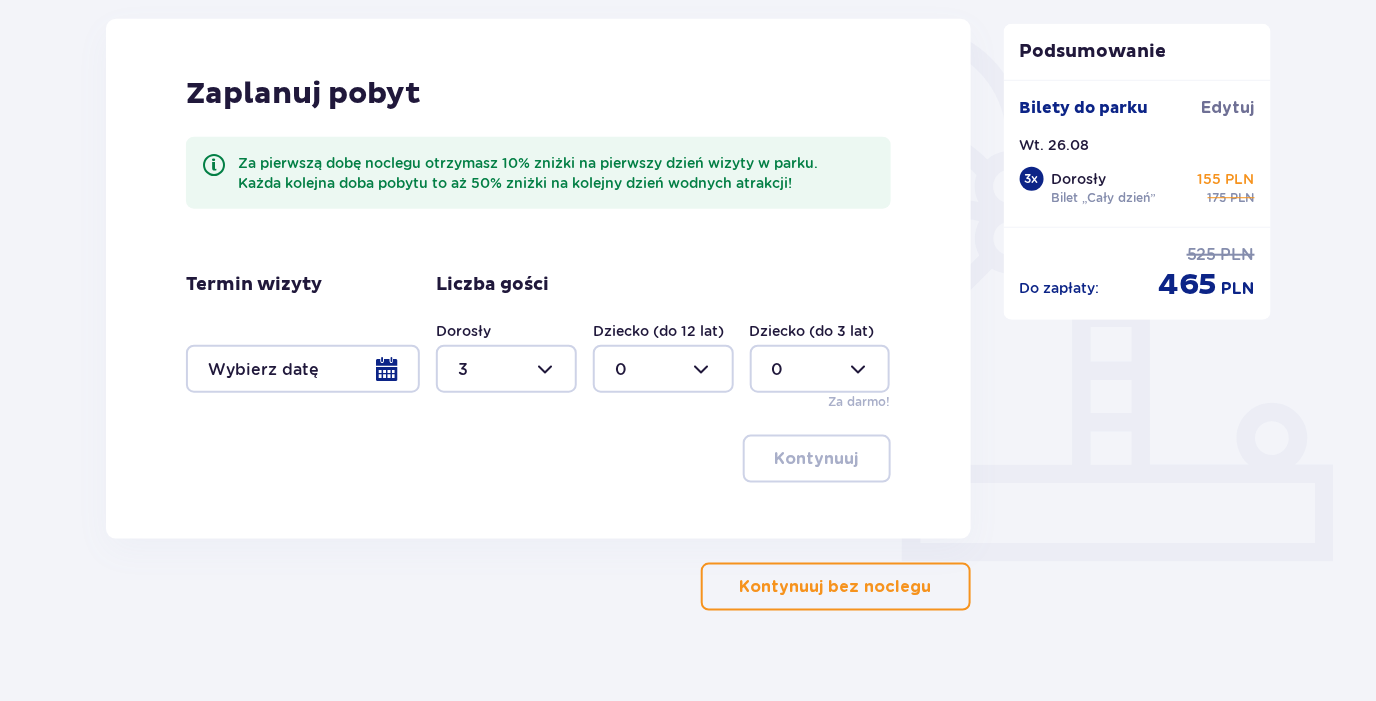click on "Kontynuuj bez noclegu" at bounding box center [836, 587] 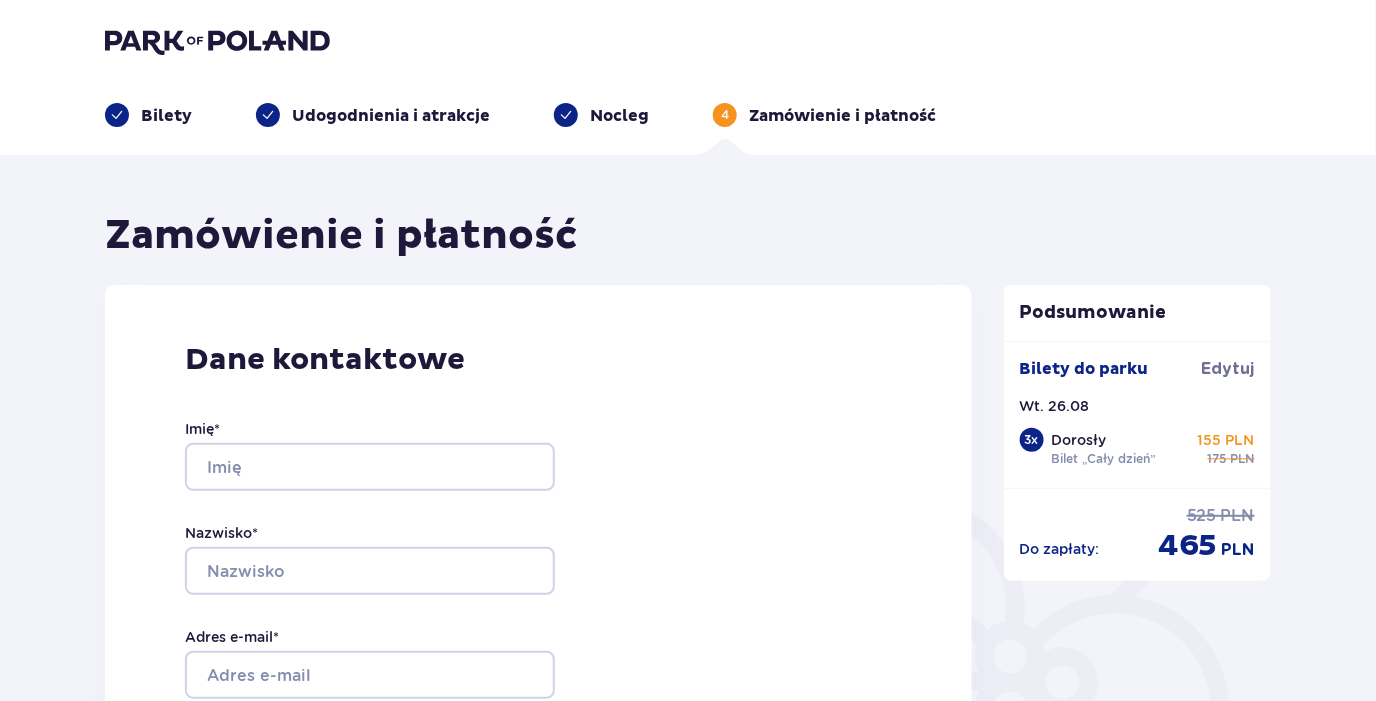 scroll, scrollTop: 0, scrollLeft: 0, axis: both 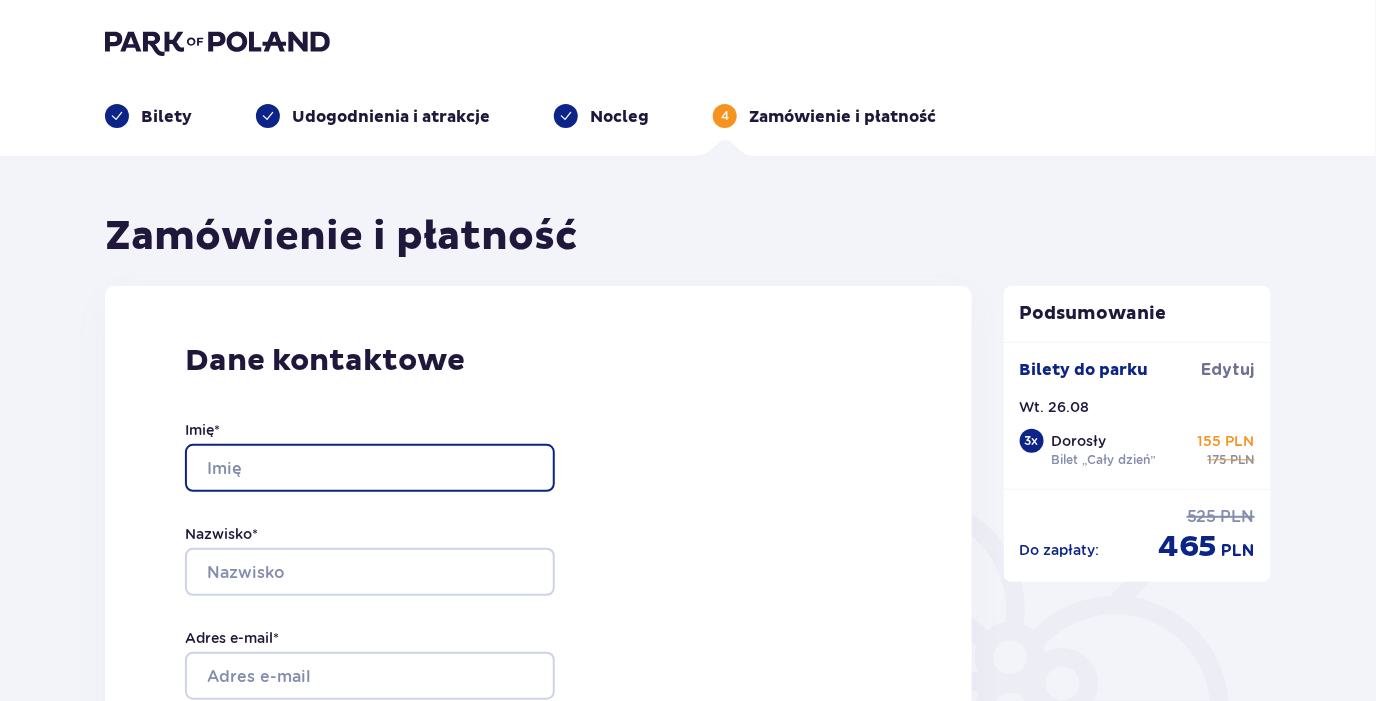 click on "Imię *" at bounding box center (370, 468) 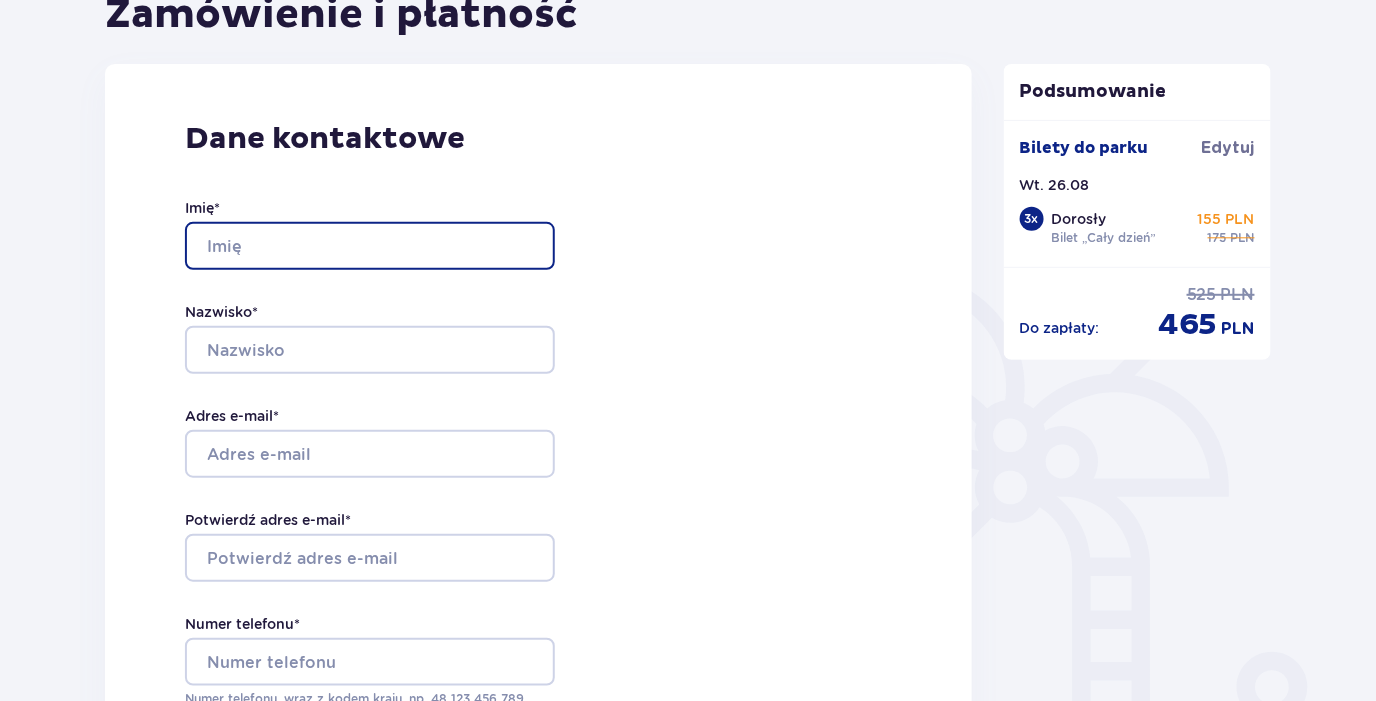 scroll, scrollTop: 100, scrollLeft: 0, axis: vertical 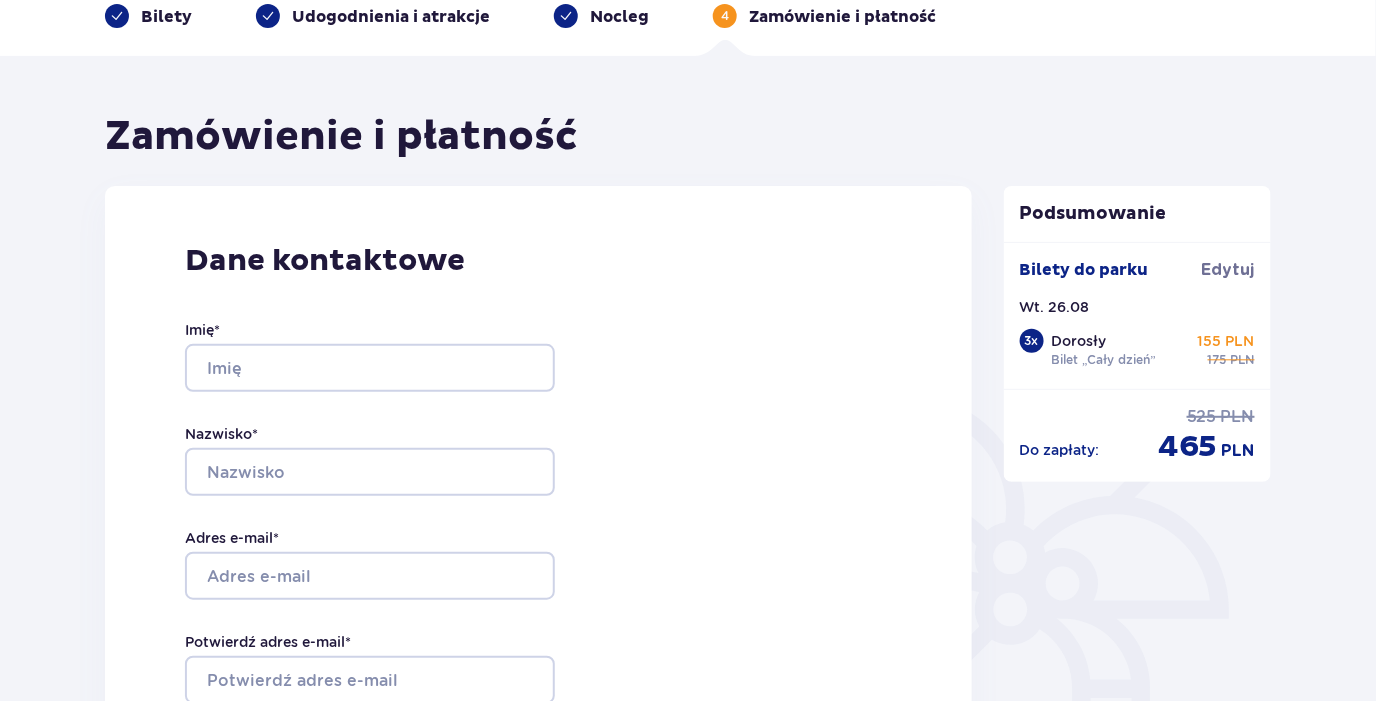 click on "Nocleg" at bounding box center (601, 16) 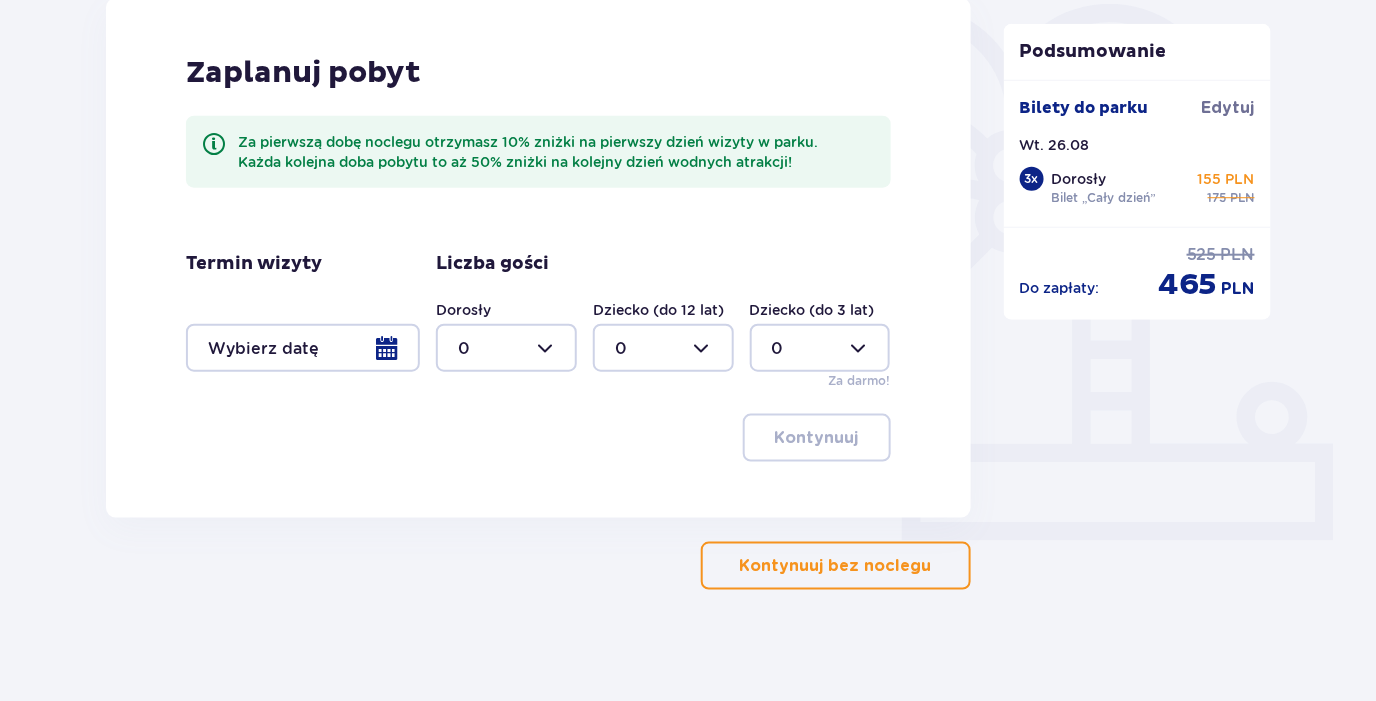 scroll, scrollTop: 500, scrollLeft: 0, axis: vertical 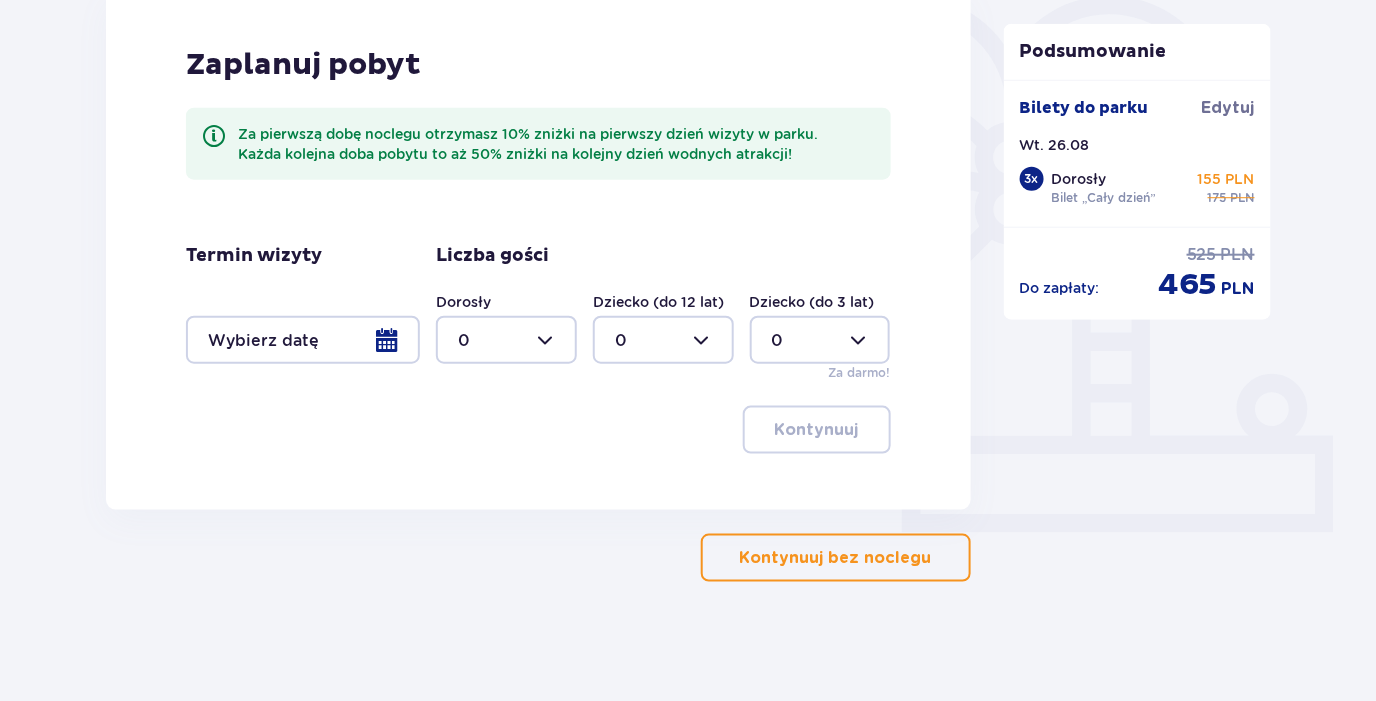 click at bounding box center (303, 340) 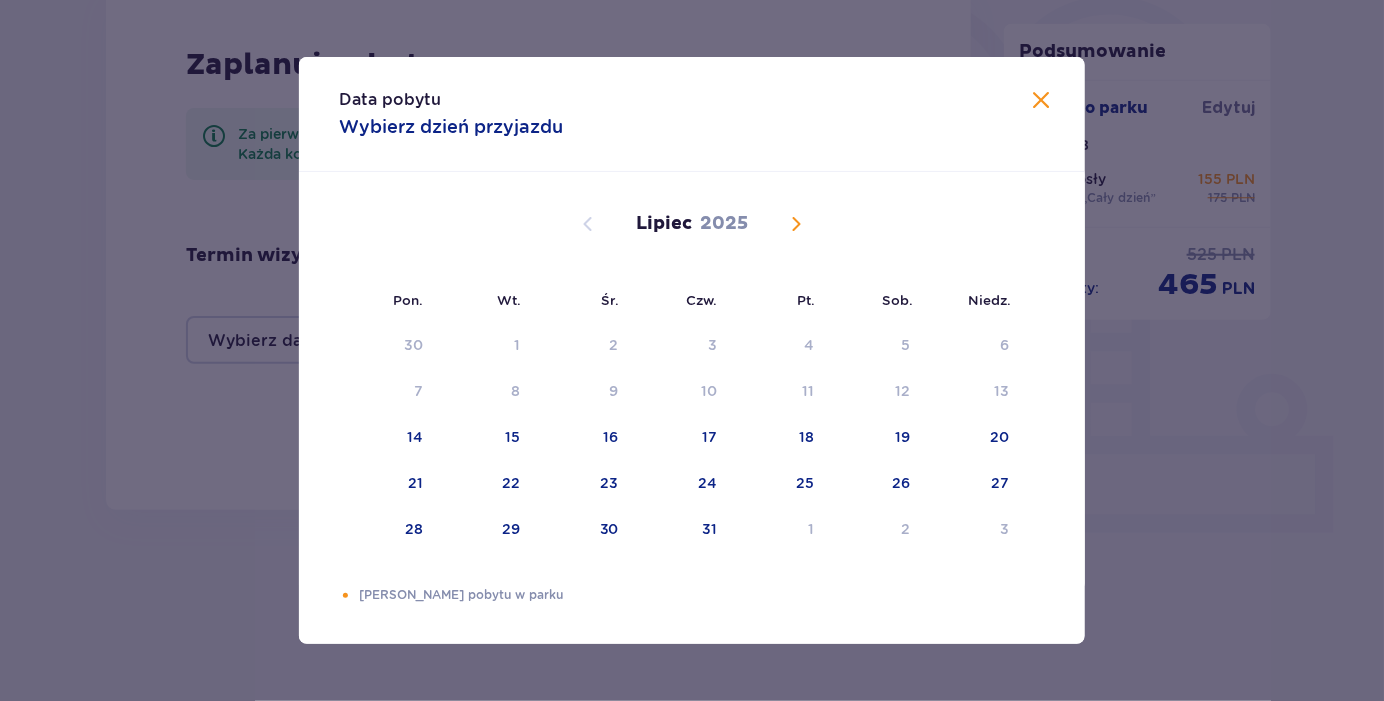 click at bounding box center (796, 224) 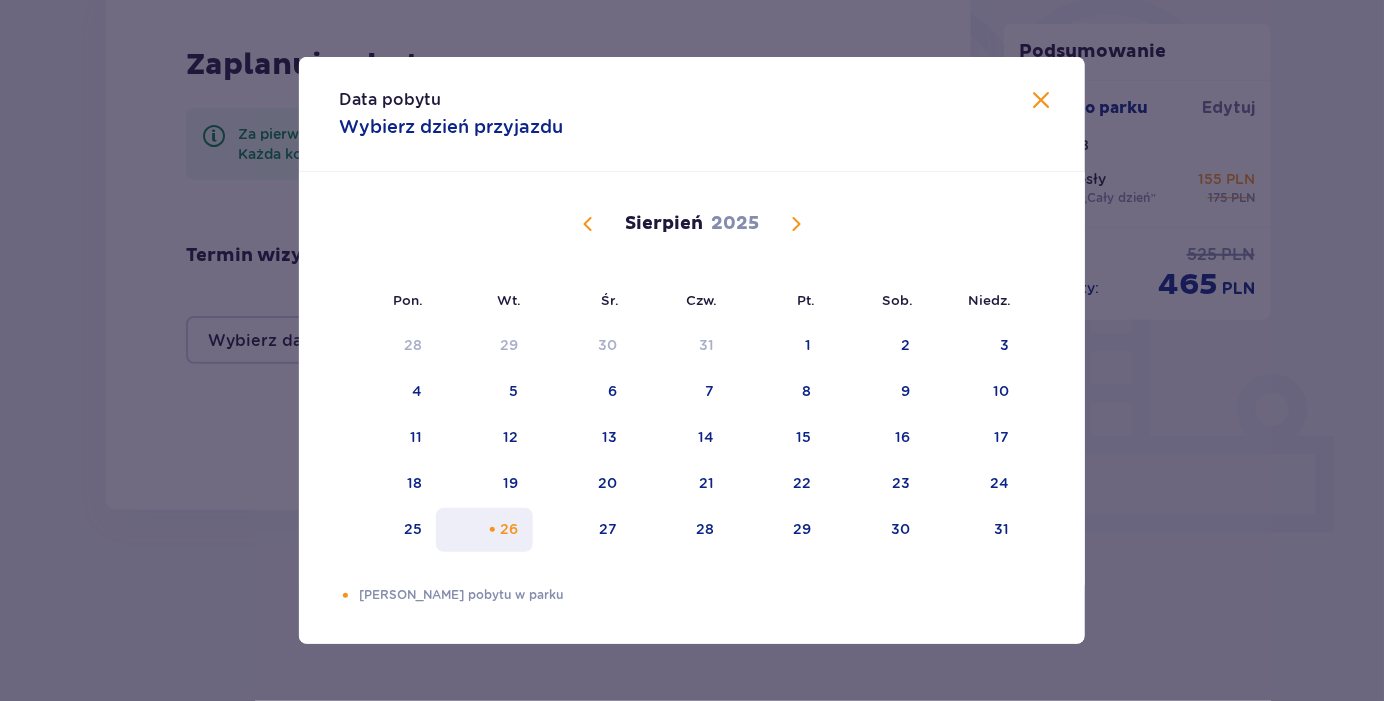 click on "26" at bounding box center (484, 530) 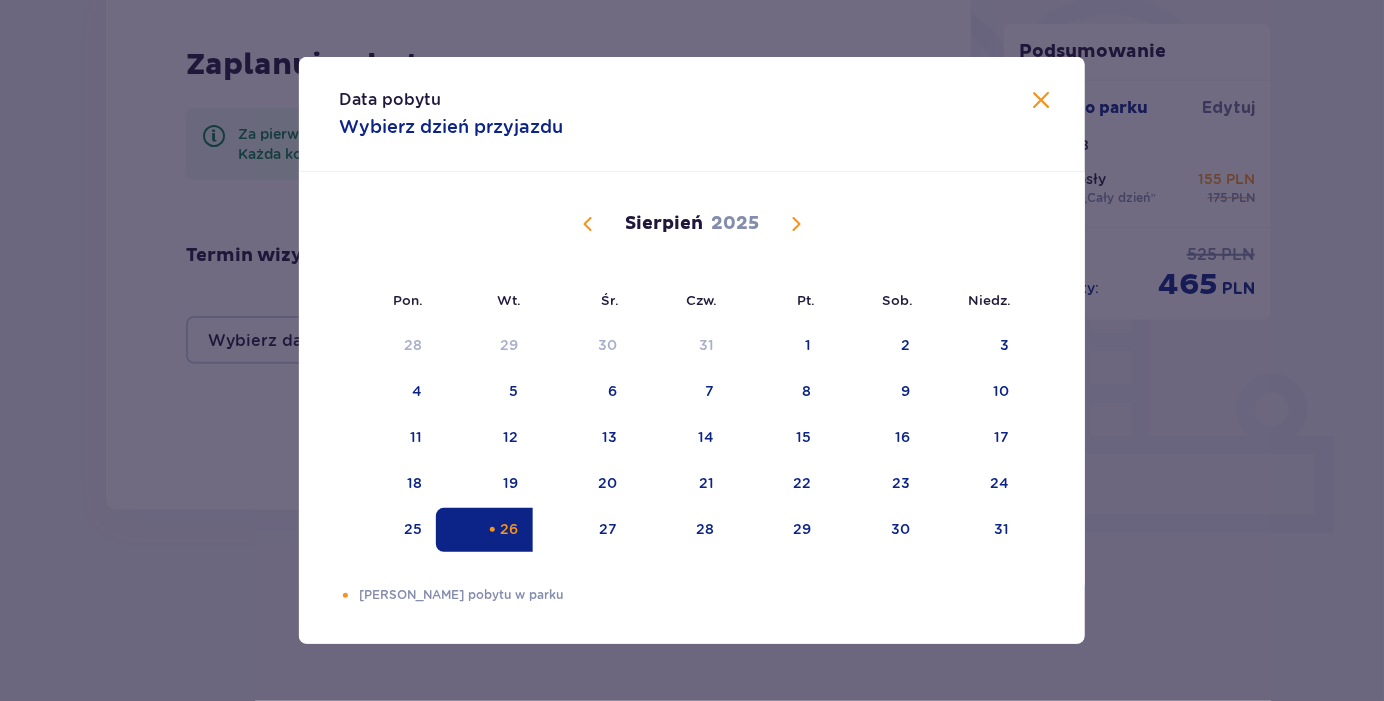 click on "26" at bounding box center [484, 530] 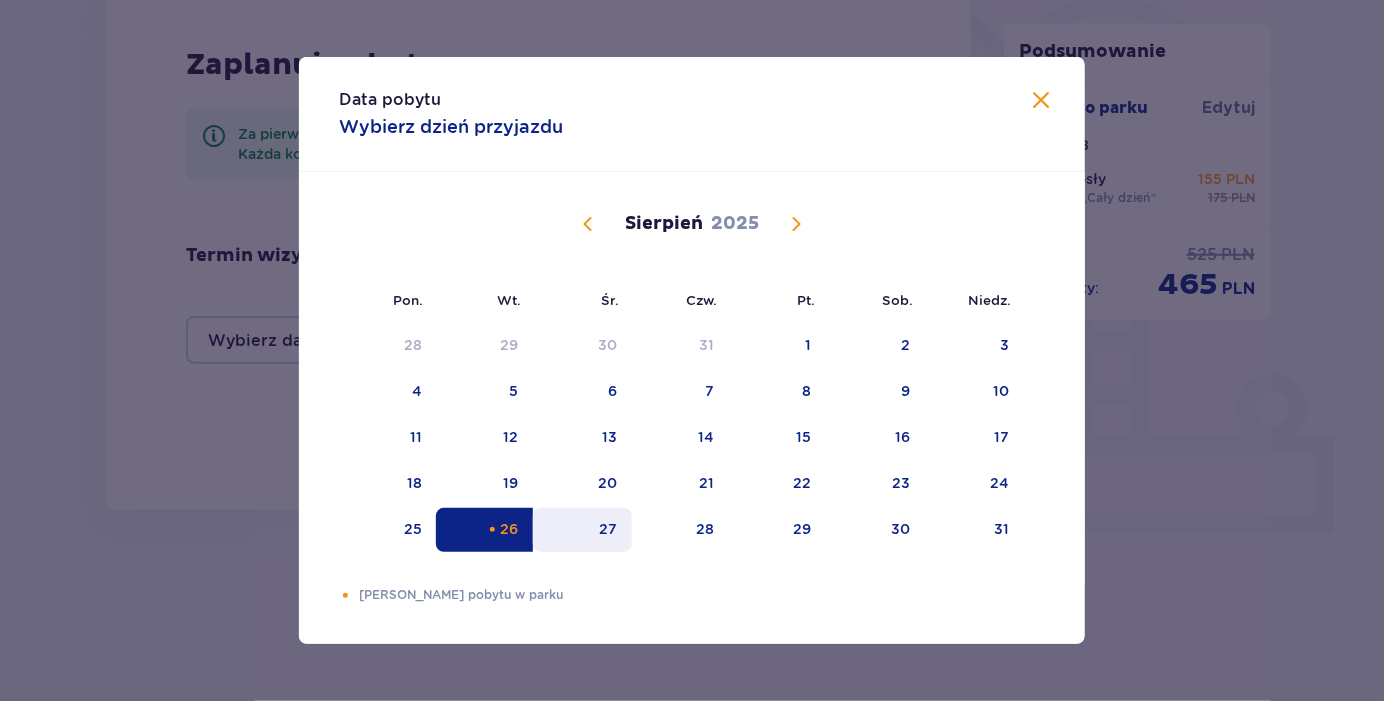 click on "27" at bounding box center (582, 530) 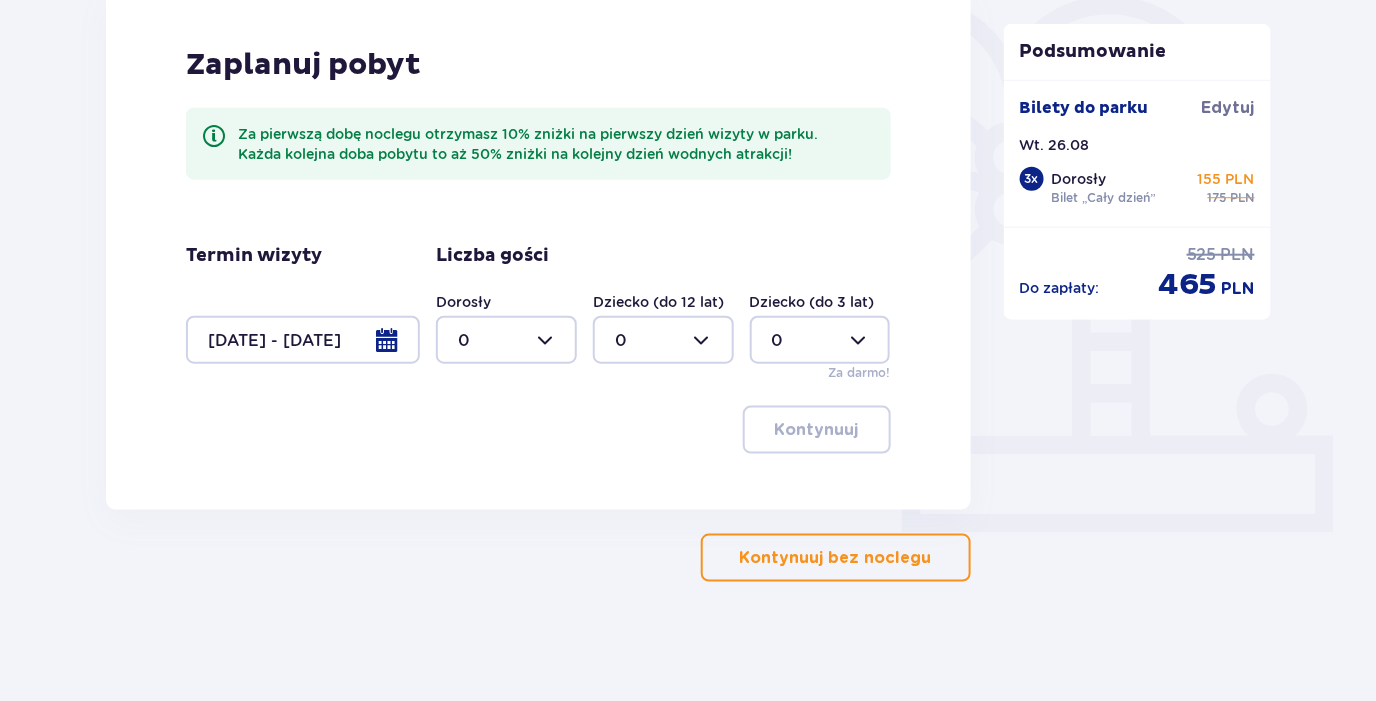 click at bounding box center (506, 340) 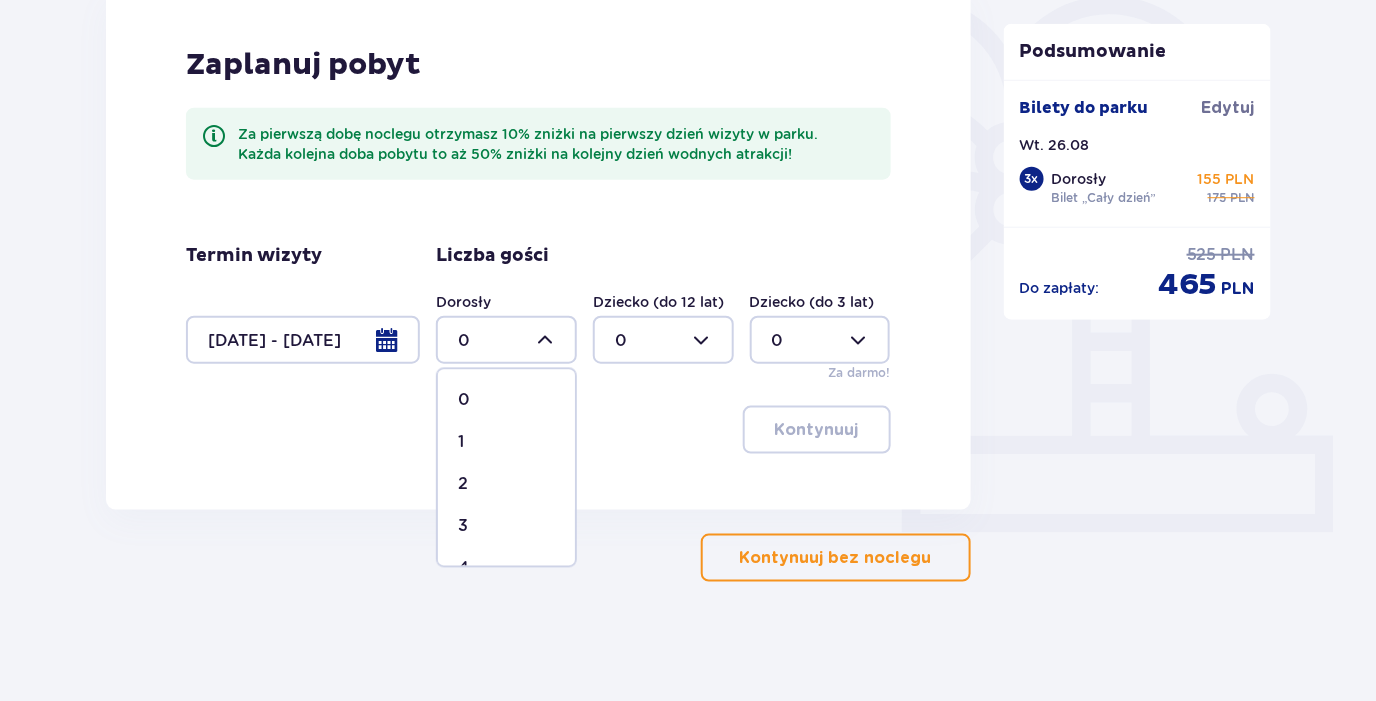 click on "3" at bounding box center [506, 527] 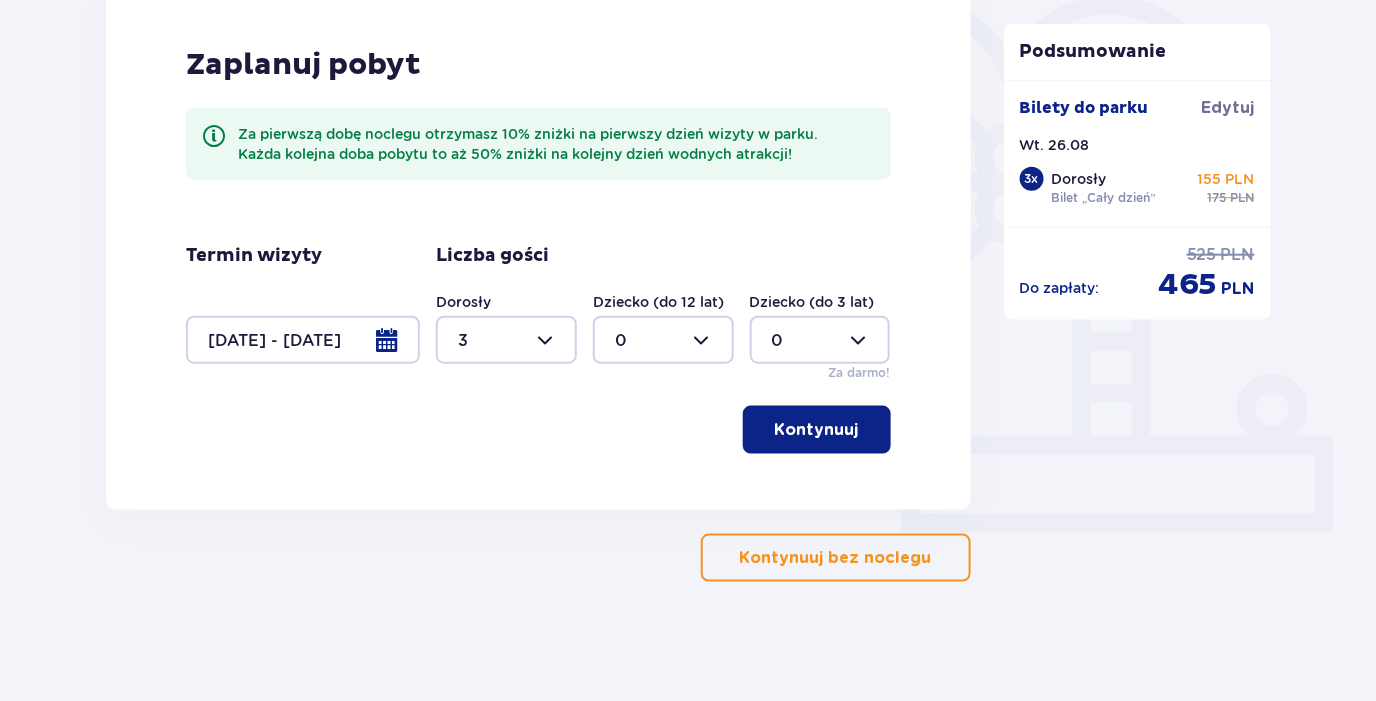 click on "Kontynuuj" at bounding box center (817, 430) 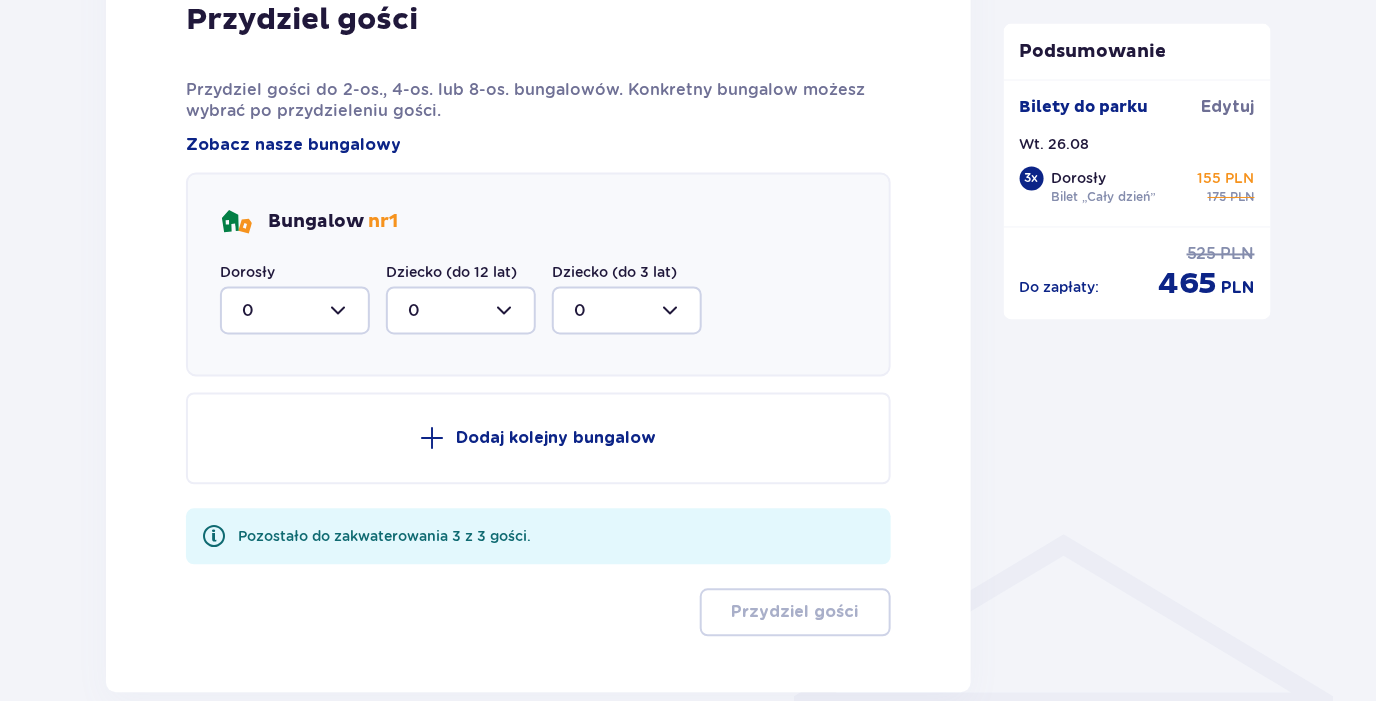 scroll, scrollTop: 1109, scrollLeft: 0, axis: vertical 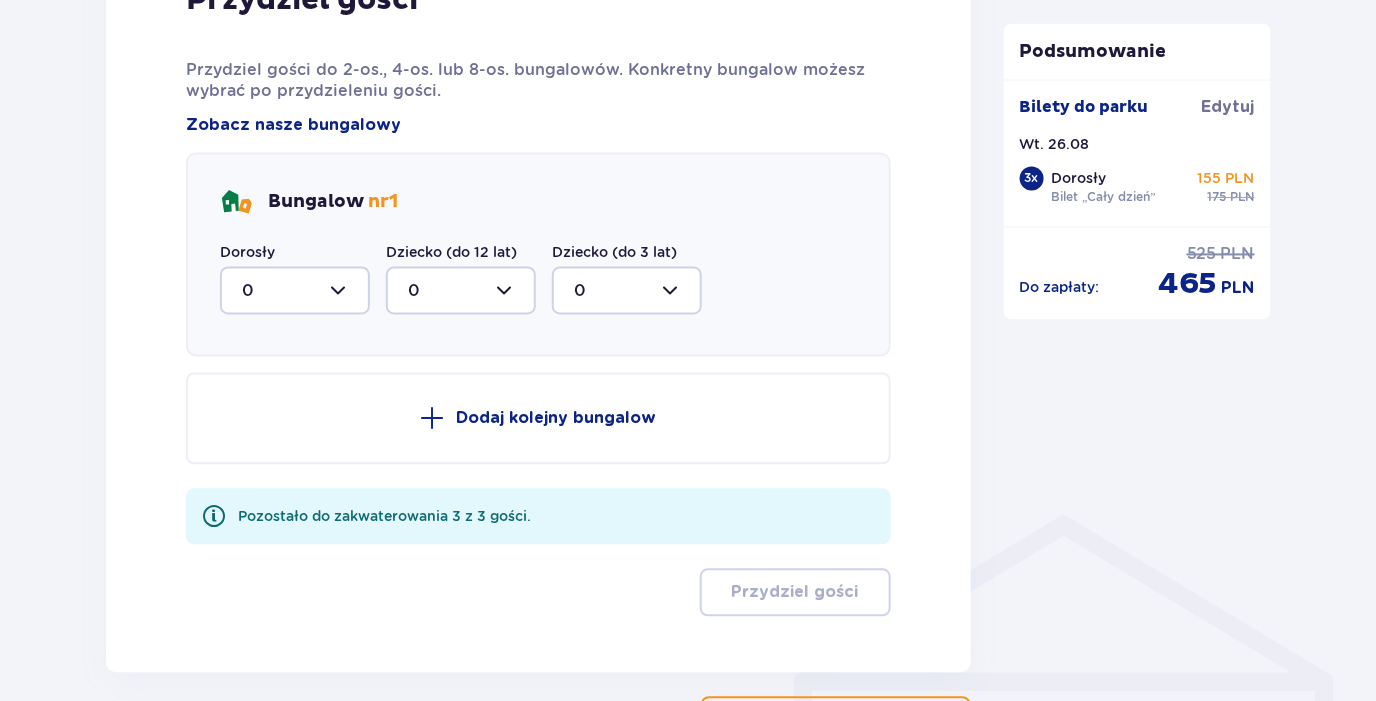 click at bounding box center [295, 291] 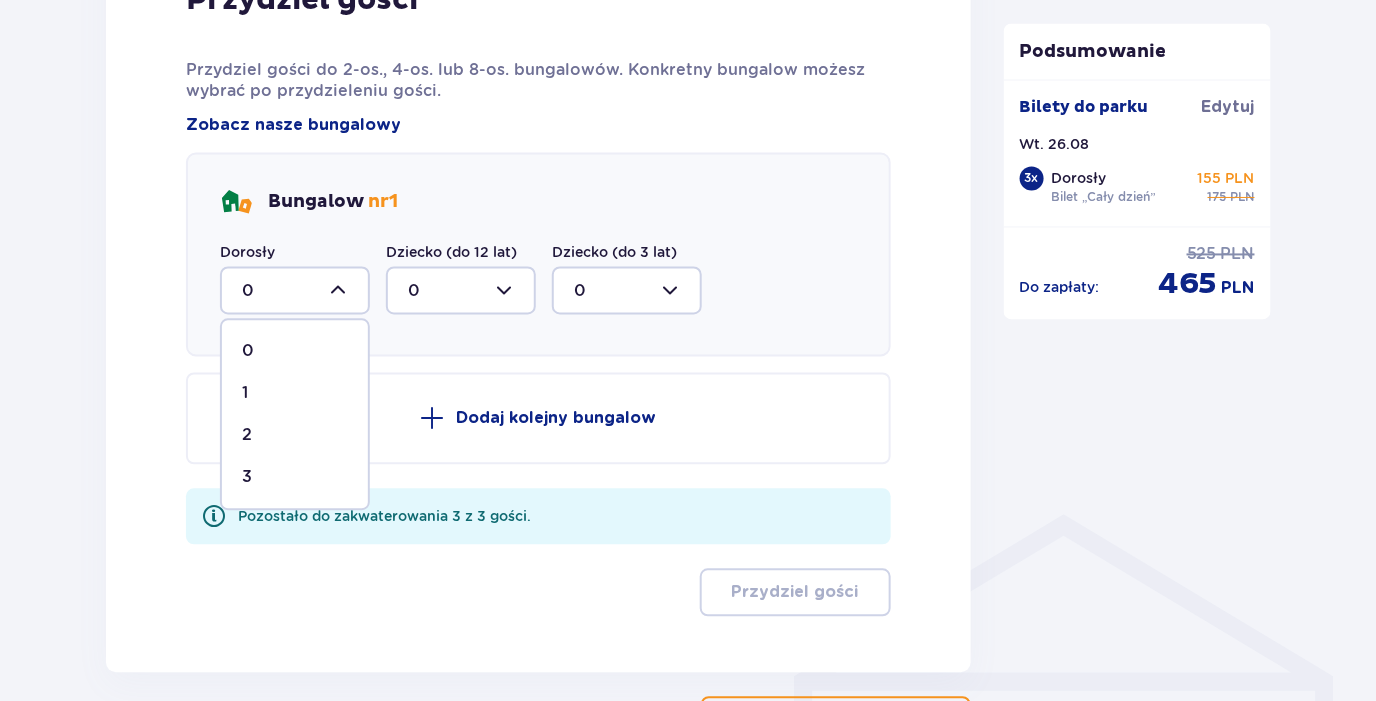 click on "3" at bounding box center (295, 478) 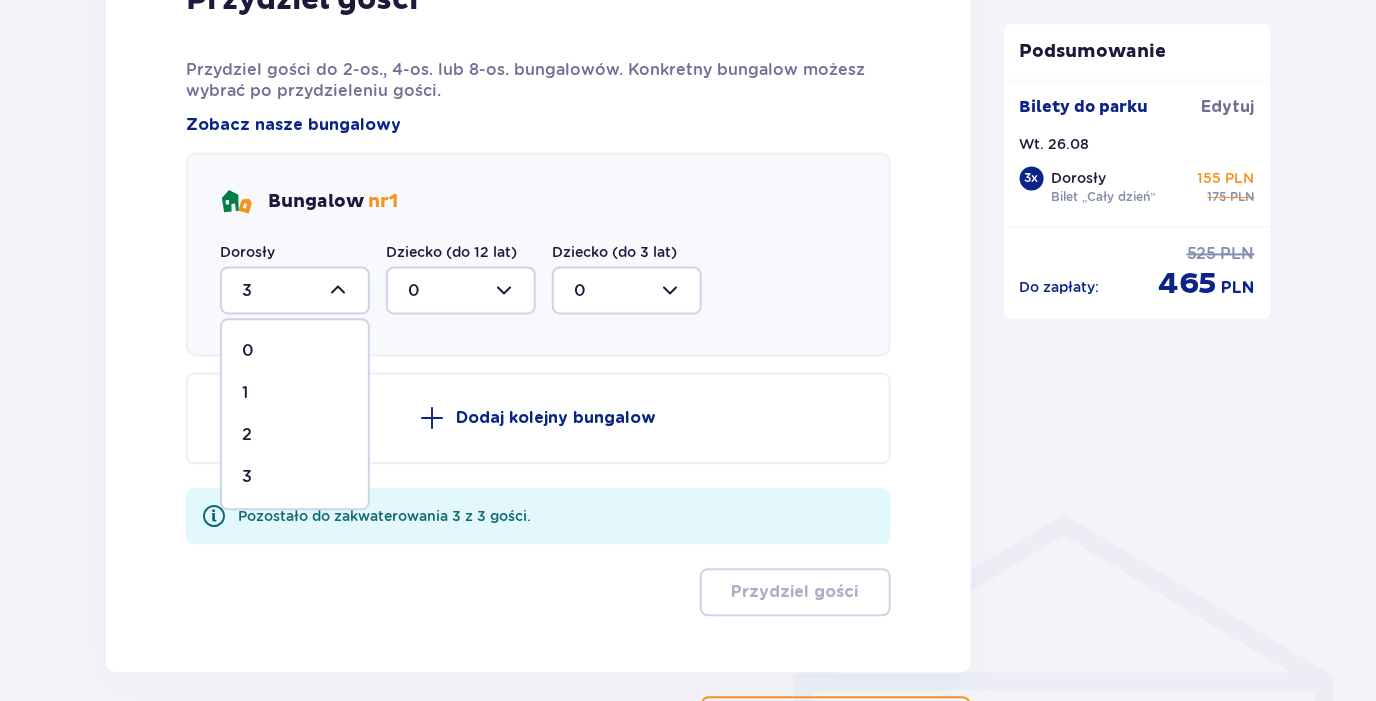 scroll, scrollTop: 1075, scrollLeft: 0, axis: vertical 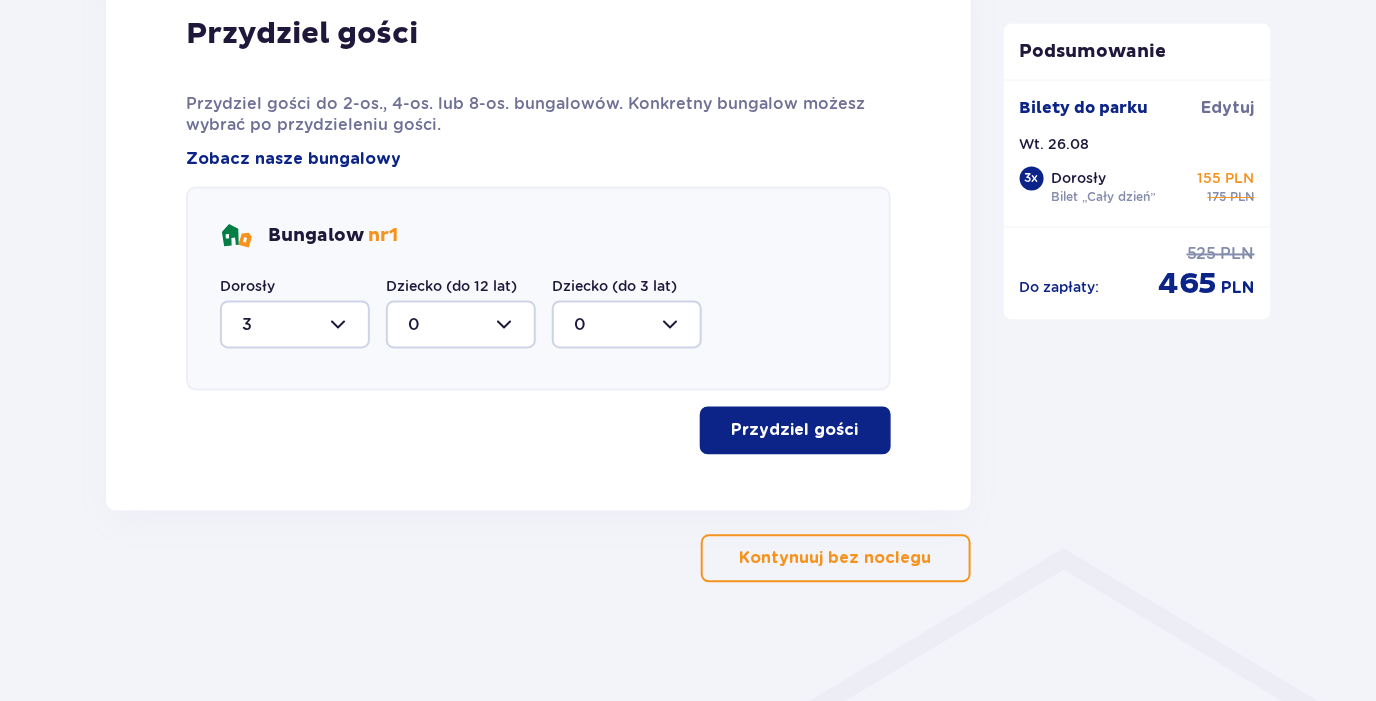click on "Przydziel gości" at bounding box center [795, 431] 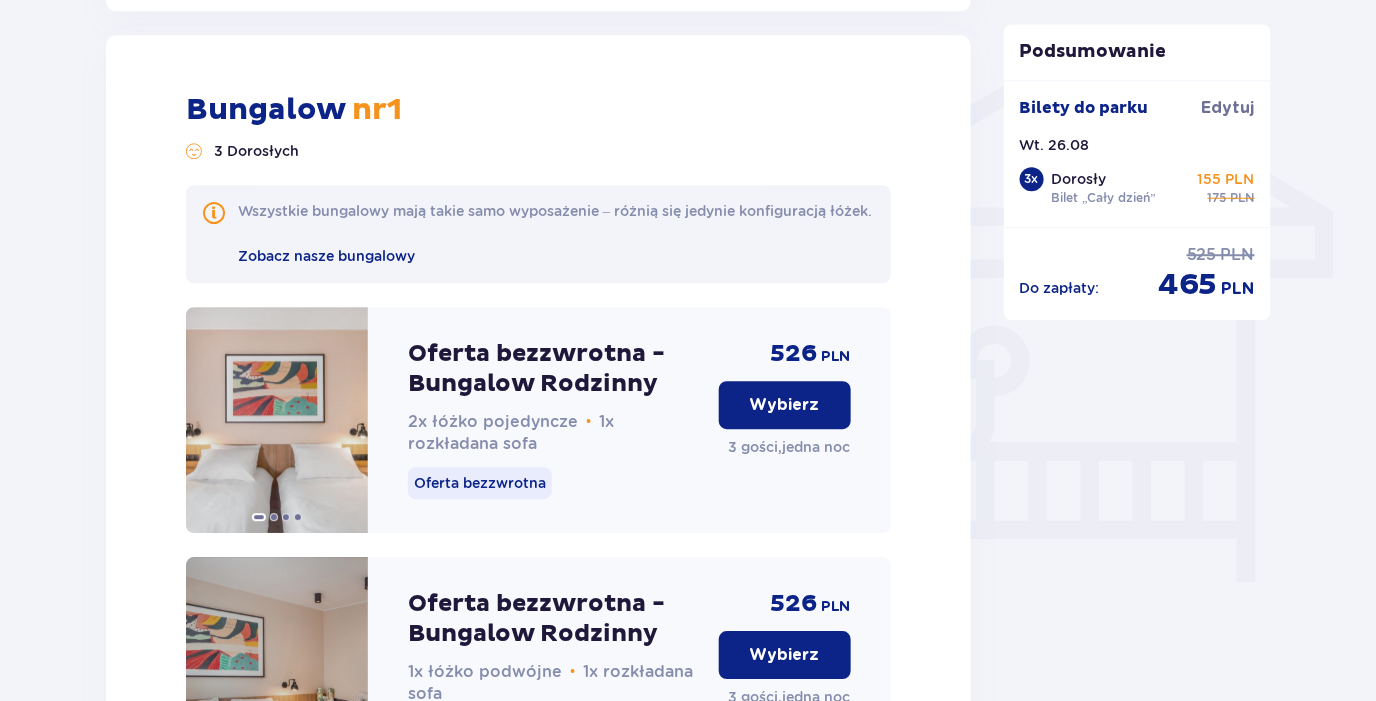 scroll, scrollTop: 1584, scrollLeft: 0, axis: vertical 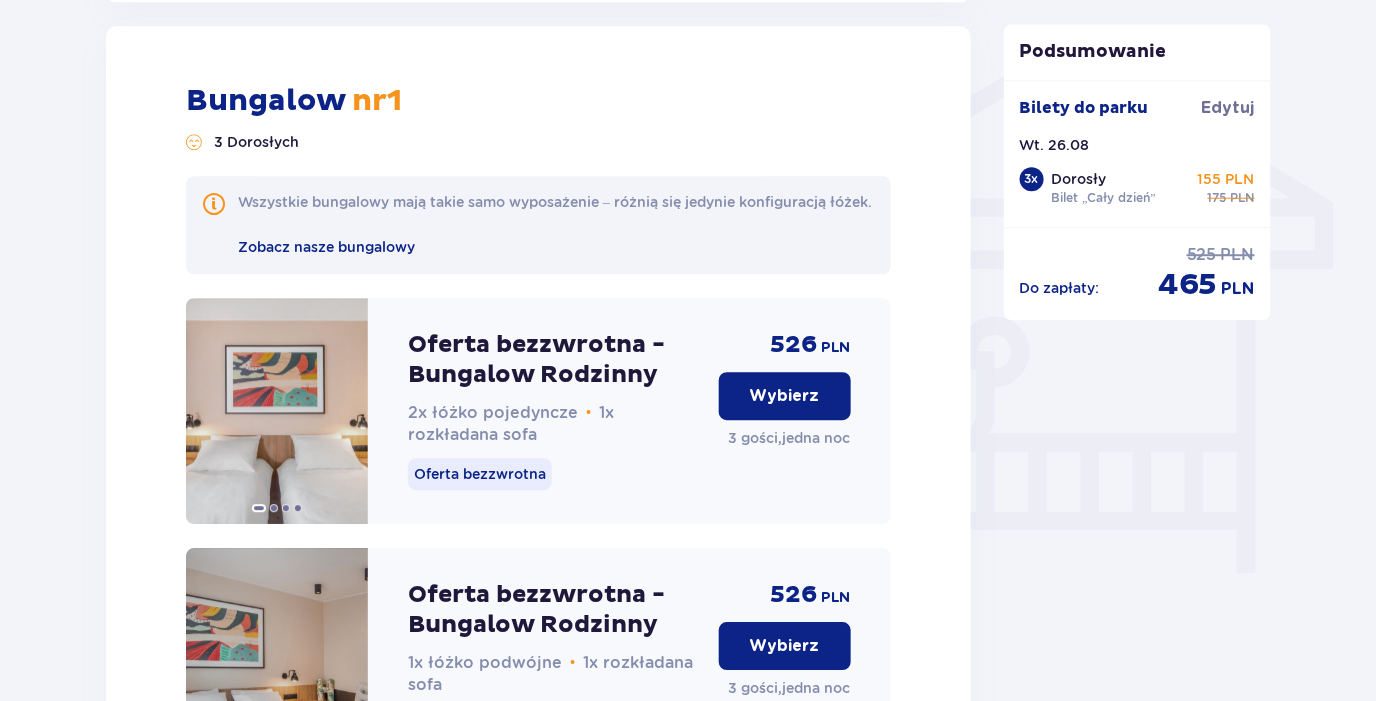 click on "Wybierz" at bounding box center (785, 396) 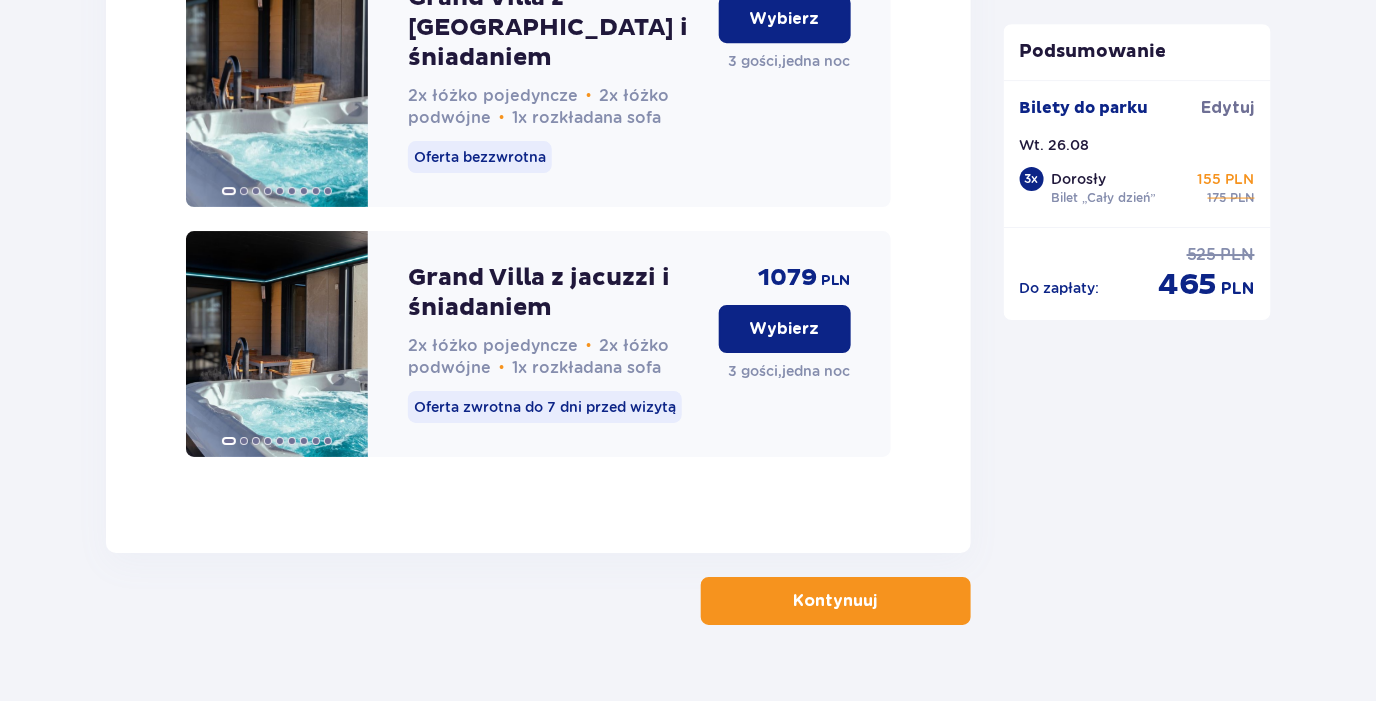 scroll, scrollTop: 4486, scrollLeft: 0, axis: vertical 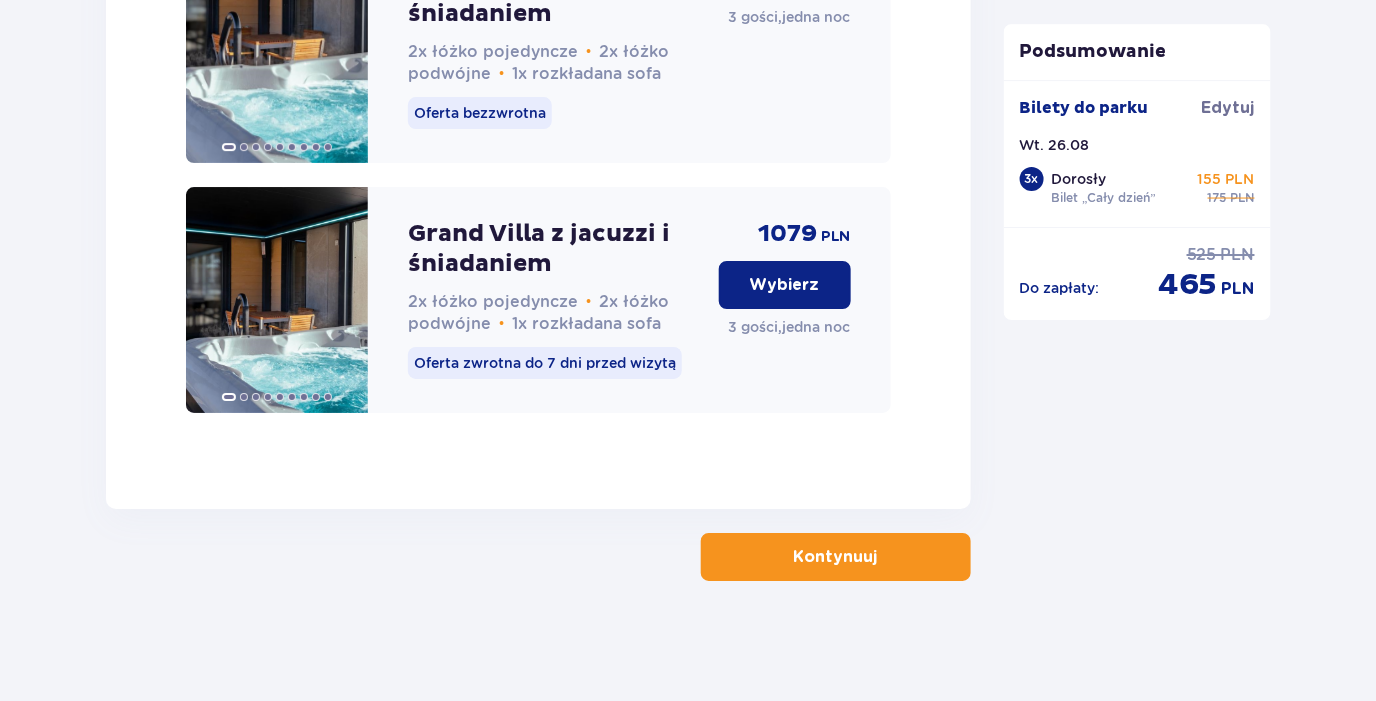 click on "Kontynuuj" at bounding box center (836, 557) 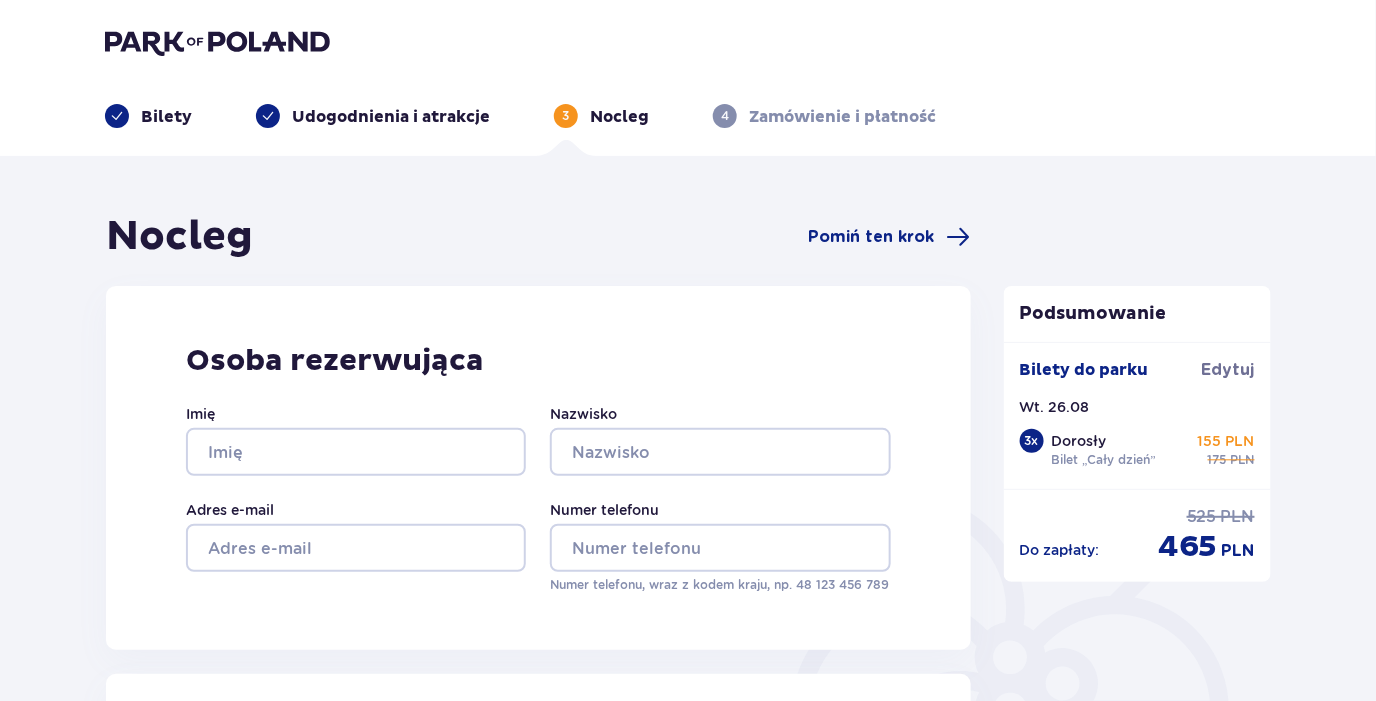 scroll, scrollTop: 0, scrollLeft: 0, axis: both 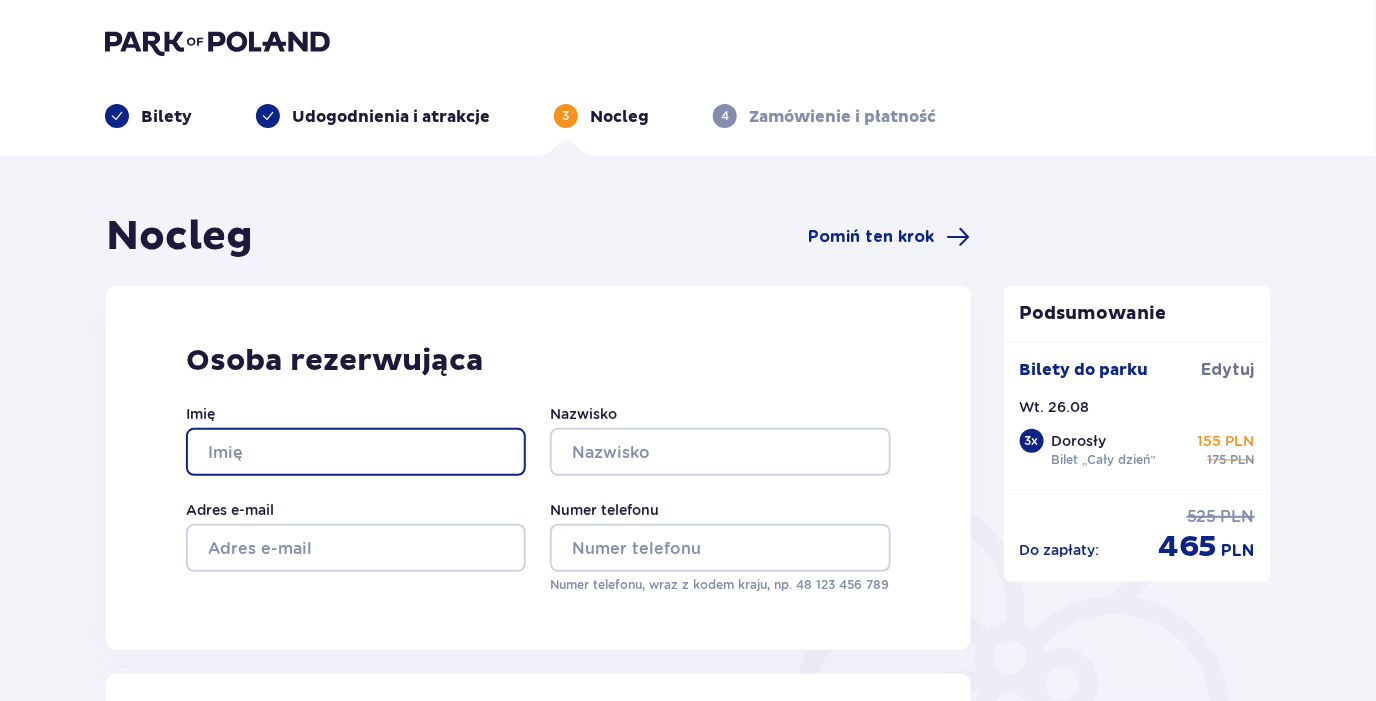 click on "Imię" at bounding box center (356, 452) 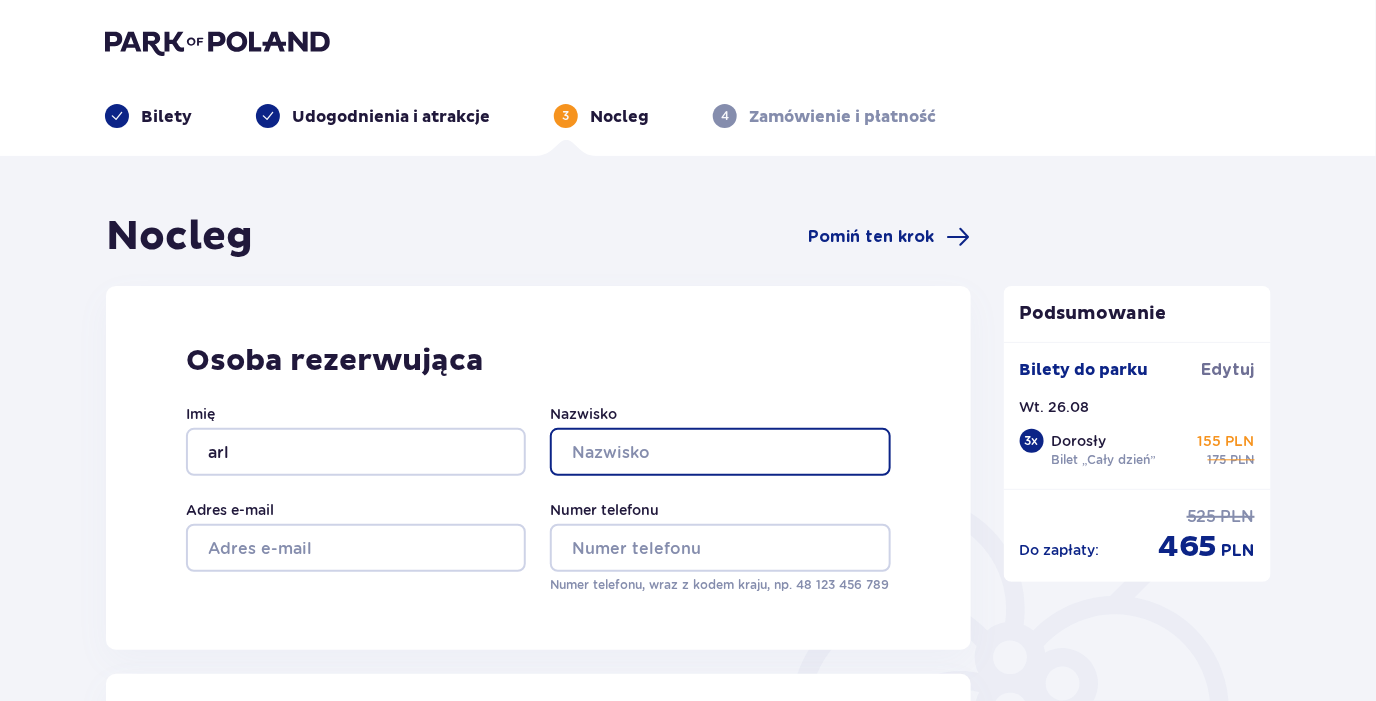 click on "Nazwisko" at bounding box center [720, 452] 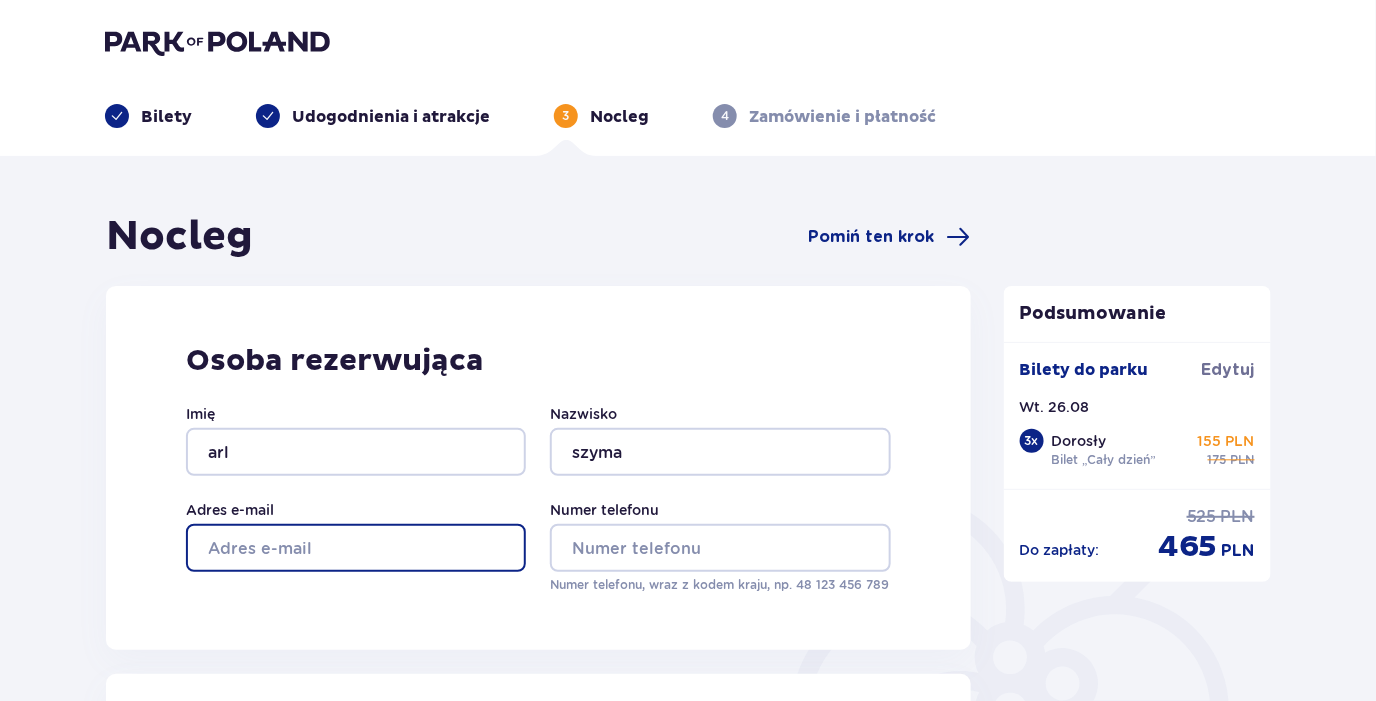 click on "Adres e-mail" at bounding box center (356, 548) 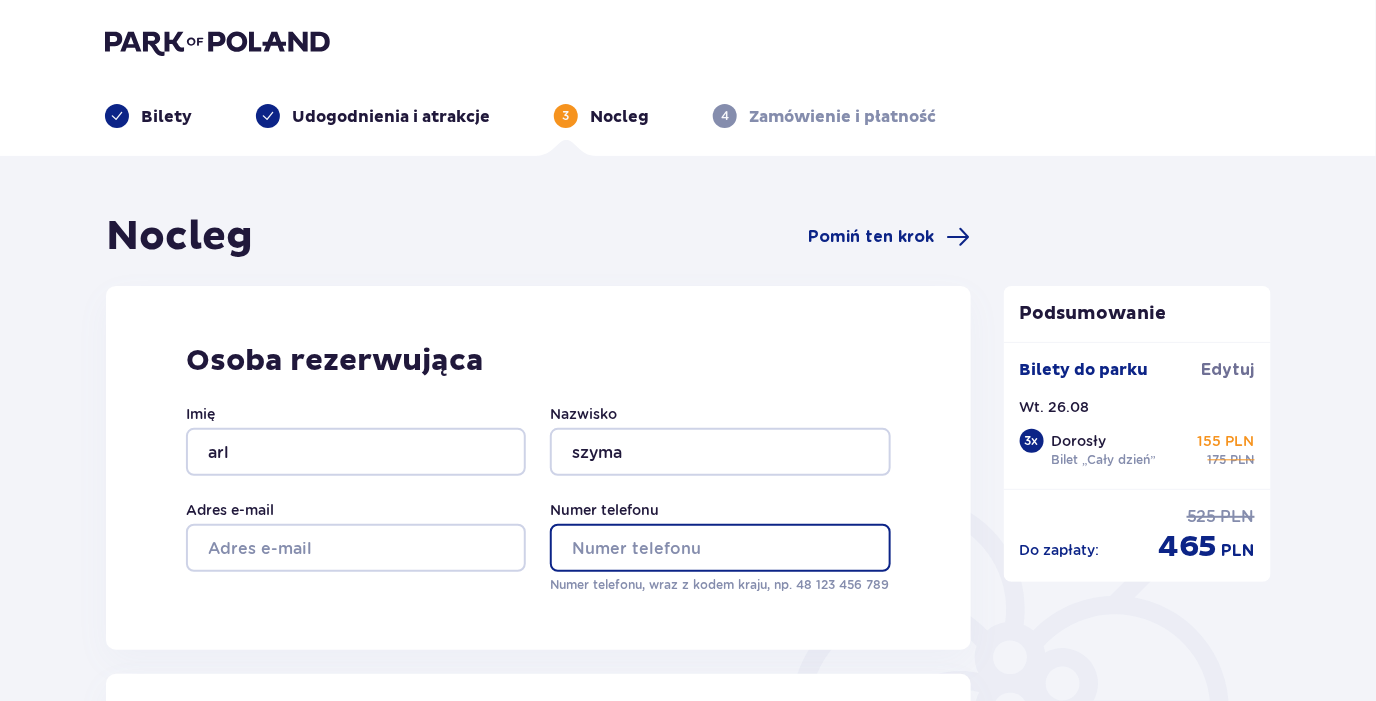 click on "Numer telefonu" at bounding box center [720, 548] 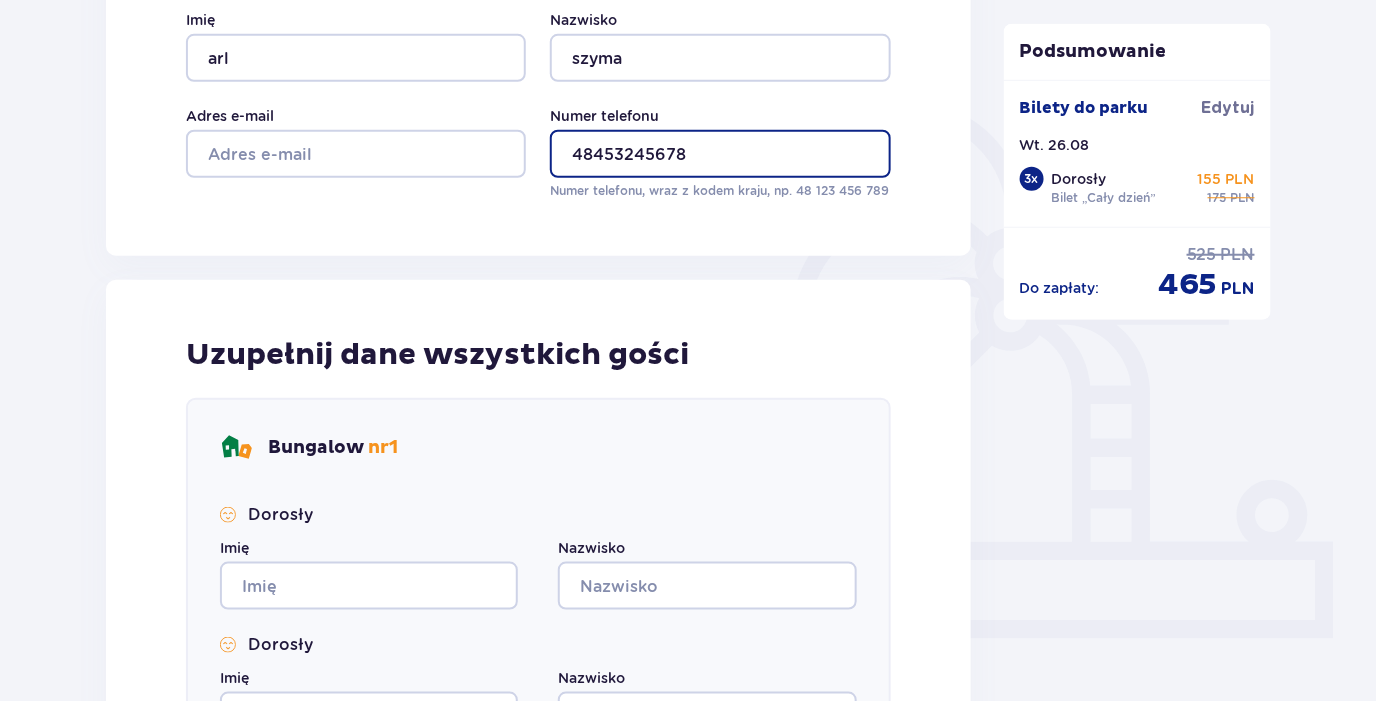 scroll, scrollTop: 400, scrollLeft: 0, axis: vertical 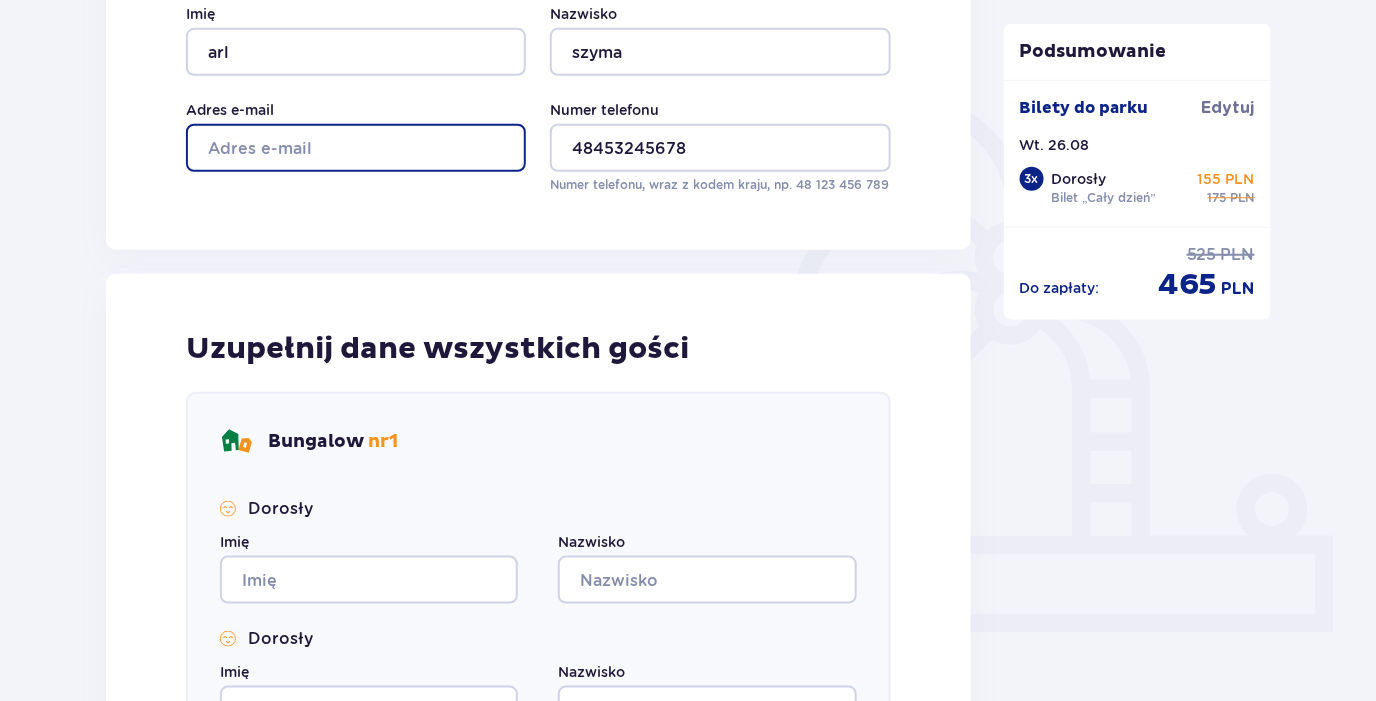 click on "Adres e-mail" at bounding box center [356, 148] 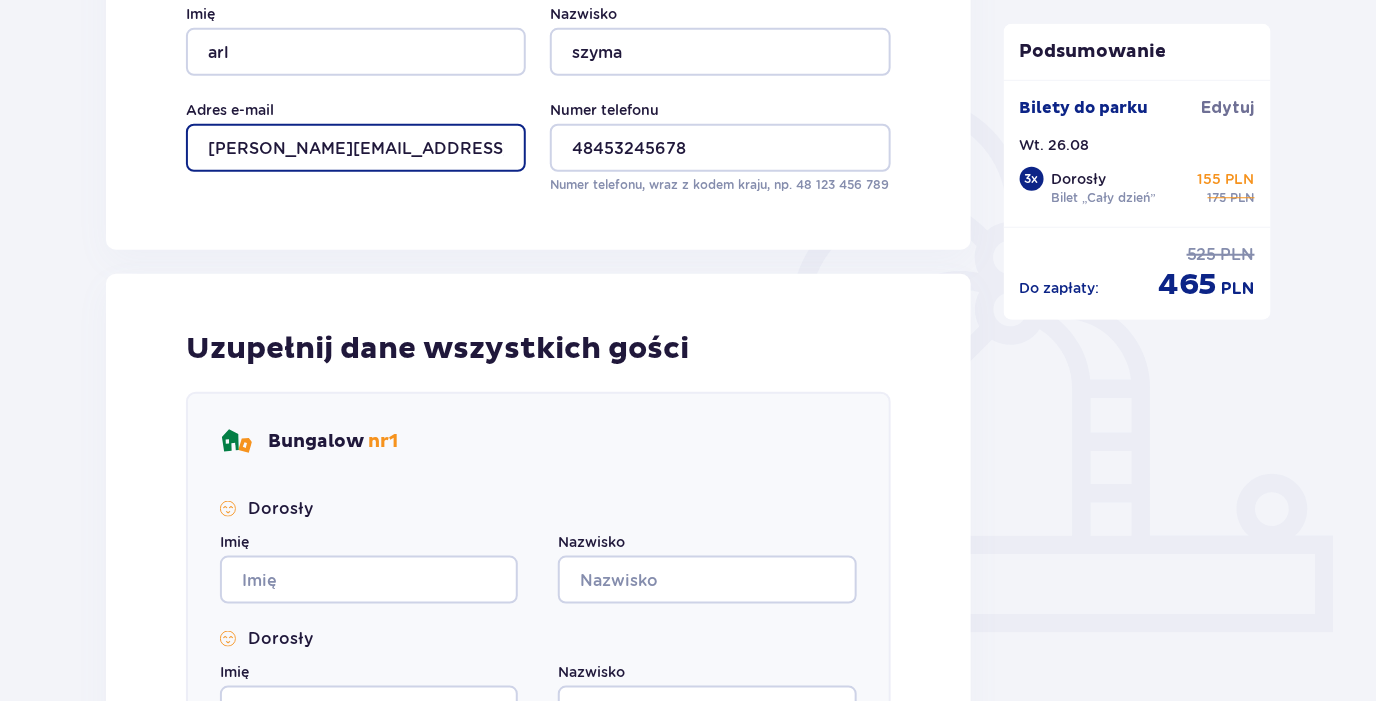 type on "arleta@op.pl" 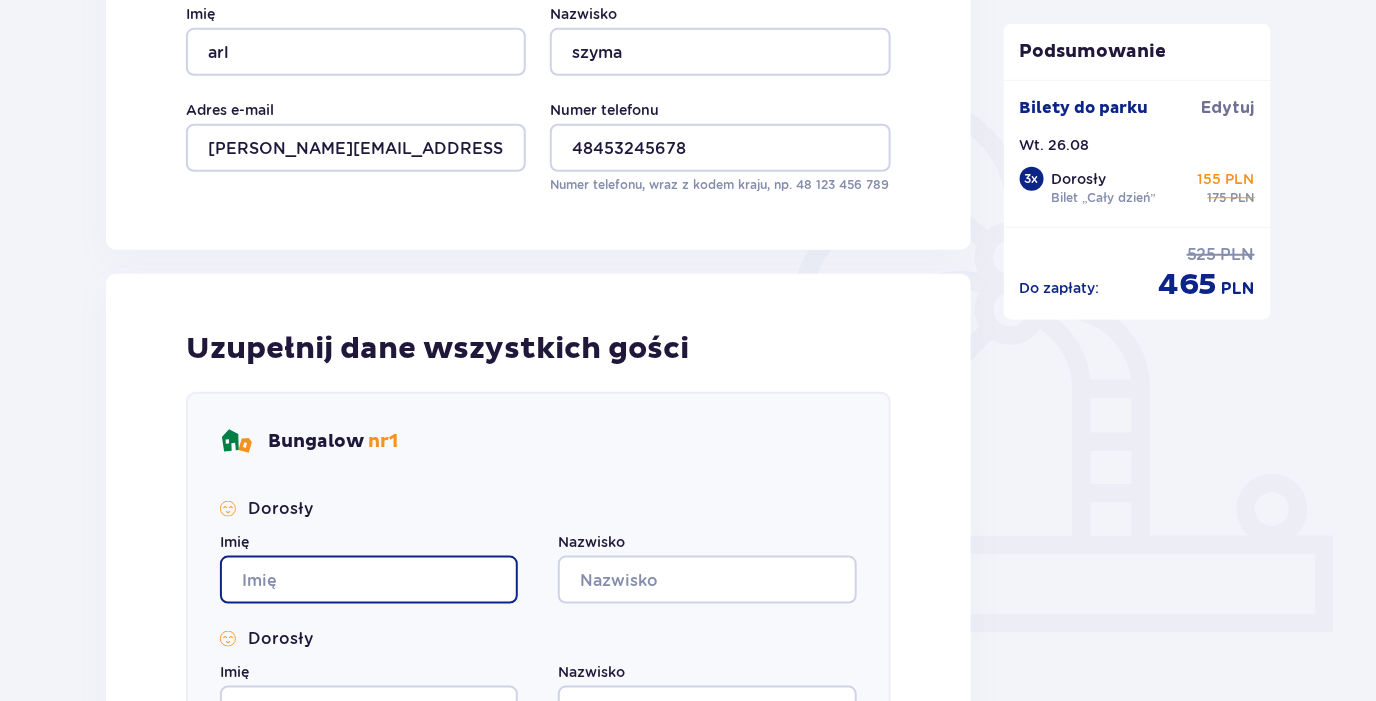 click on "Imię" at bounding box center [369, 580] 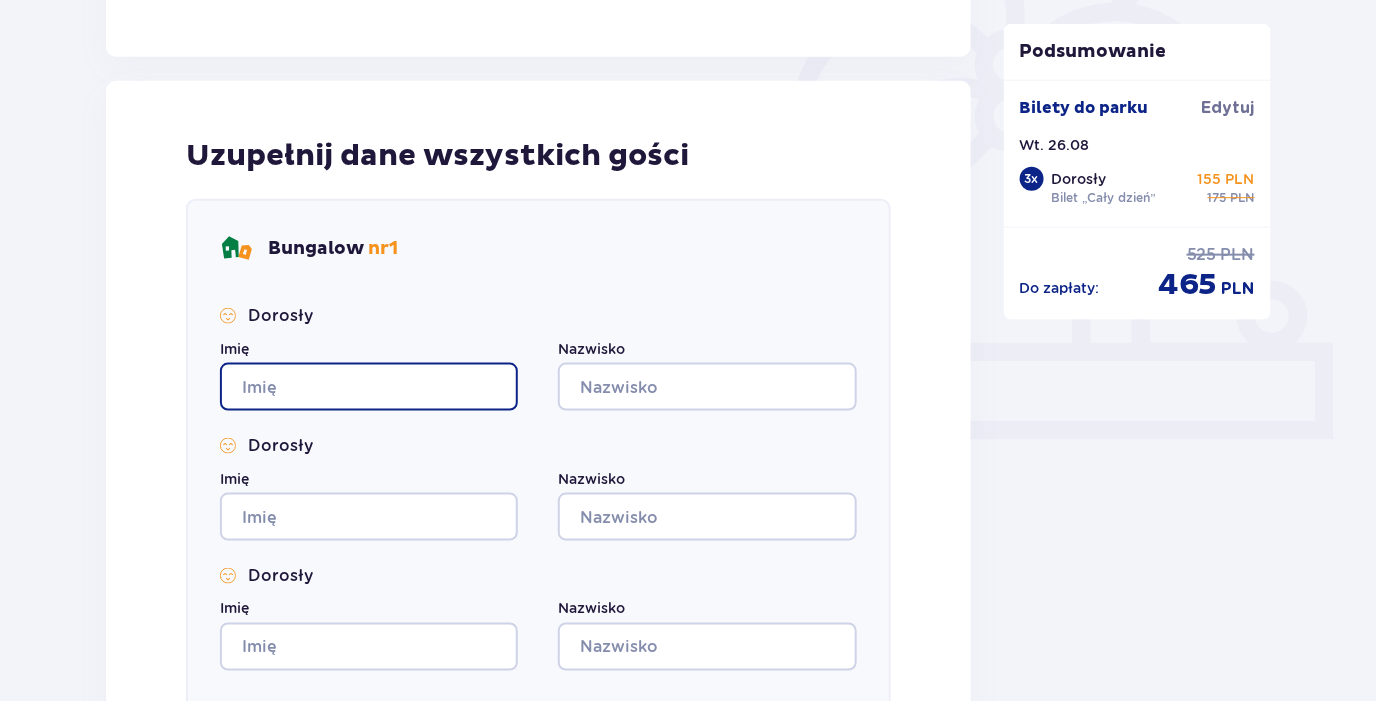 scroll, scrollTop: 699, scrollLeft: 0, axis: vertical 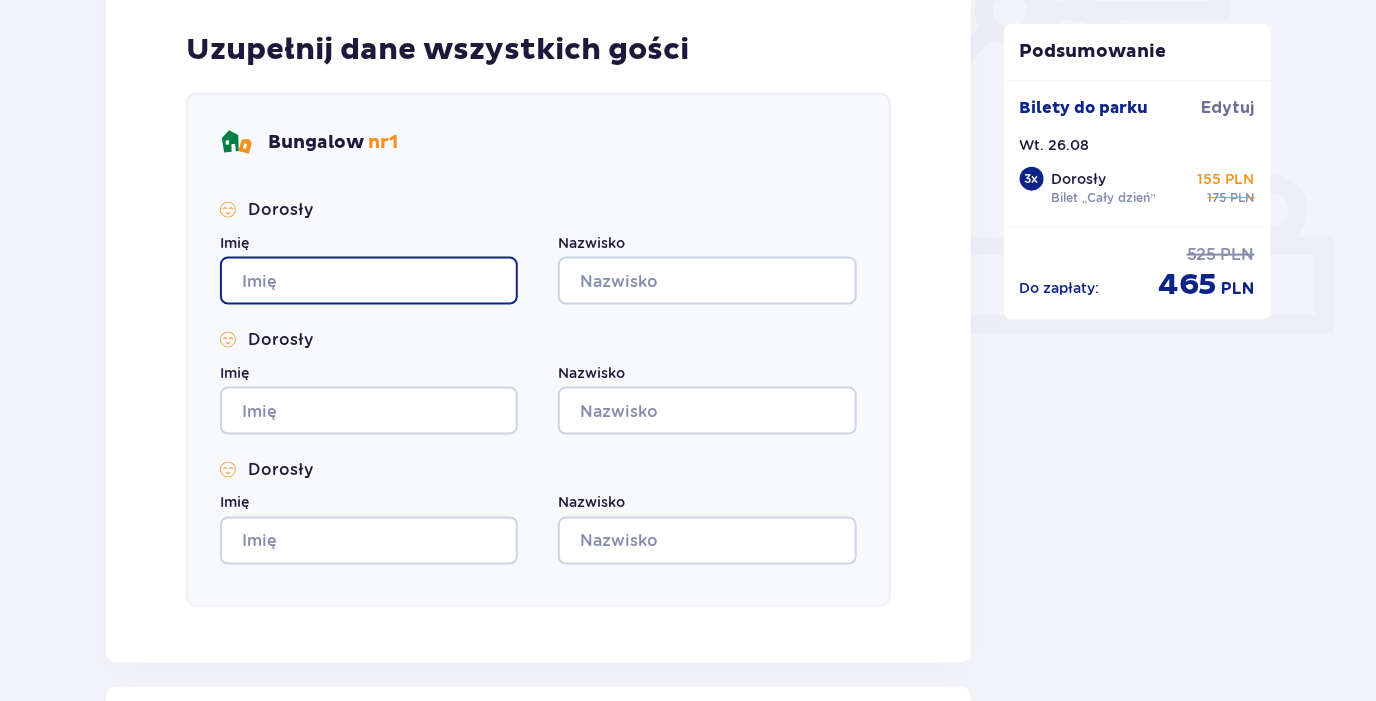 click on "Imię" at bounding box center (369, 281) 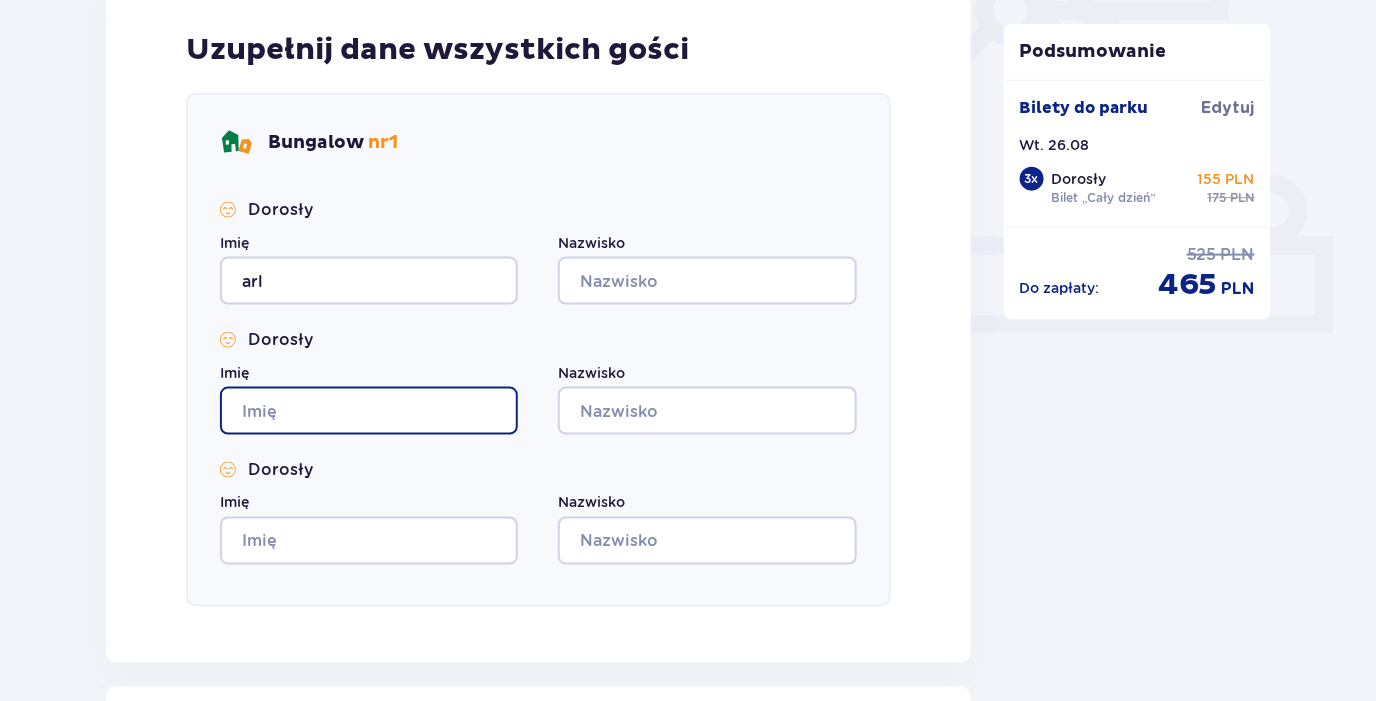 click on "Imię" at bounding box center [369, 411] 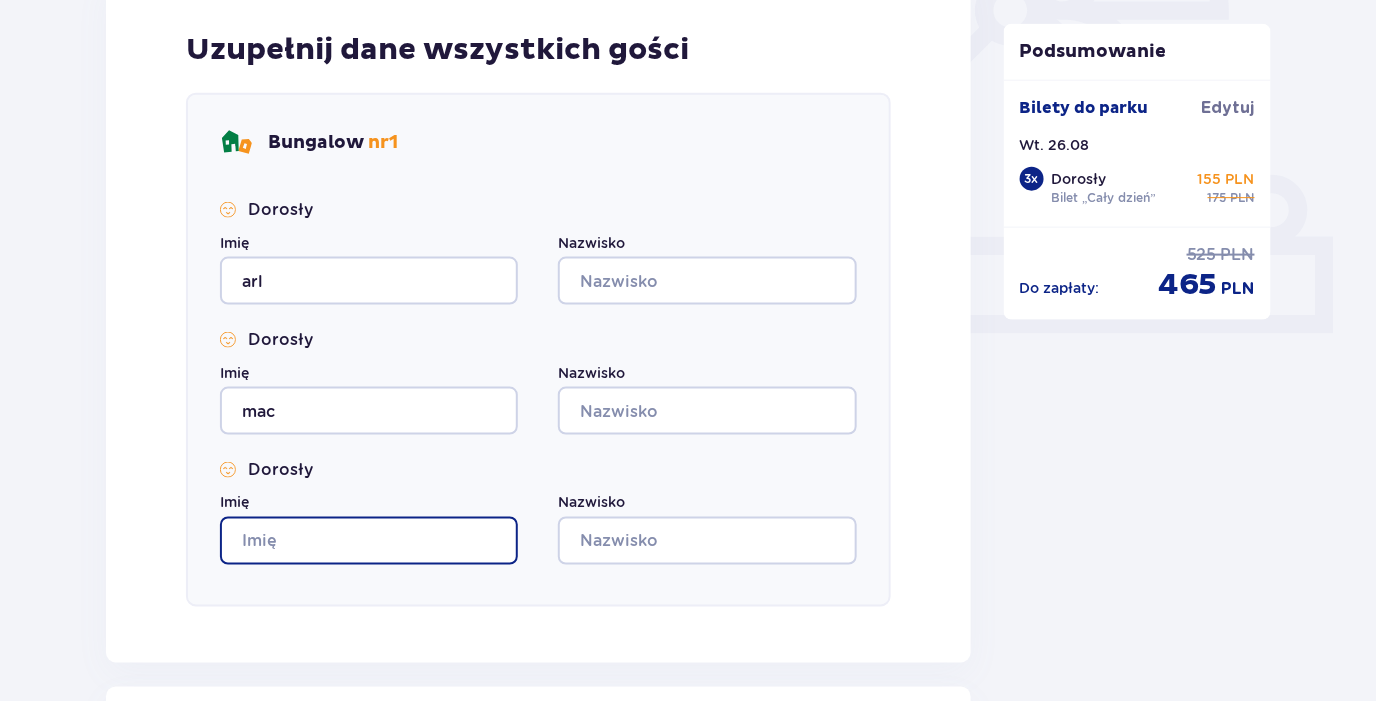 click on "Imię" at bounding box center (369, 541) 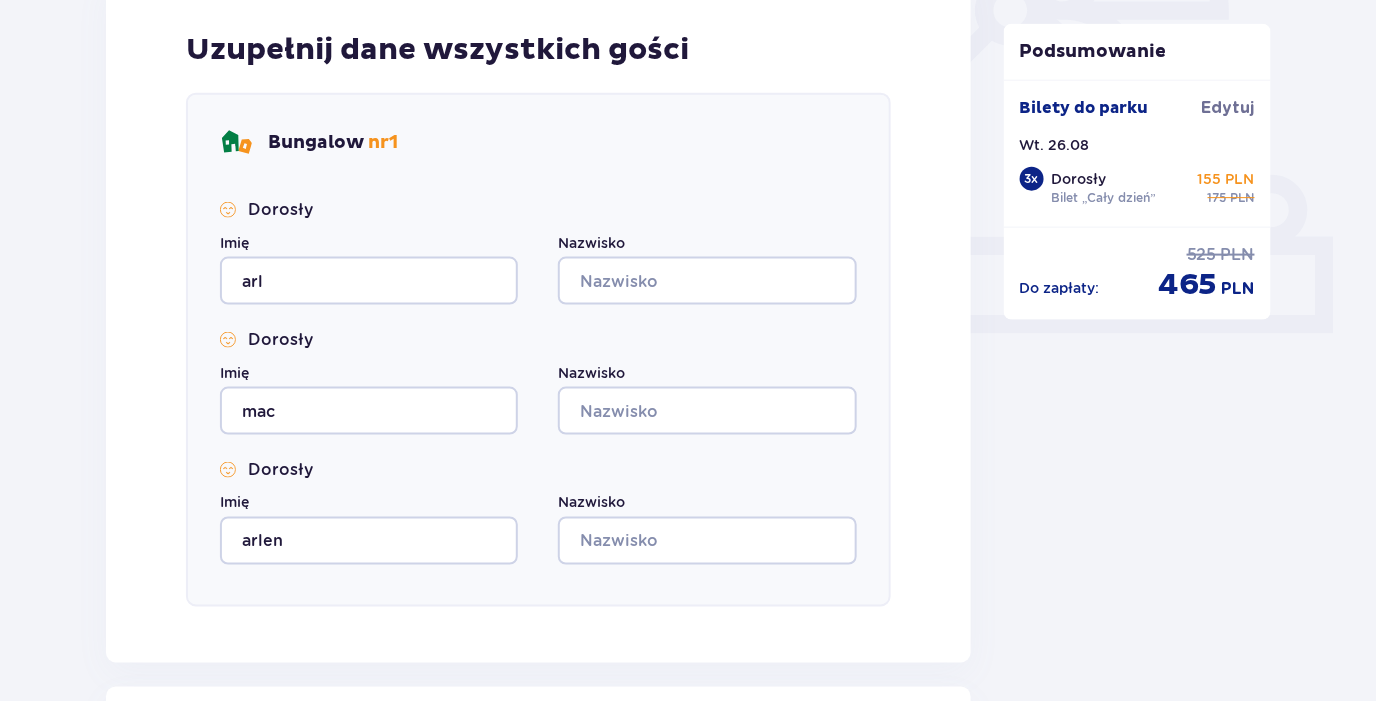 click on "Bungalow   nr  1 Dorosły Imię arl Nazwisko Dorosły Imię mac Nazwisko Dorosły Imię arlen Nazwisko" at bounding box center [538, 350] 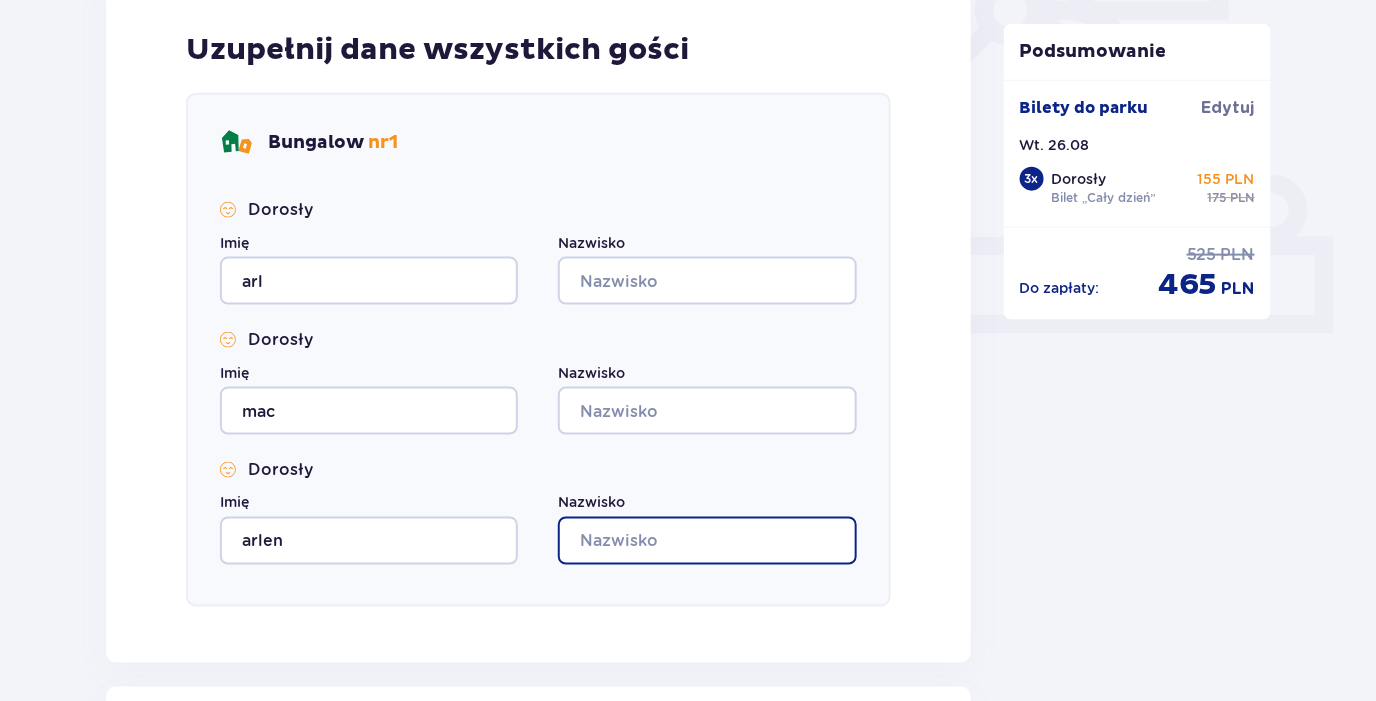 click on "Nazwisko" at bounding box center (707, 541) 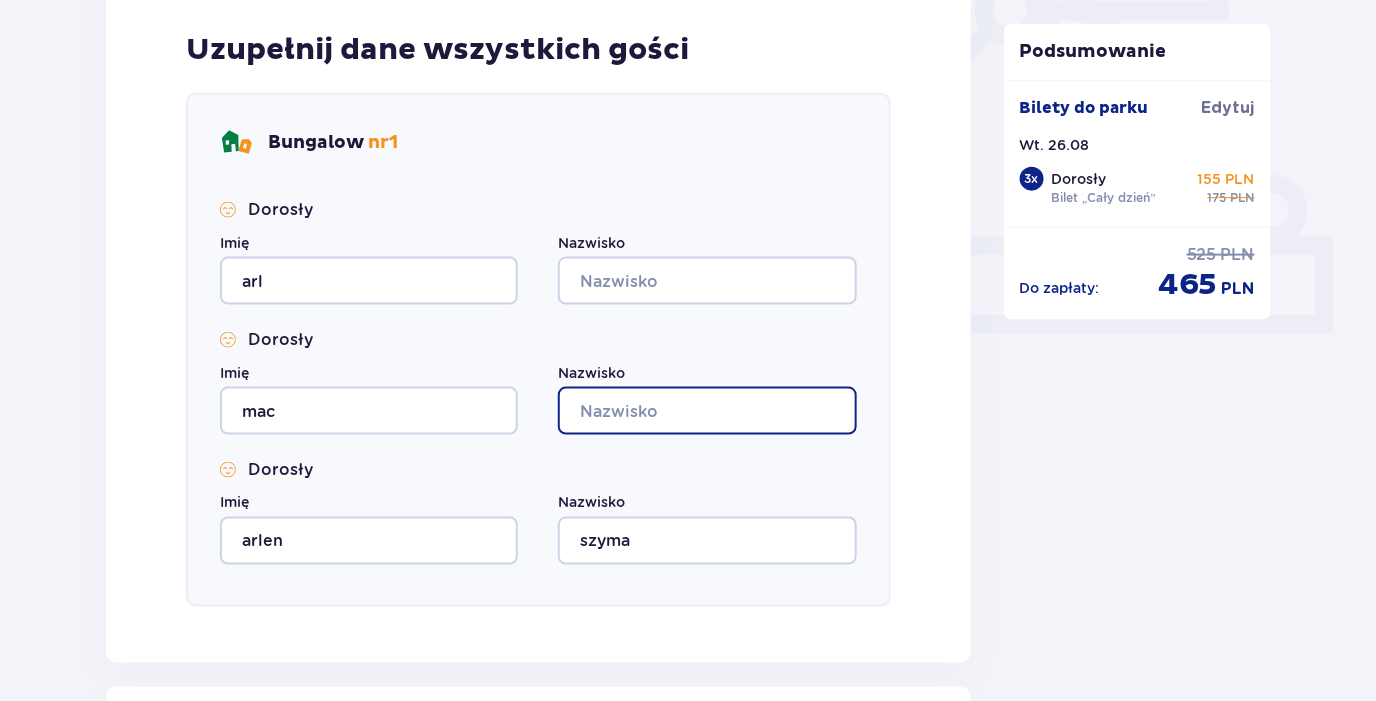 drag, startPoint x: 719, startPoint y: 410, endPoint x: 713, endPoint y: 432, distance: 22.803509 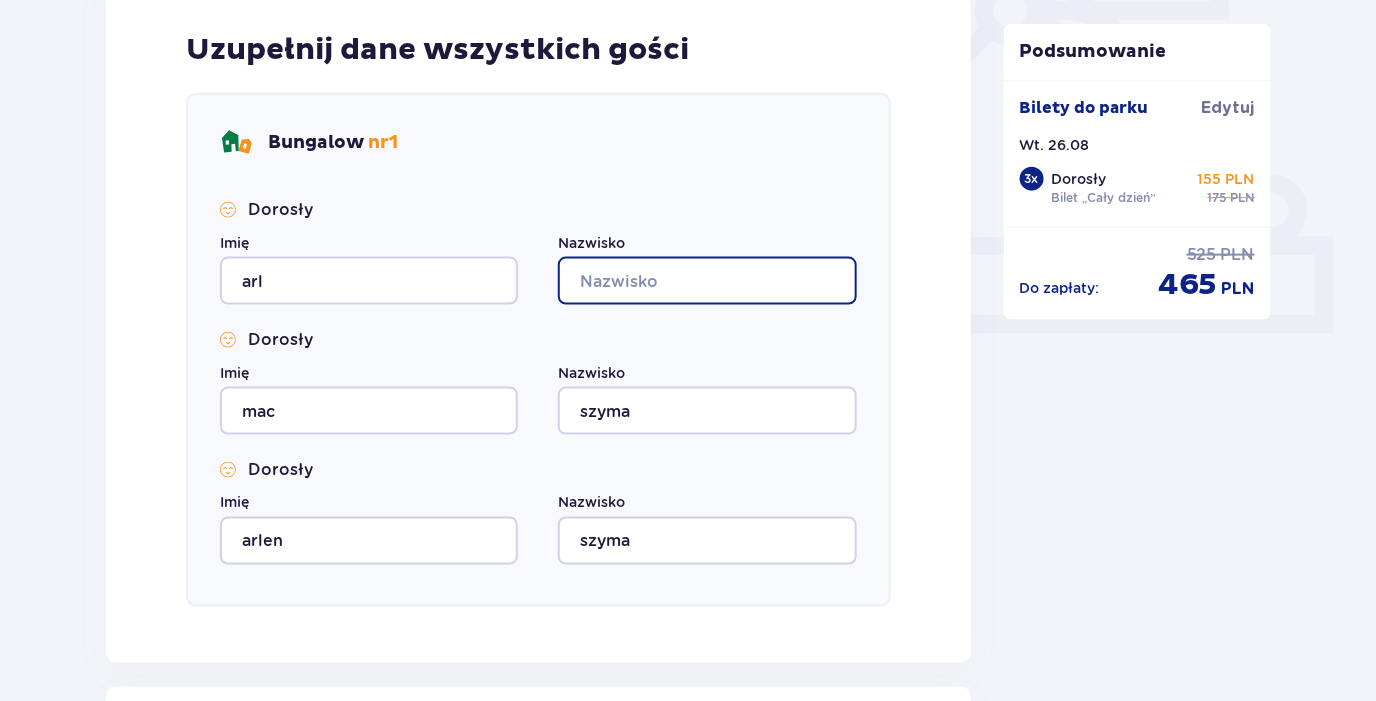 click on "Nazwisko" at bounding box center [707, 281] 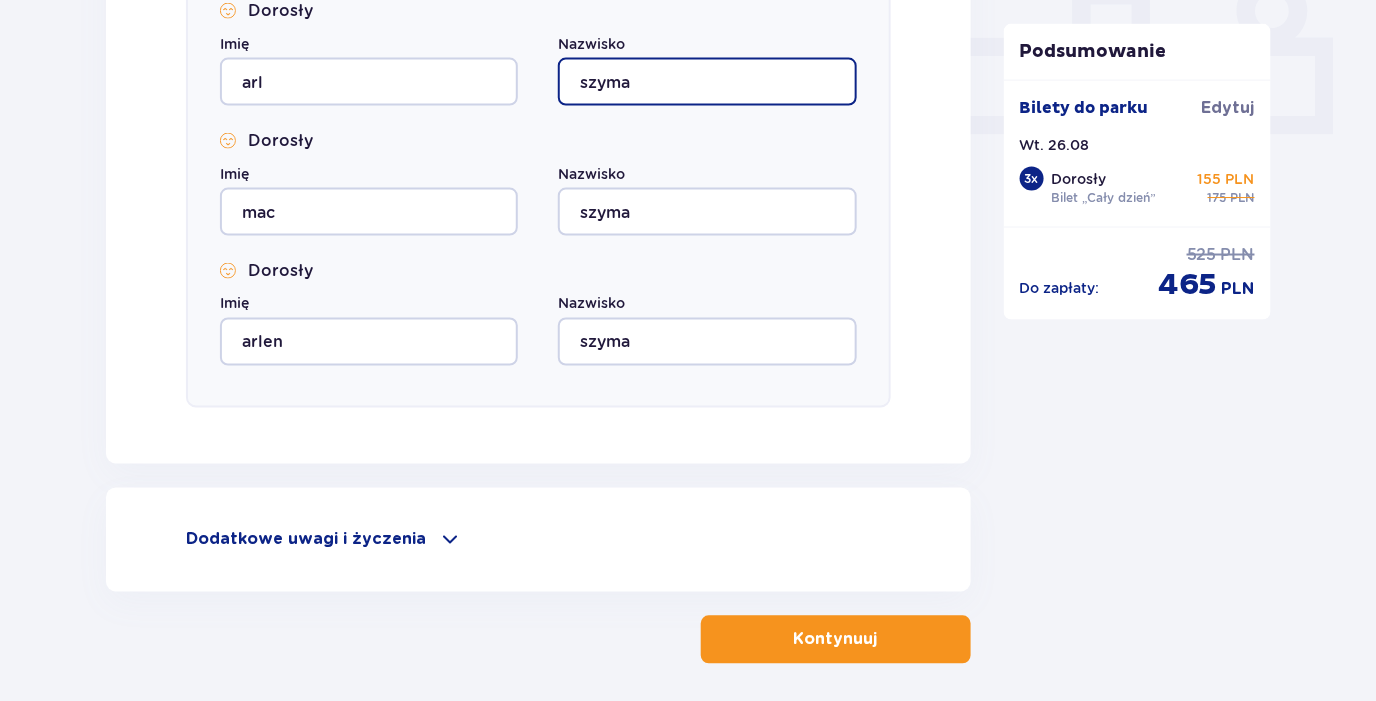 scroll, scrollTop: 979, scrollLeft: 0, axis: vertical 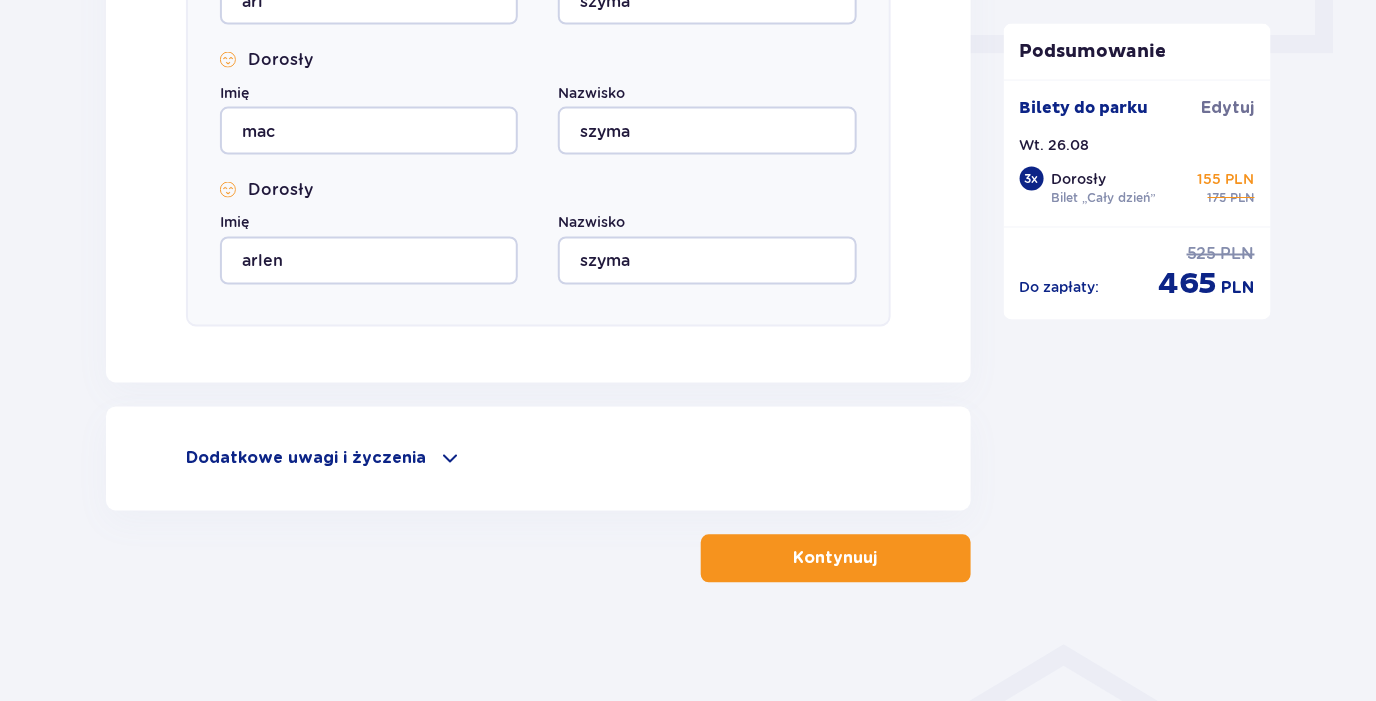 click on "Kontynuuj" at bounding box center [836, 559] 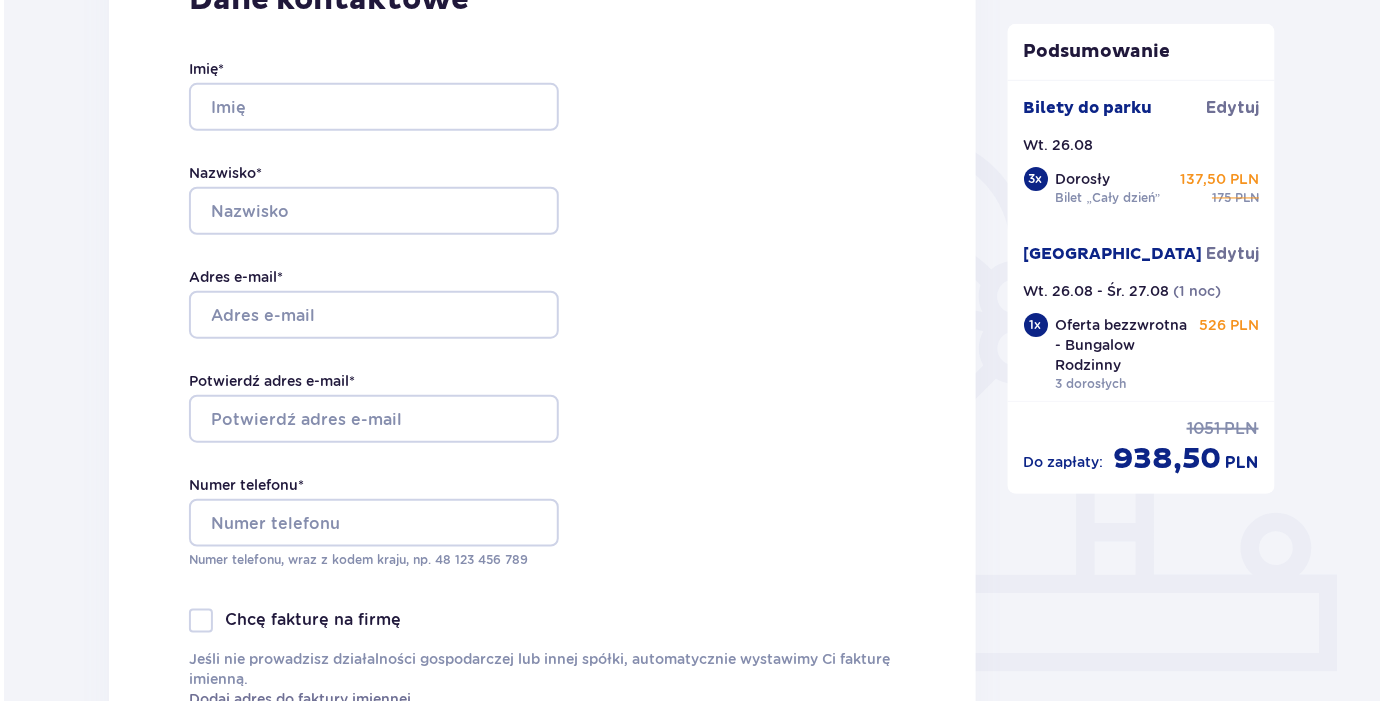 scroll, scrollTop: 400, scrollLeft: 0, axis: vertical 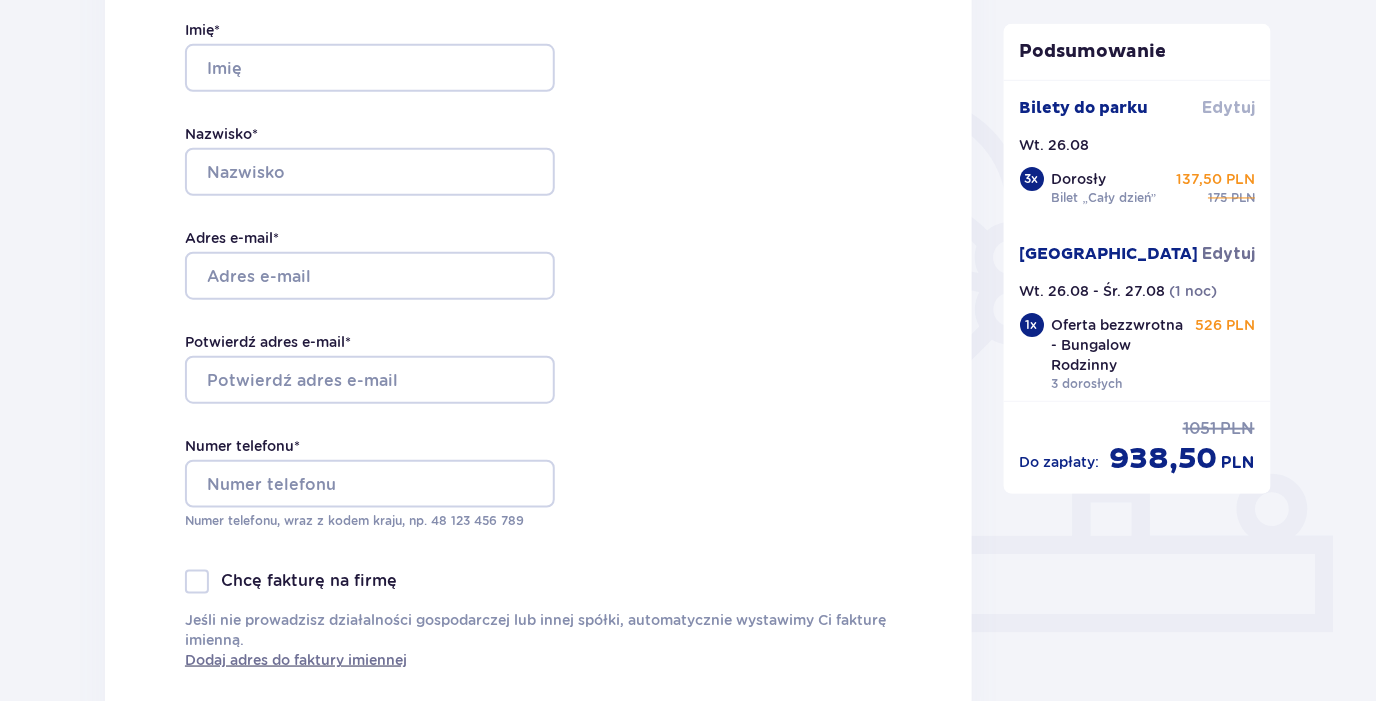 click on "Edytuj" at bounding box center (1228, 108) 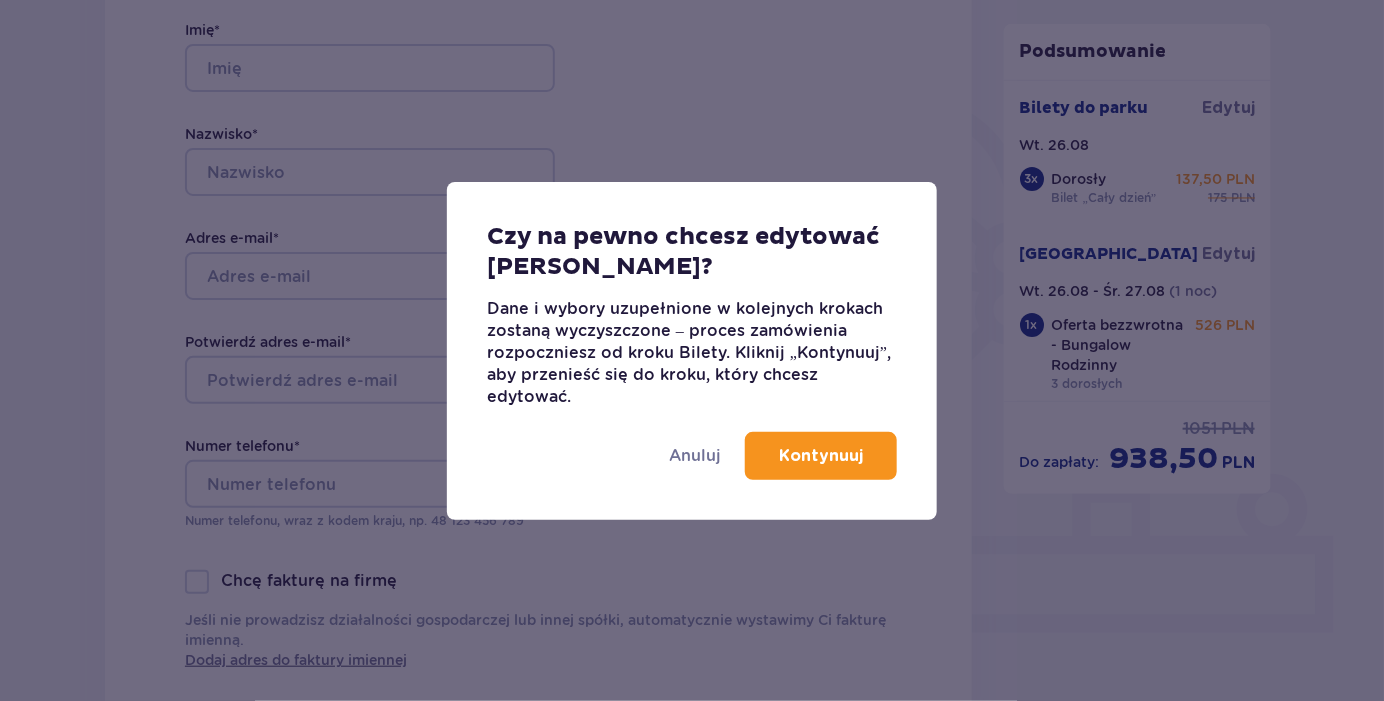 click on "Kontynuuj" at bounding box center (821, 456) 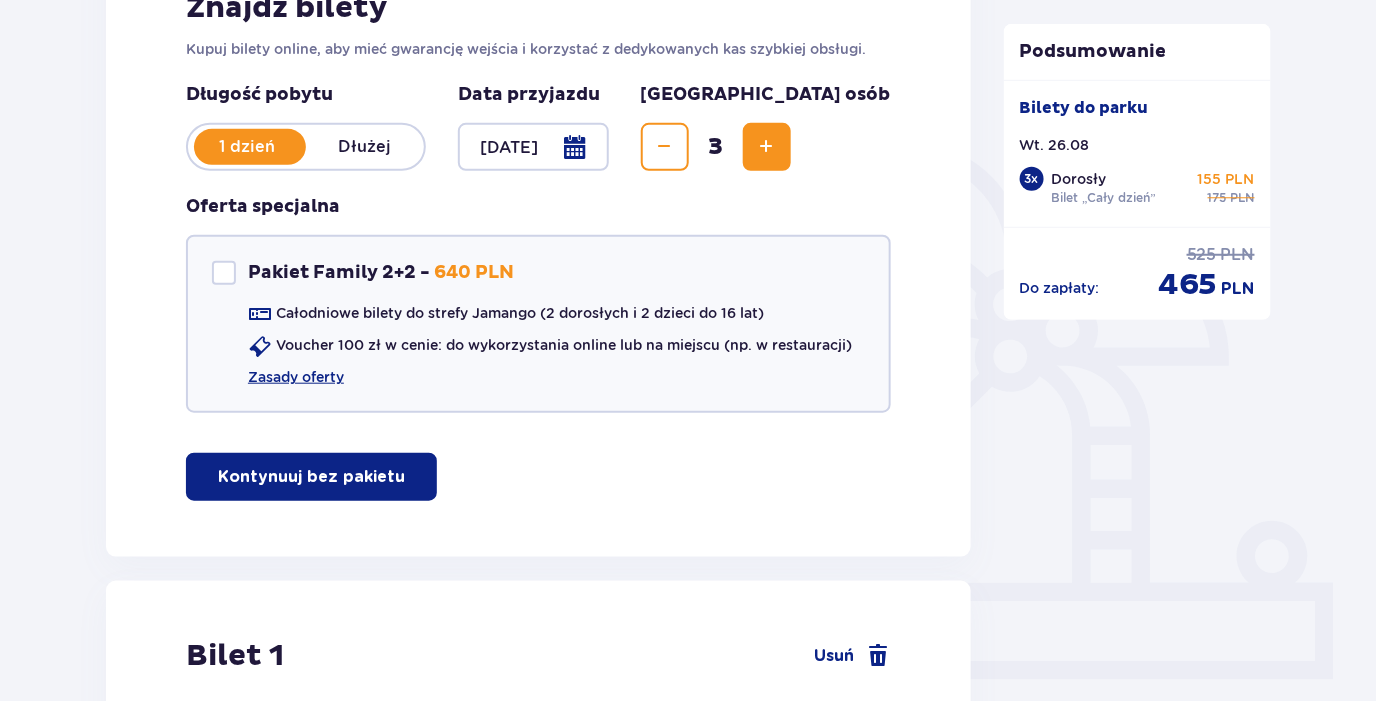 scroll, scrollTop: 299, scrollLeft: 0, axis: vertical 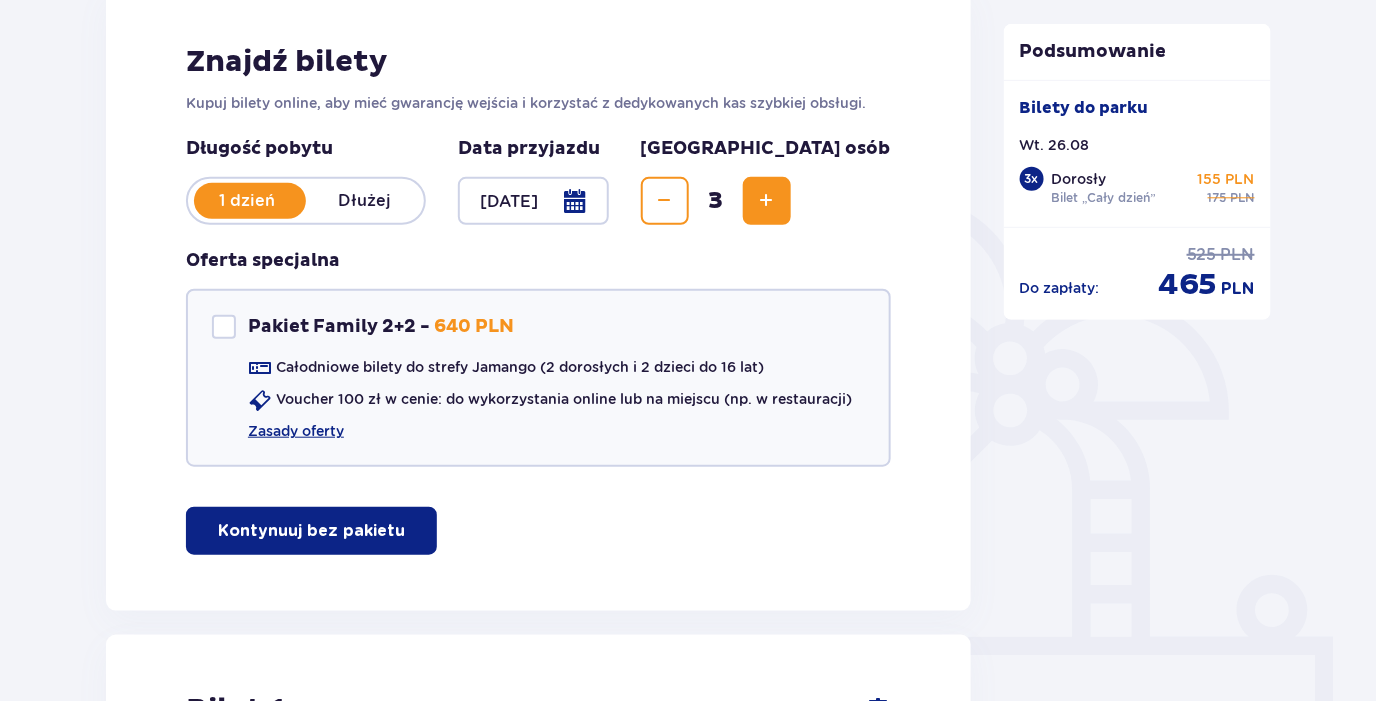 click on "Dłużej" at bounding box center [365, 201] 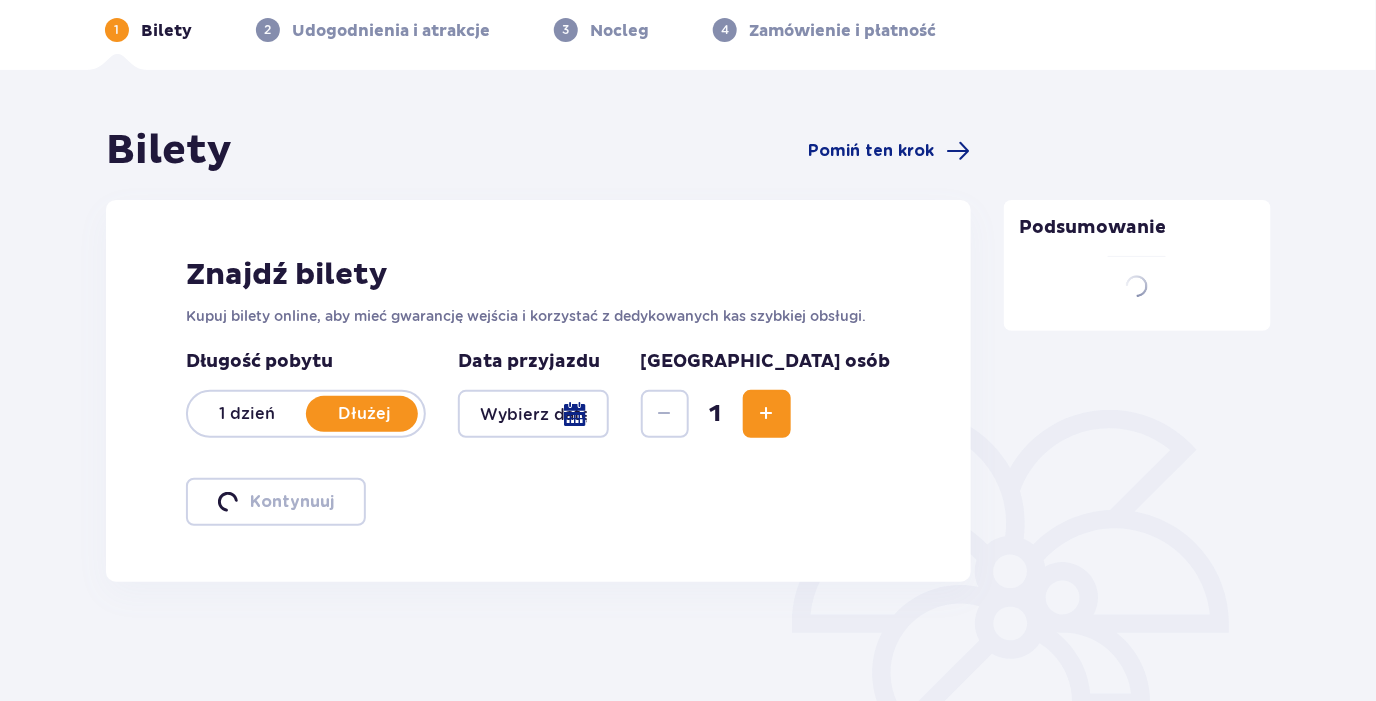scroll, scrollTop: 299, scrollLeft: 0, axis: vertical 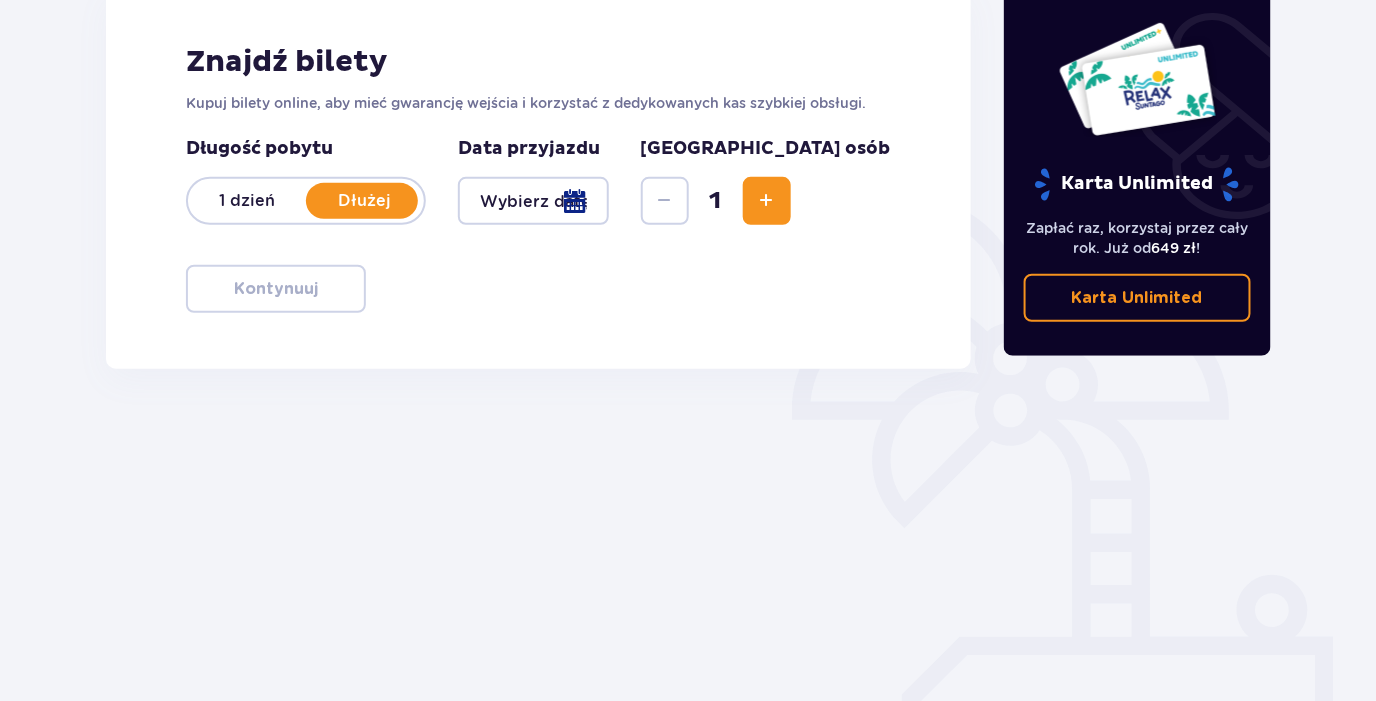 click at bounding box center [533, 201] 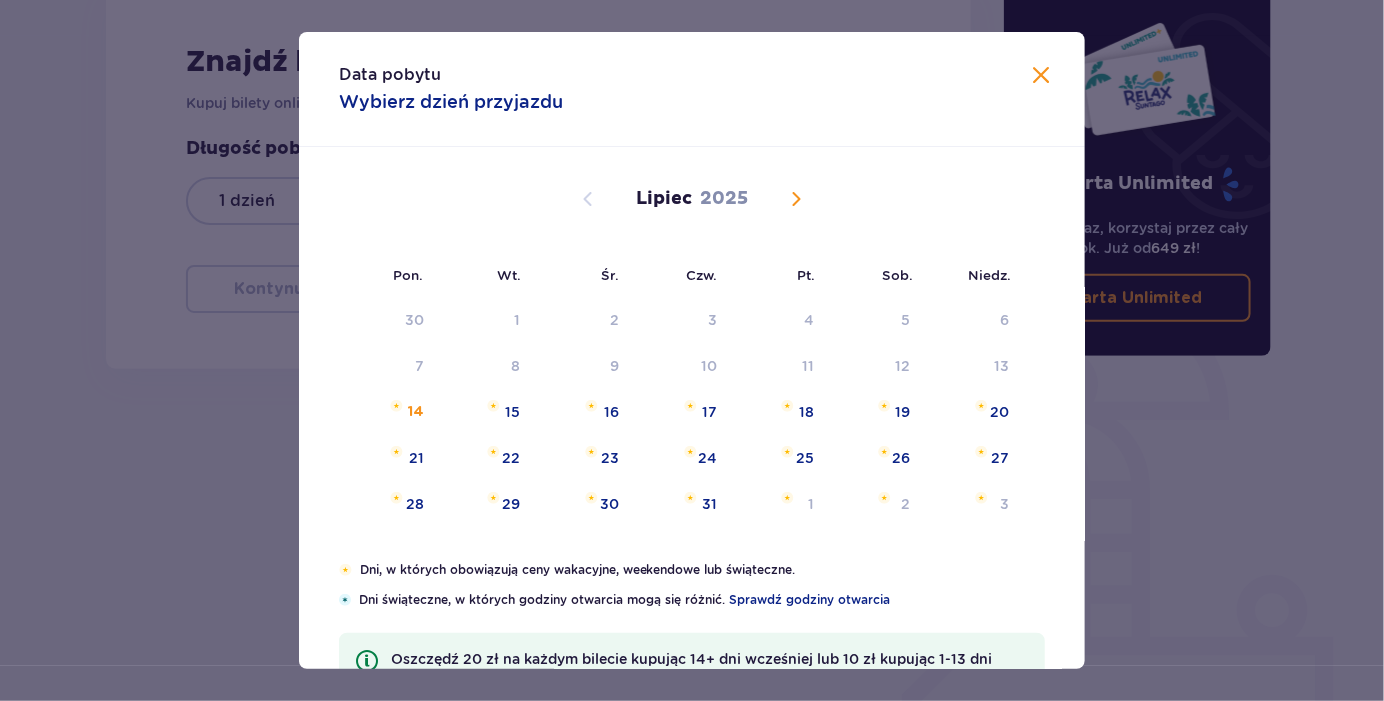 click at bounding box center [796, 199] 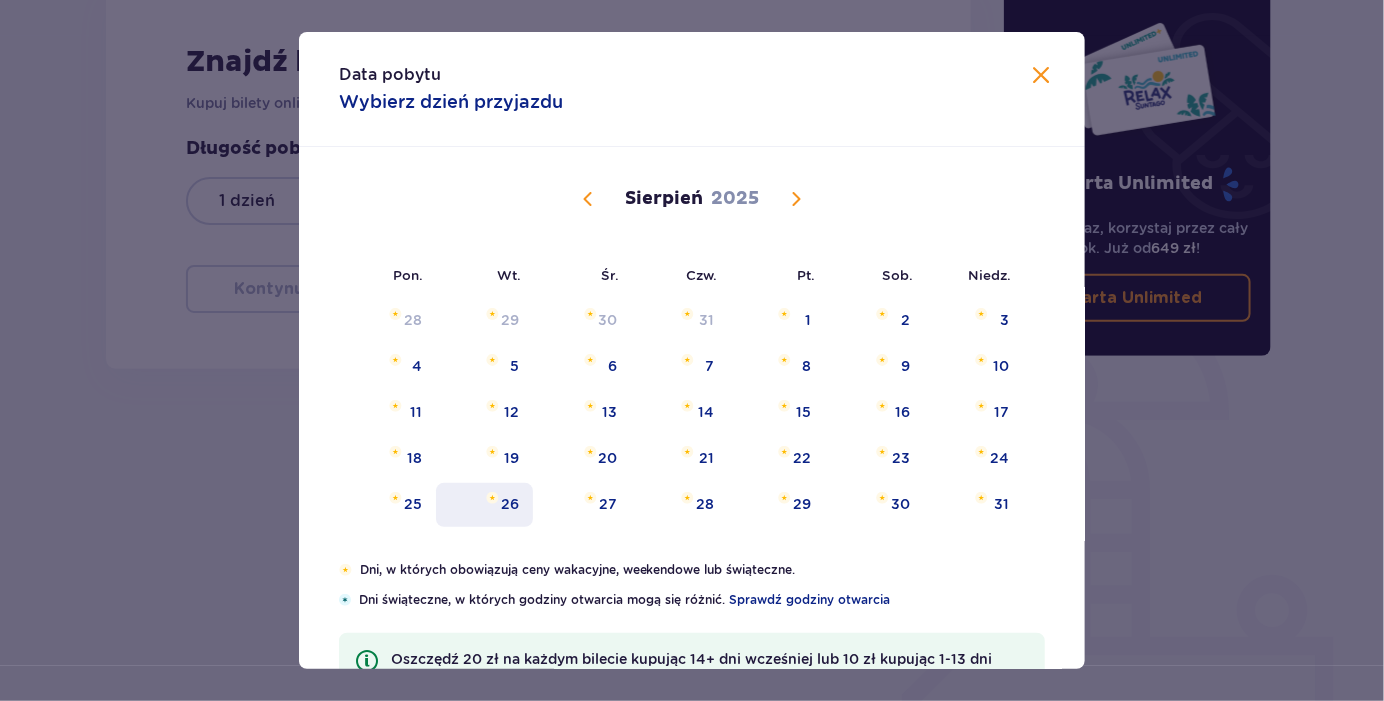 click on "26" at bounding box center (510, 504) 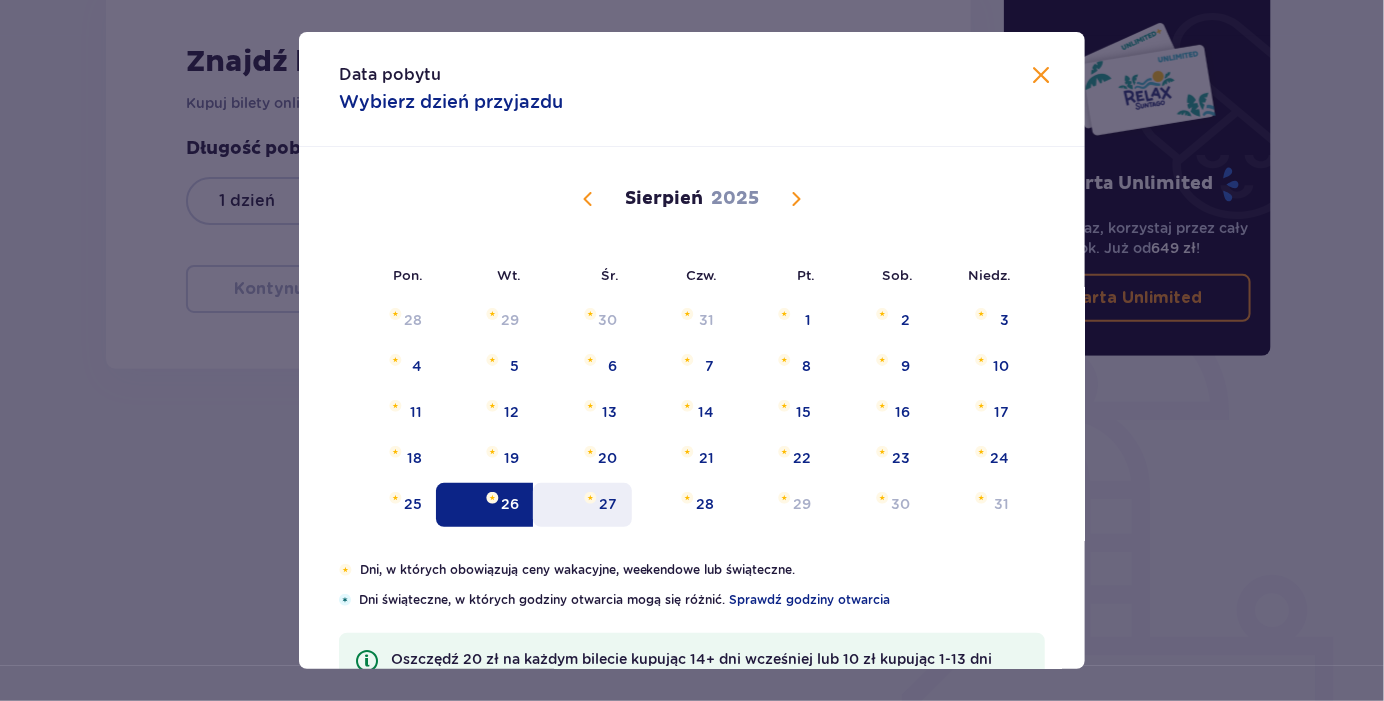 click on "27" at bounding box center (582, 505) 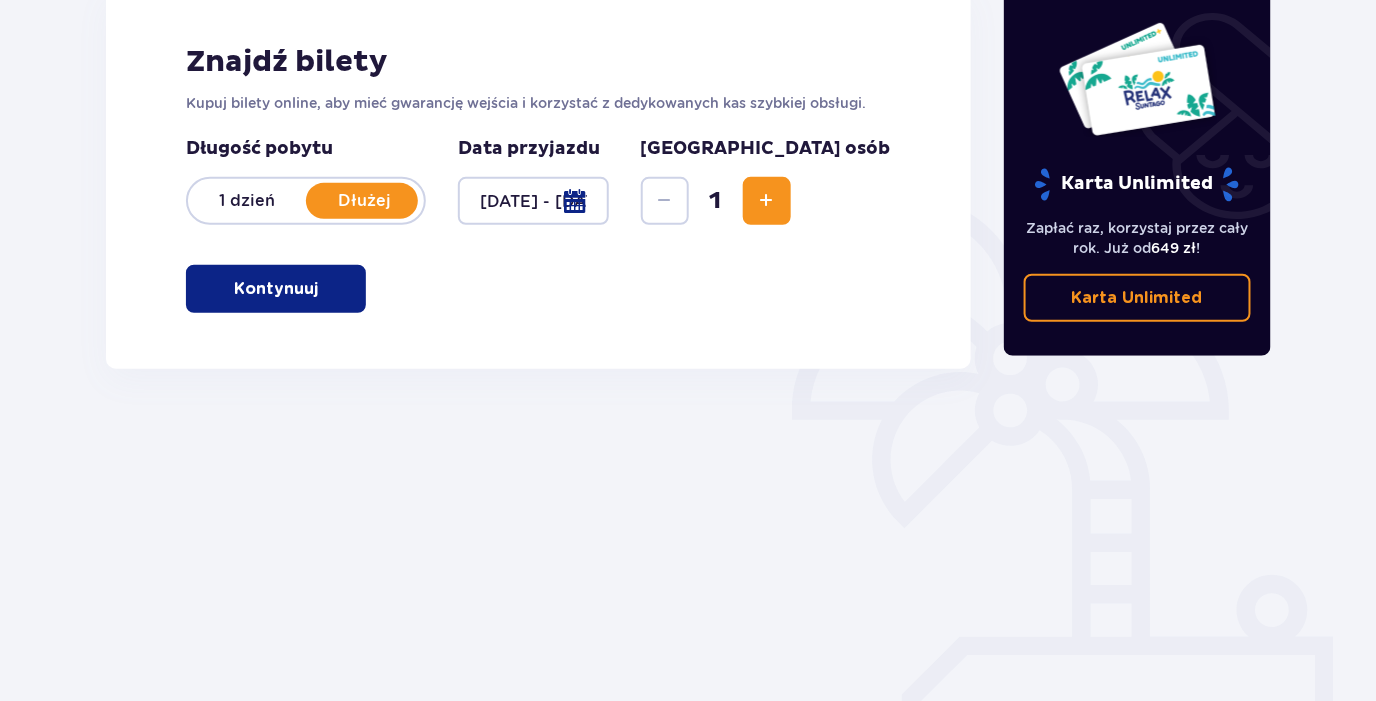 click on "Karta Unlimited Zapłać raz, korzystaj przez cały rok. Już od  649 zł ! Karta Unlimited" at bounding box center (1138, 256) 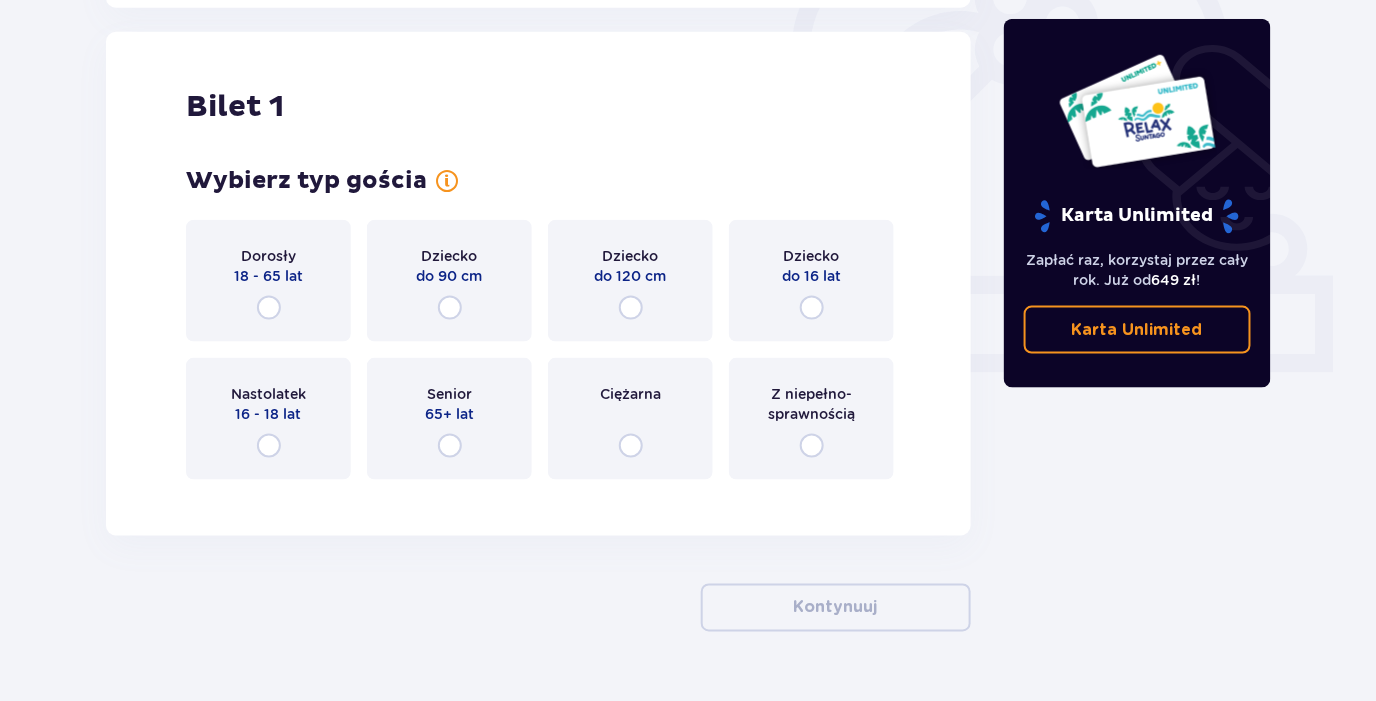 scroll, scrollTop: 668, scrollLeft: 0, axis: vertical 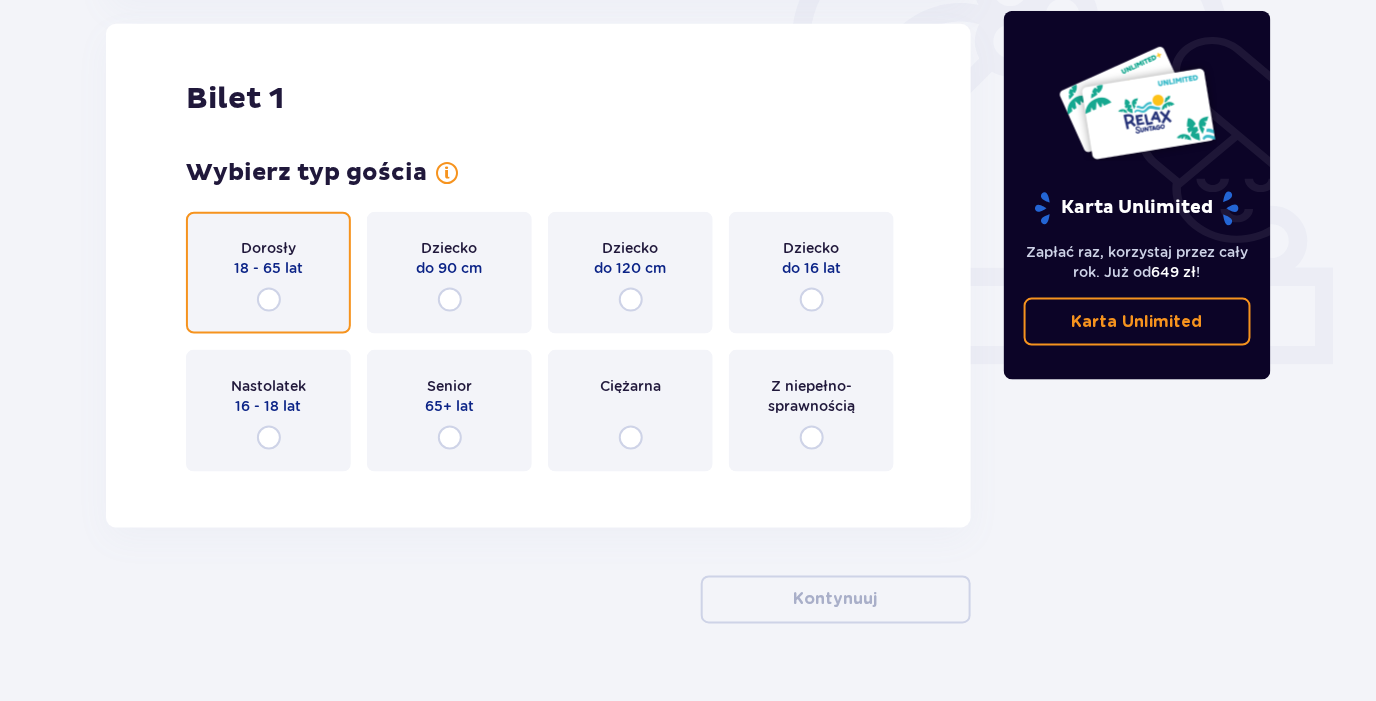 click at bounding box center (269, 300) 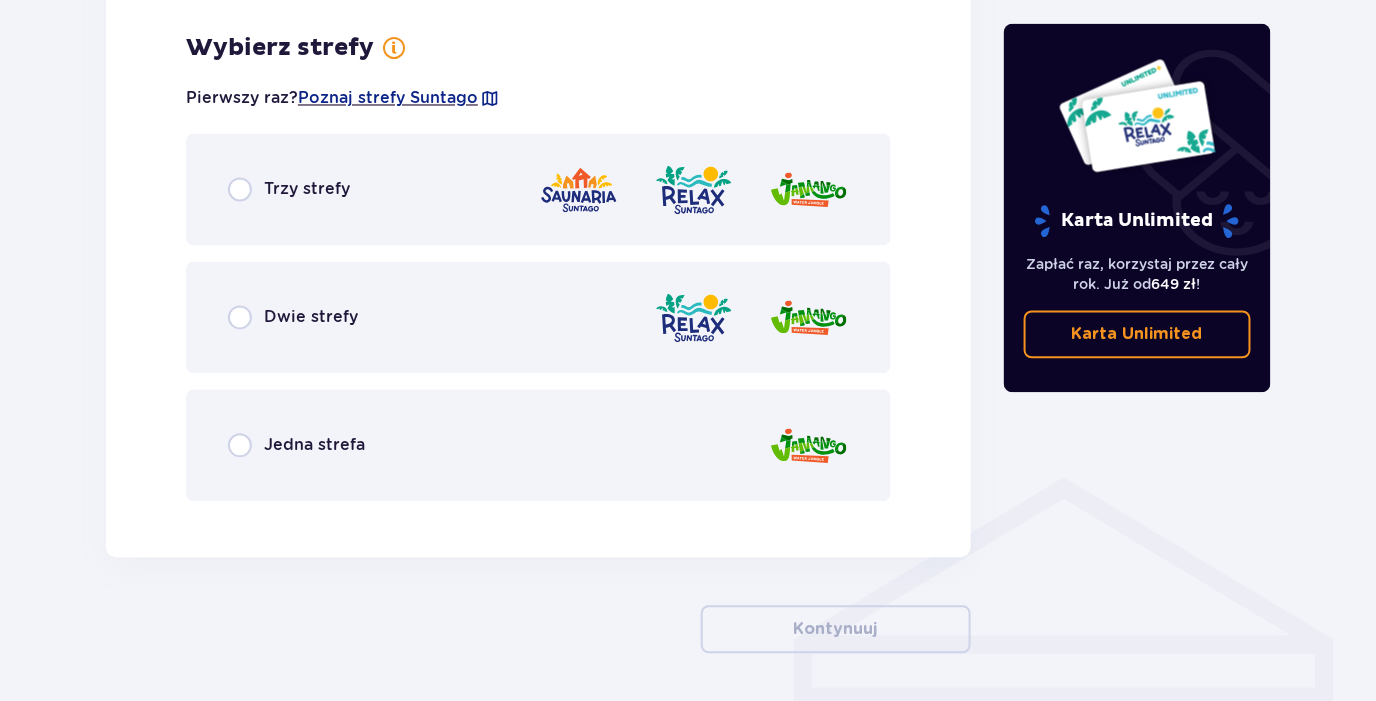 scroll, scrollTop: 1156, scrollLeft: 0, axis: vertical 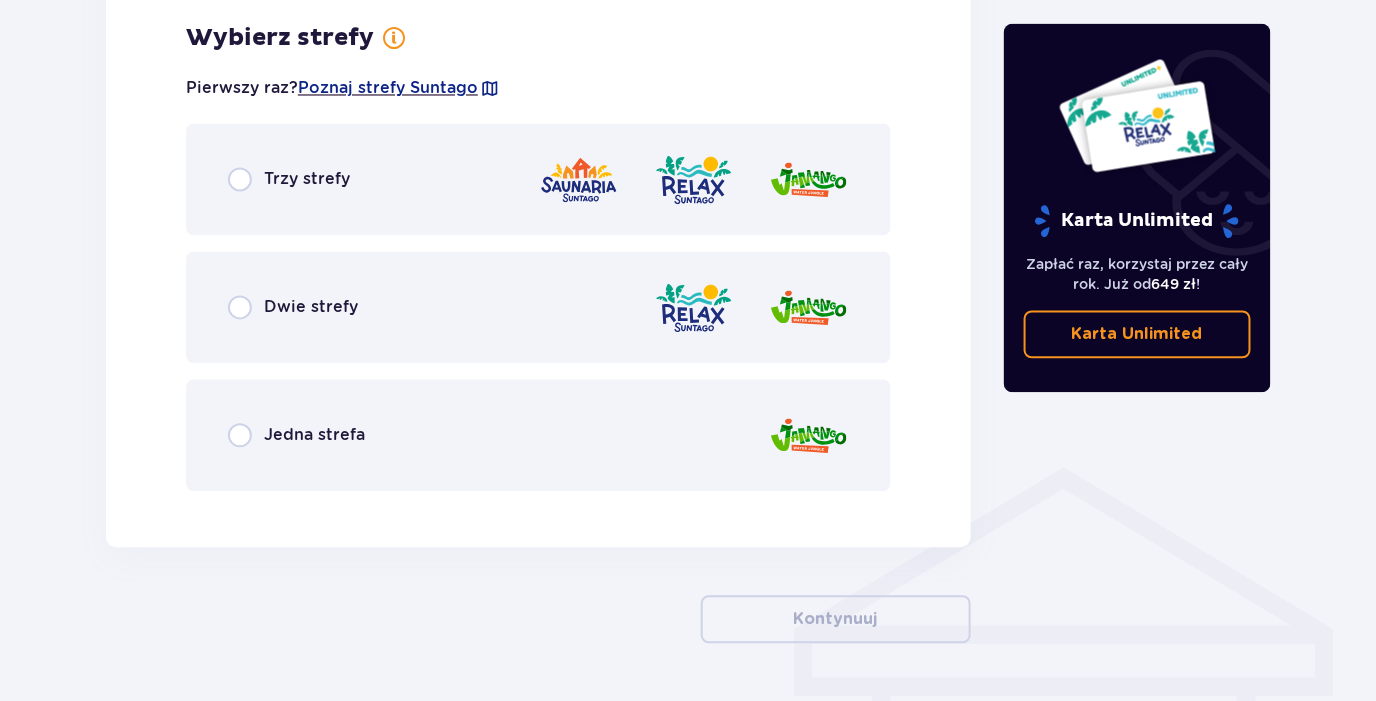 click on "Jedna strefa" at bounding box center (314, 436) 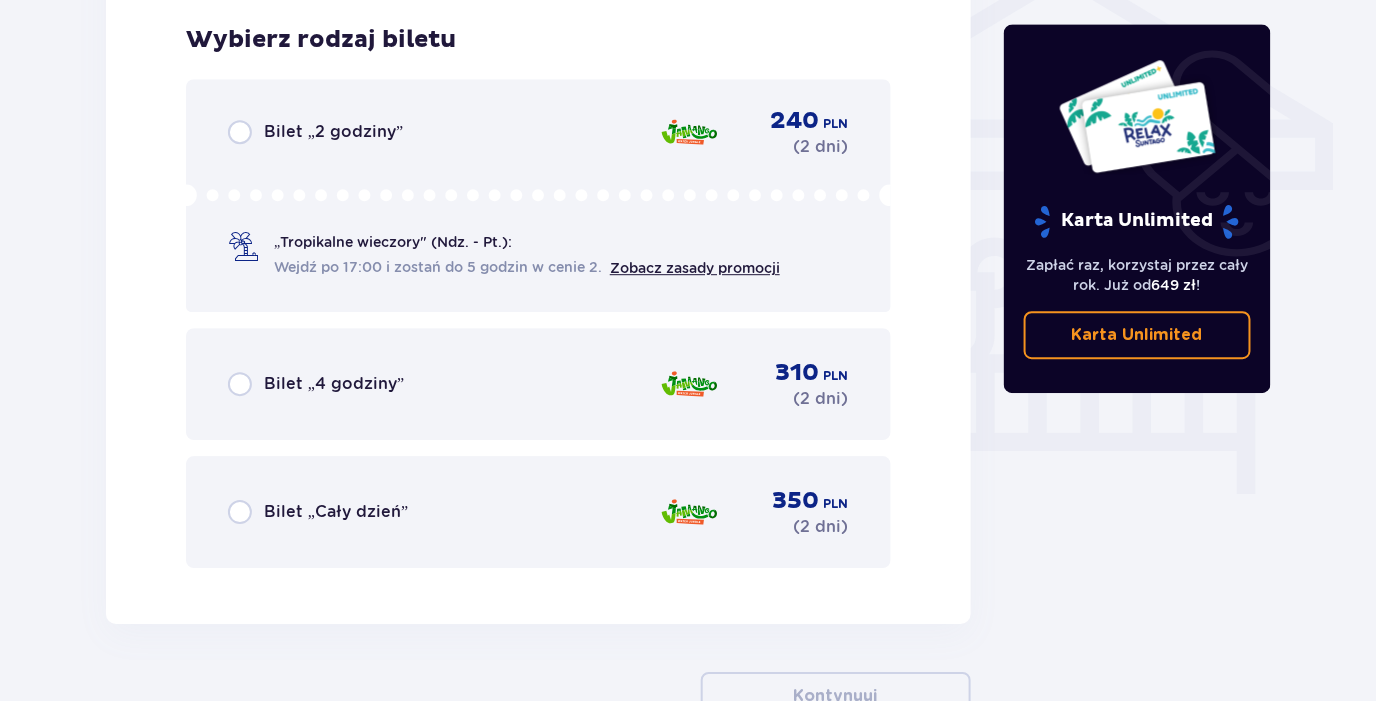 scroll, scrollTop: 1664, scrollLeft: 0, axis: vertical 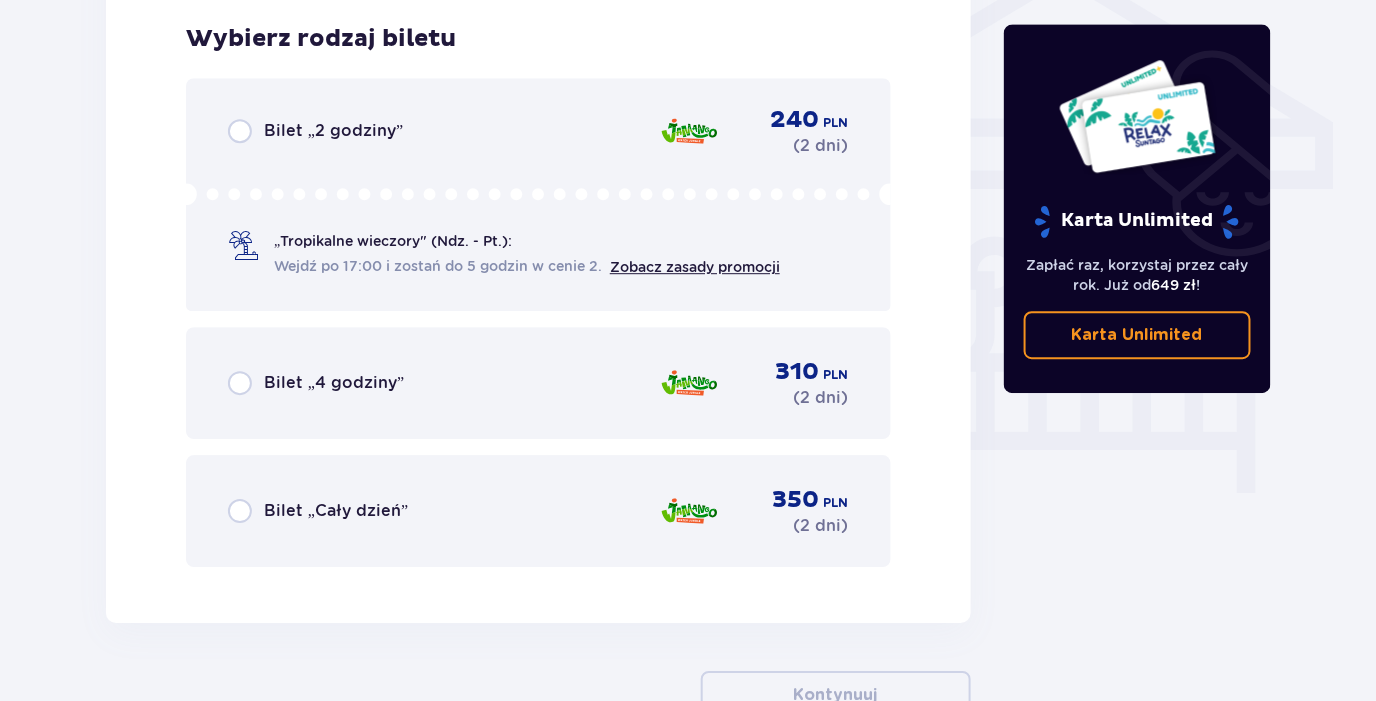 click on "Bilet „Cały dzień”" at bounding box center (336, 511) 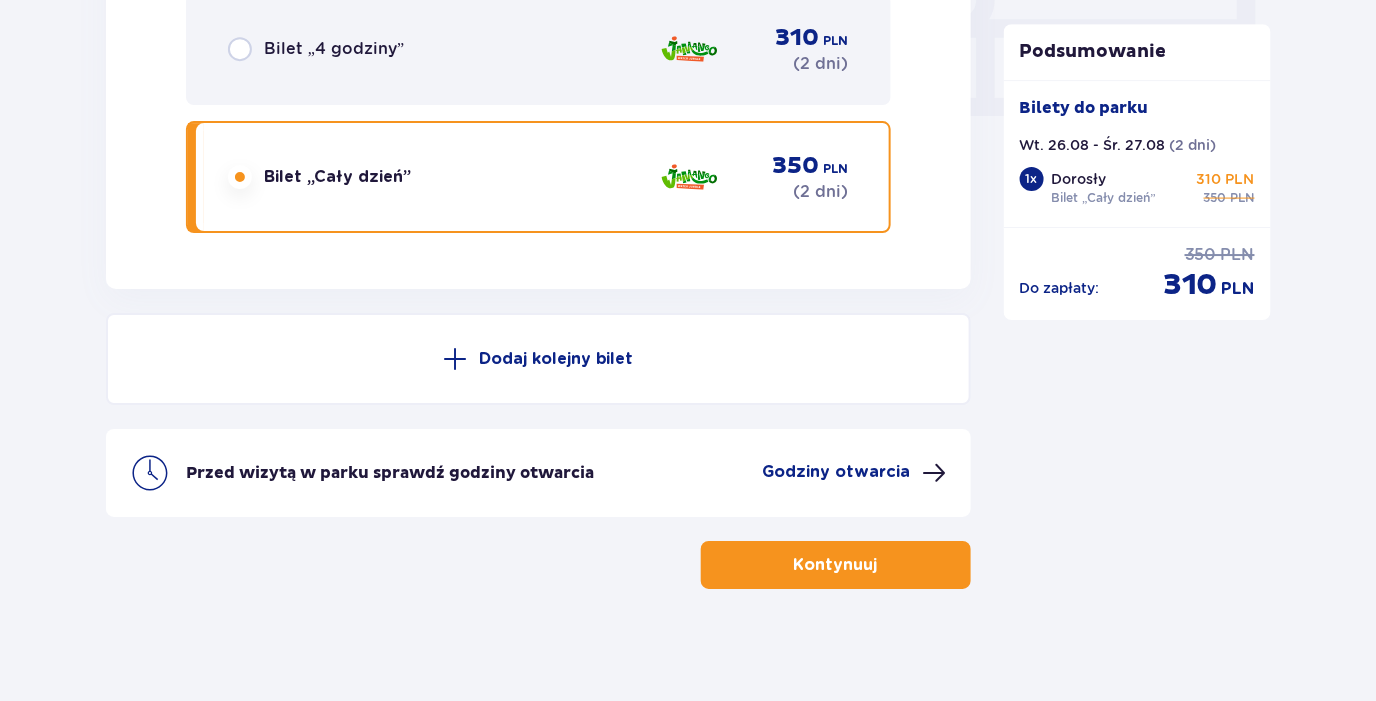 scroll, scrollTop: 2003, scrollLeft: 0, axis: vertical 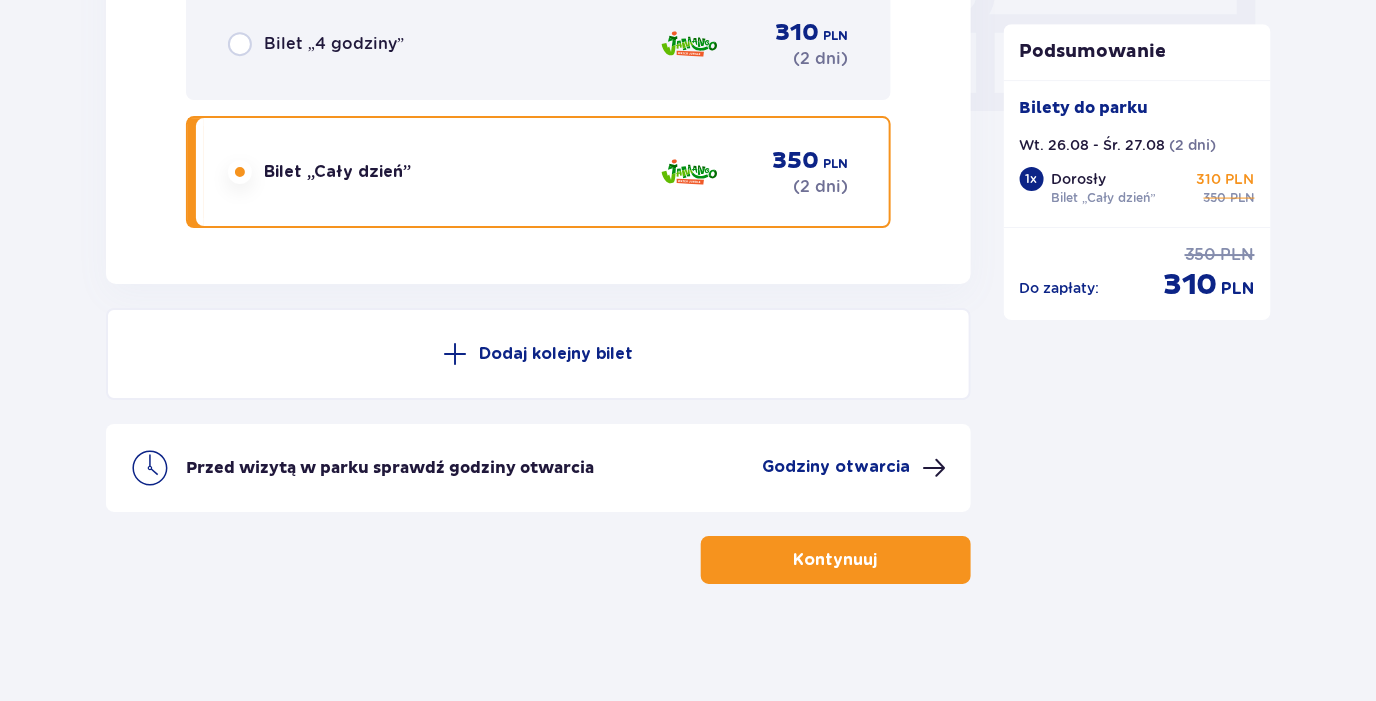 click on "Dodaj kolejny bilet" at bounding box center [556, 354] 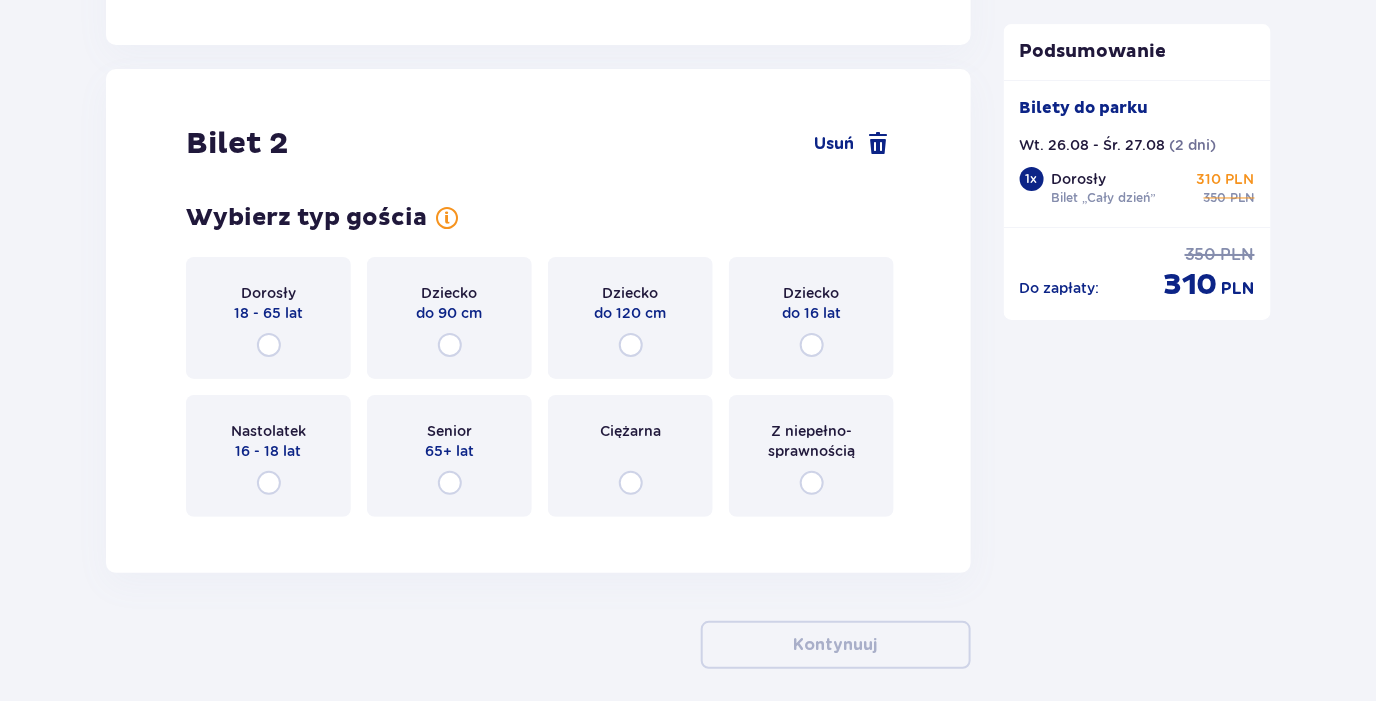 scroll, scrollTop: 2285, scrollLeft: 0, axis: vertical 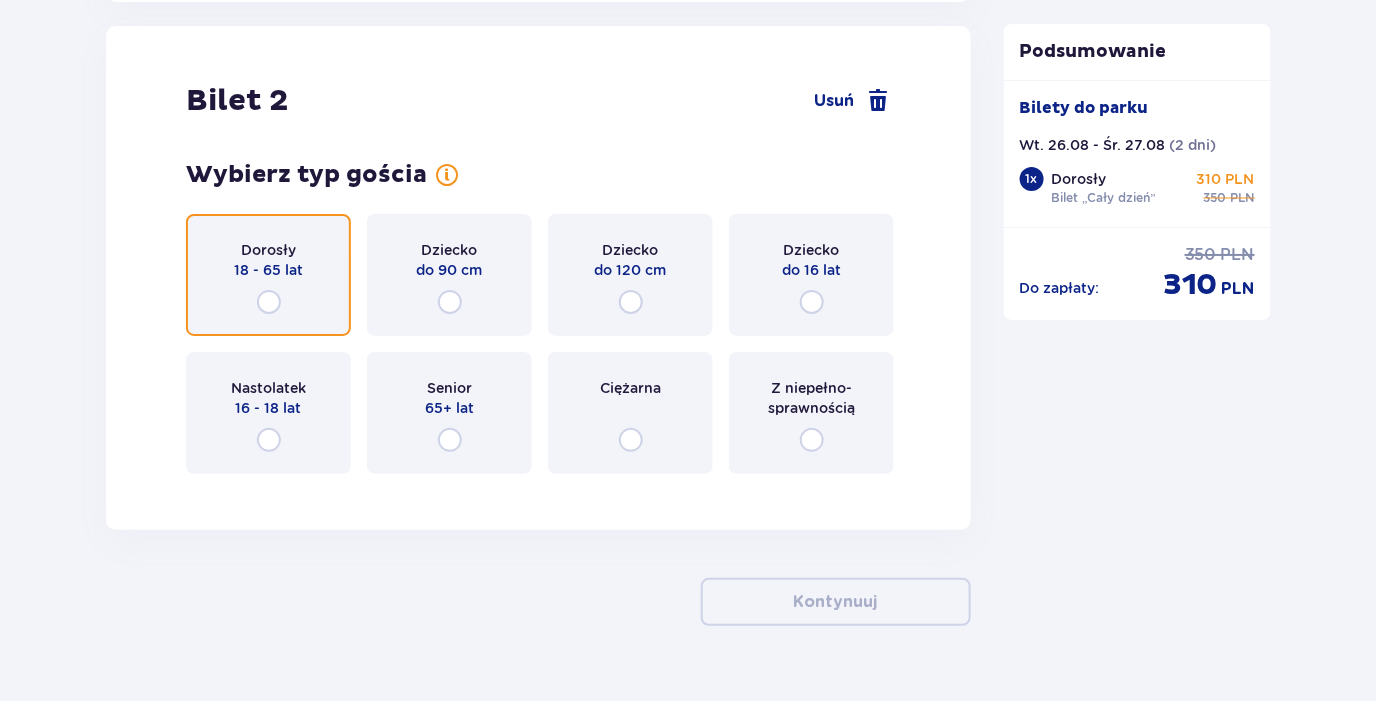 click at bounding box center [269, 302] 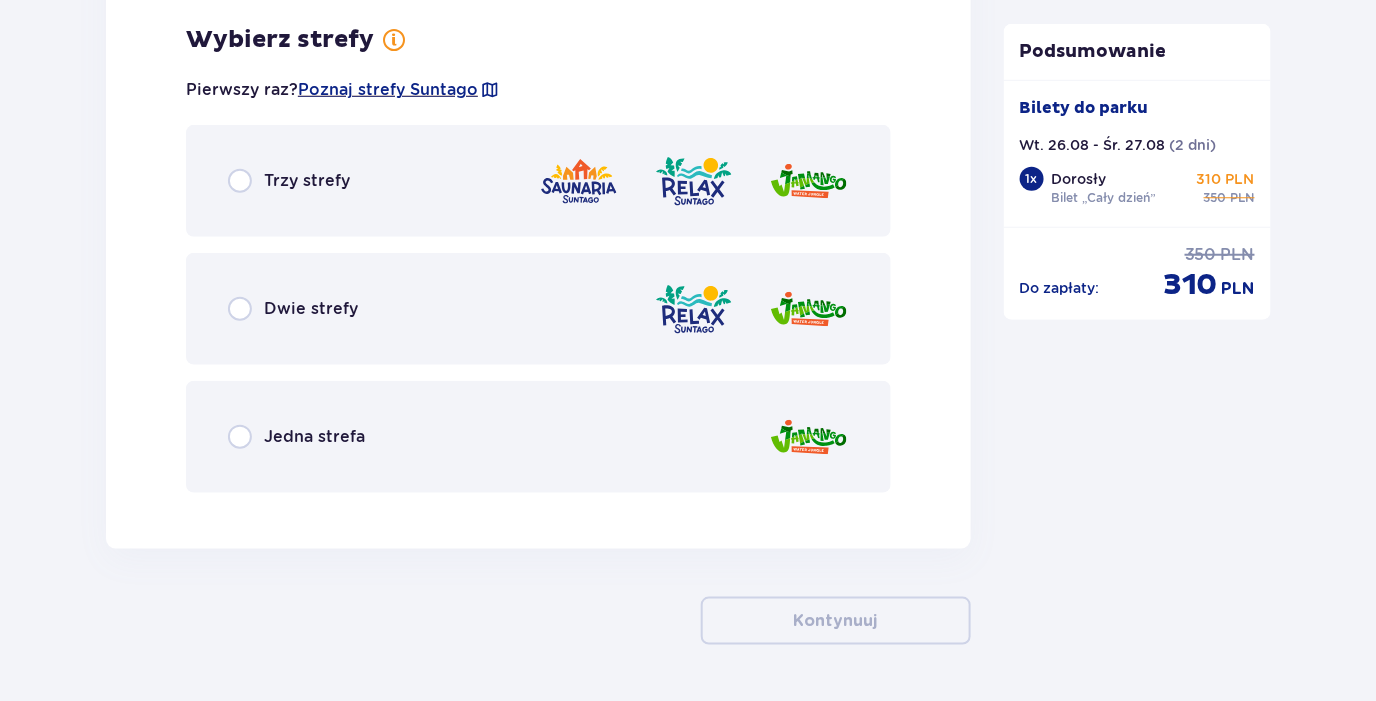 click on "Jedna strefa" at bounding box center [314, 437] 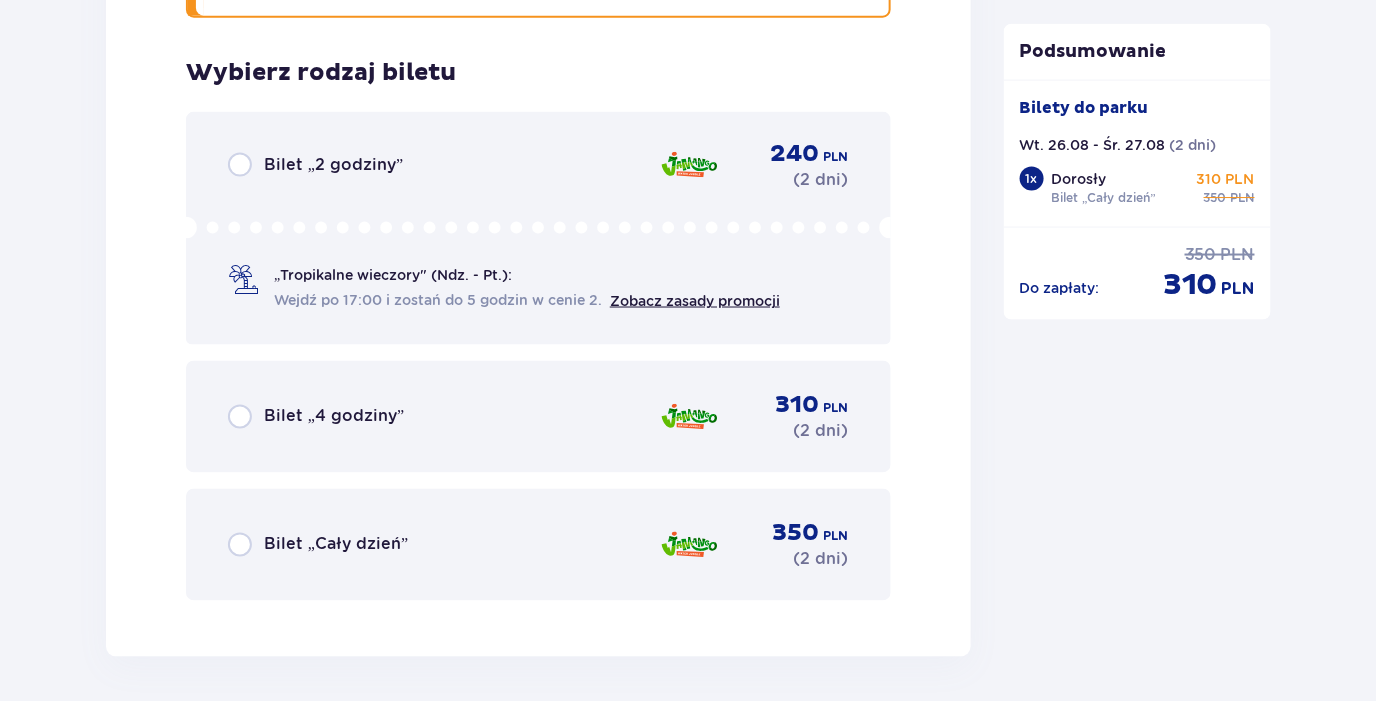 scroll, scrollTop: 3281, scrollLeft: 0, axis: vertical 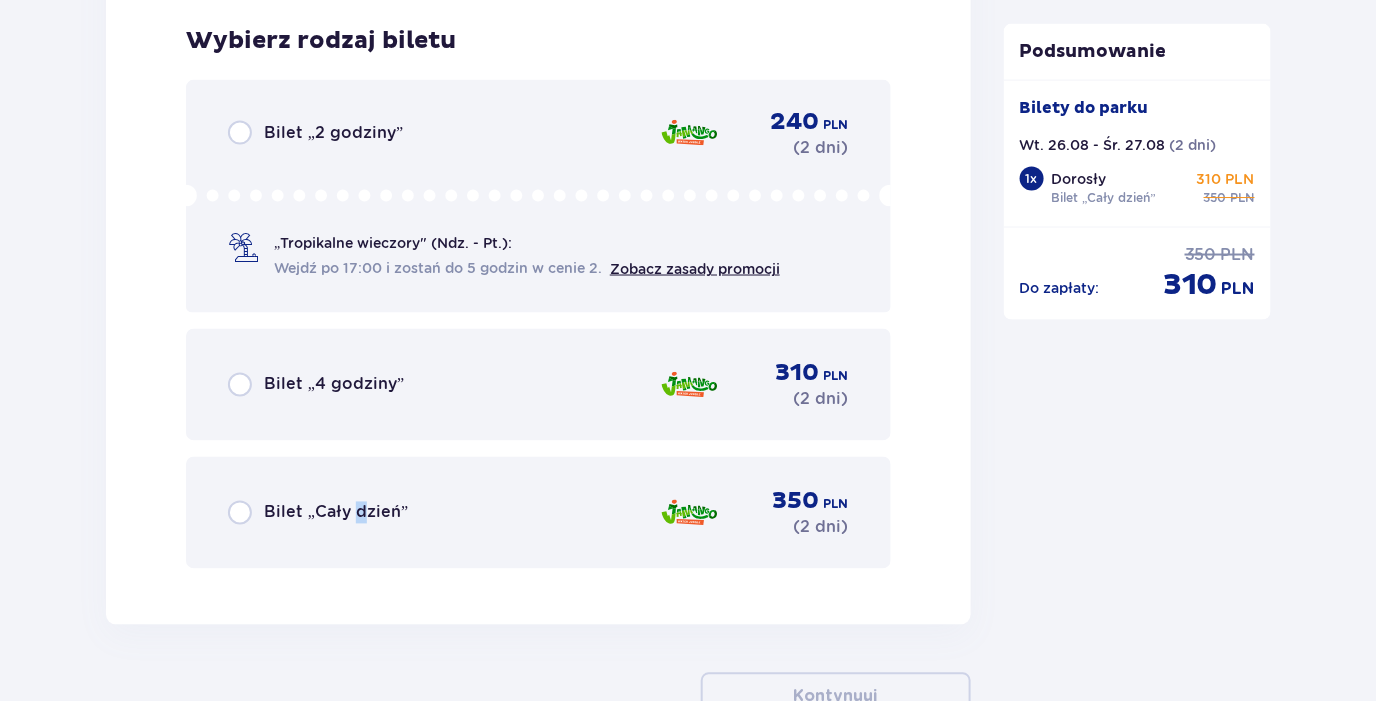 click on "Bilet „Cały dzień” 350 PLN ( 2 dni )" at bounding box center [538, 513] 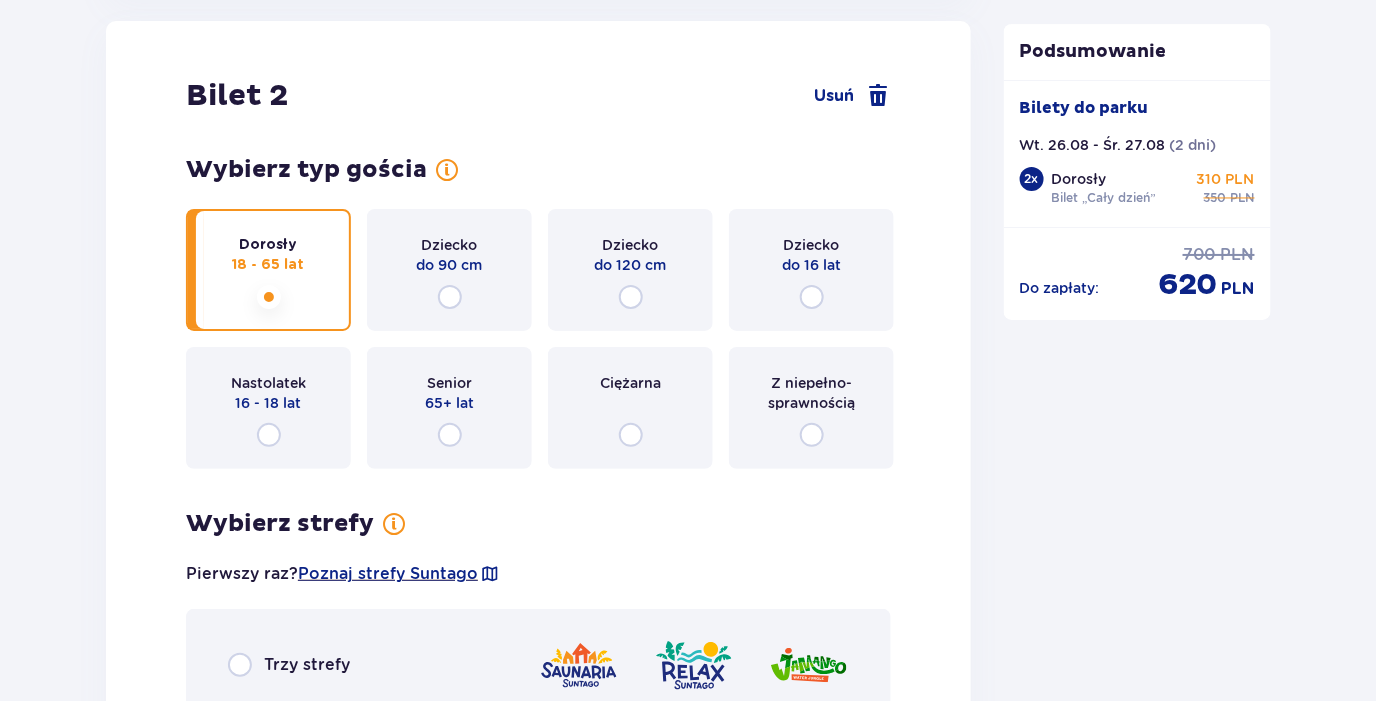 scroll, scrollTop: 2121, scrollLeft: 0, axis: vertical 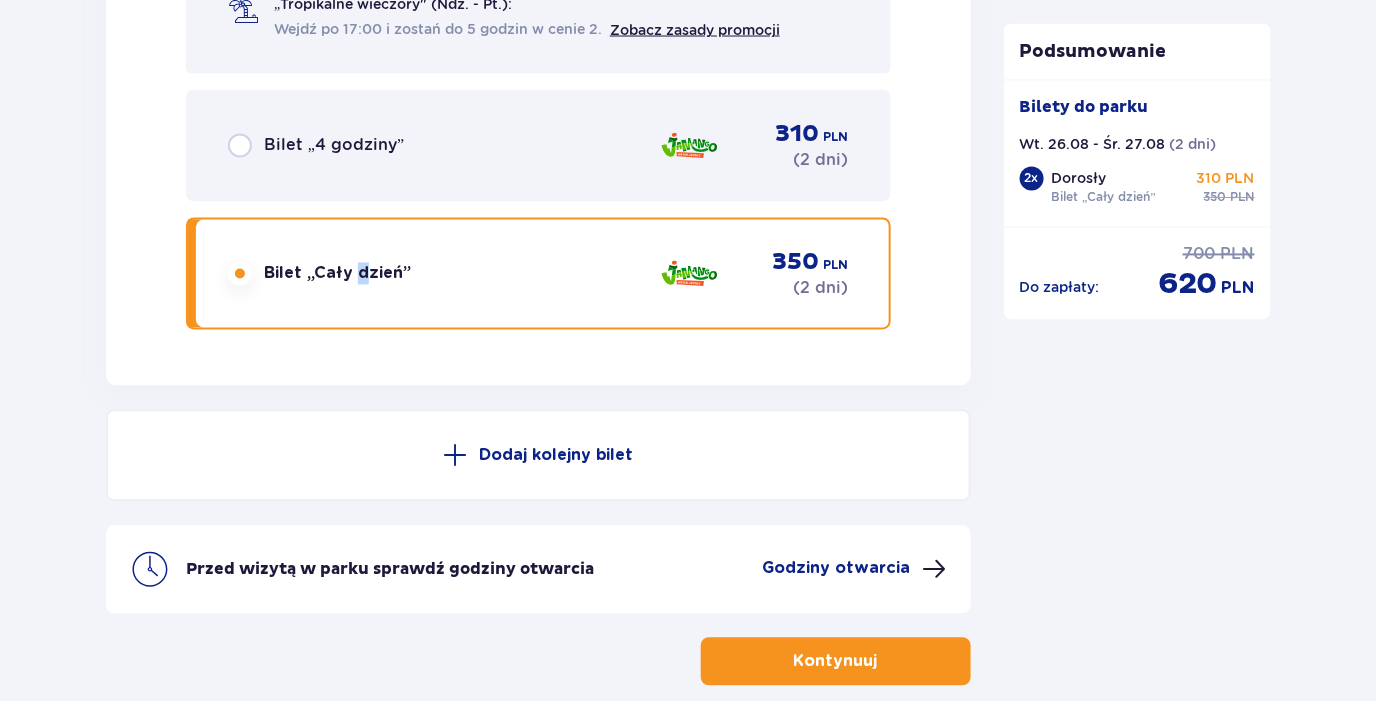 click on "Dodaj kolejny bilet" at bounding box center (556, 456) 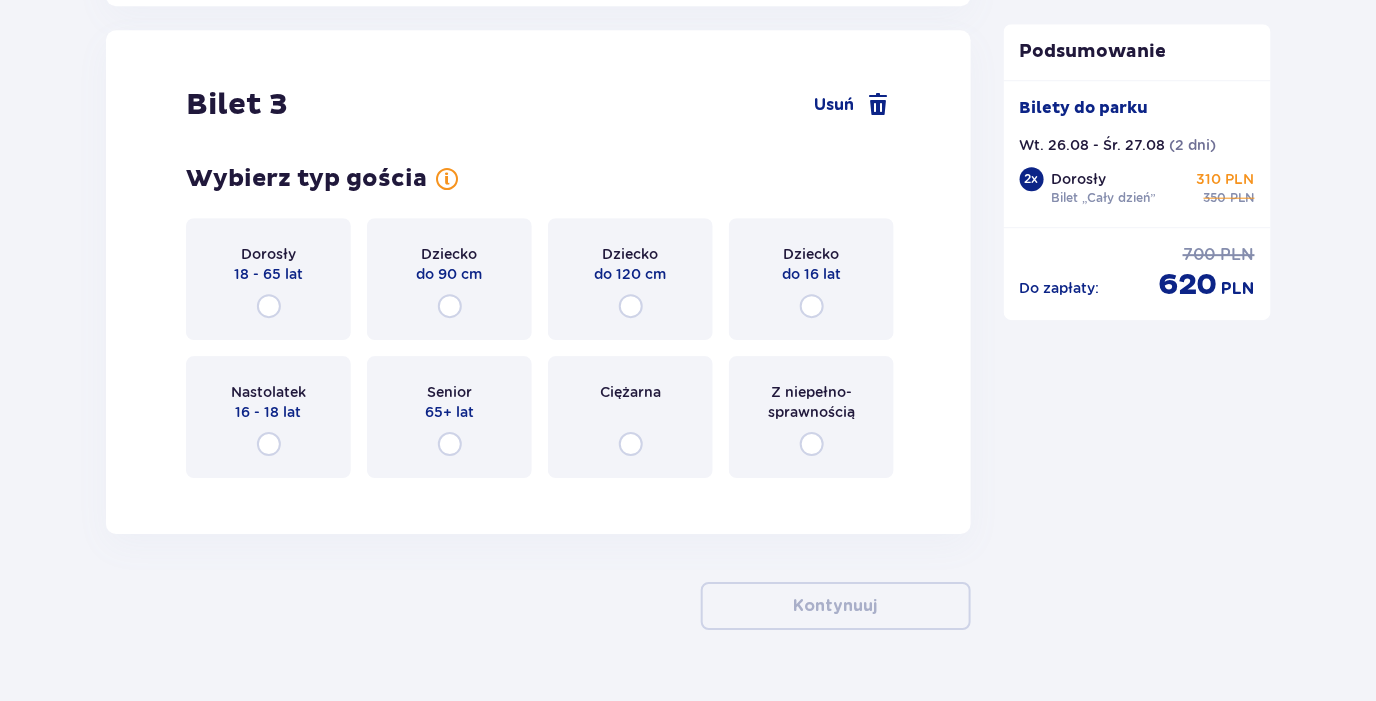 scroll, scrollTop: 4143, scrollLeft: 0, axis: vertical 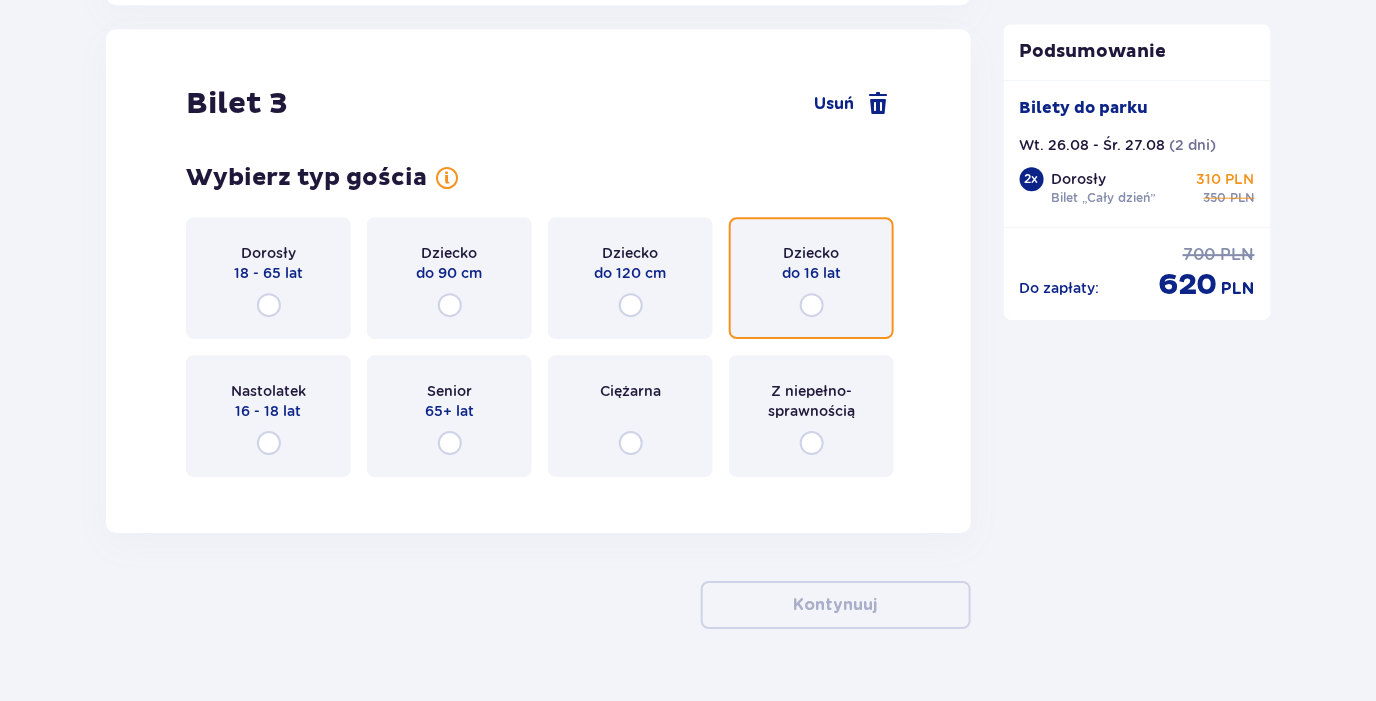 click at bounding box center [812, 305] 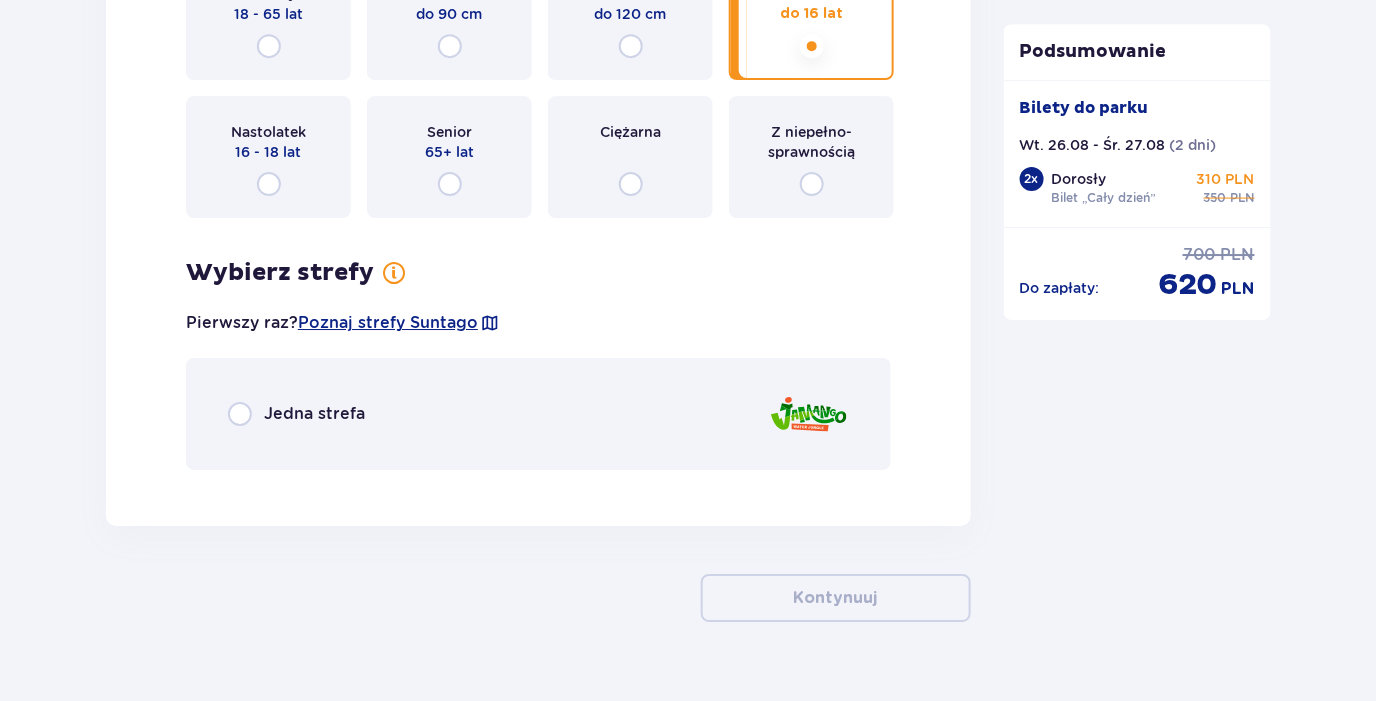 scroll, scrollTop: 4438, scrollLeft: 0, axis: vertical 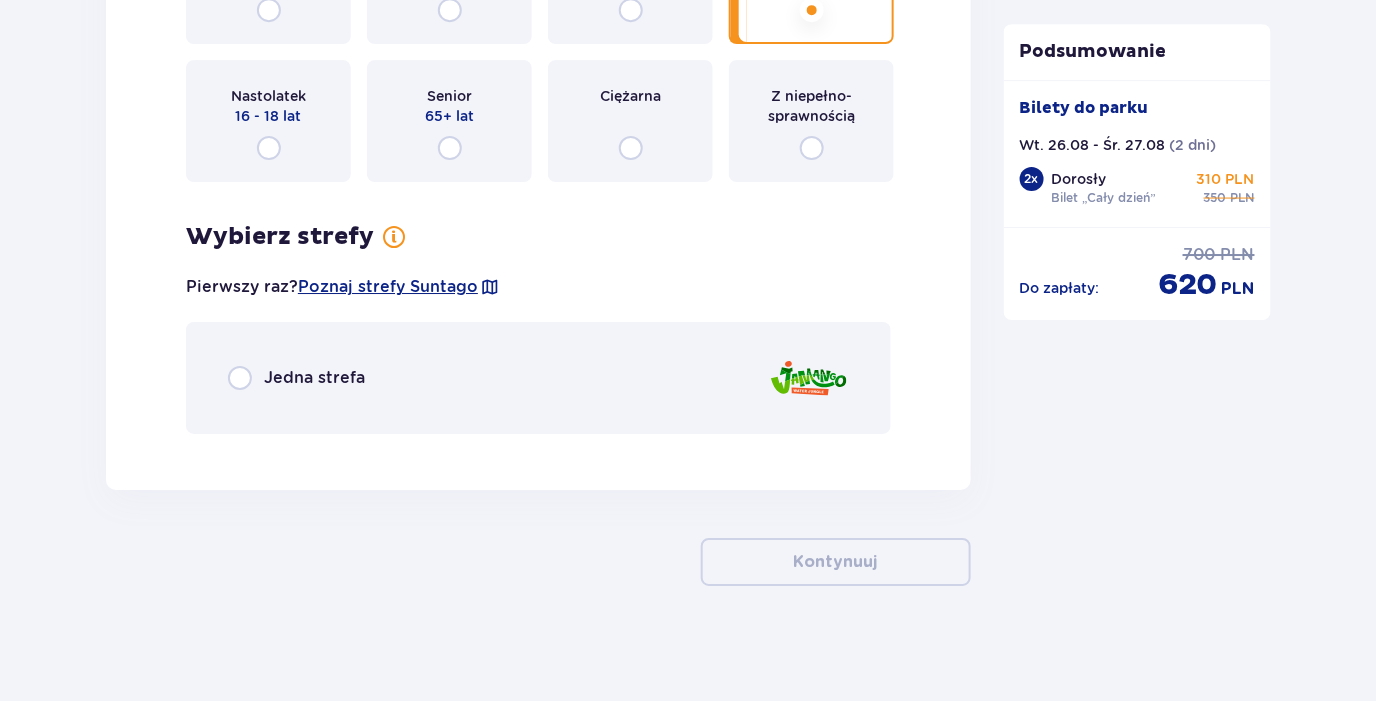 click on "Jedna strefa" at bounding box center [314, 378] 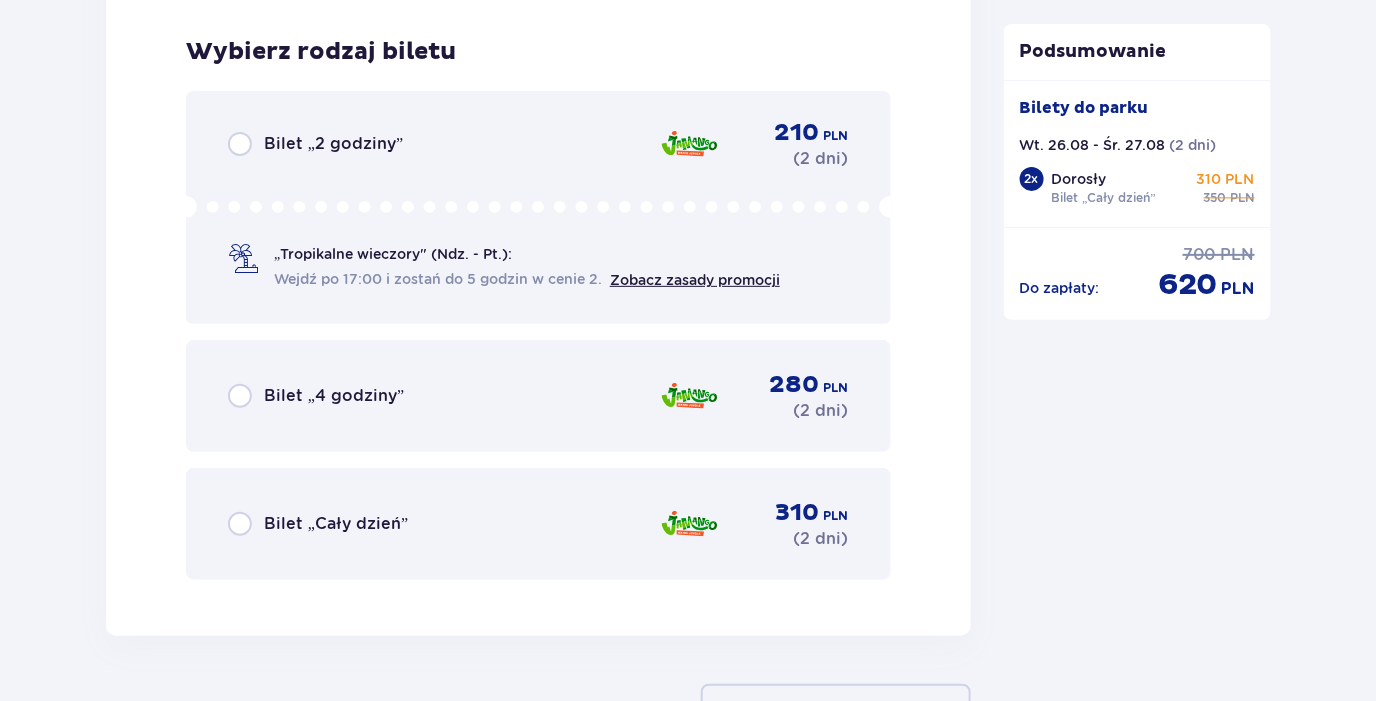 scroll, scrollTop: 4884, scrollLeft: 0, axis: vertical 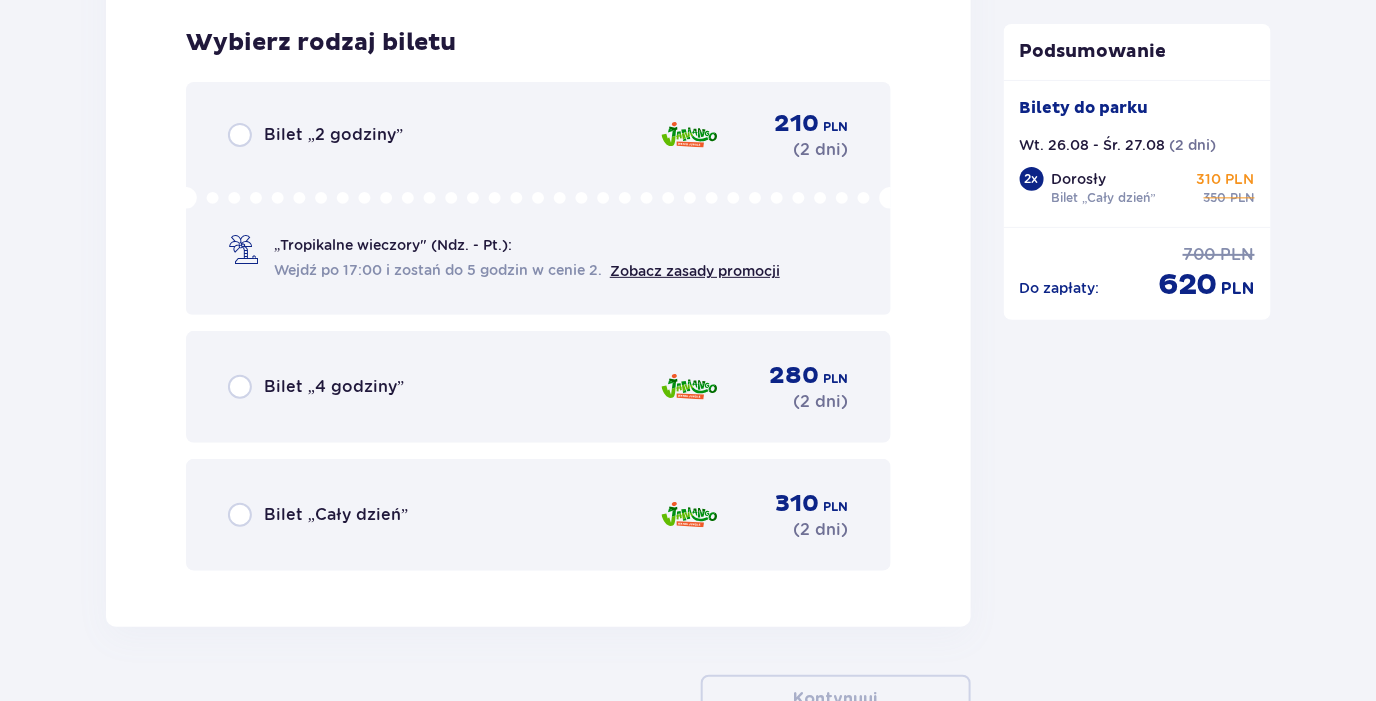 click on "Bilet „Cały dzień” 310 PLN ( 2 dni )" at bounding box center [538, 515] 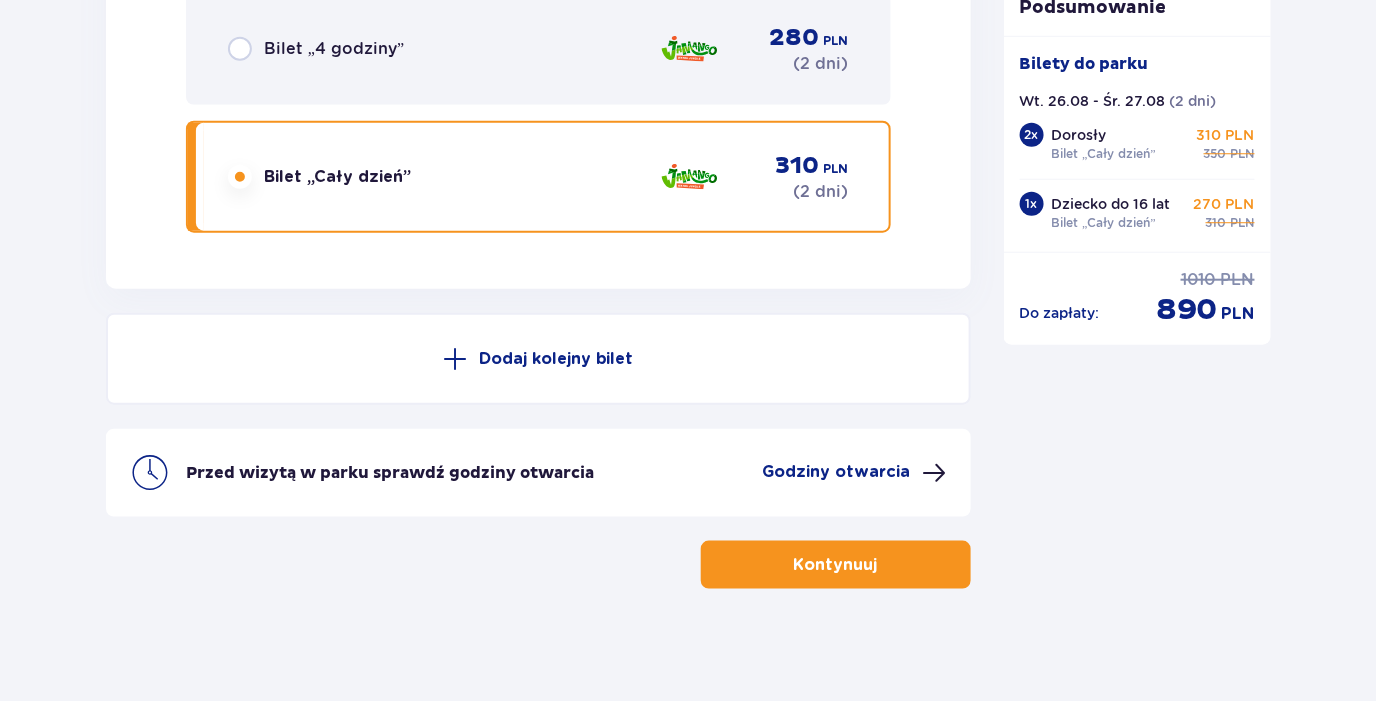 scroll, scrollTop: 5223, scrollLeft: 0, axis: vertical 